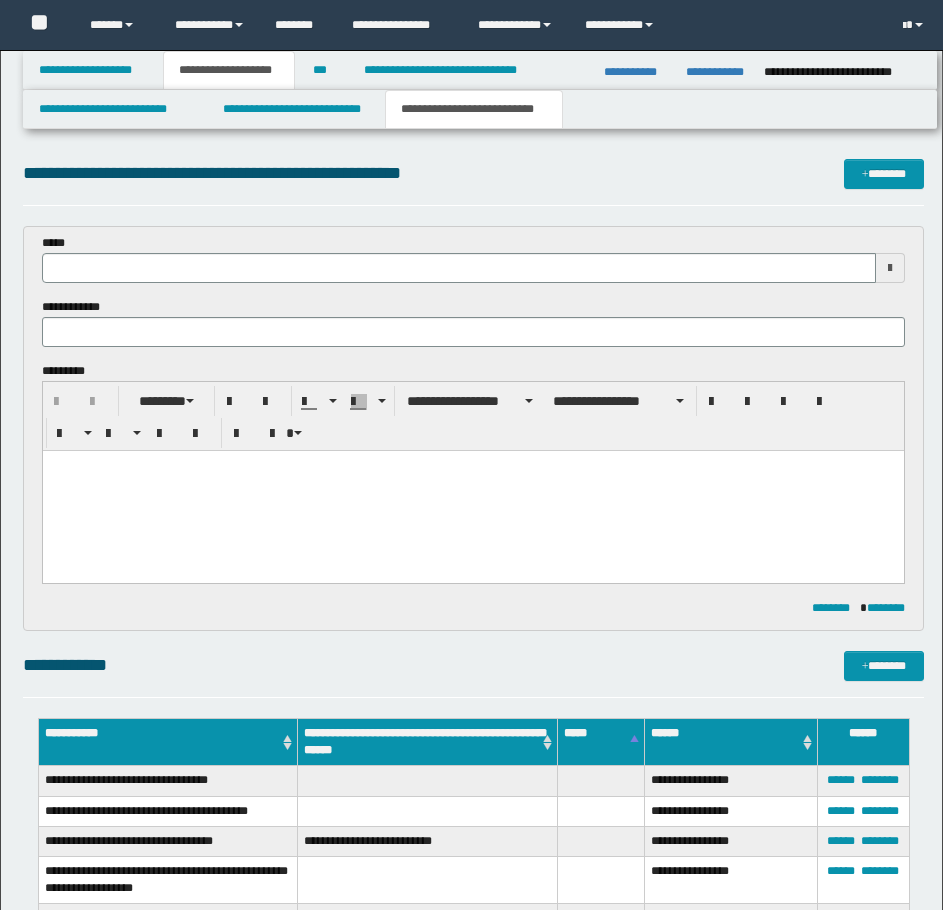 scroll, scrollTop: 300, scrollLeft: 0, axis: vertical 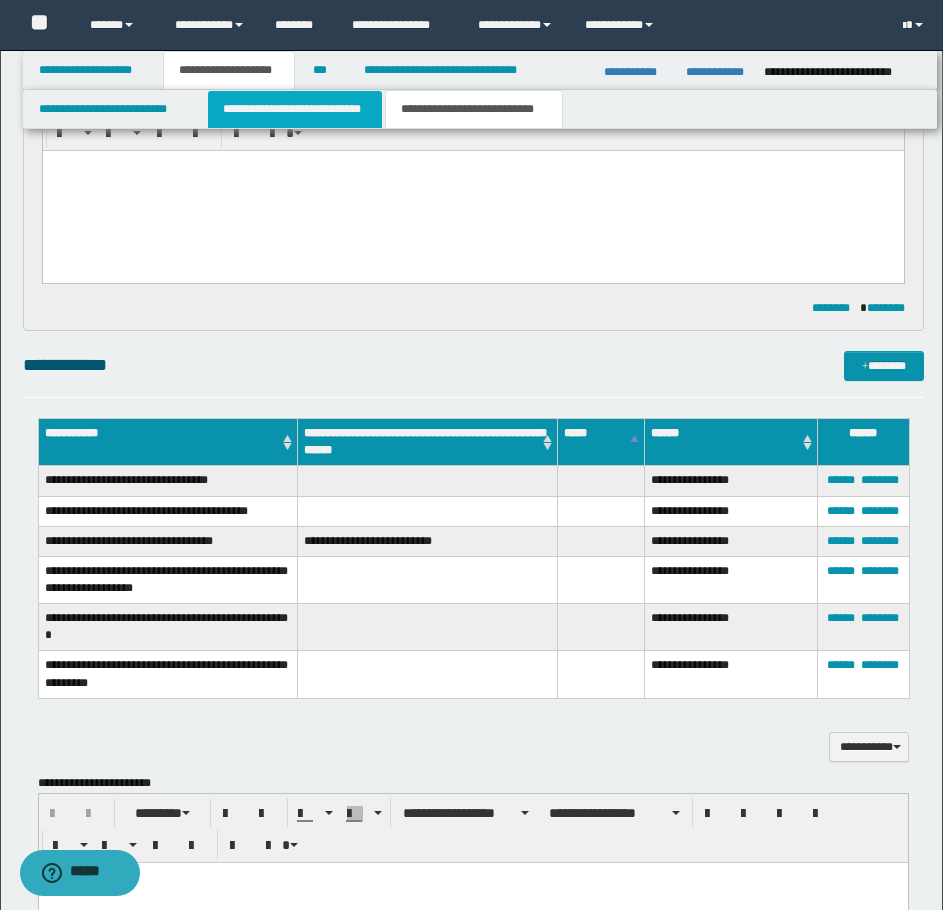 click on "**********" at bounding box center [295, 109] 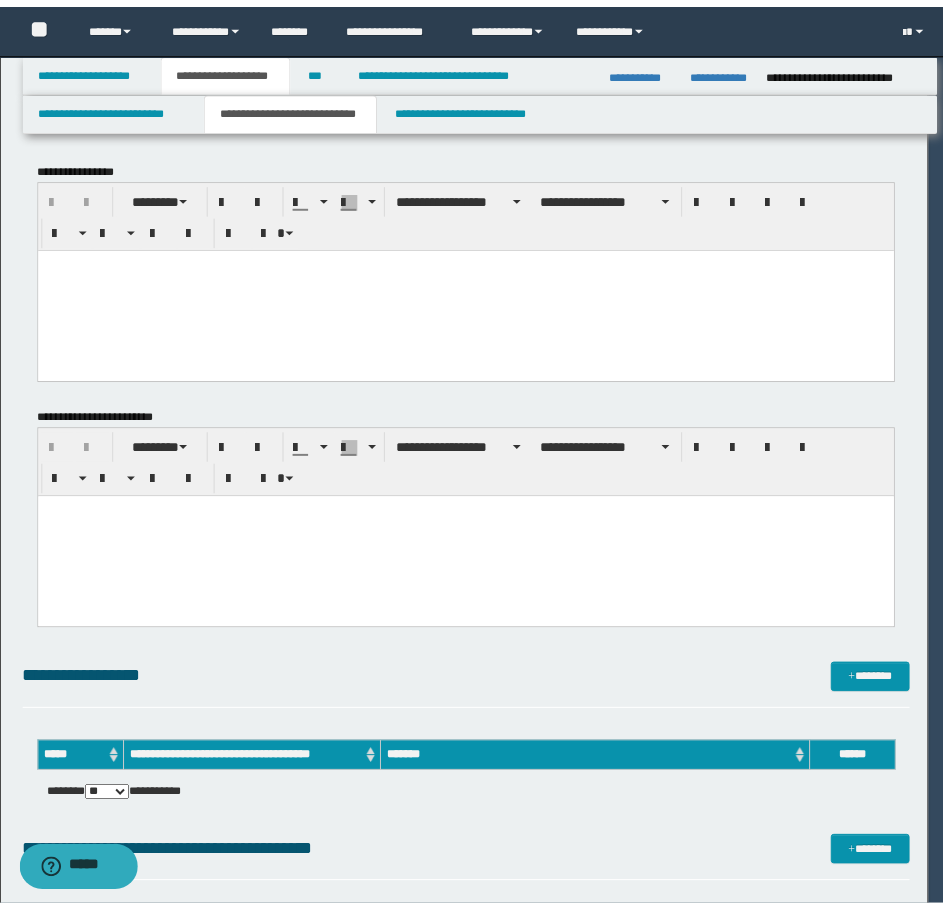 scroll, scrollTop: 0, scrollLeft: 0, axis: both 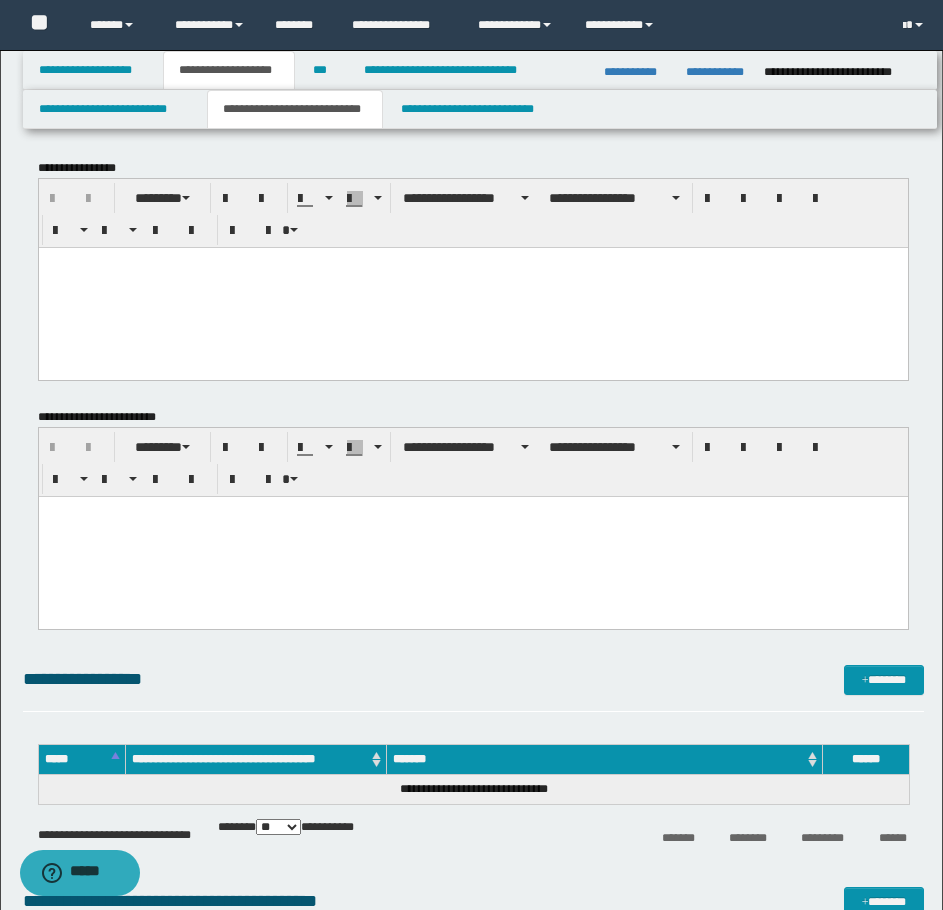 click at bounding box center [472, 287] 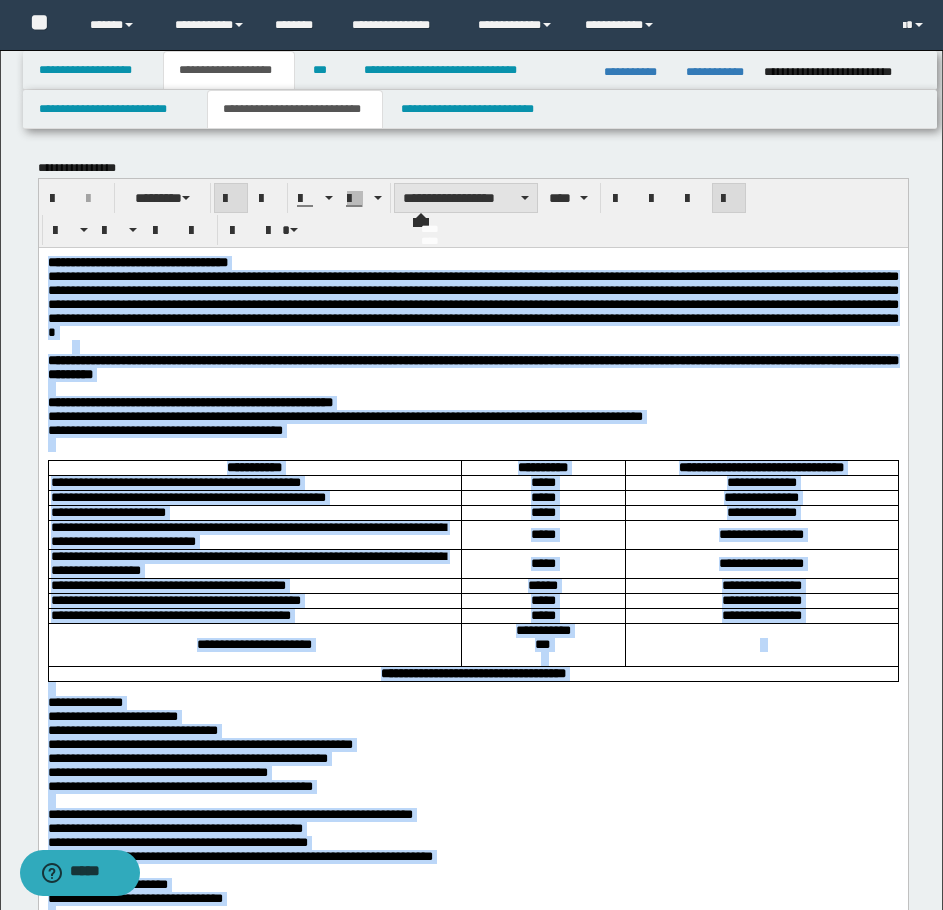click on "**********" at bounding box center (466, 198) 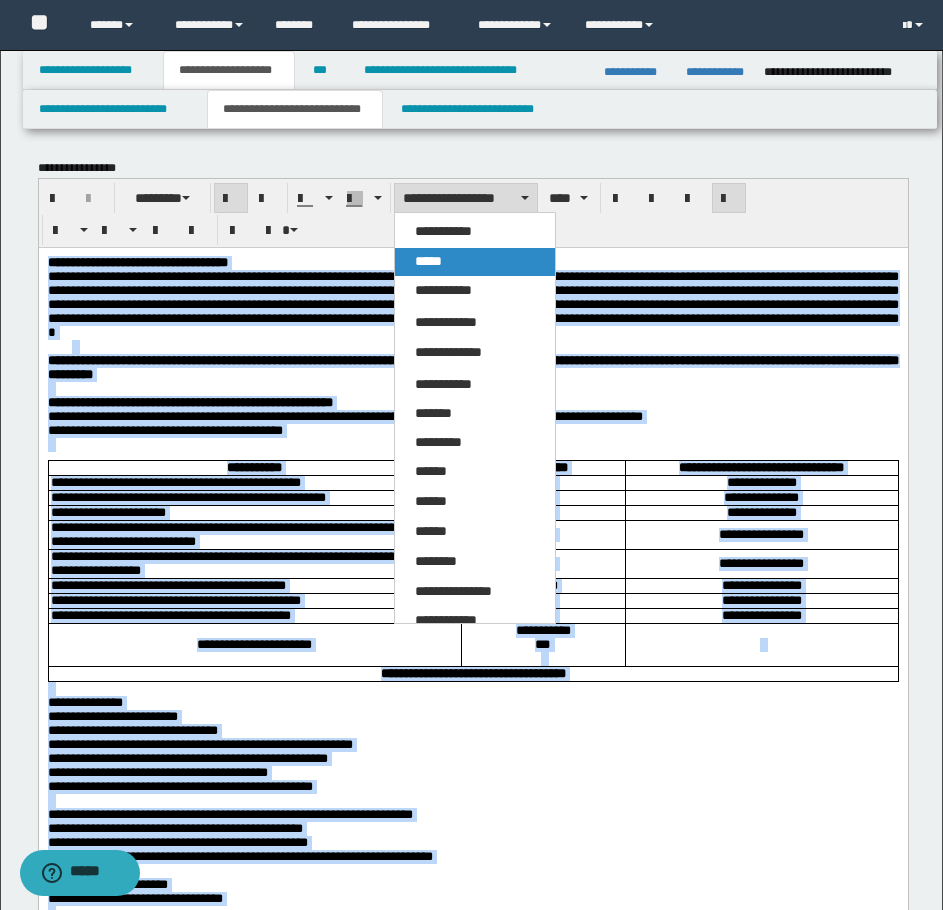 drag, startPoint x: 454, startPoint y: 259, endPoint x: 424, endPoint y: 2, distance: 258.74506 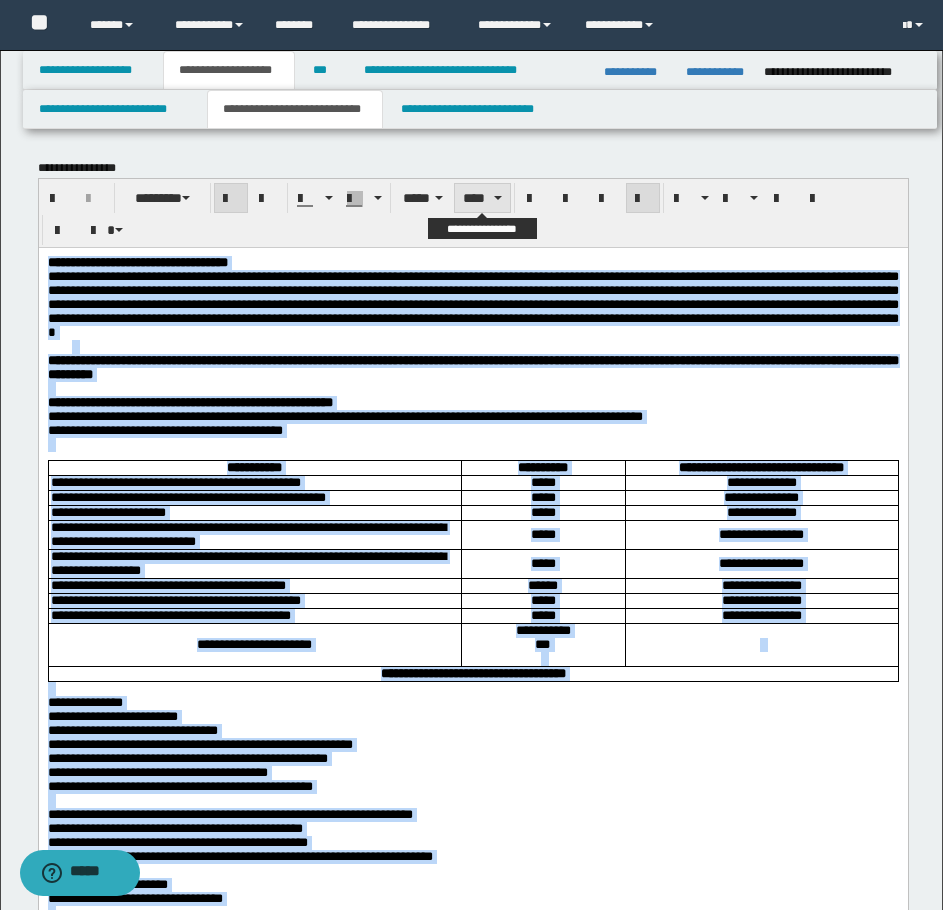 click on "****" at bounding box center (482, 198) 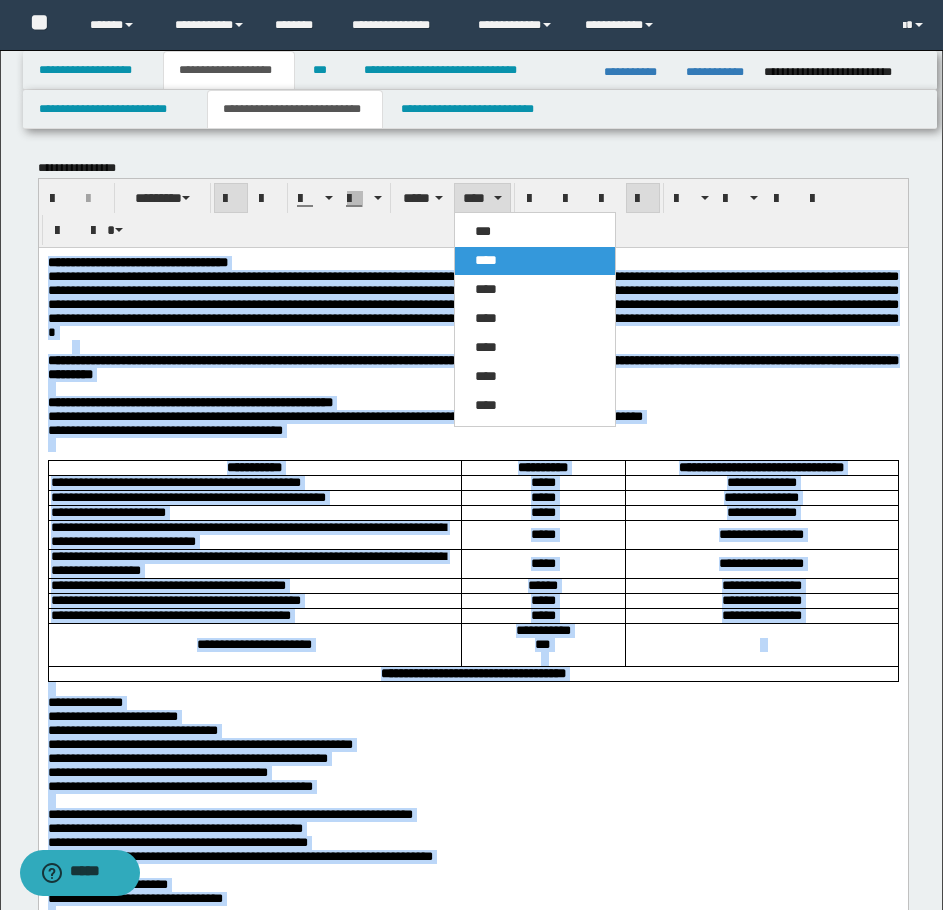 click on "***" at bounding box center (535, 232) 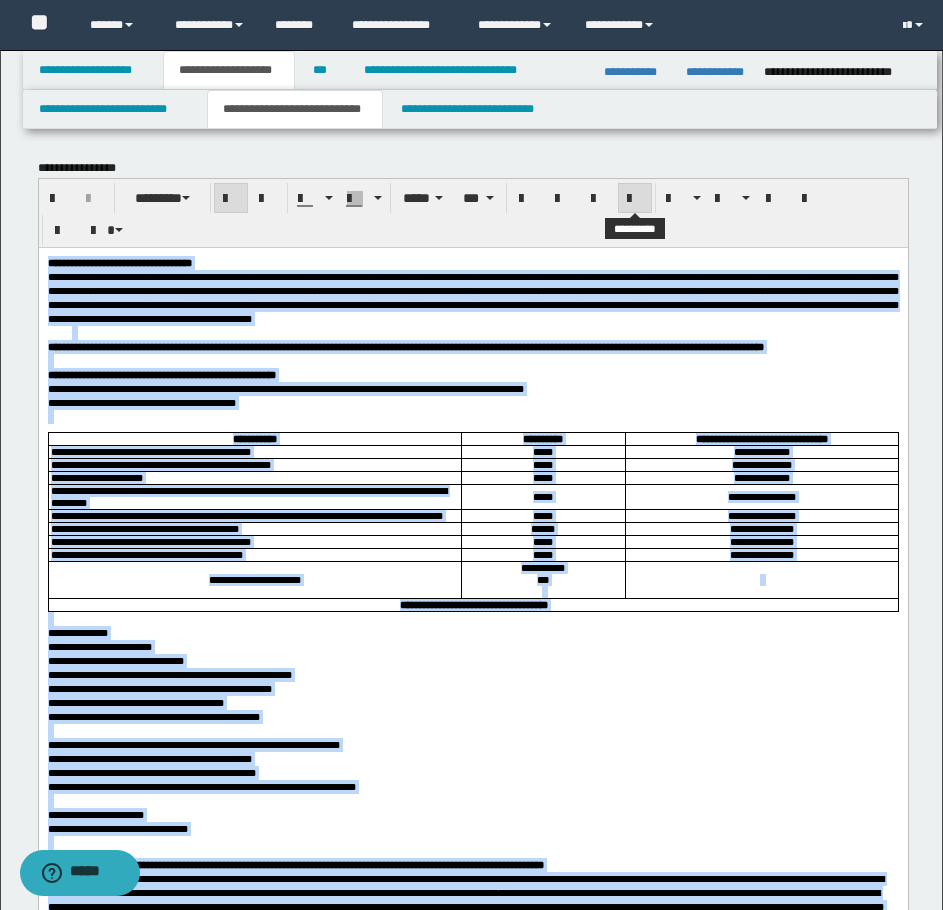 click at bounding box center [635, 199] 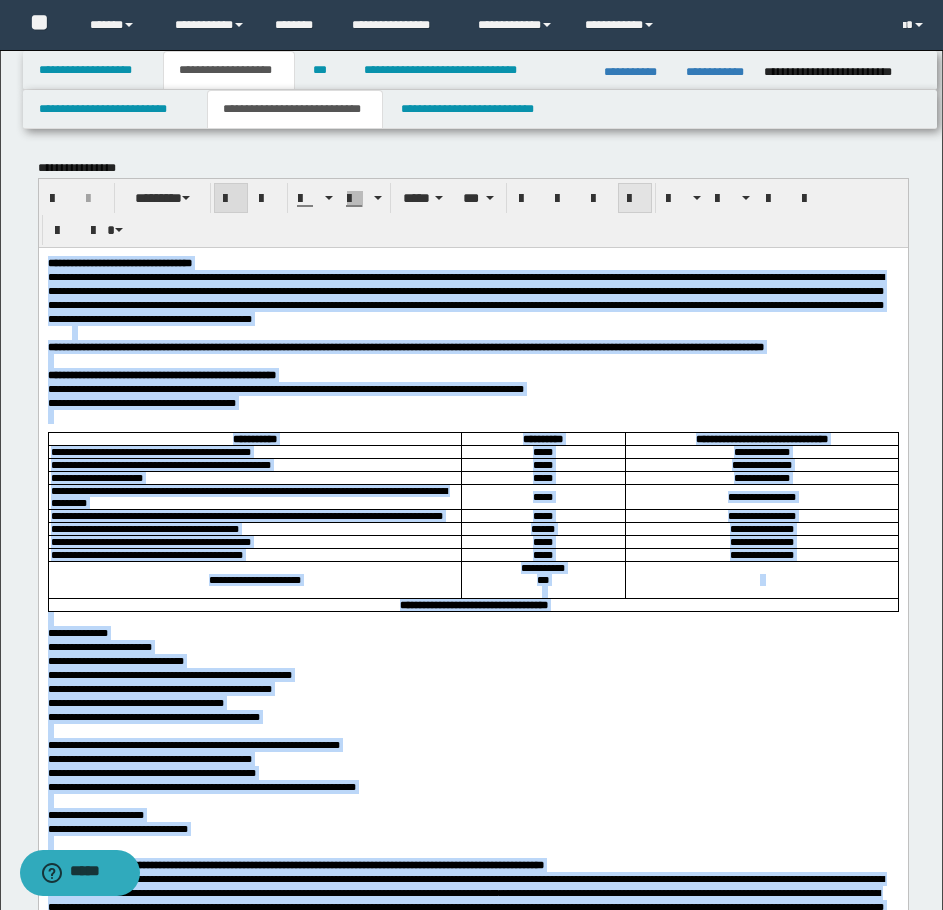 click at bounding box center (635, 199) 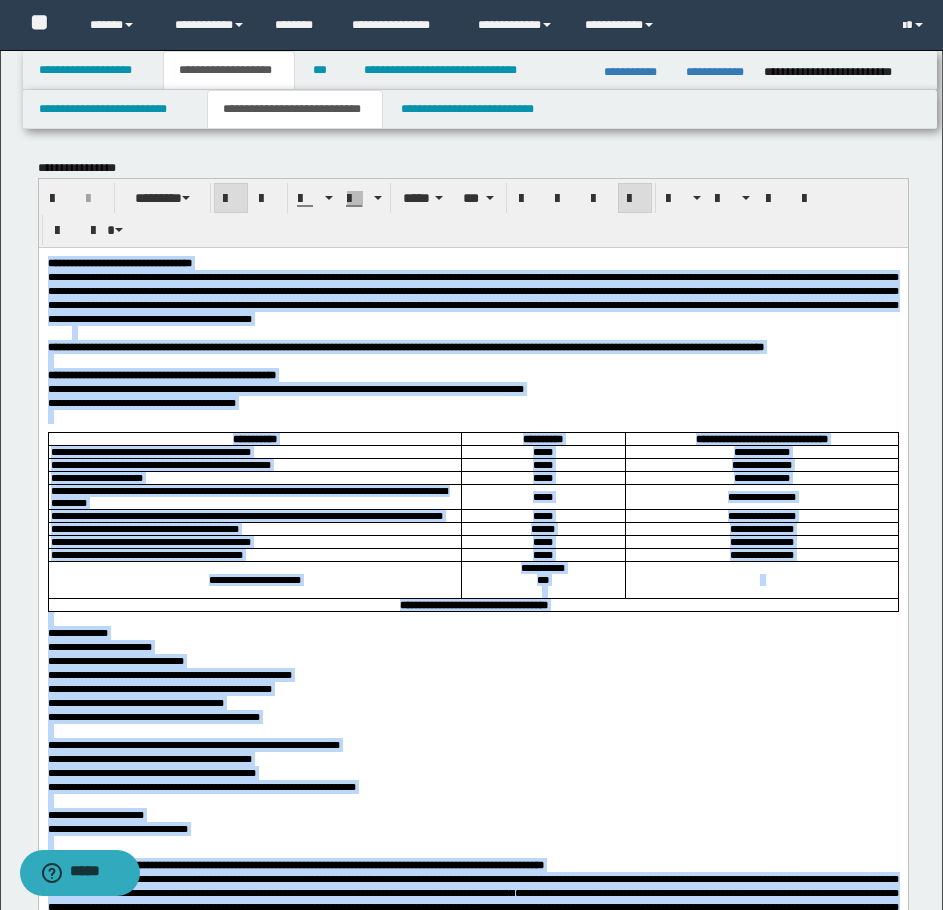 click on "**********" at bounding box center [472, 402] 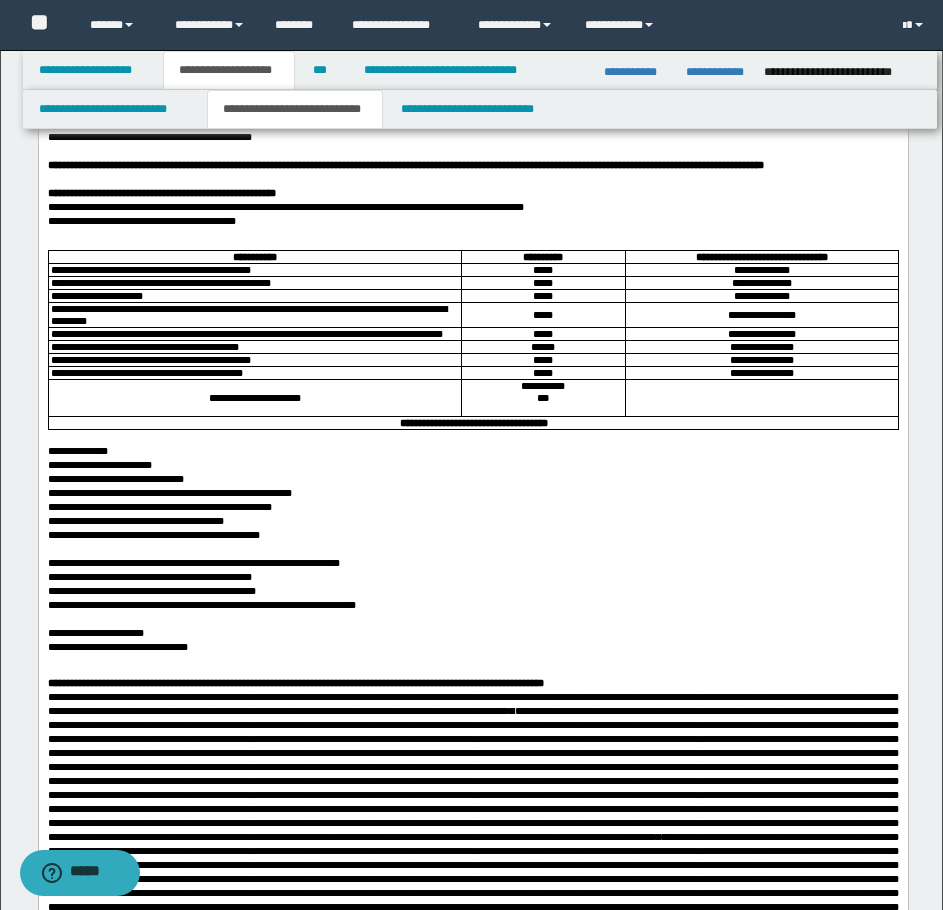 scroll, scrollTop: 200, scrollLeft: 0, axis: vertical 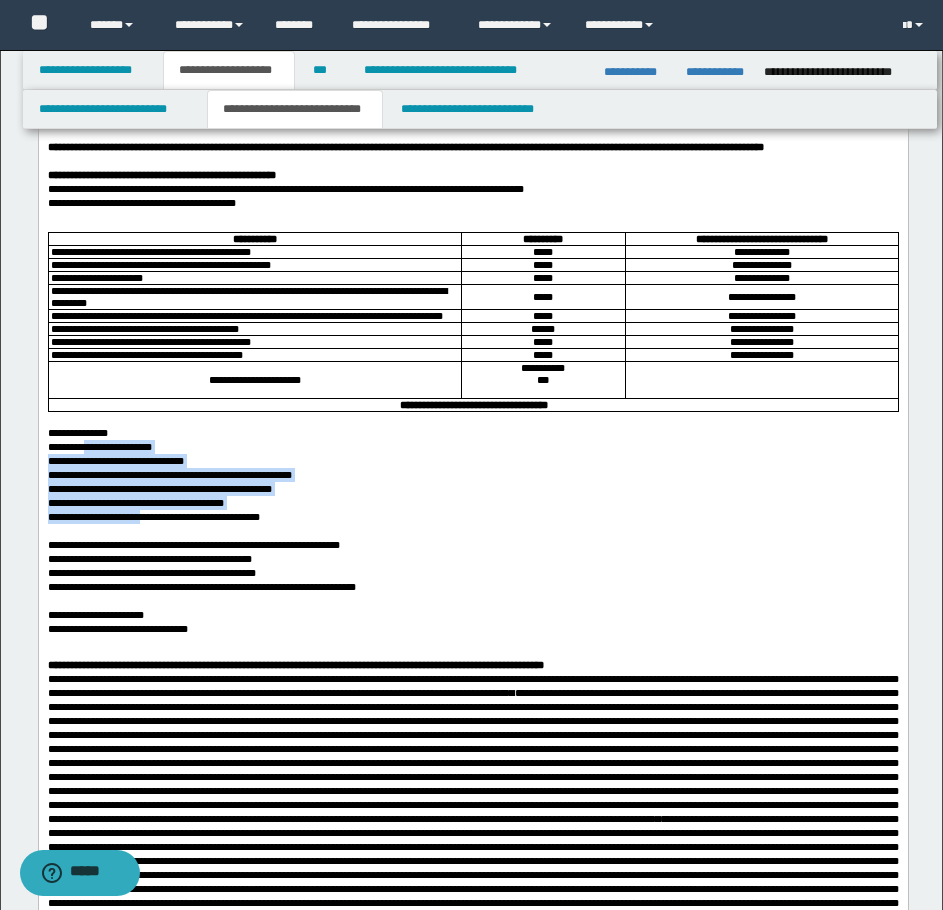 drag, startPoint x: 156, startPoint y: 596, endPoint x: 90, endPoint y: 515, distance: 104.48445 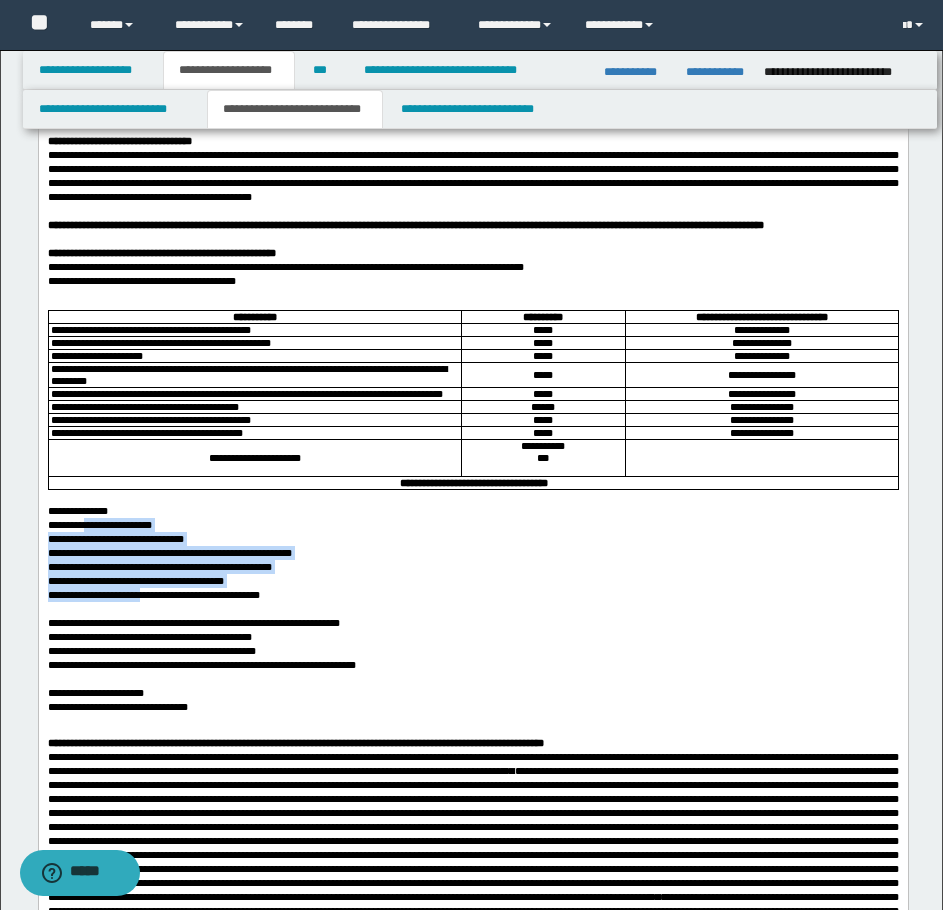 scroll, scrollTop: 0, scrollLeft: 0, axis: both 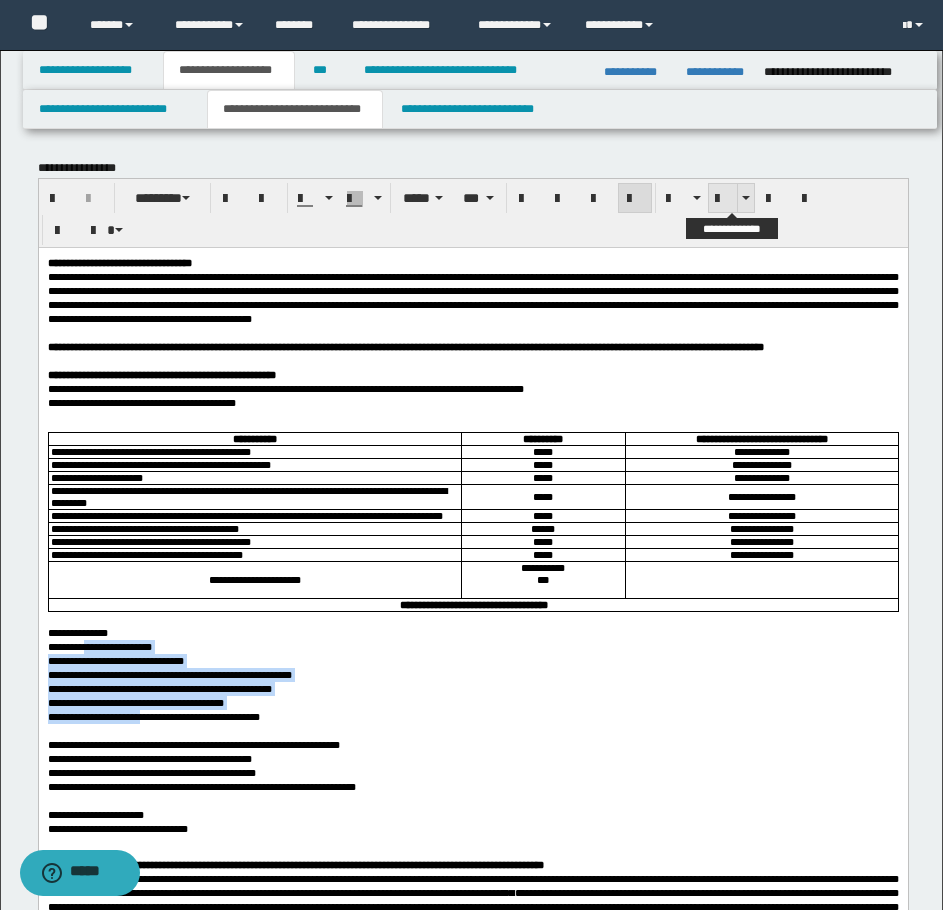 click at bounding box center [723, 199] 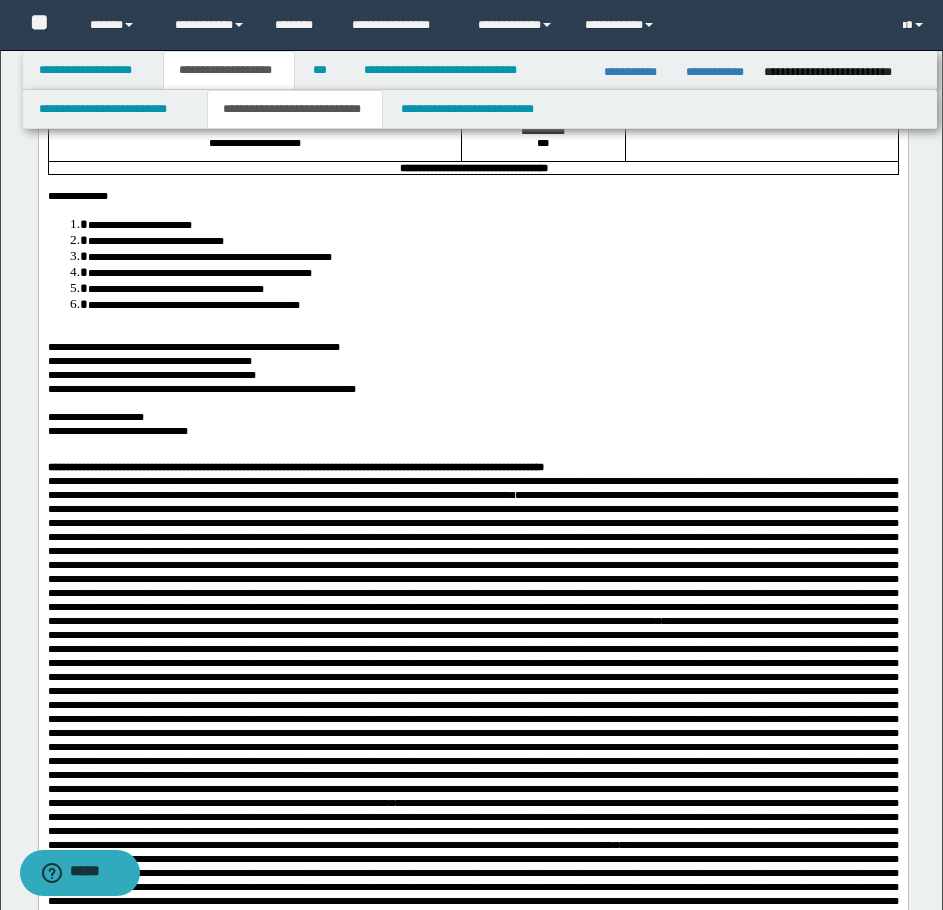 scroll, scrollTop: 500, scrollLeft: 0, axis: vertical 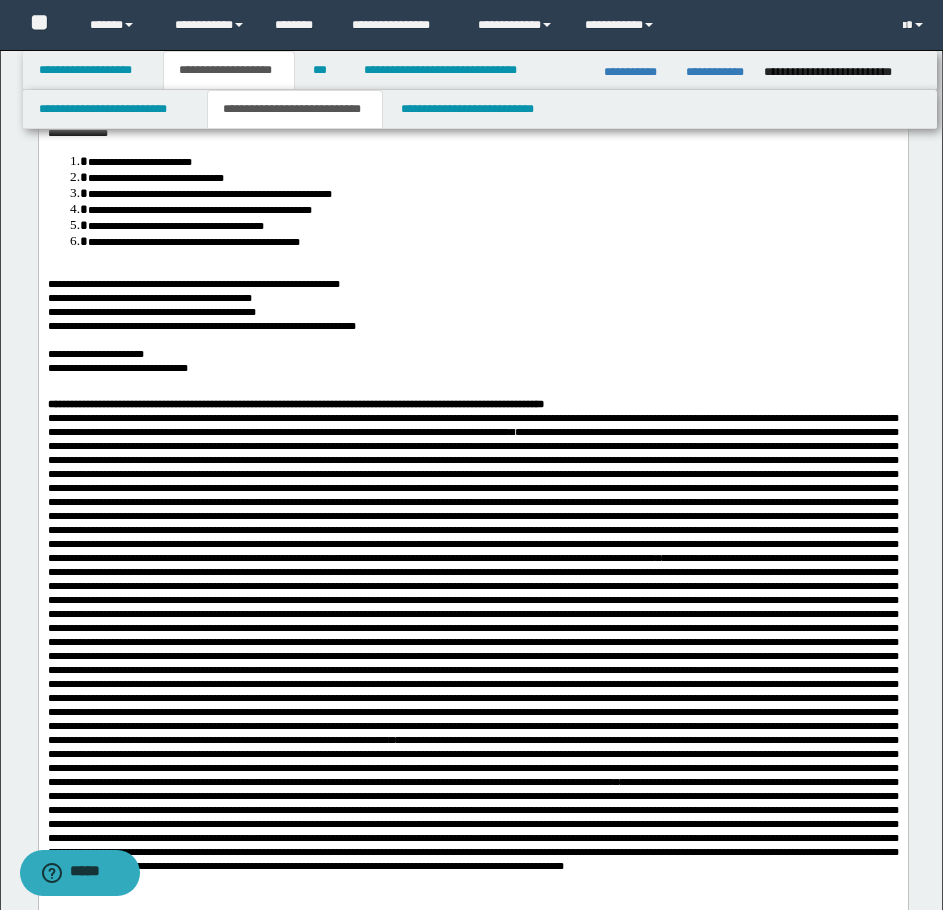 click on "**********" at bounding box center (193, 284) 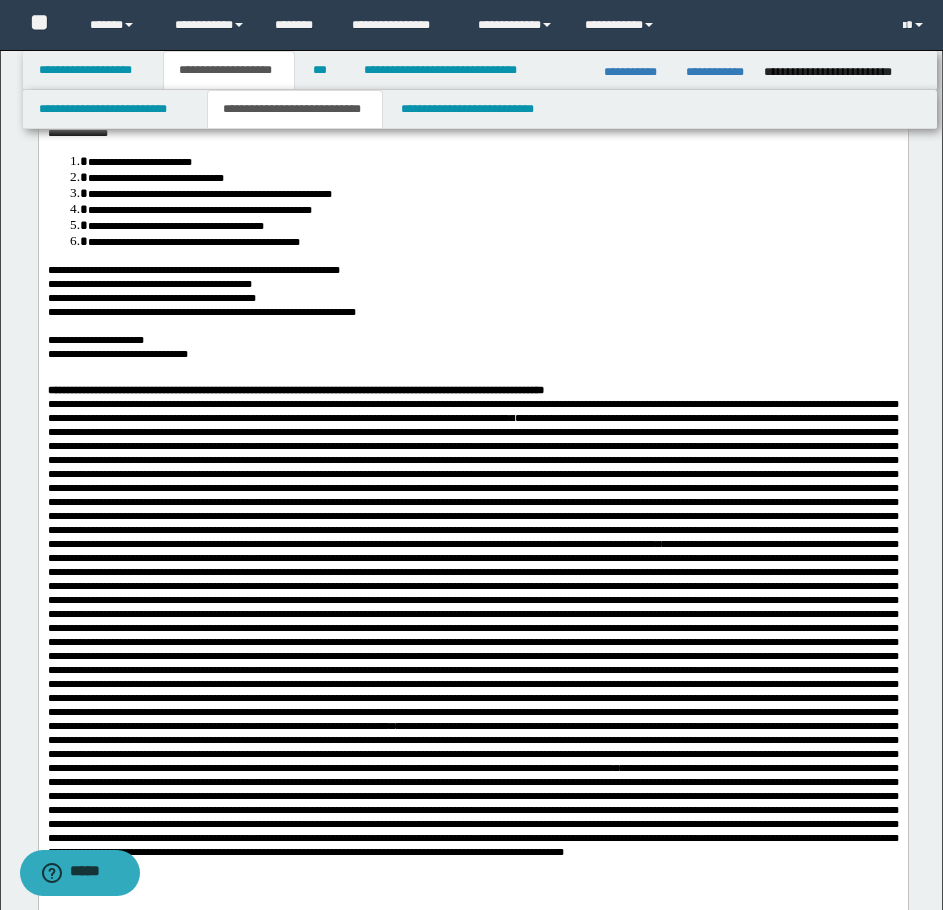 click at bounding box center [472, 368] 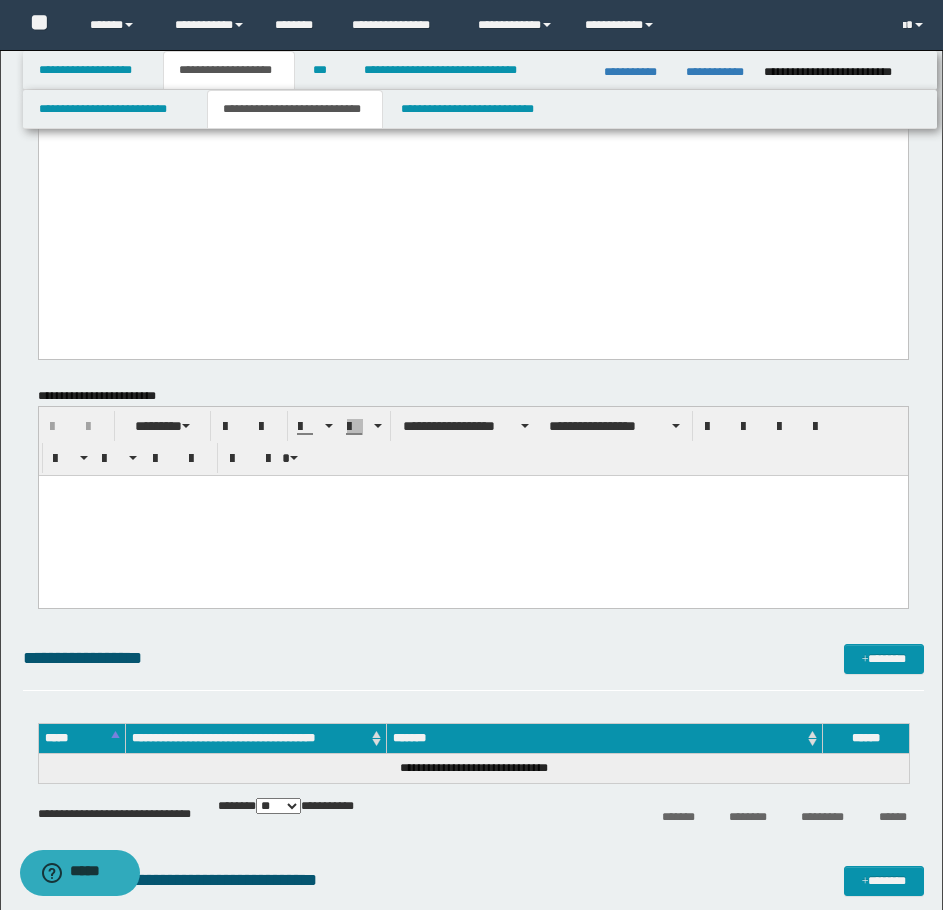 scroll, scrollTop: 2200, scrollLeft: 0, axis: vertical 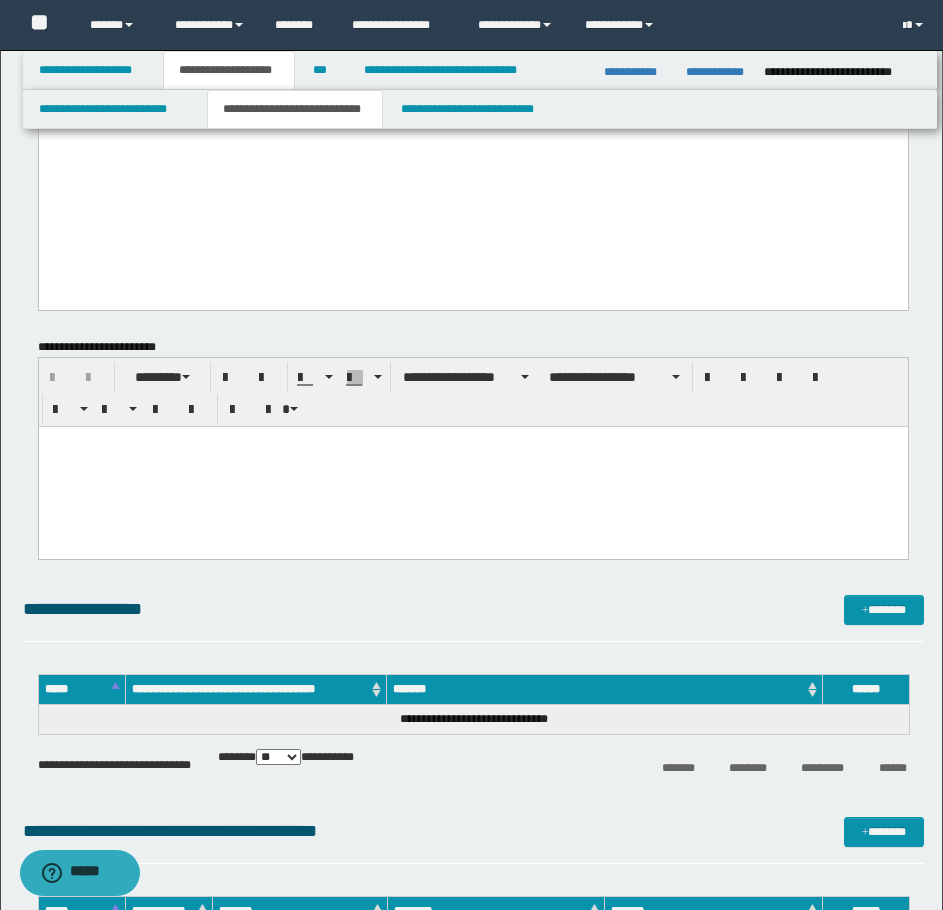 click at bounding box center (472, 466) 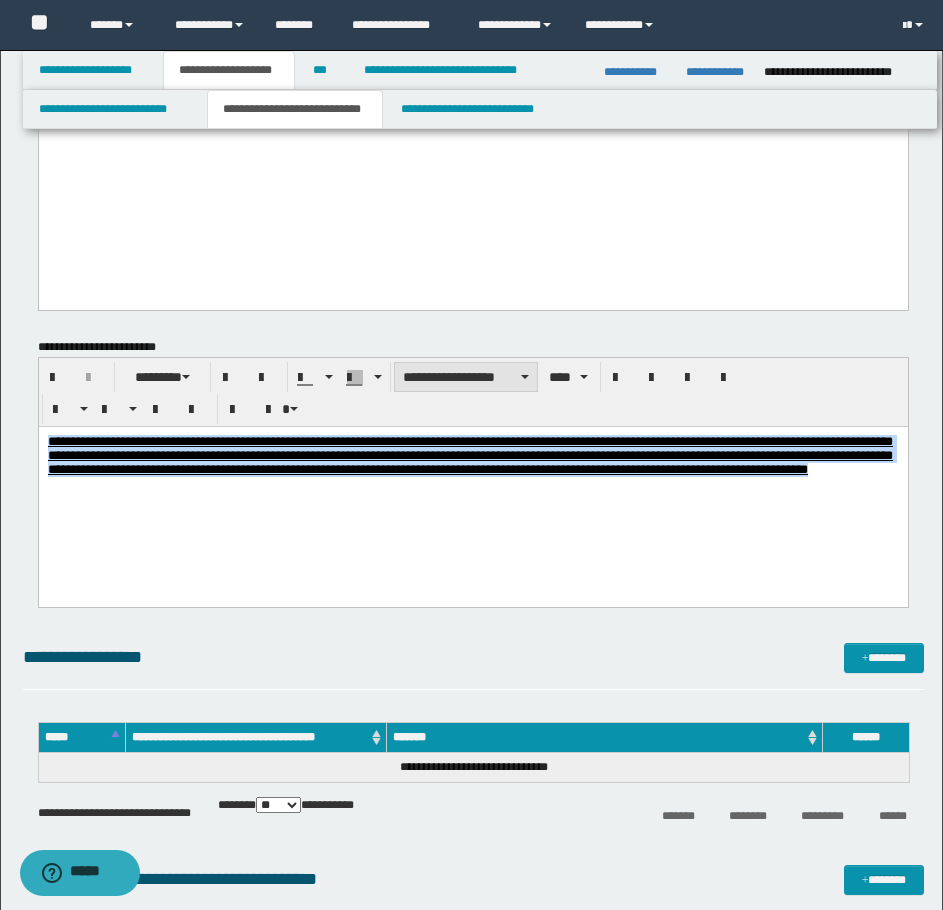 click on "**********" at bounding box center (466, 377) 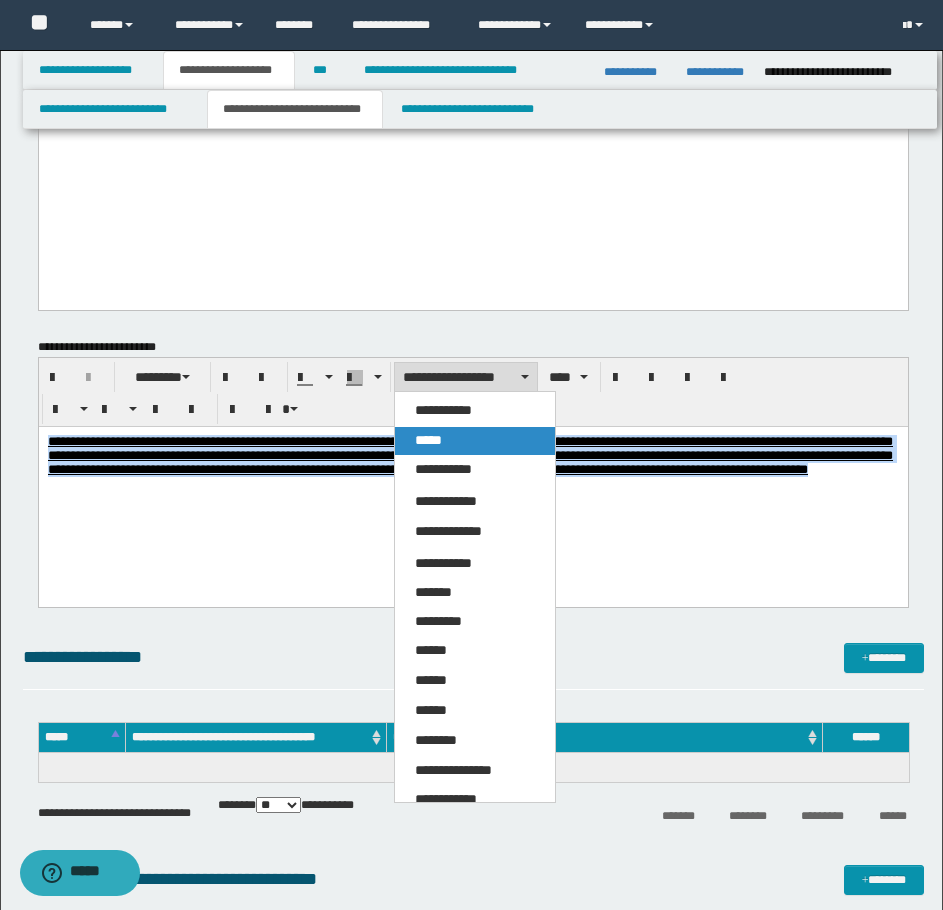 click on "*****" at bounding box center [428, 440] 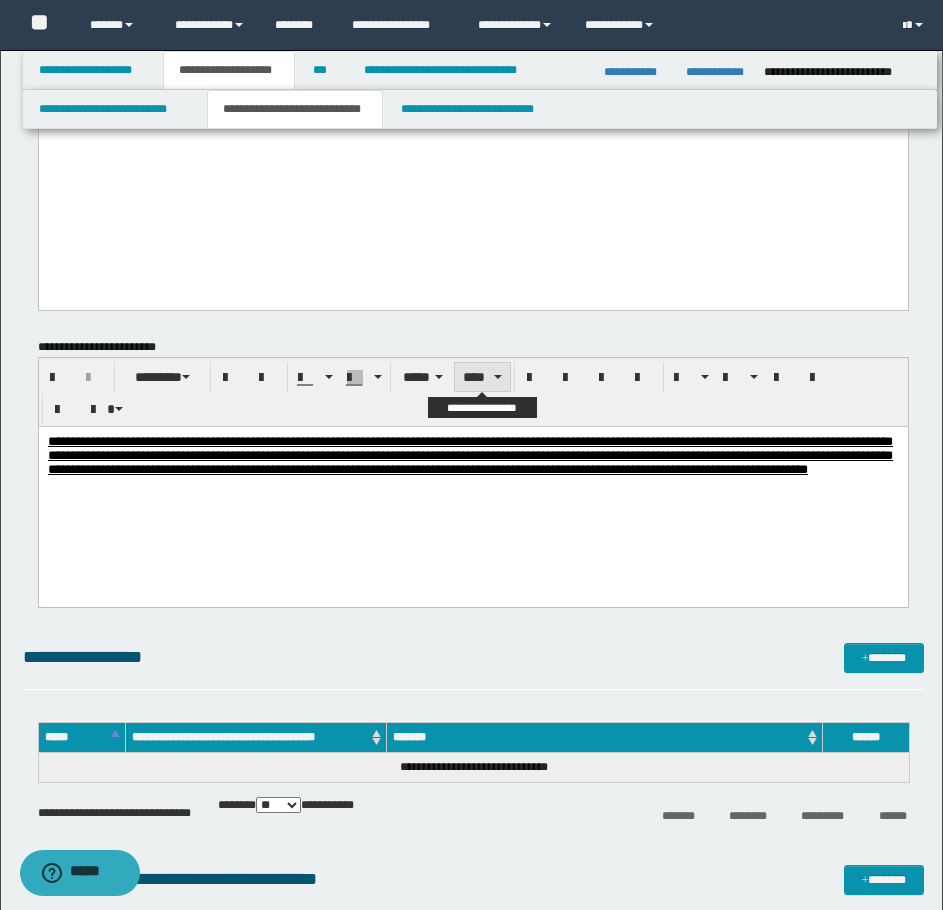 click on "****" at bounding box center (482, 377) 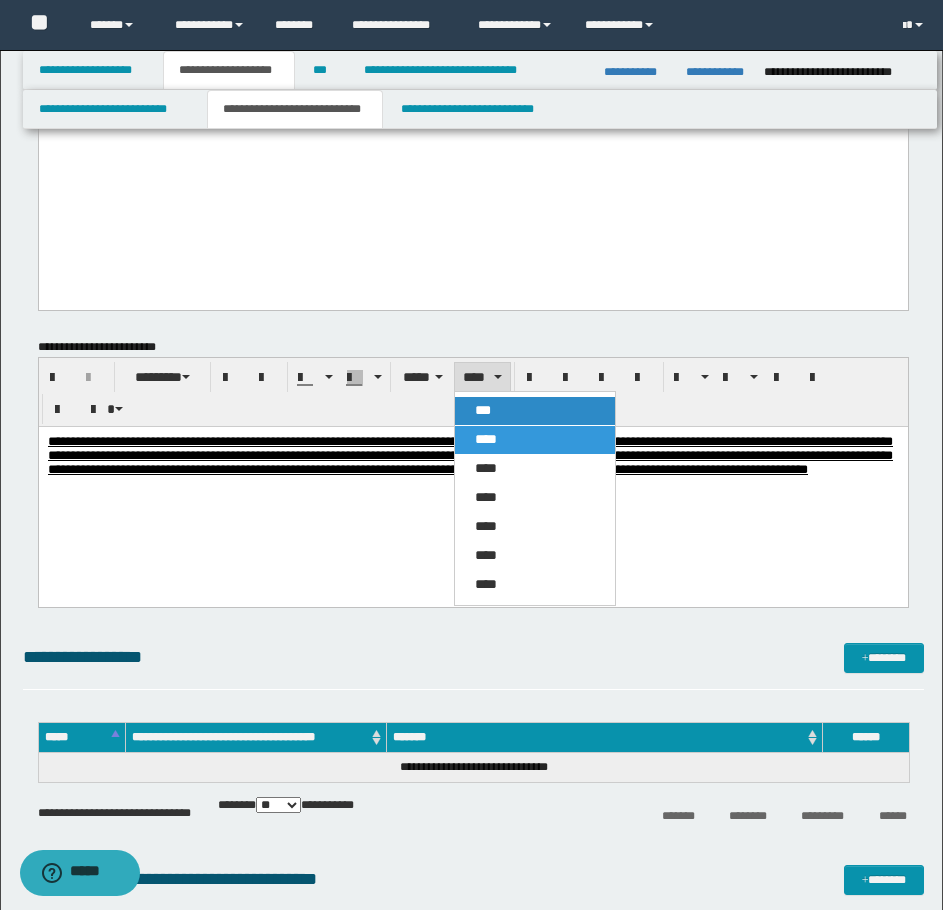 click on "***" at bounding box center [535, 411] 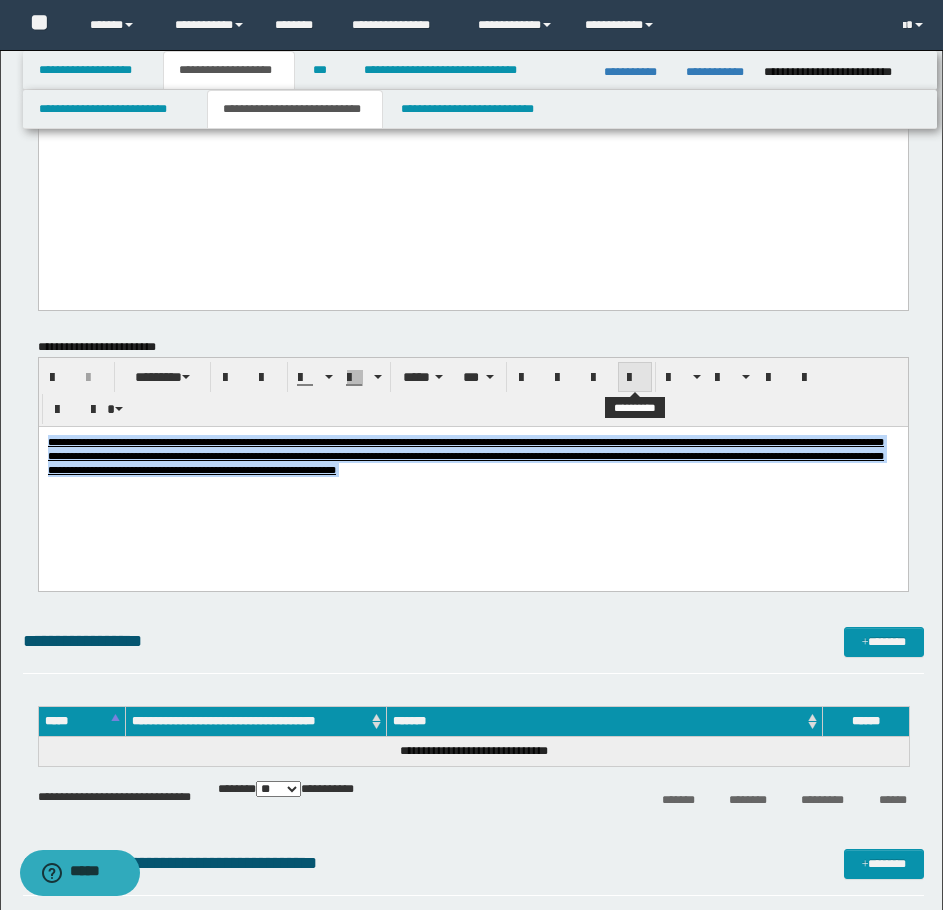 click at bounding box center (635, 378) 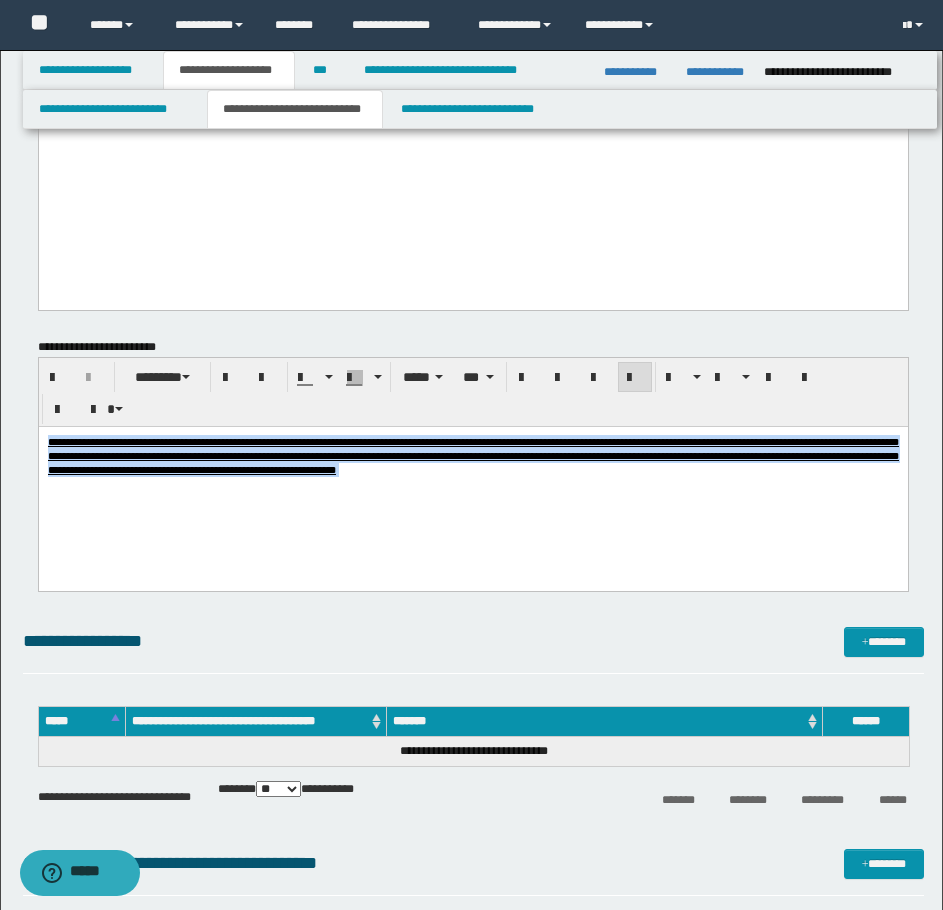 click on "**********" at bounding box center (472, 480) 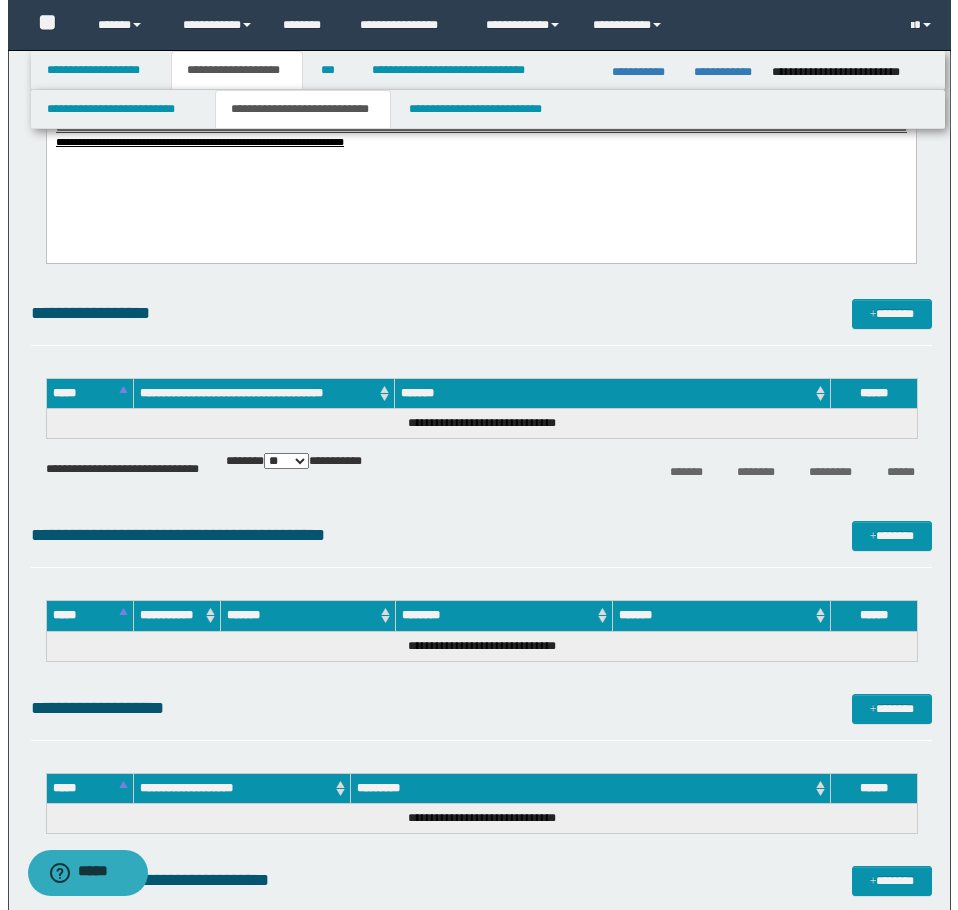 scroll, scrollTop: 2600, scrollLeft: 0, axis: vertical 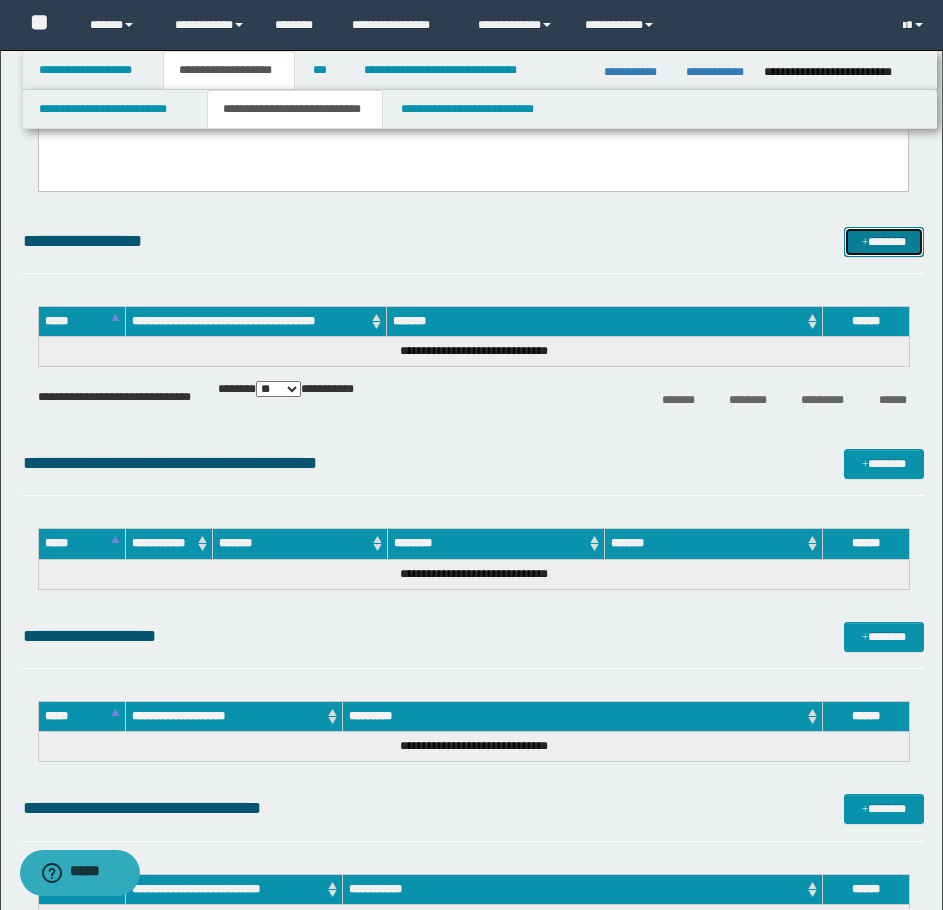 click on "*******" at bounding box center [884, 242] 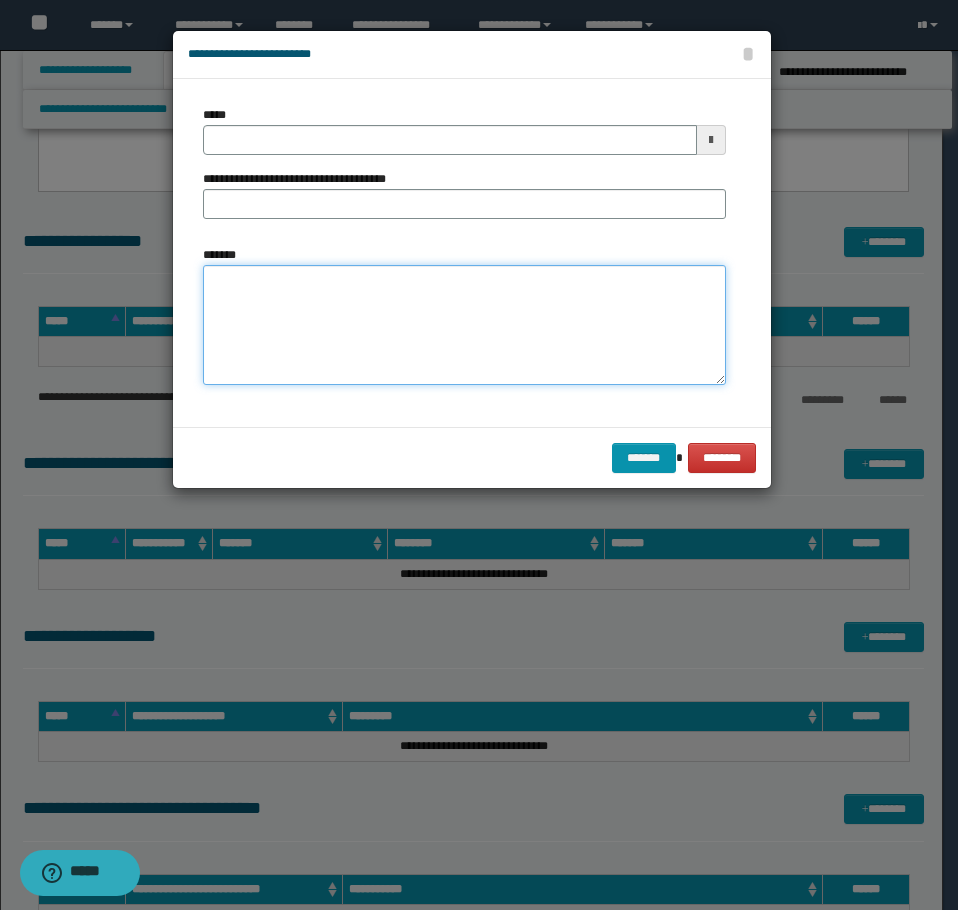 click on "*******" at bounding box center [464, 325] 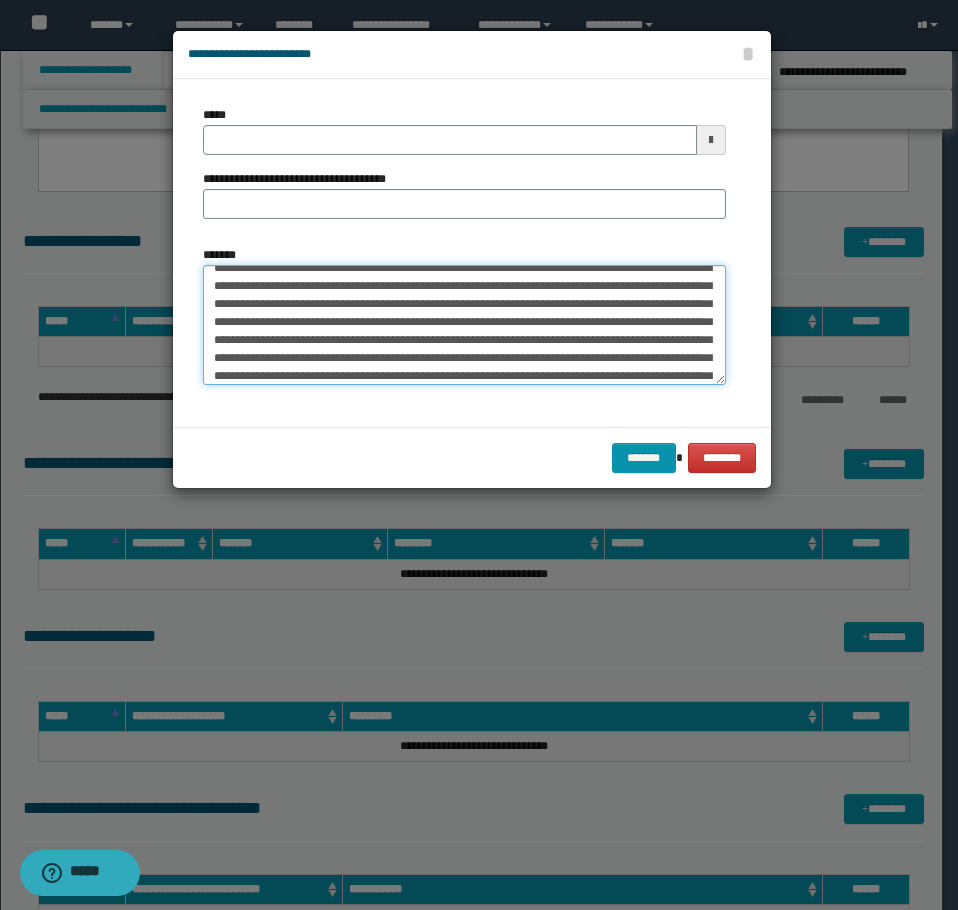 scroll, scrollTop: 0, scrollLeft: 0, axis: both 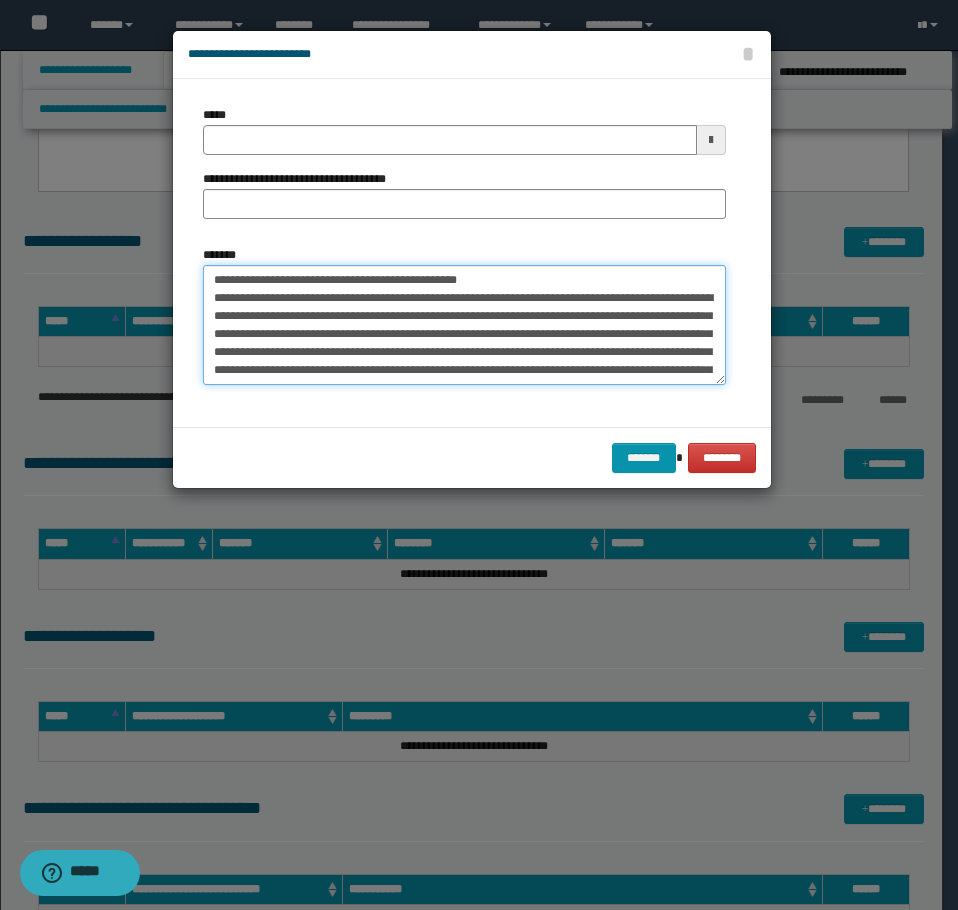 drag, startPoint x: 497, startPoint y: 275, endPoint x: 277, endPoint y: 287, distance: 220.32703 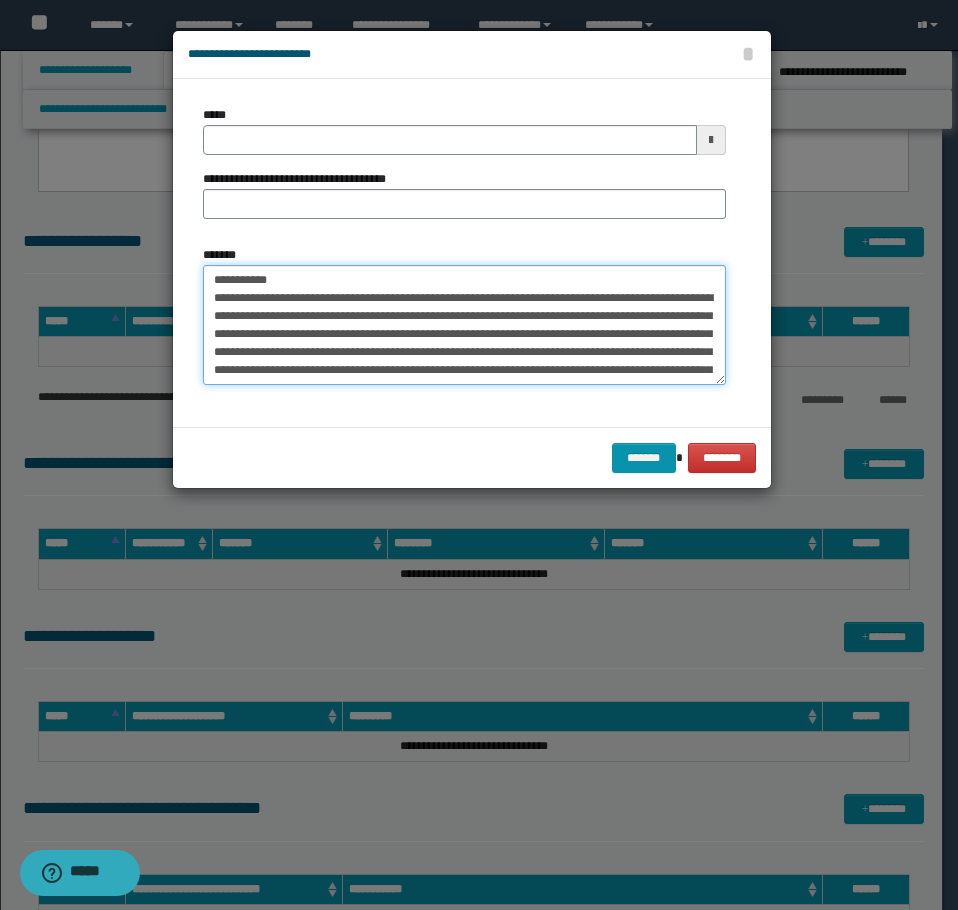 type on "**********" 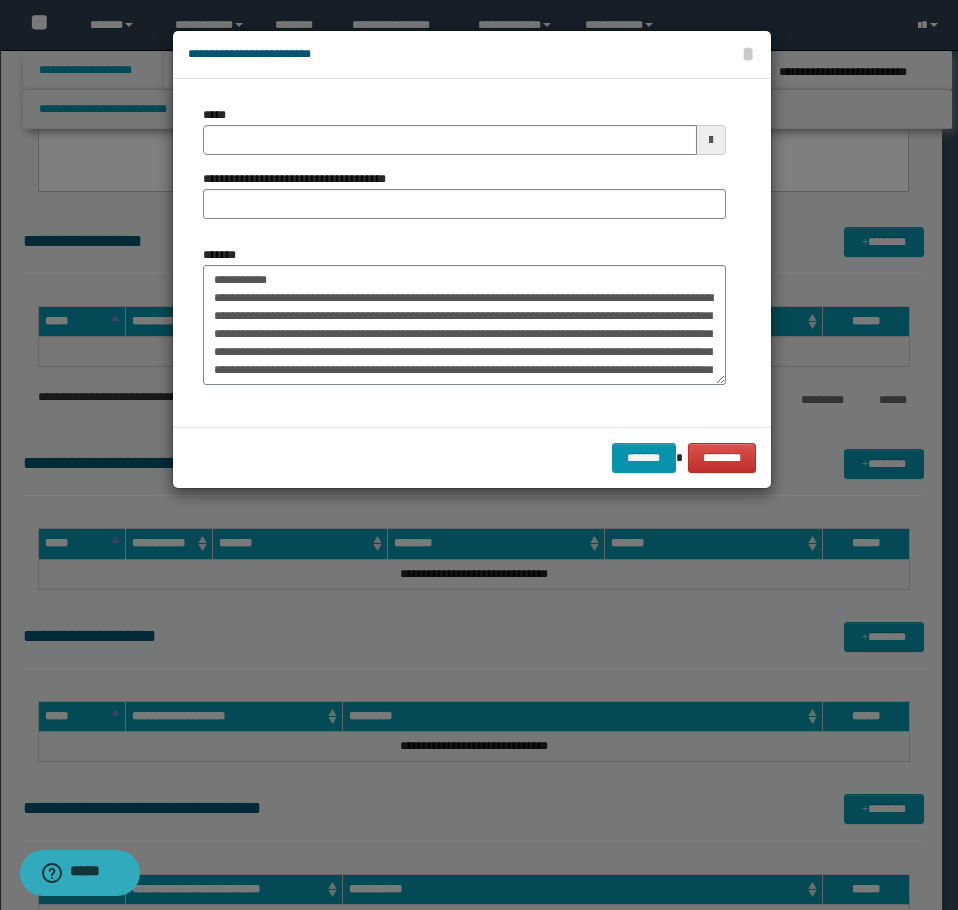 click on "**********" at bounding box center [464, 170] 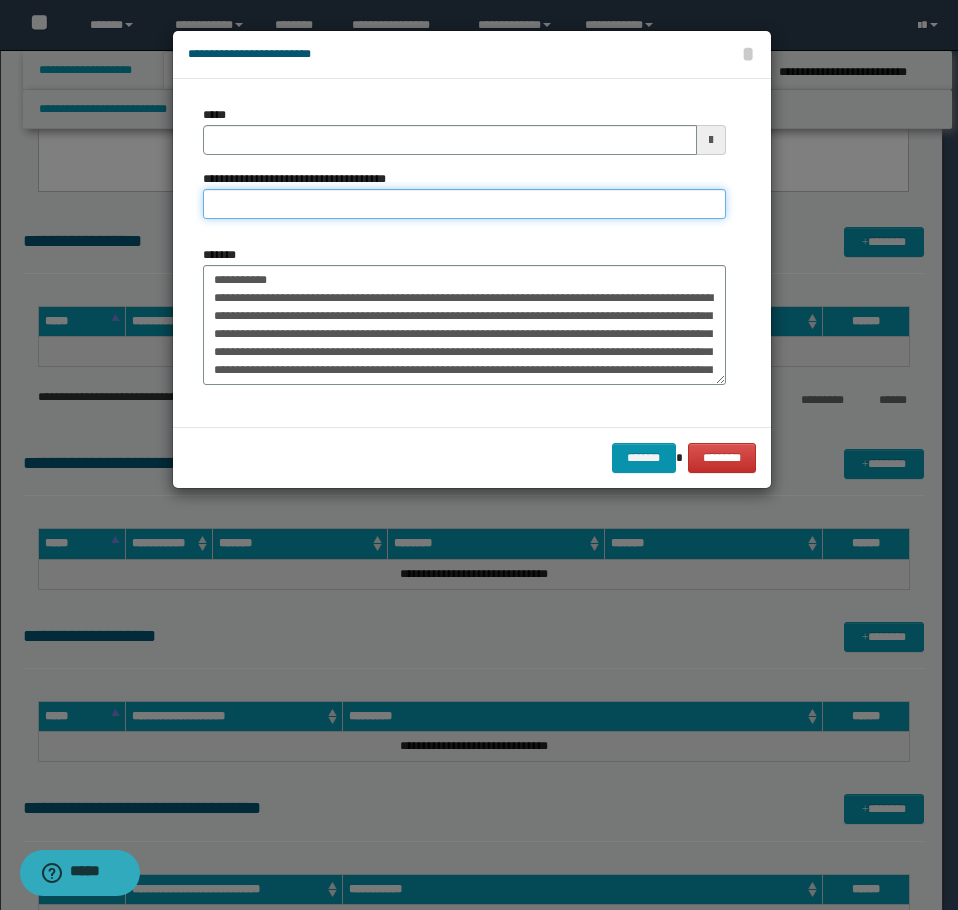 click on "**********" at bounding box center (464, 204) 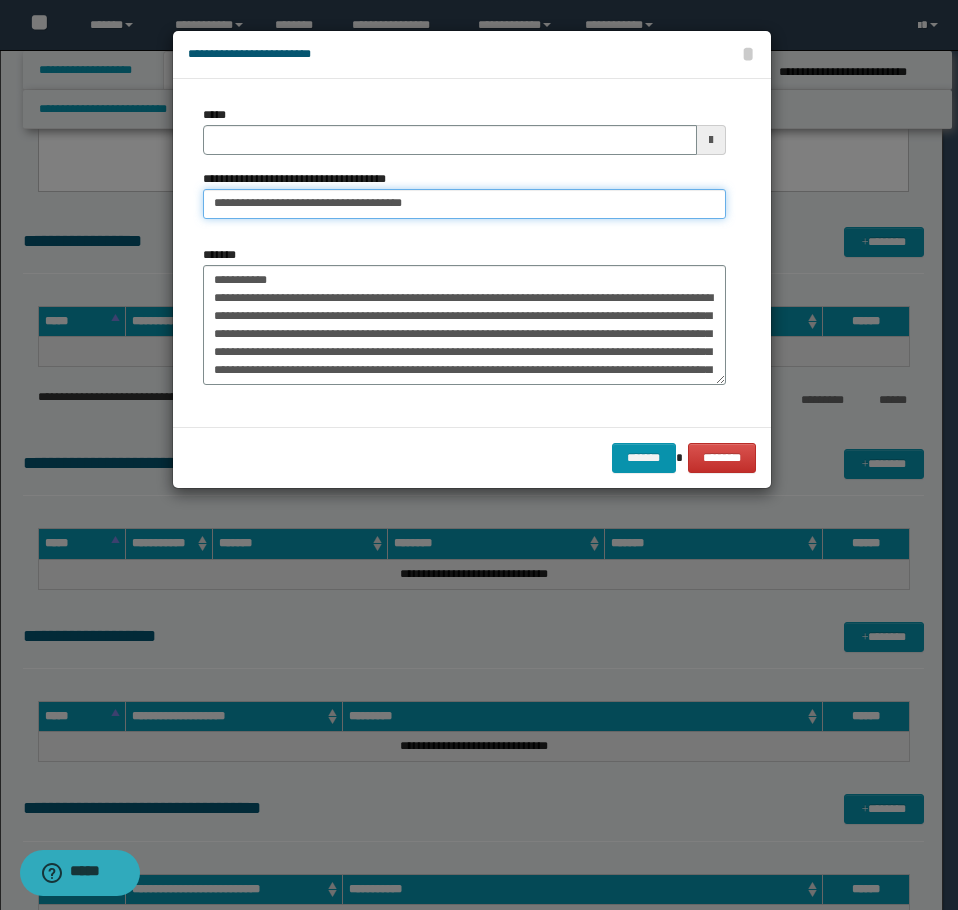 type on "**********" 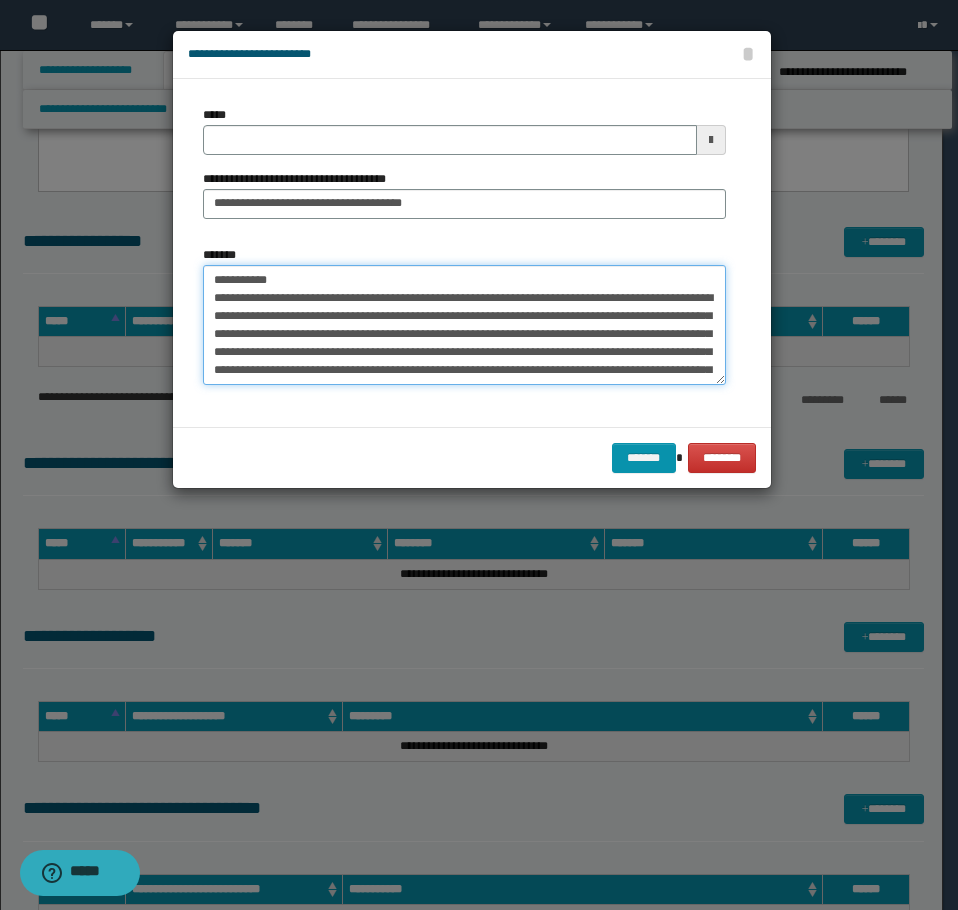 drag, startPoint x: 295, startPoint y: 274, endPoint x: 11, endPoint y: 241, distance: 285.91083 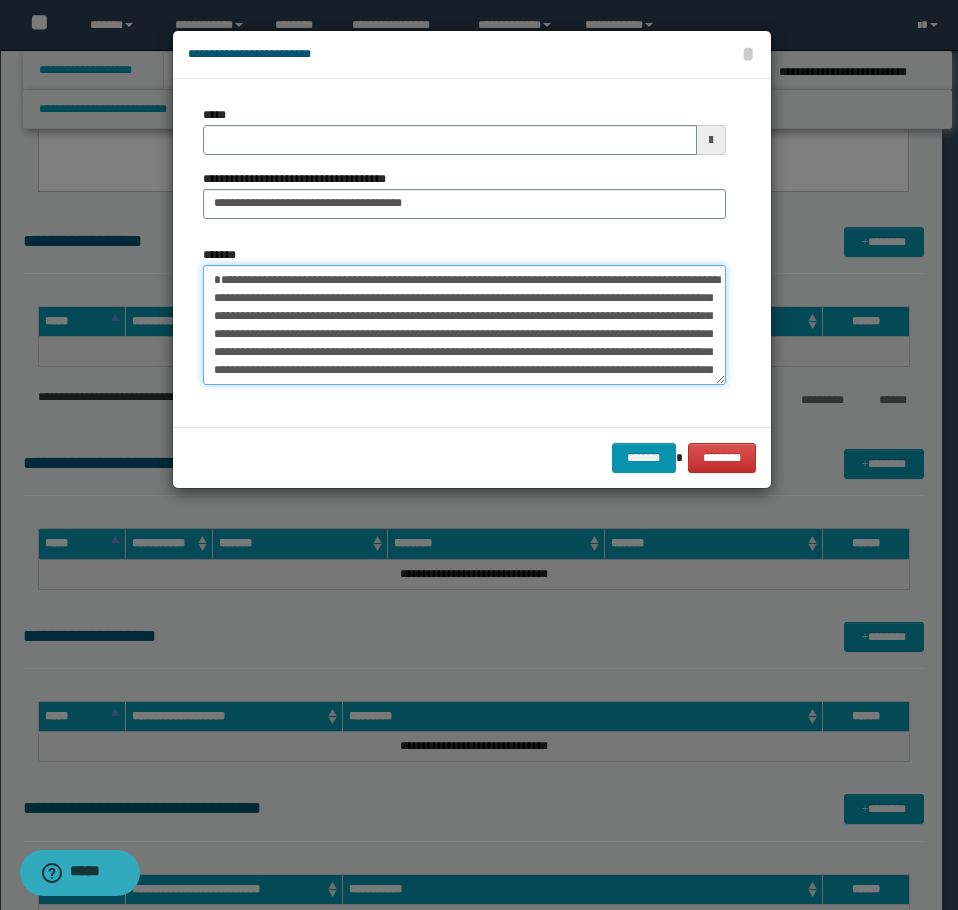 type 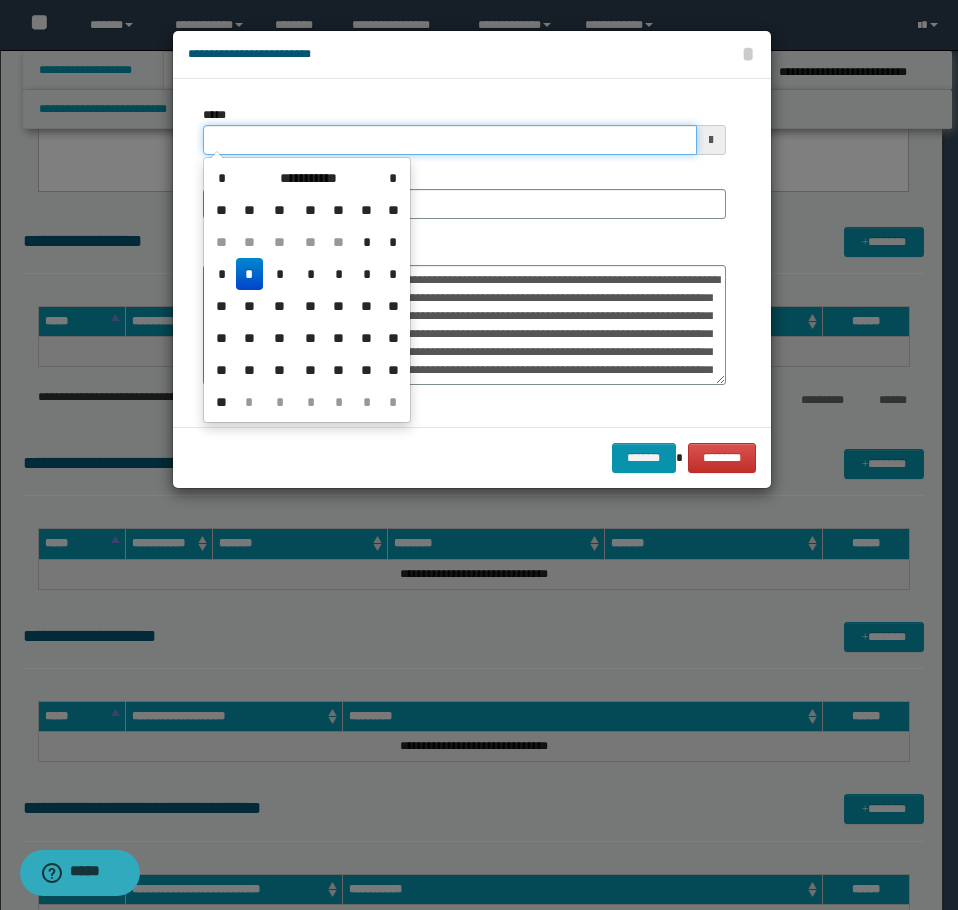 click on "*****" at bounding box center (450, 140) 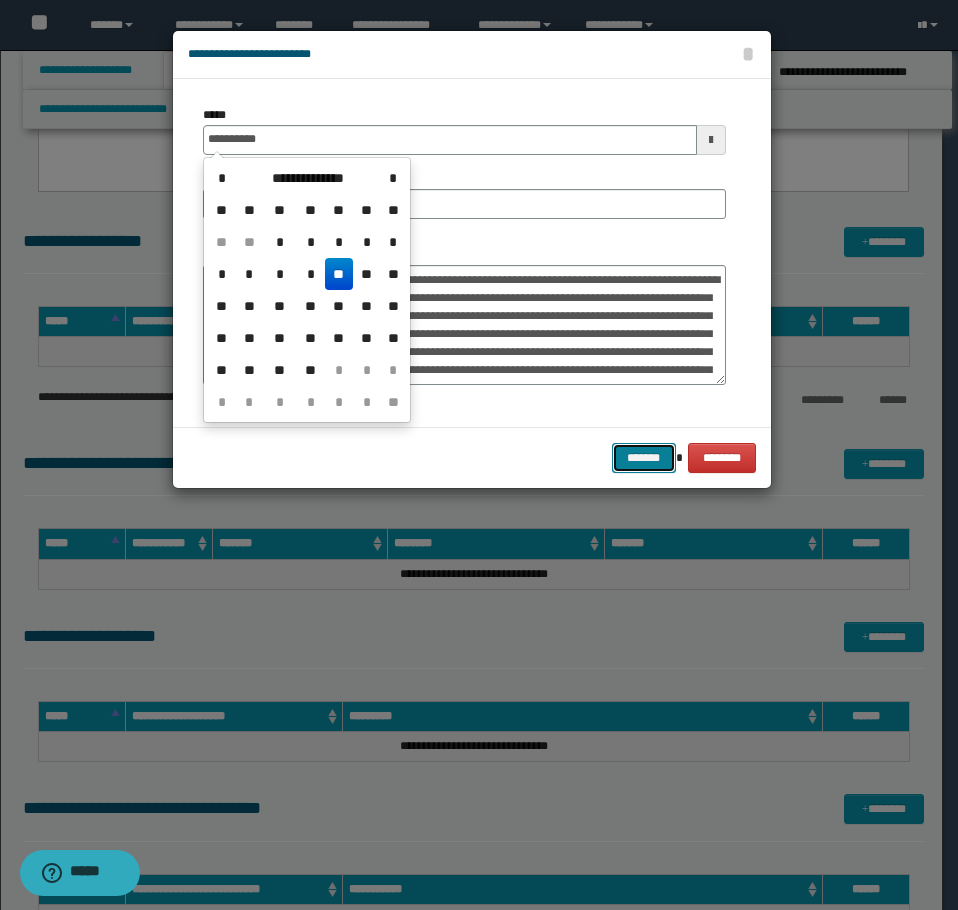 type on "**********" 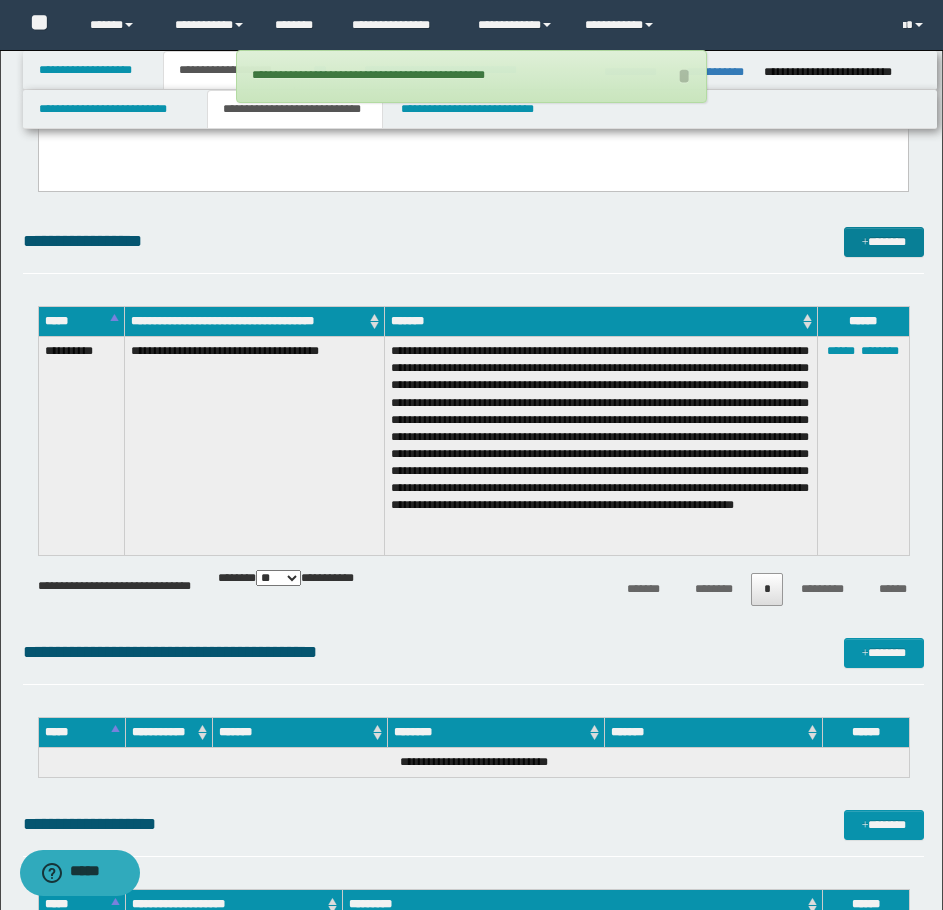 click on "**********" at bounding box center (473, -463) 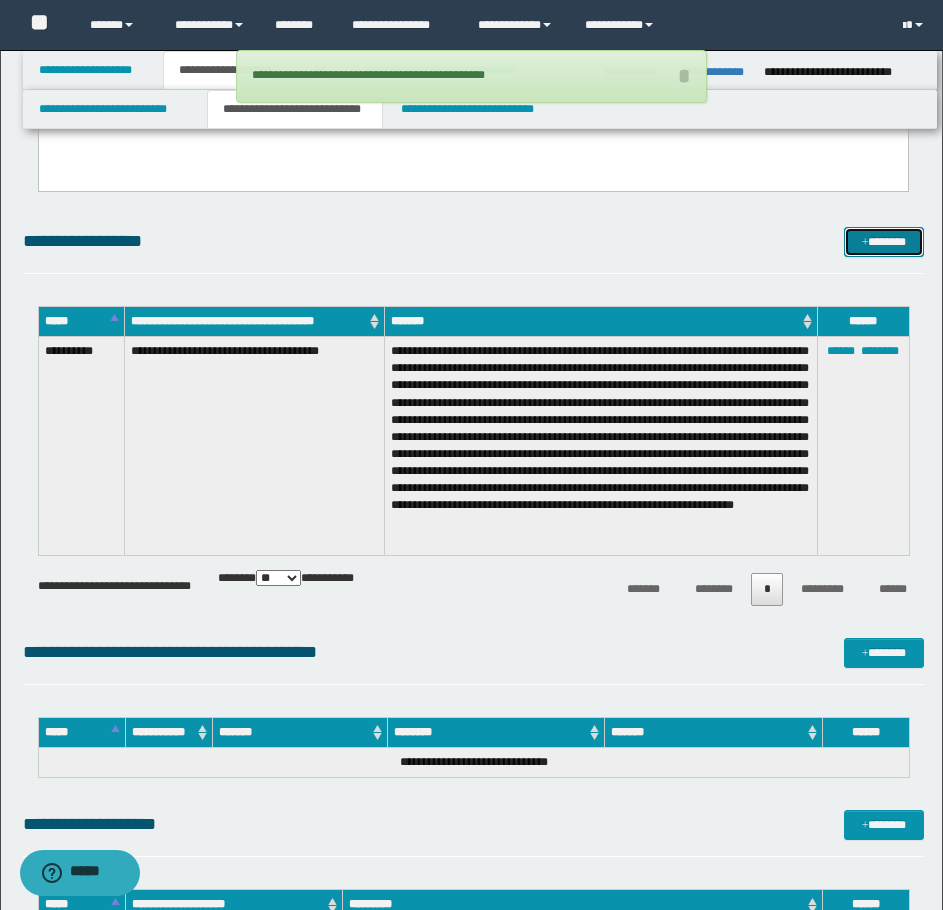 click on "*******" at bounding box center [884, 242] 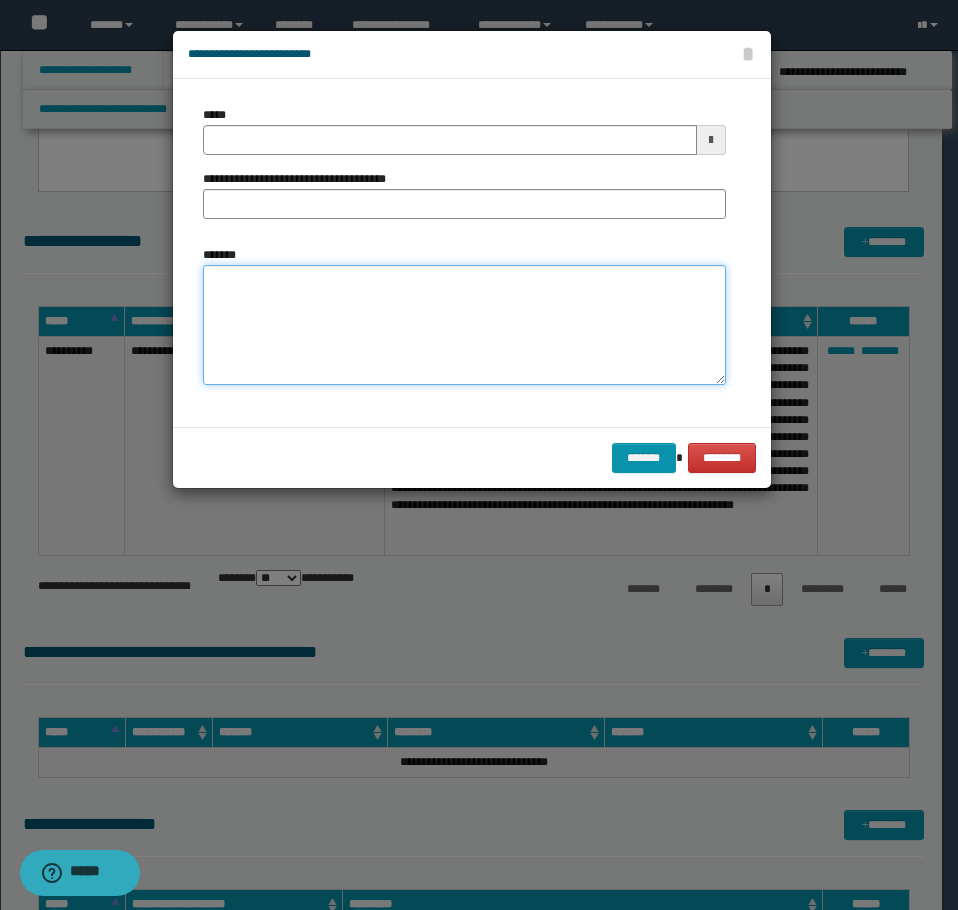 click on "*******" at bounding box center [464, 325] 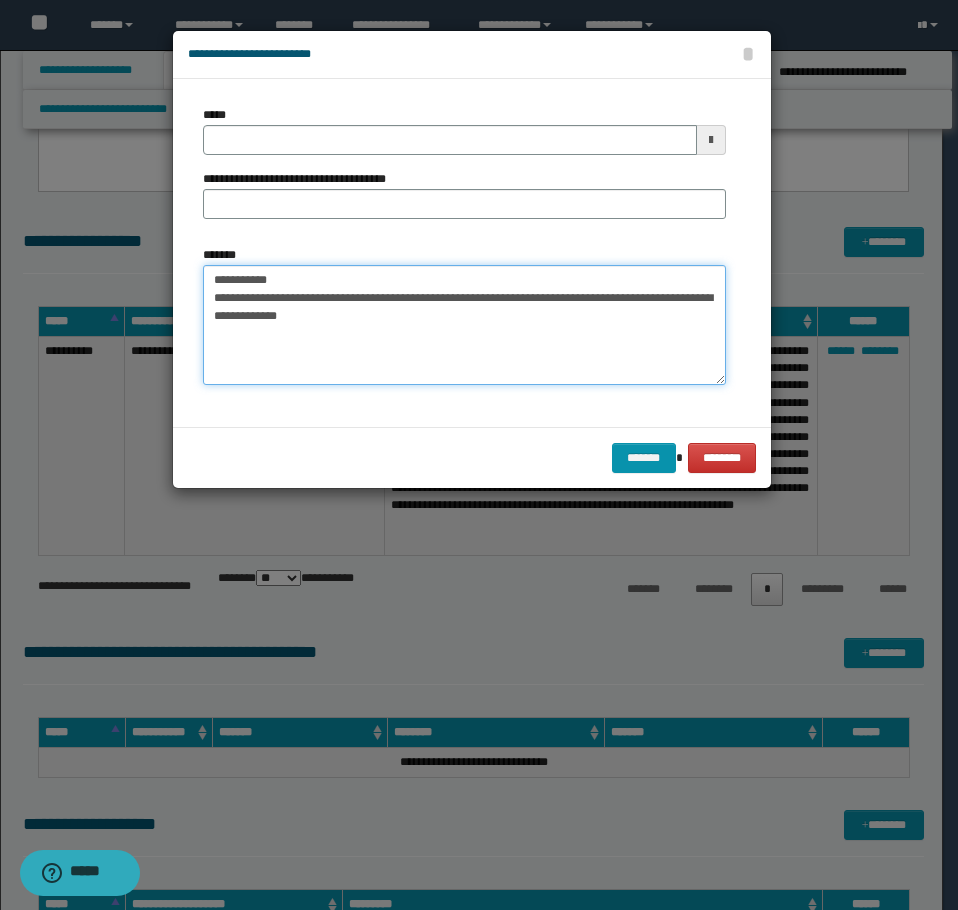 drag, startPoint x: 485, startPoint y: 280, endPoint x: 279, endPoint y: 283, distance: 206.02185 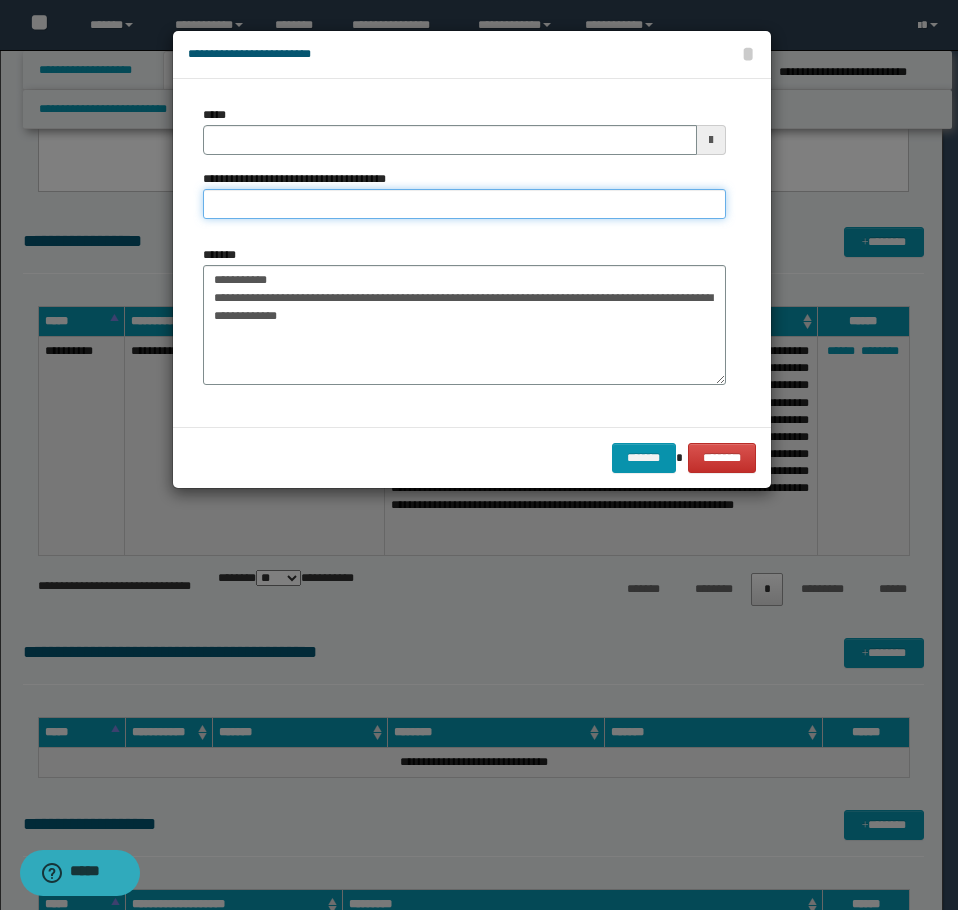 click on "**********" at bounding box center (464, 204) 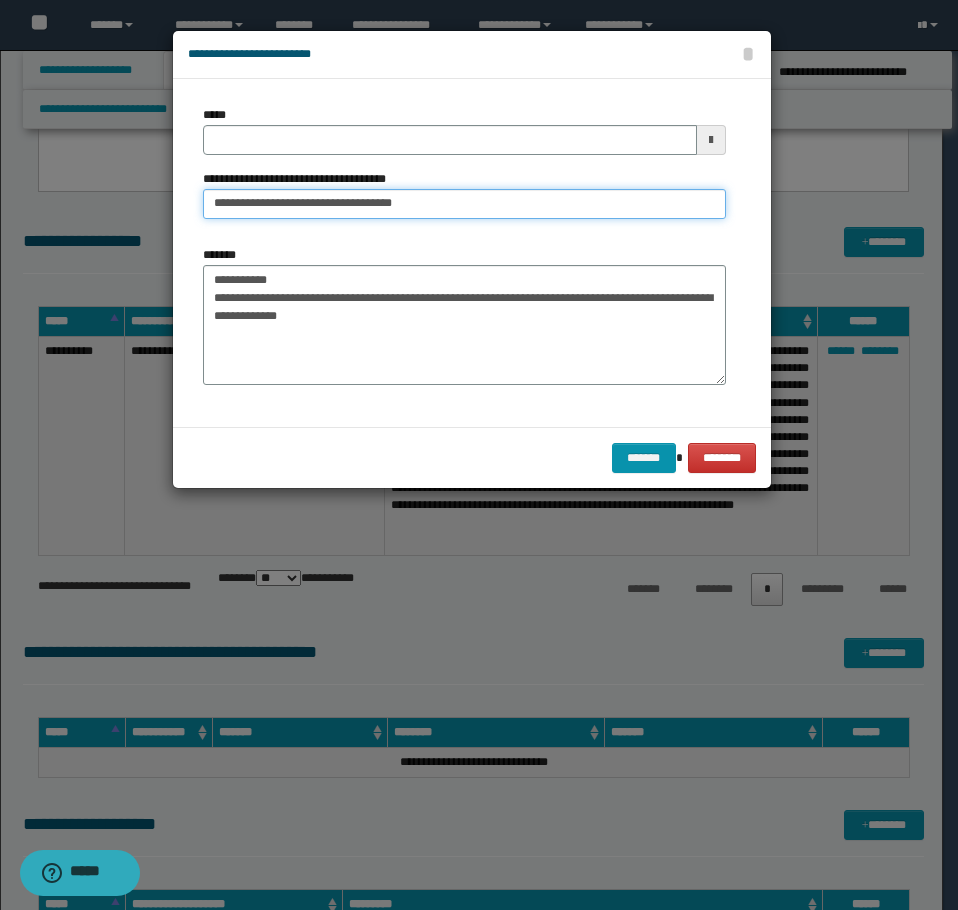 type on "**********" 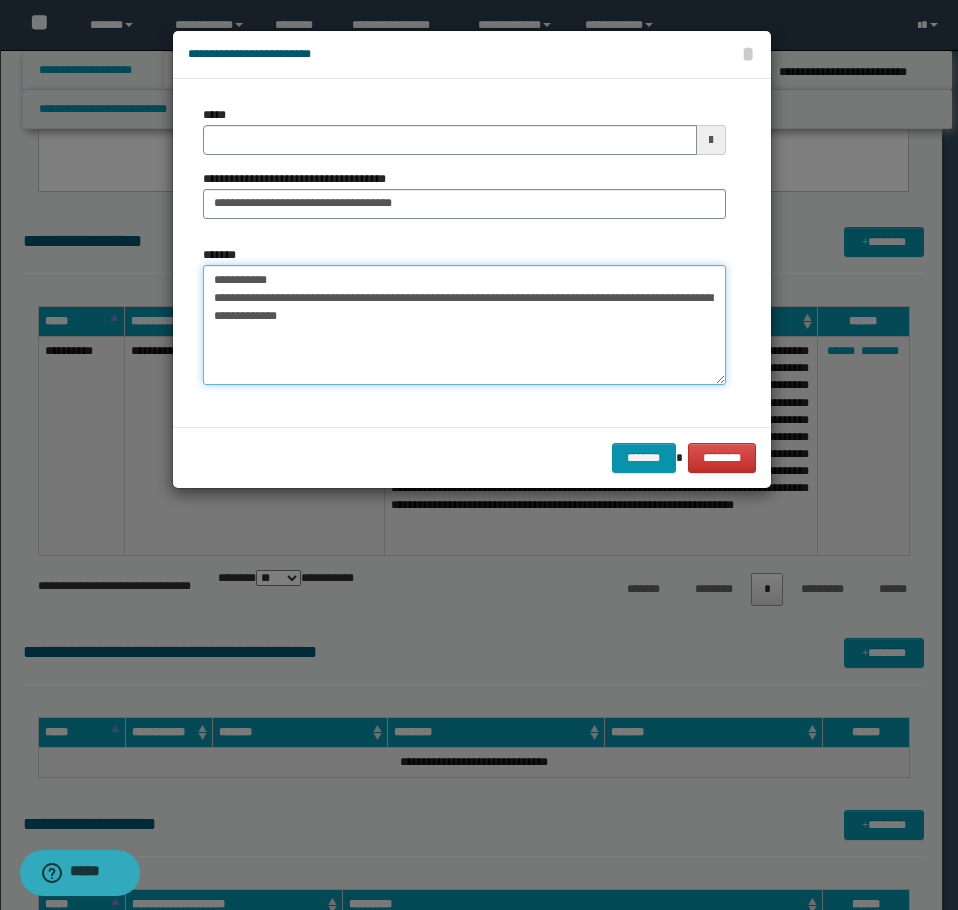 drag, startPoint x: 283, startPoint y: 280, endPoint x: -1, endPoint y: 263, distance: 284.50836 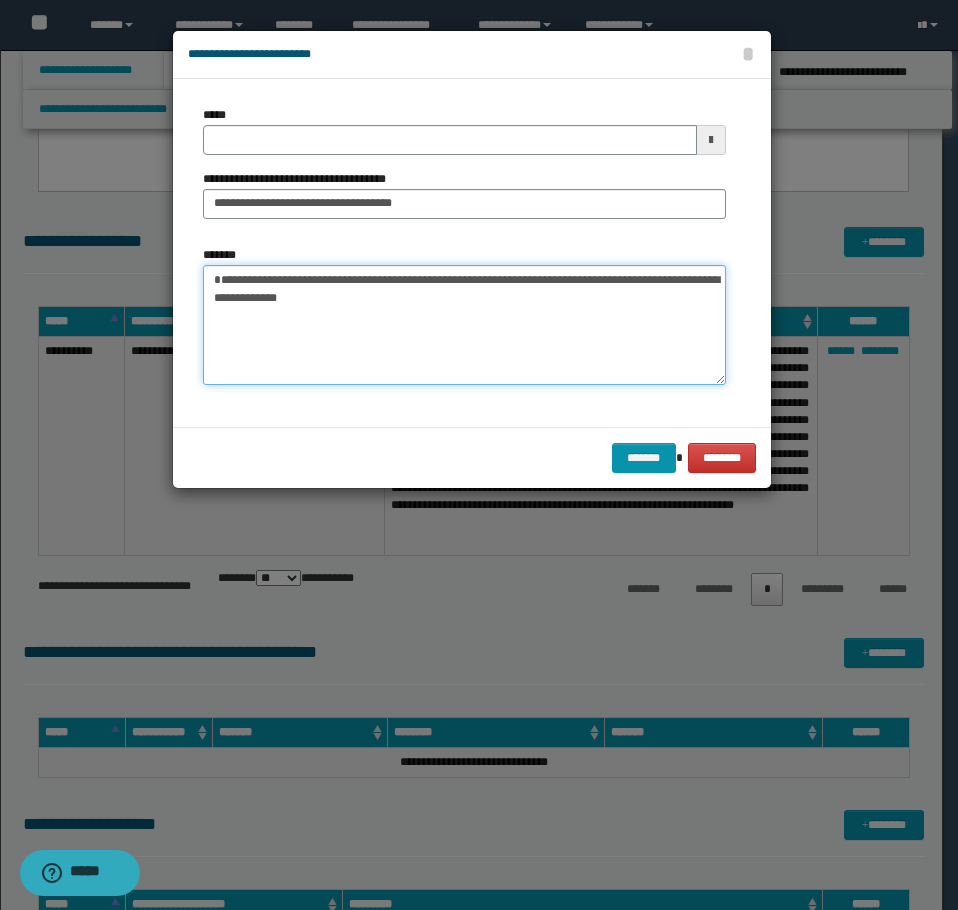 type 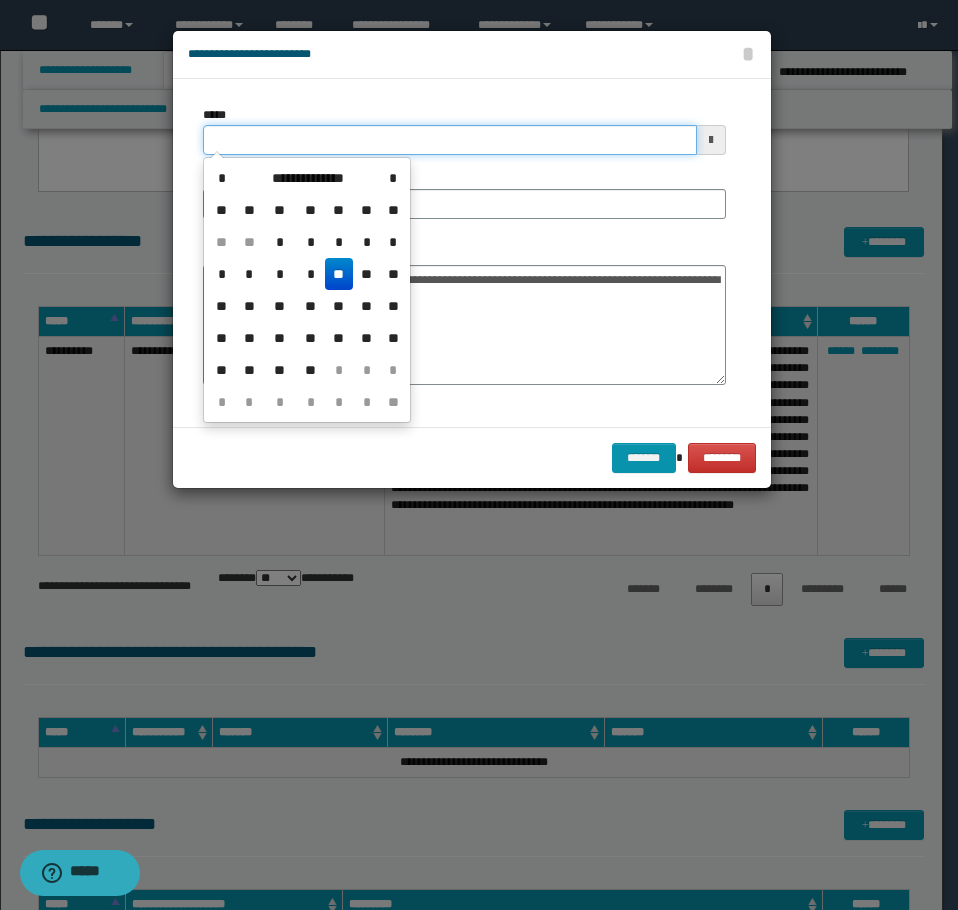 click on "*****" at bounding box center [450, 140] 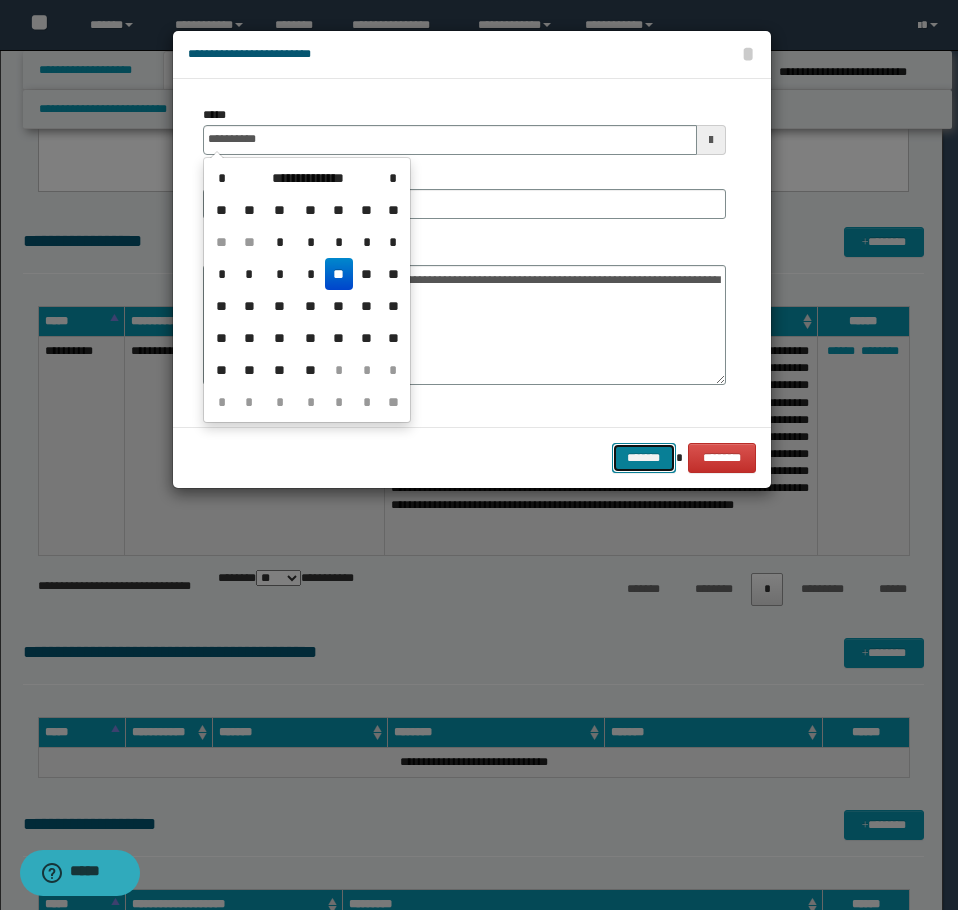 type on "**********" 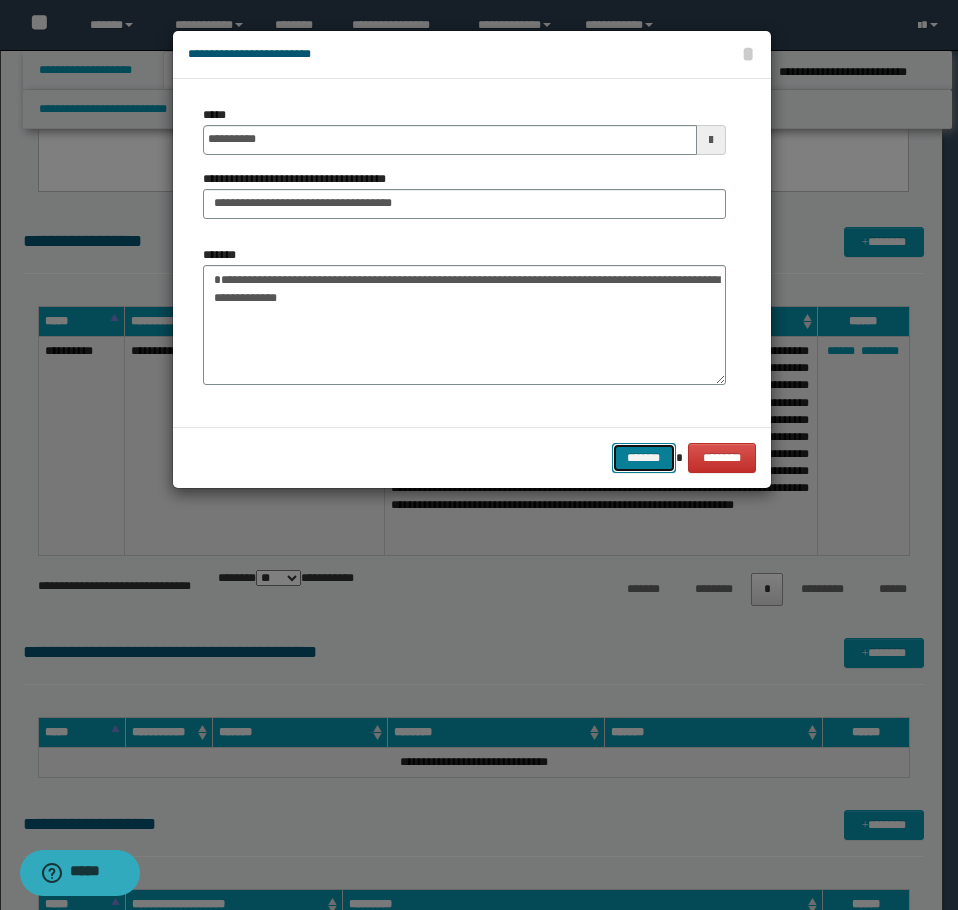 click on "*******" at bounding box center [644, 458] 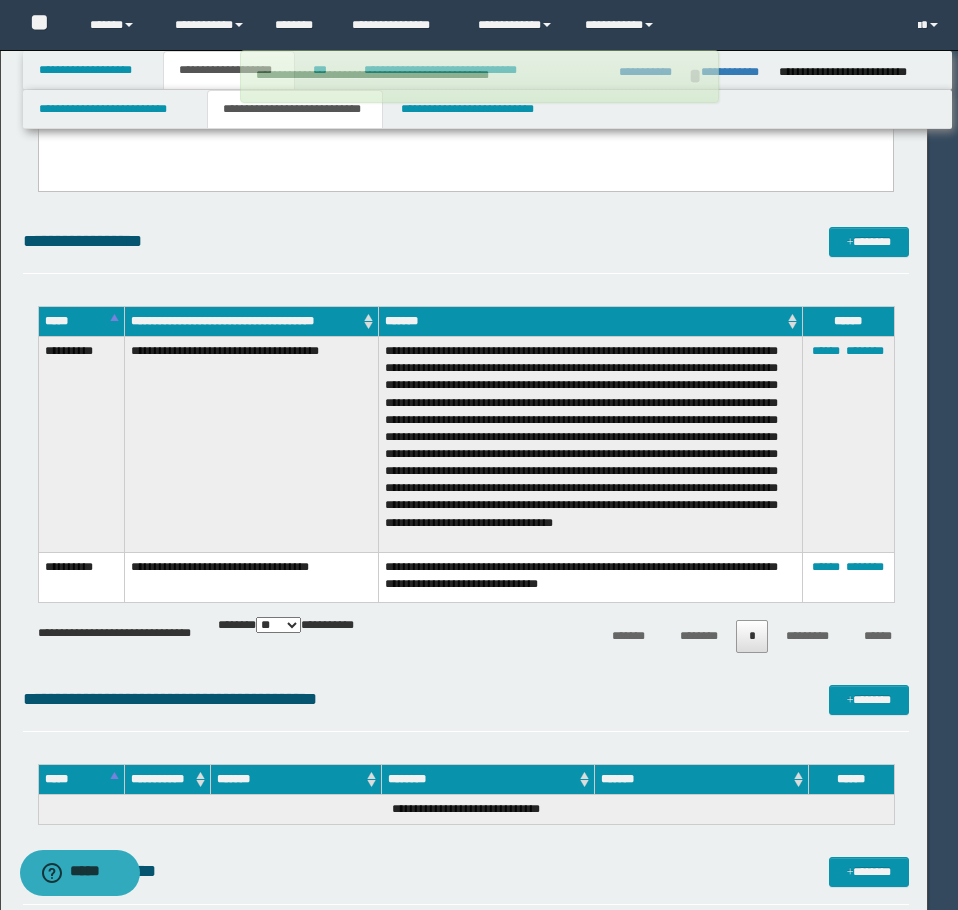 type 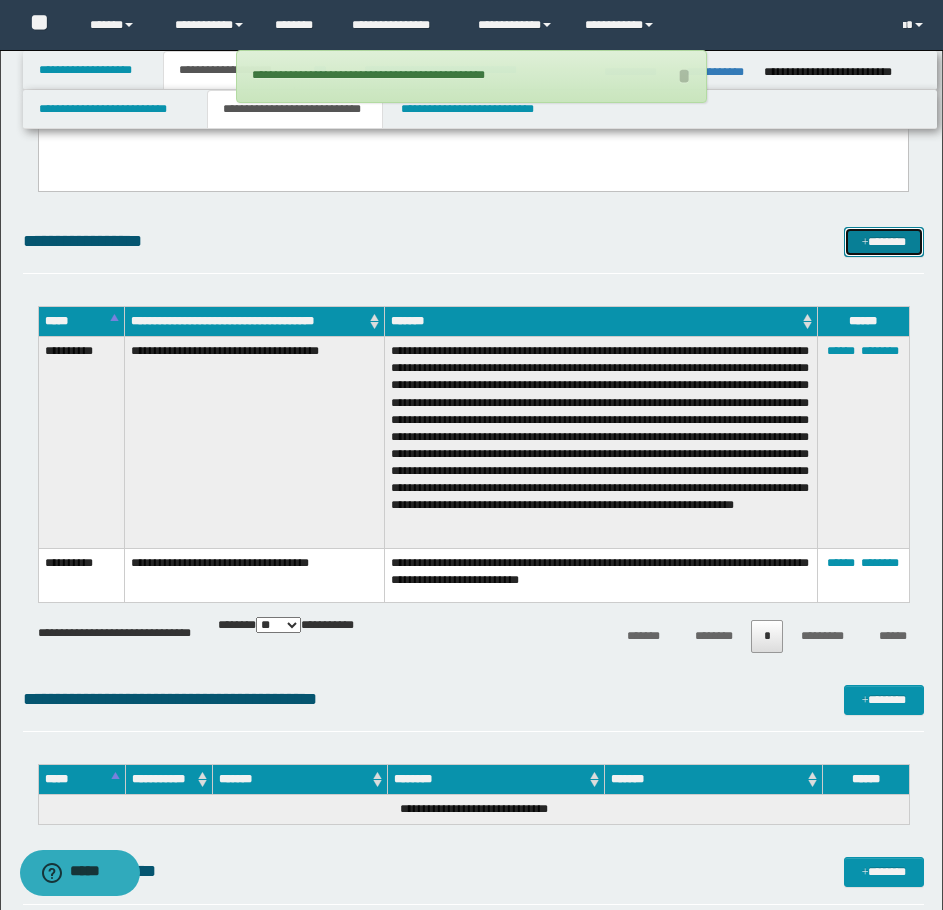 click on "*******" at bounding box center (884, 242) 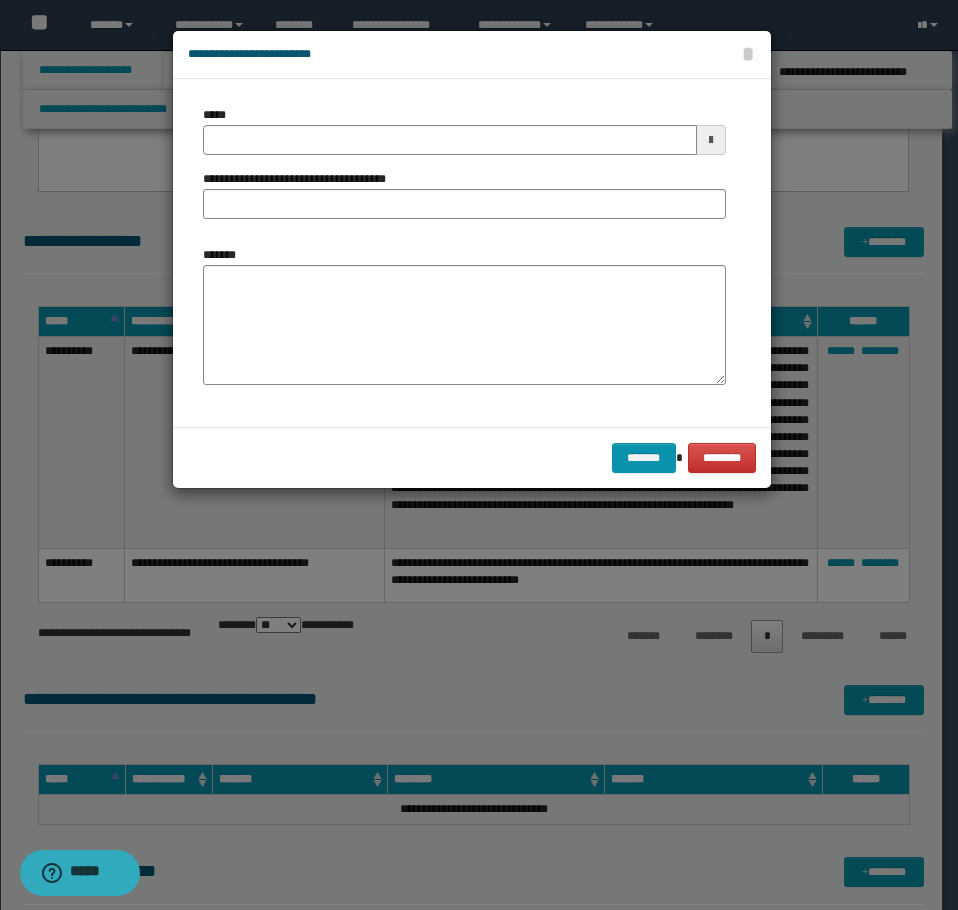 click on "*******" at bounding box center [464, 315] 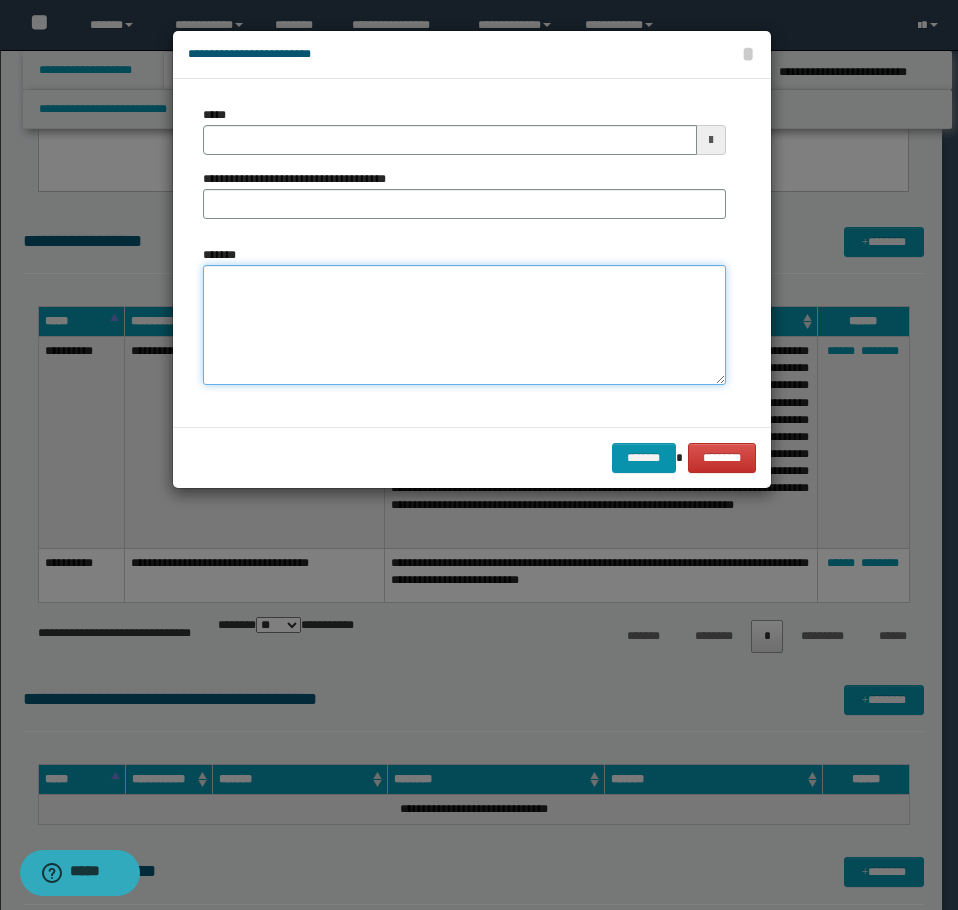click on "*******" at bounding box center [464, 325] 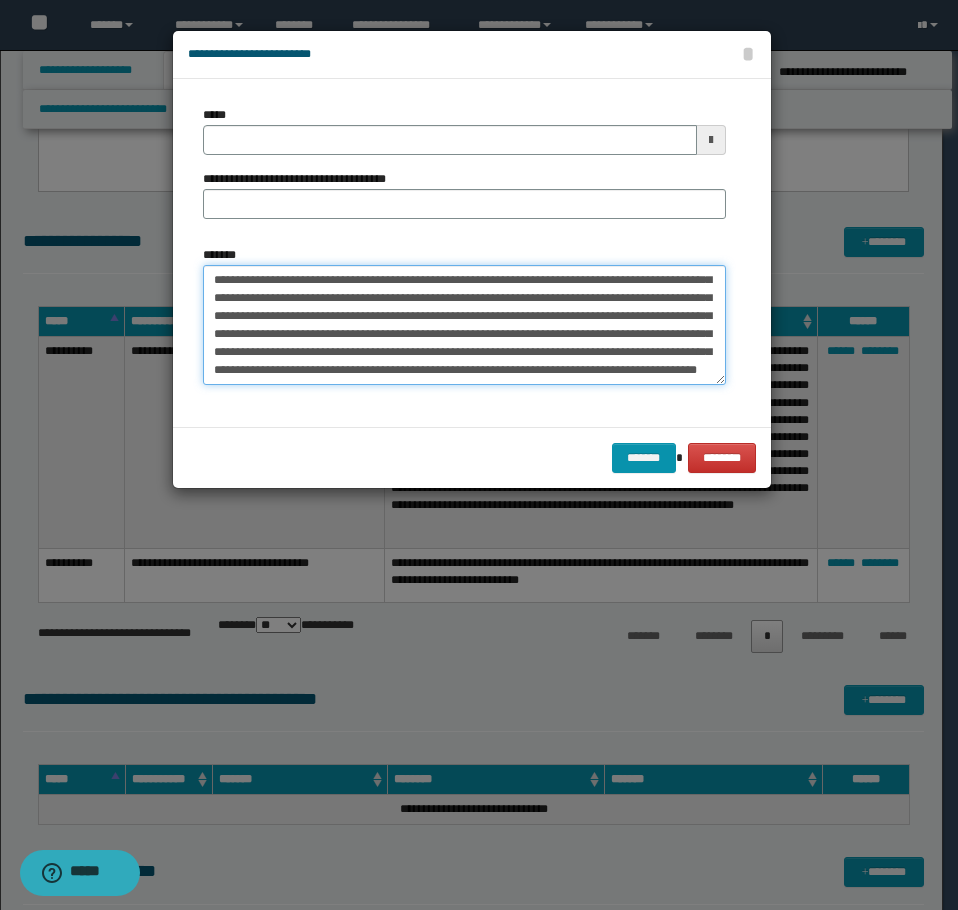 scroll, scrollTop: 0, scrollLeft: 0, axis: both 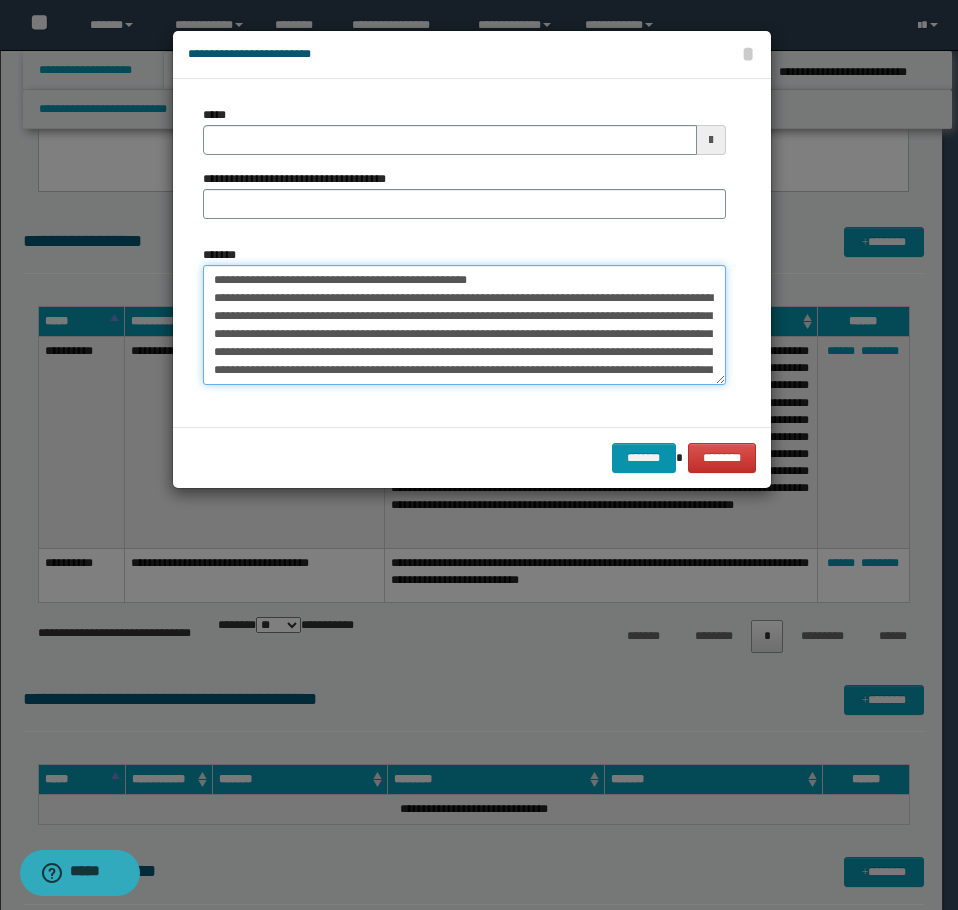 drag, startPoint x: 533, startPoint y: 275, endPoint x: 281, endPoint y: 281, distance: 252.07141 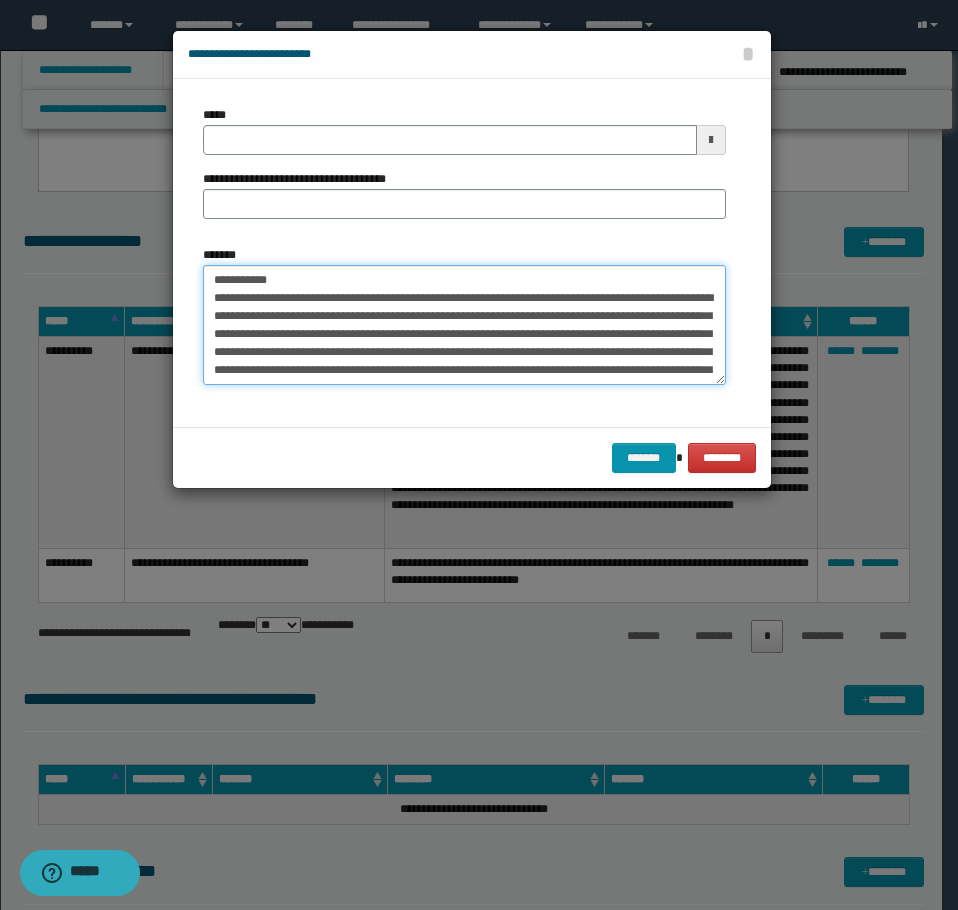 type on "**********" 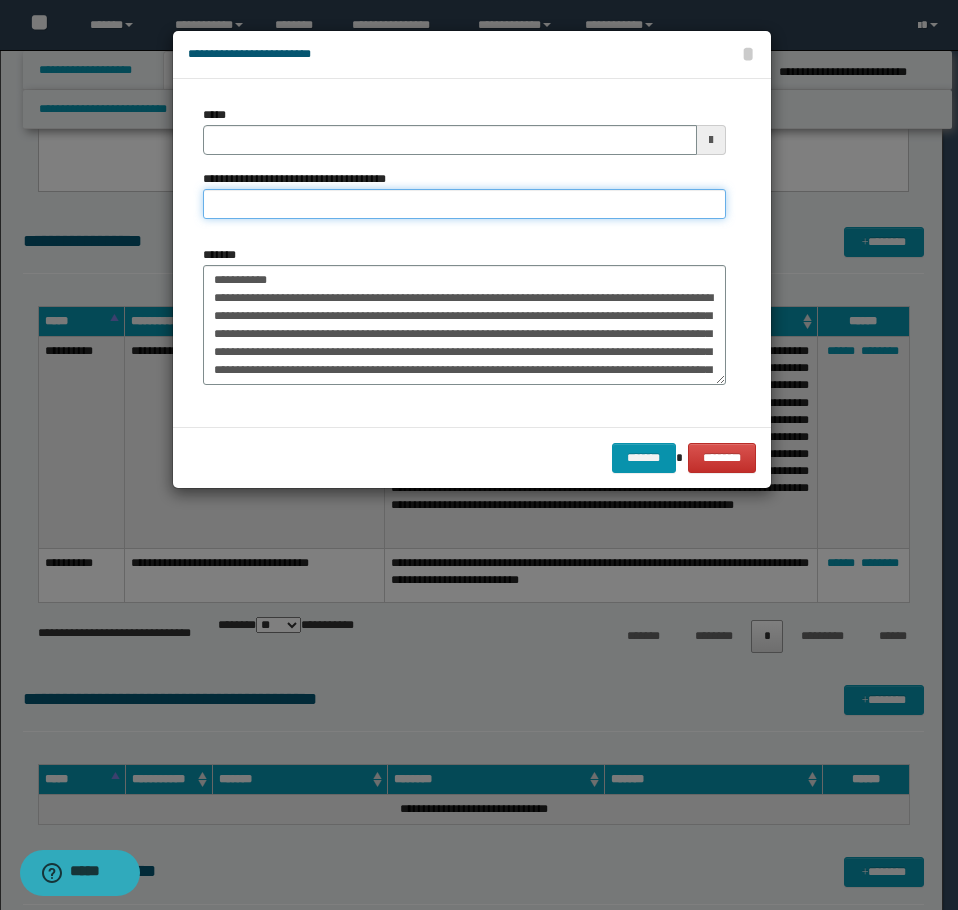 click on "**********" at bounding box center (464, 204) 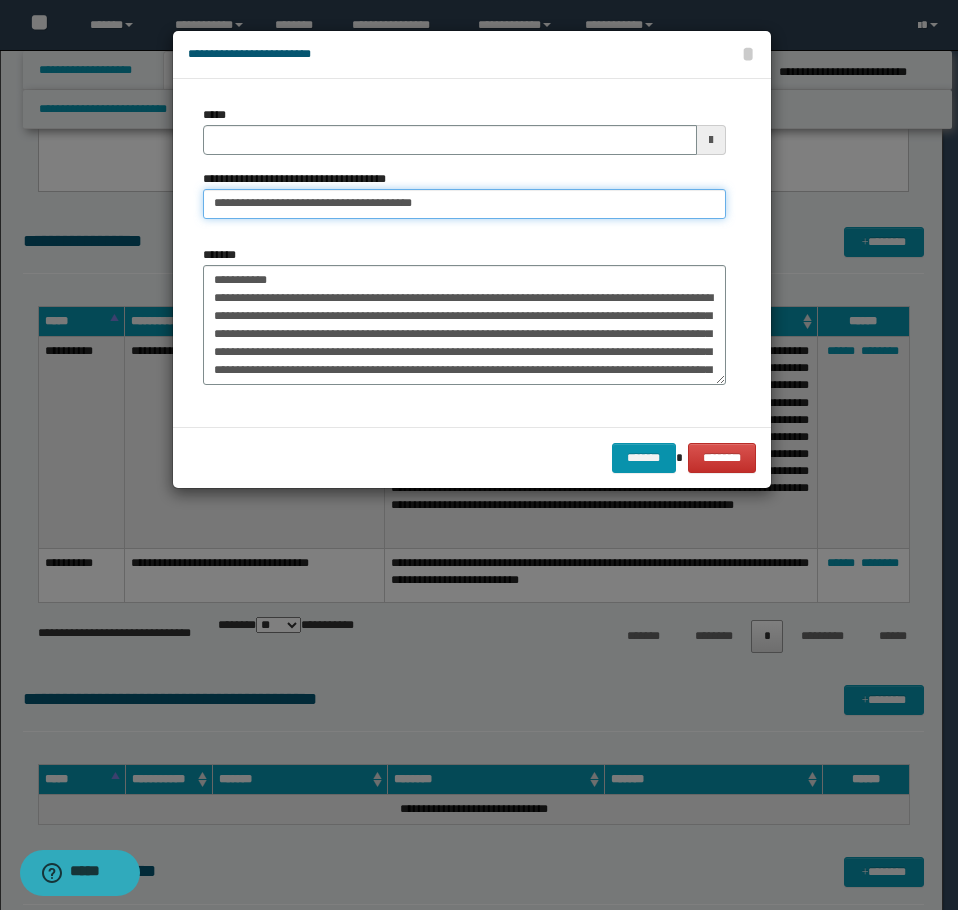 type on "**********" 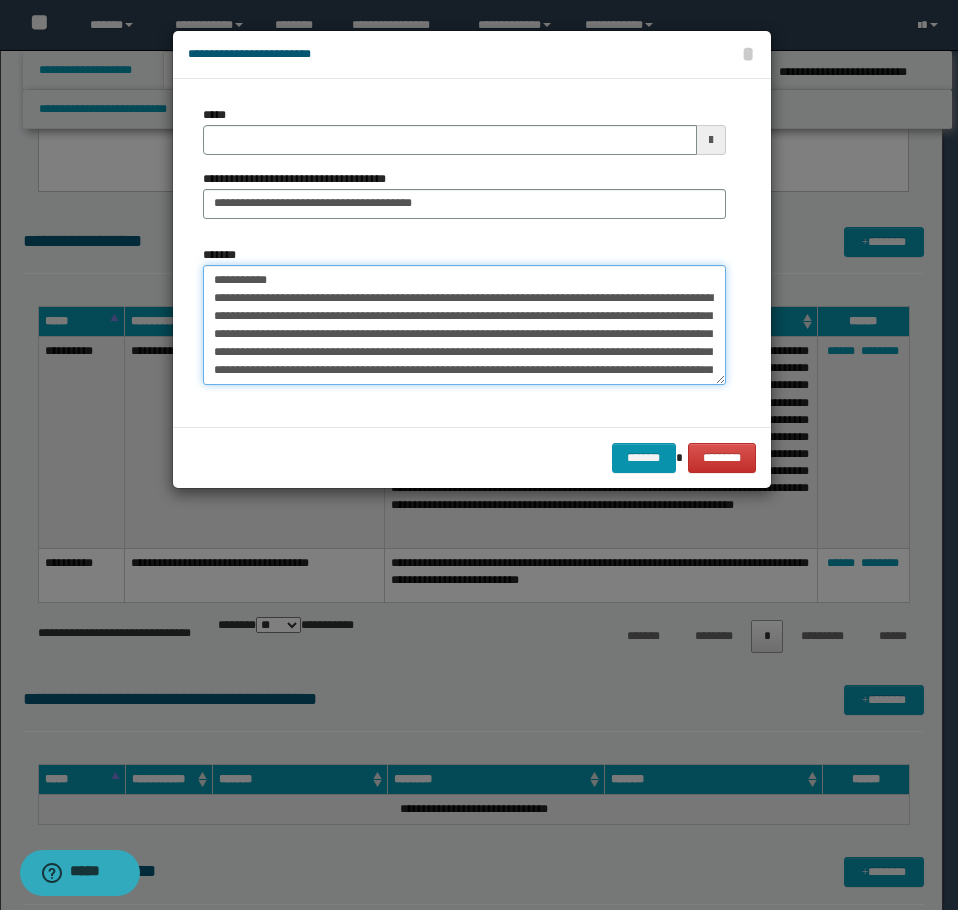 drag, startPoint x: 295, startPoint y: 275, endPoint x: 18, endPoint y: 247, distance: 278.41156 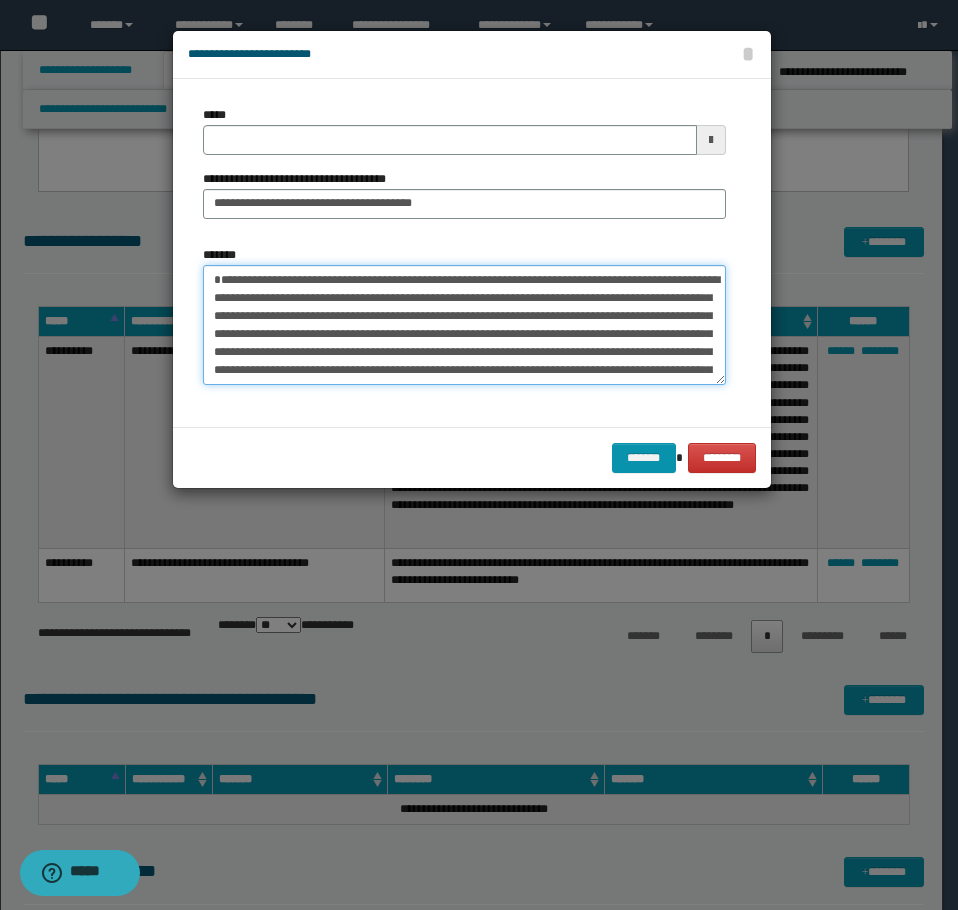type 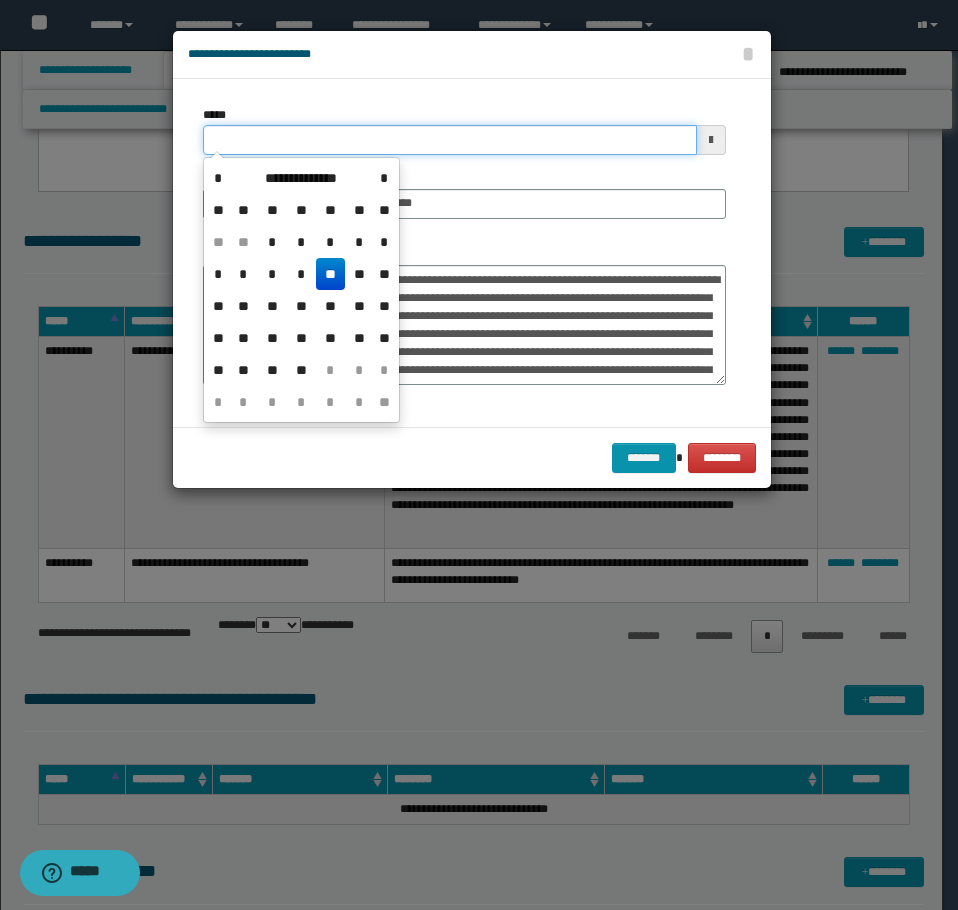 click on "*****" at bounding box center [450, 140] 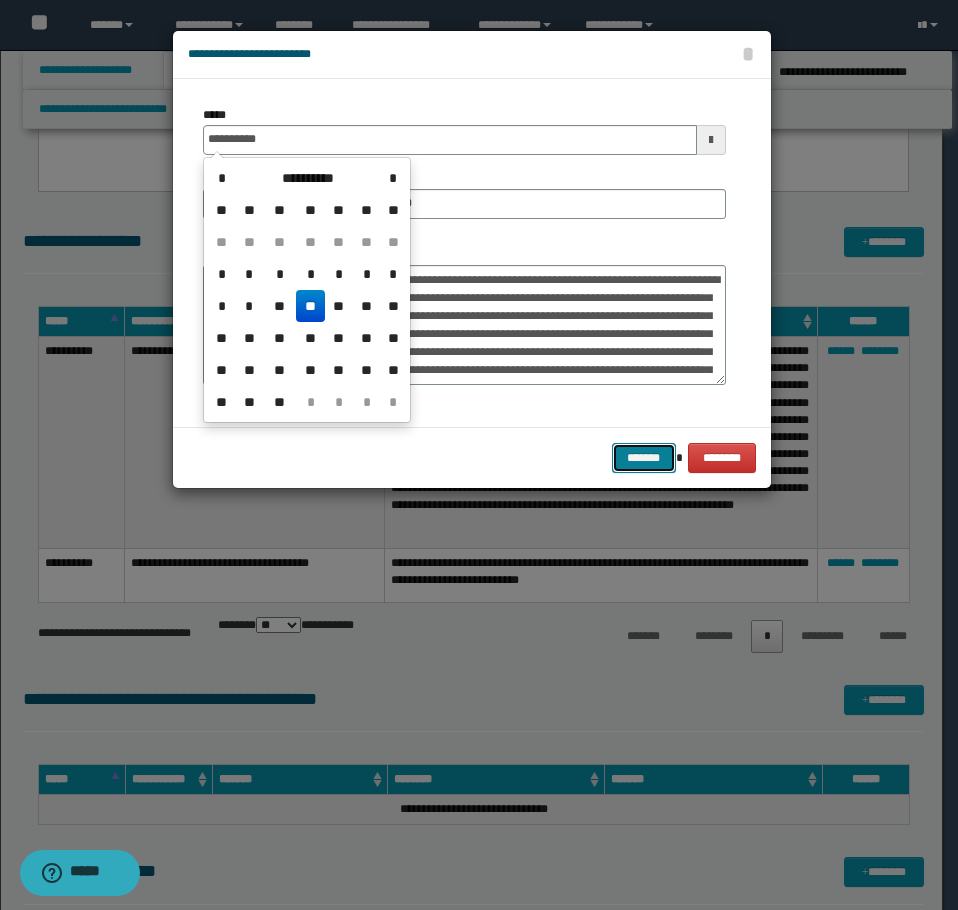 type on "**********" 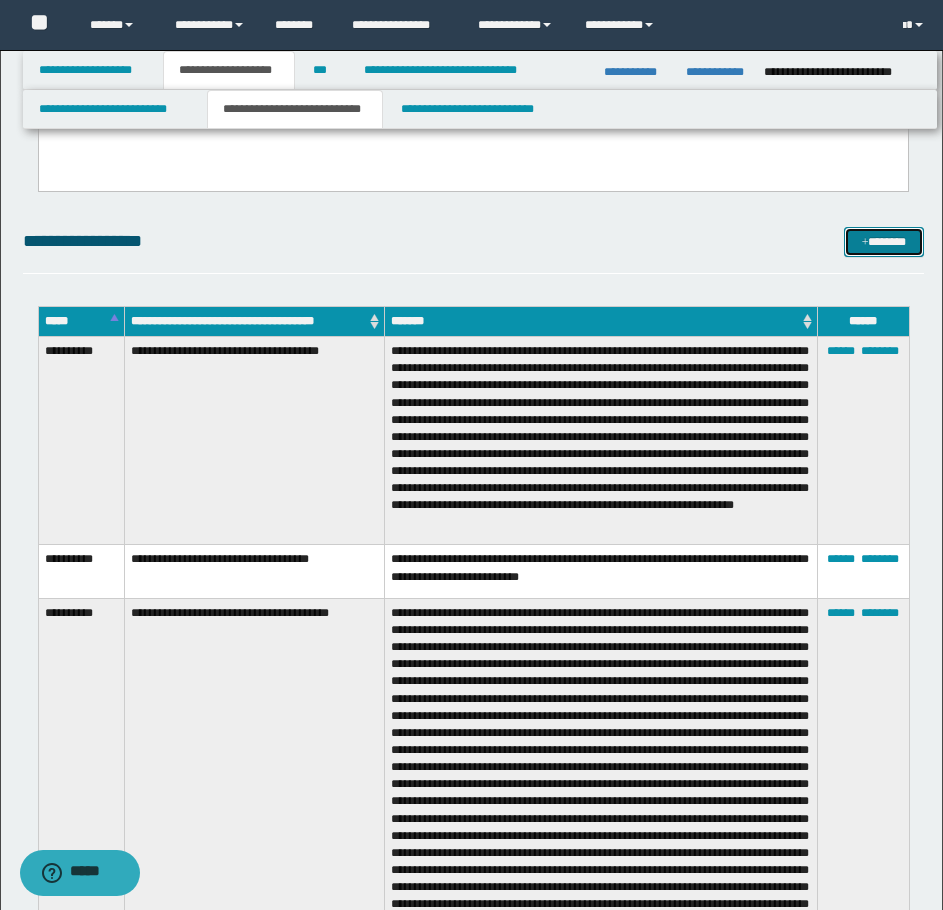 drag, startPoint x: 877, startPoint y: 248, endPoint x: 823, endPoint y: 249, distance: 54.00926 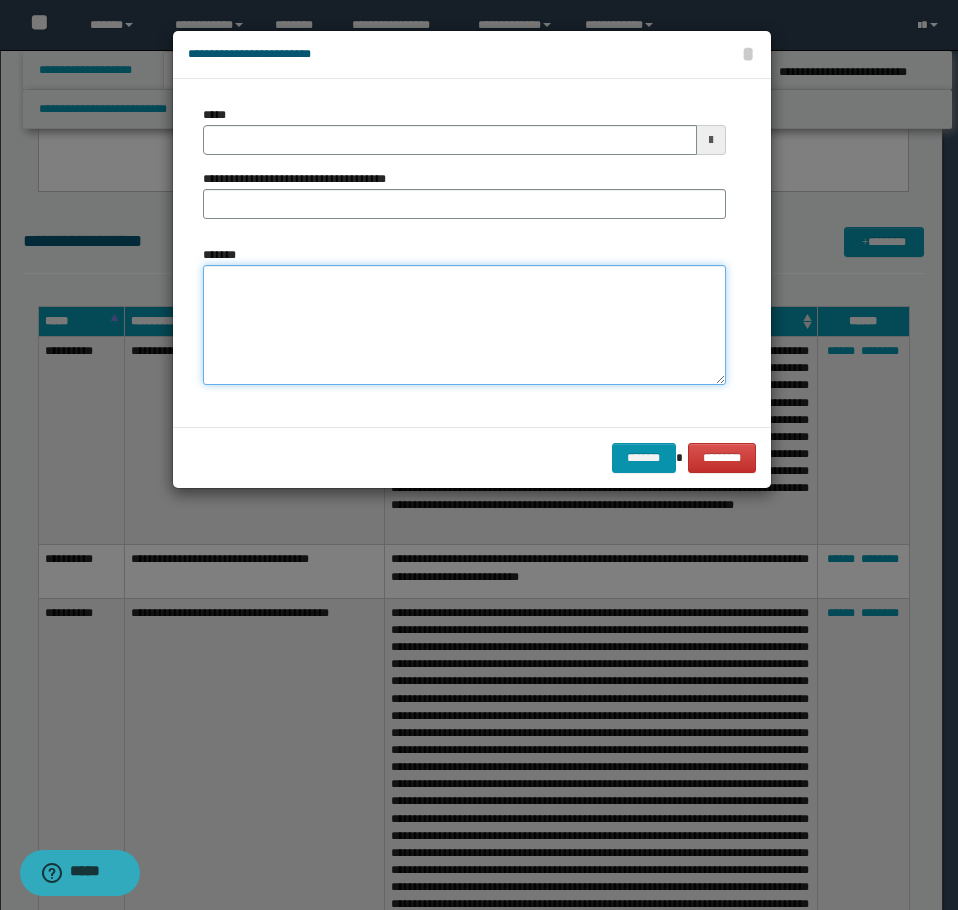 click on "*******" at bounding box center (464, 325) 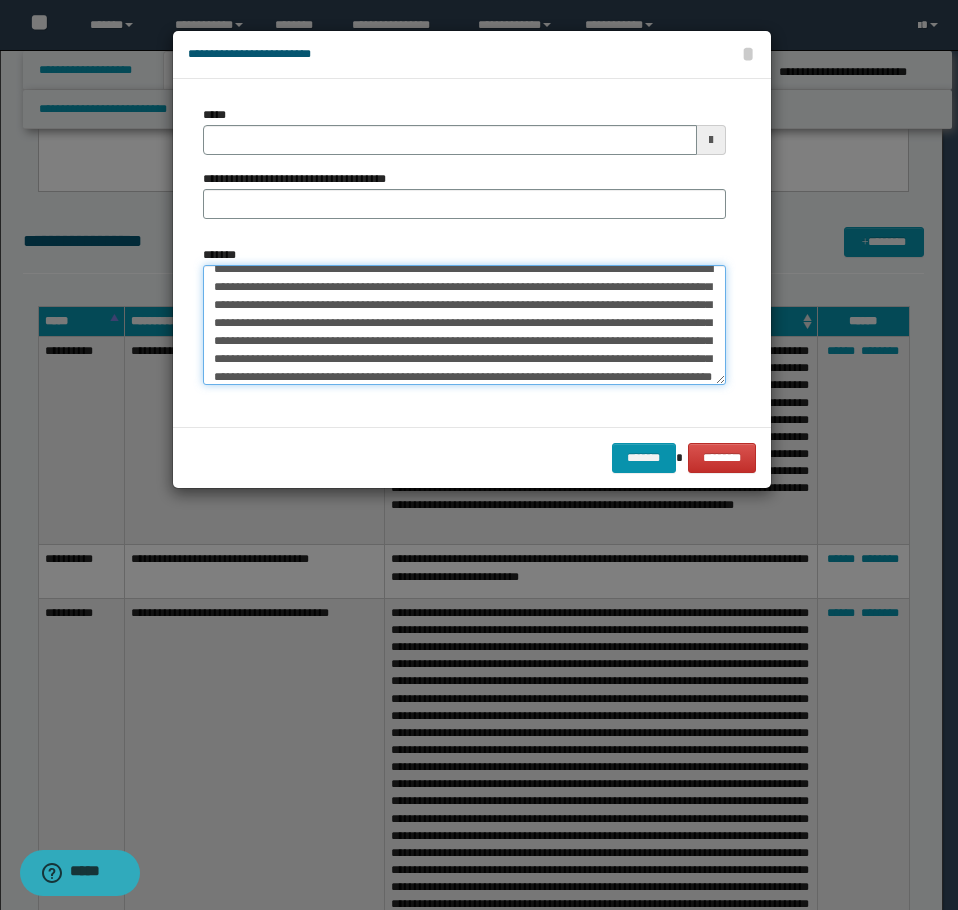 scroll, scrollTop: 0, scrollLeft: 0, axis: both 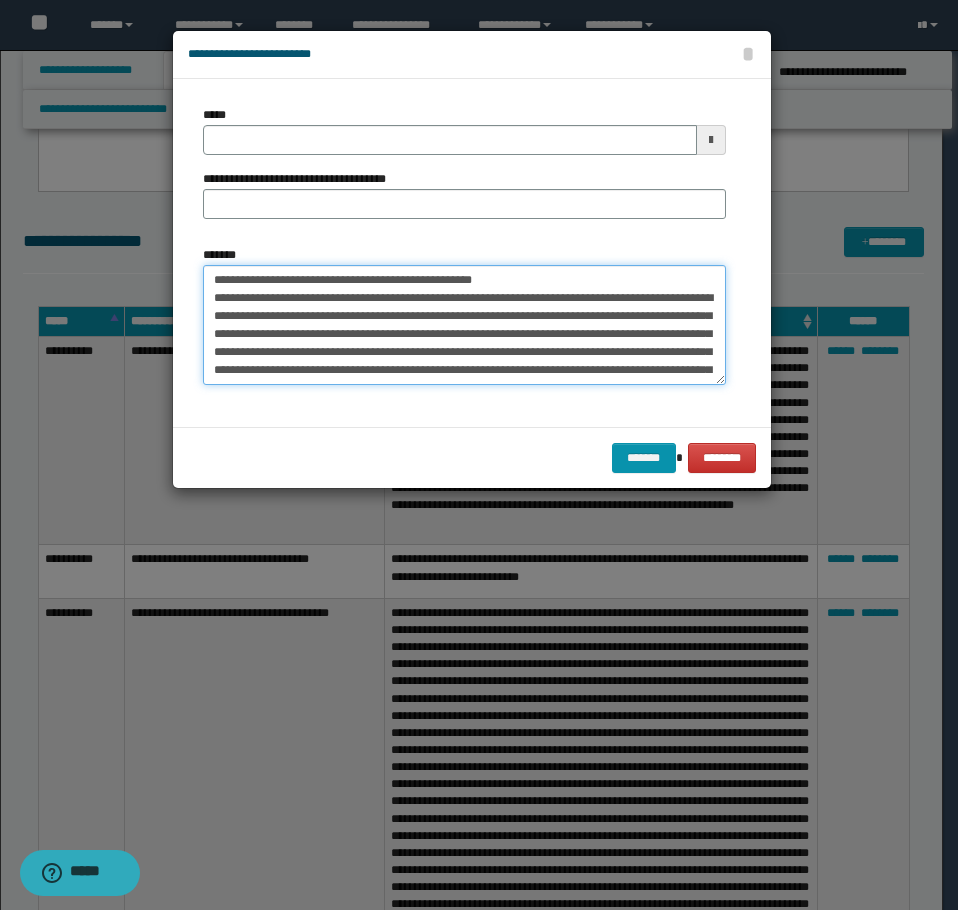 drag, startPoint x: 531, startPoint y: 280, endPoint x: 281, endPoint y: 287, distance: 250.09798 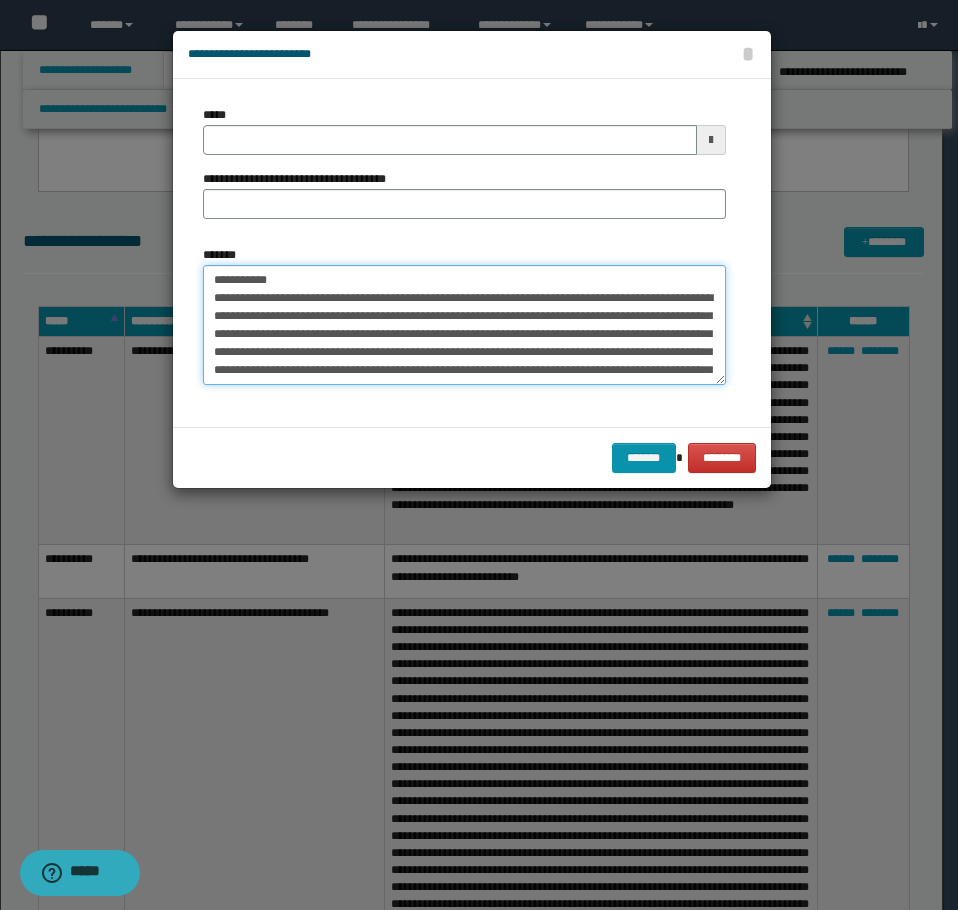 type on "**********" 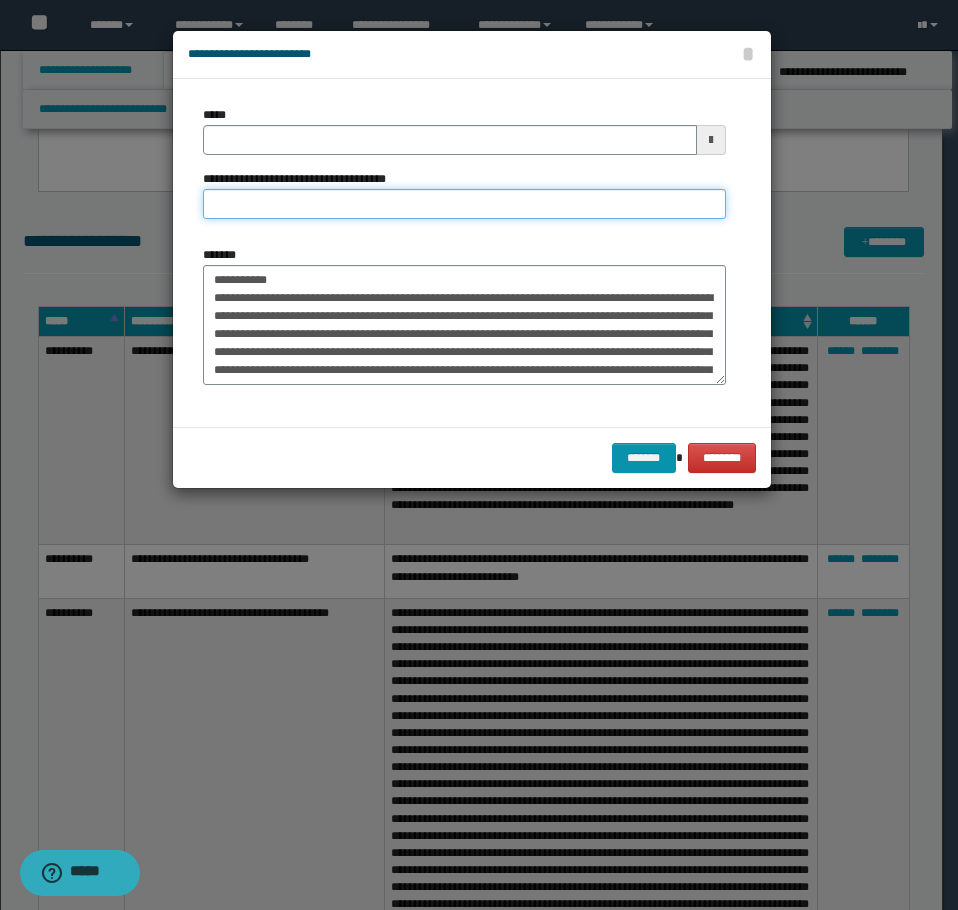 click on "**********" at bounding box center [464, 204] 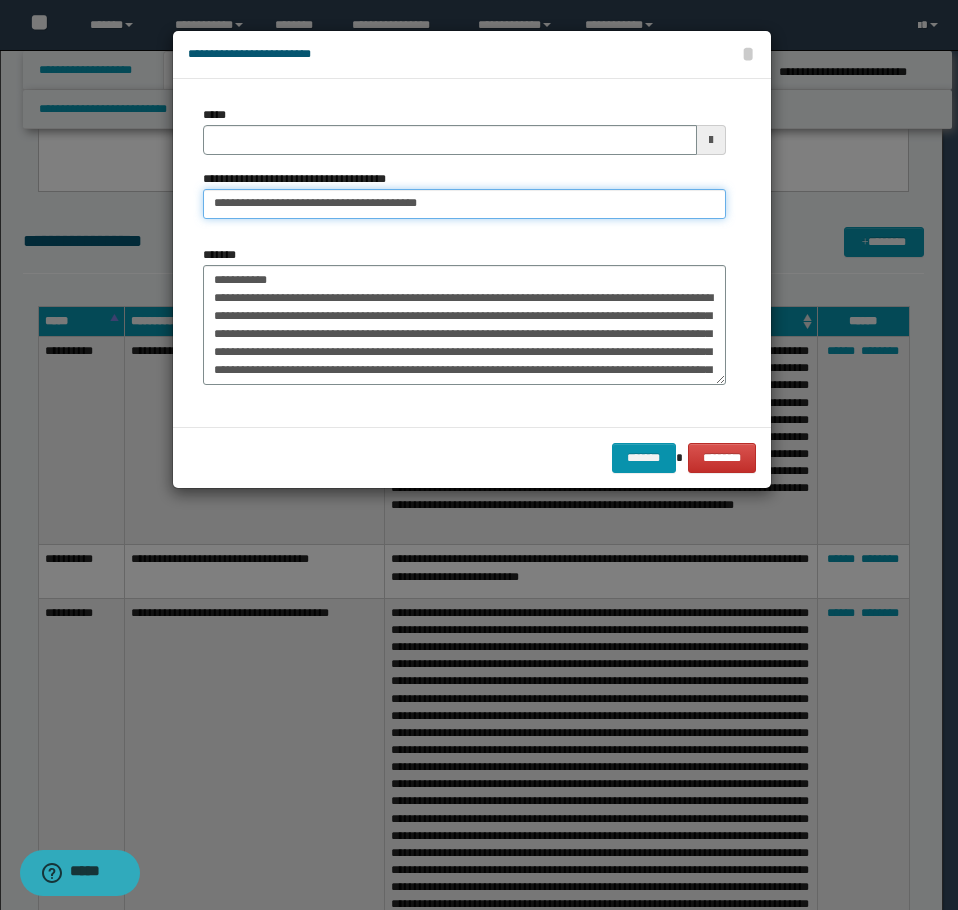 type on "**********" 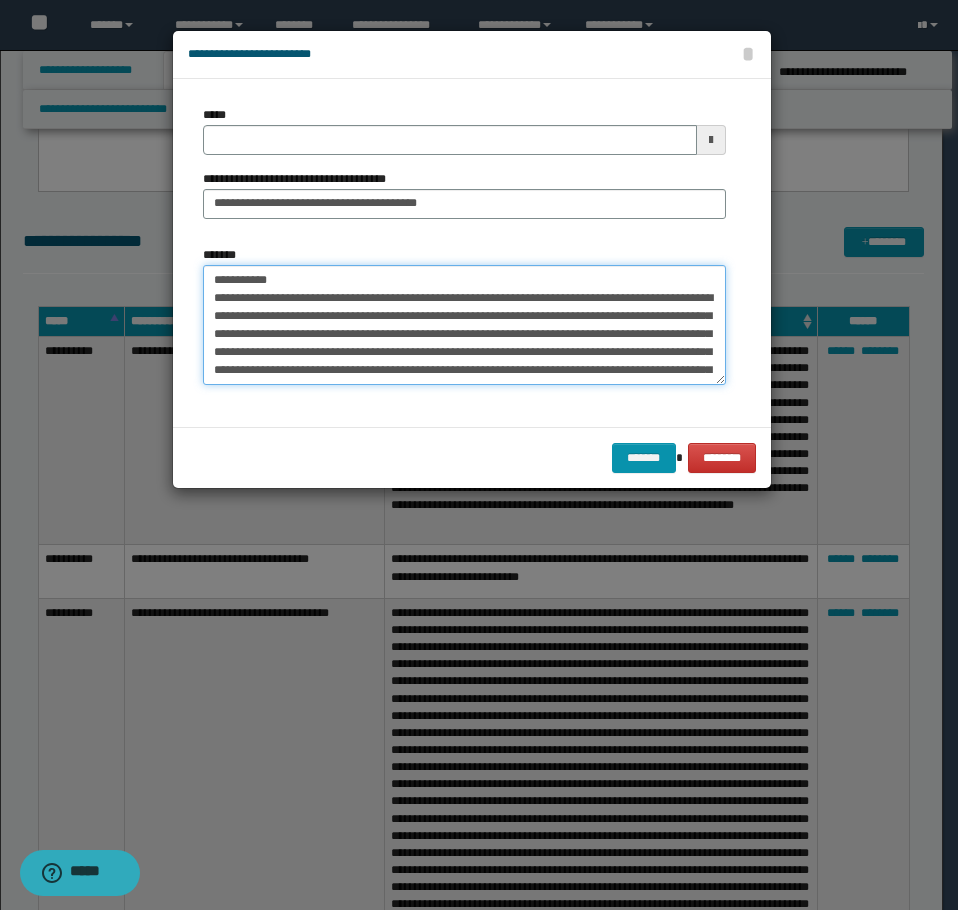 drag, startPoint x: 305, startPoint y: 280, endPoint x: -1, endPoint y: 252, distance: 307.27838 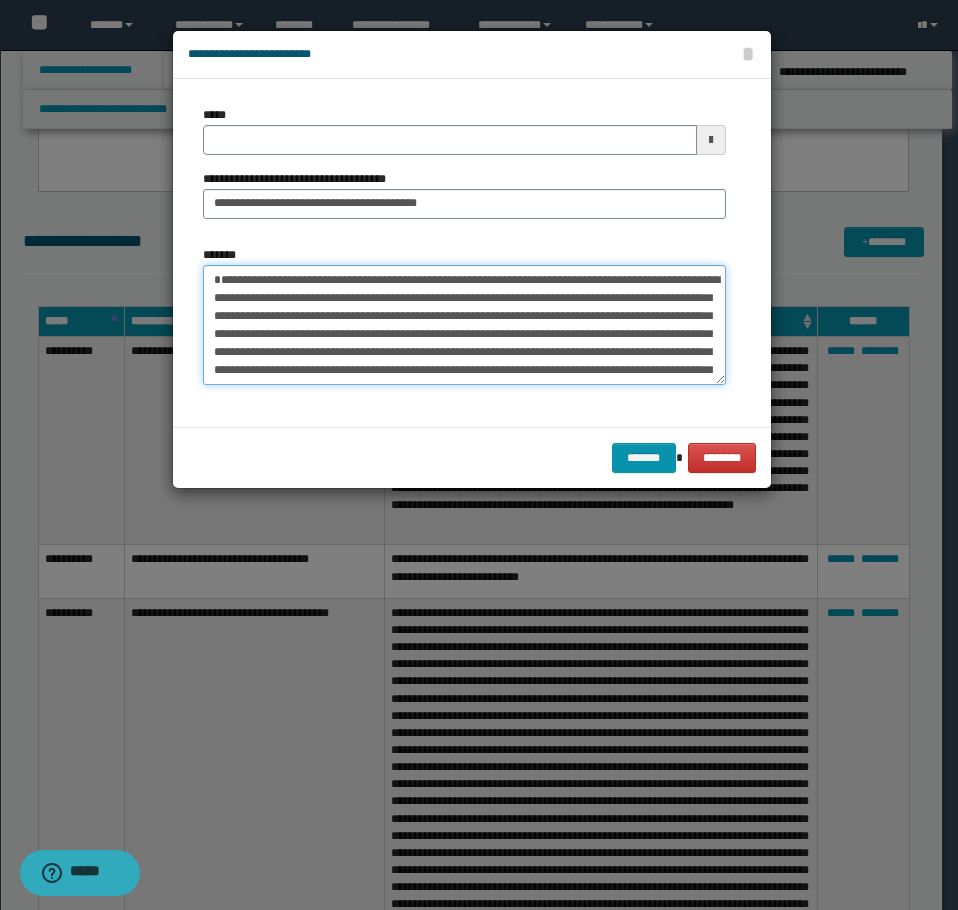 type 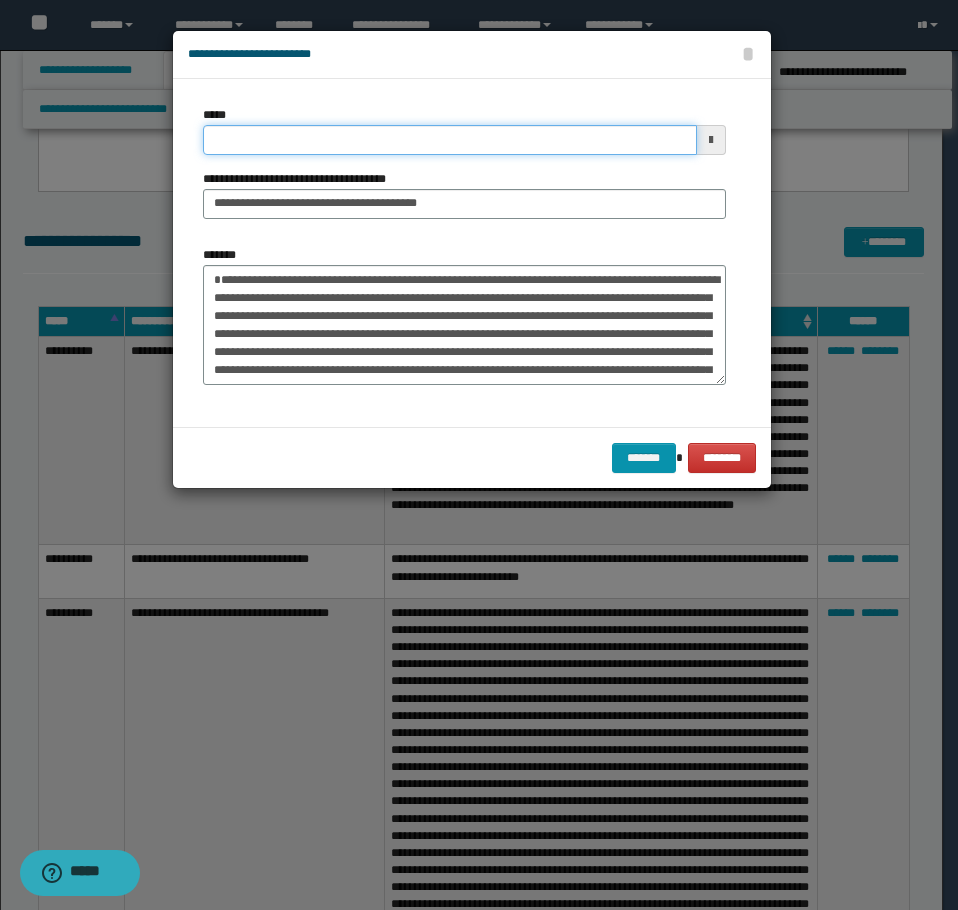 click on "*****" at bounding box center (450, 140) 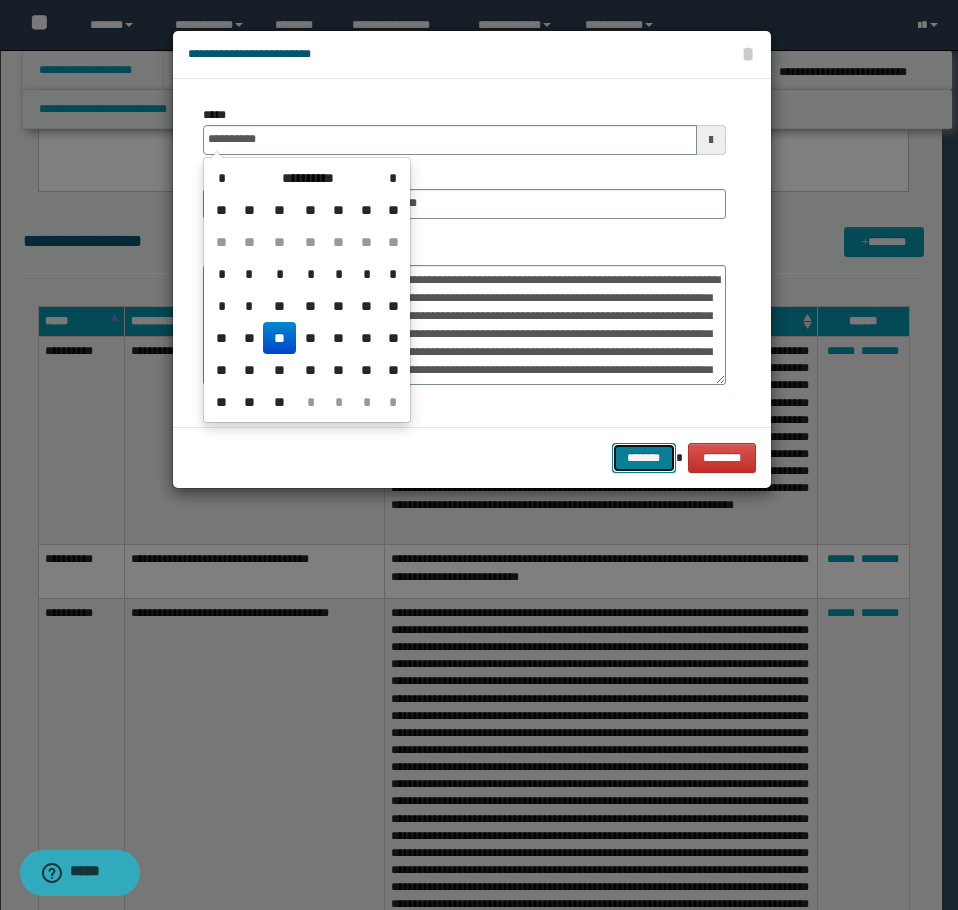 type on "**********" 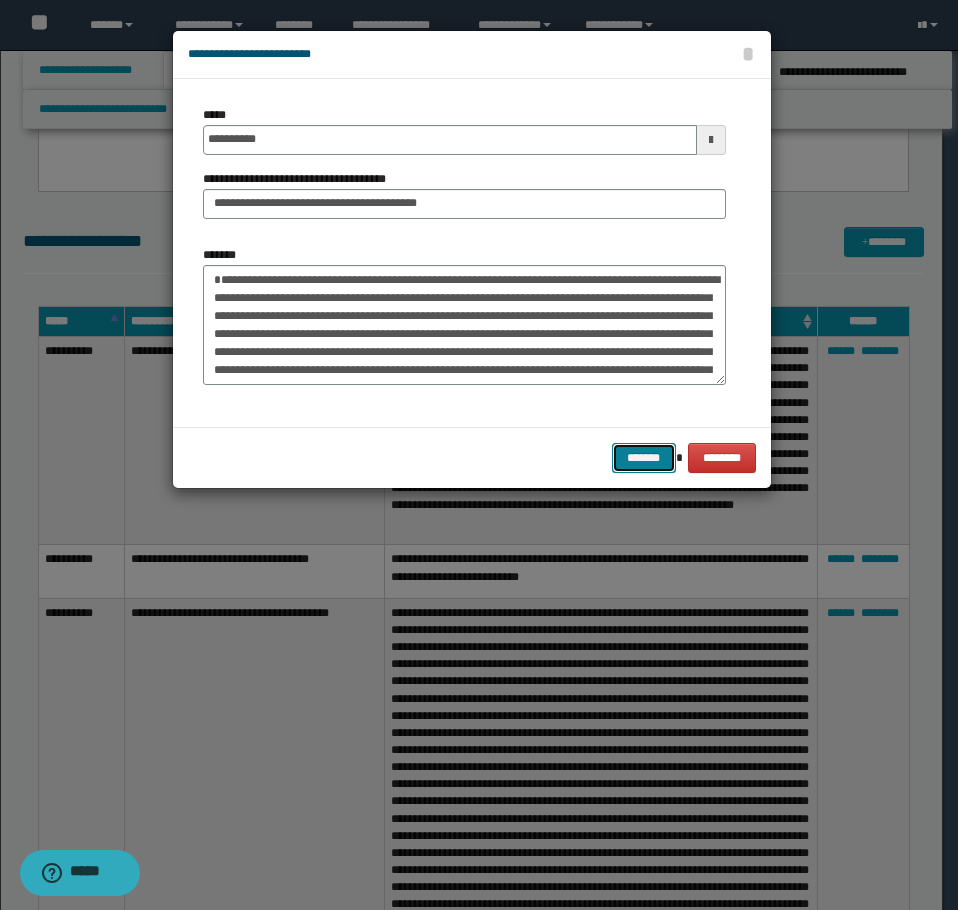 click on "*******" at bounding box center (644, 458) 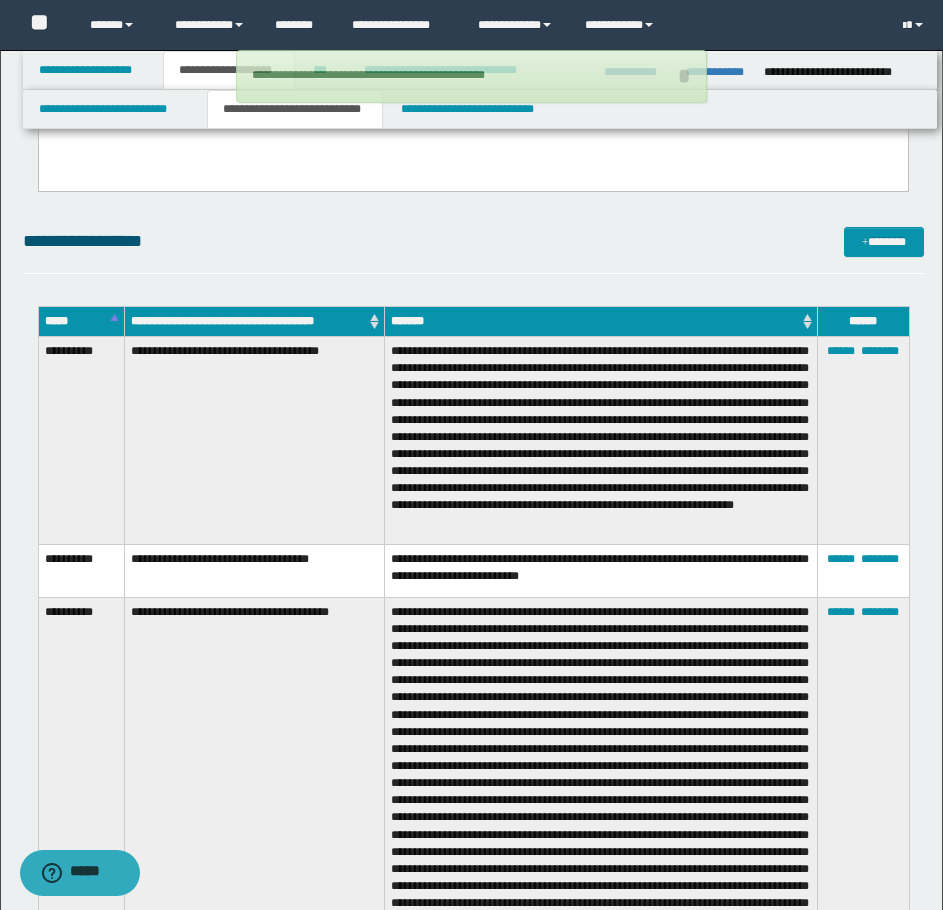 type 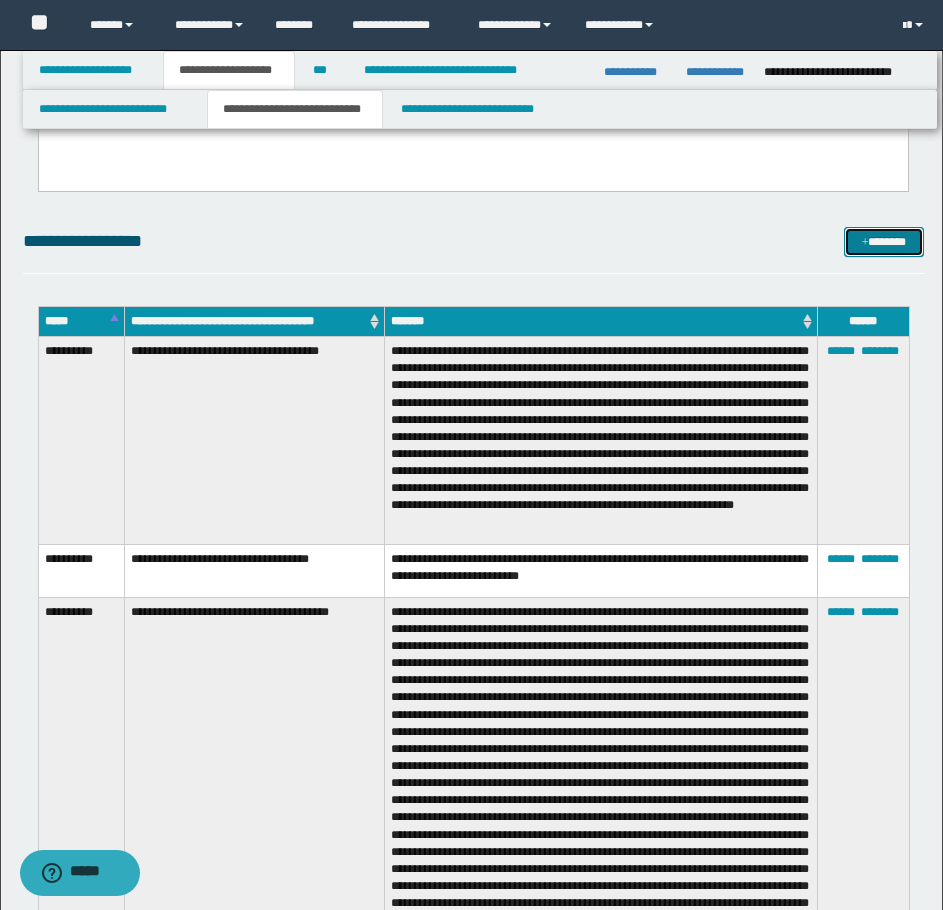 click on "*******" at bounding box center [884, 242] 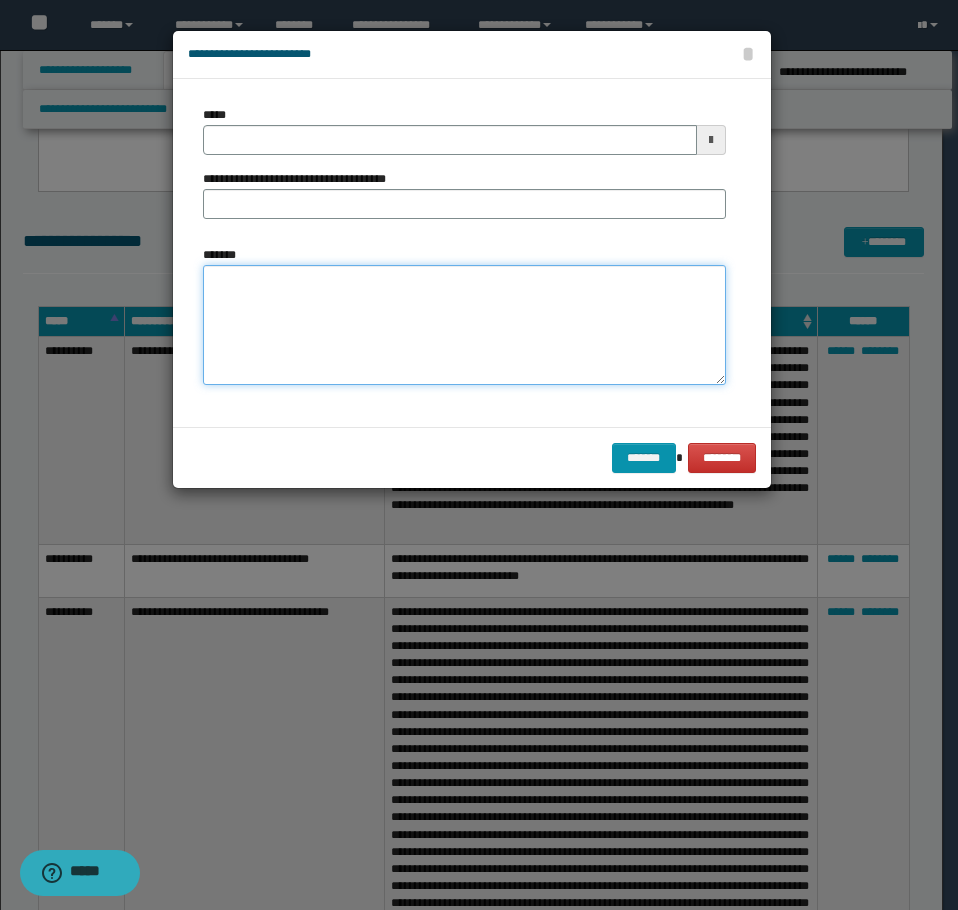 click on "*******" at bounding box center [464, 325] 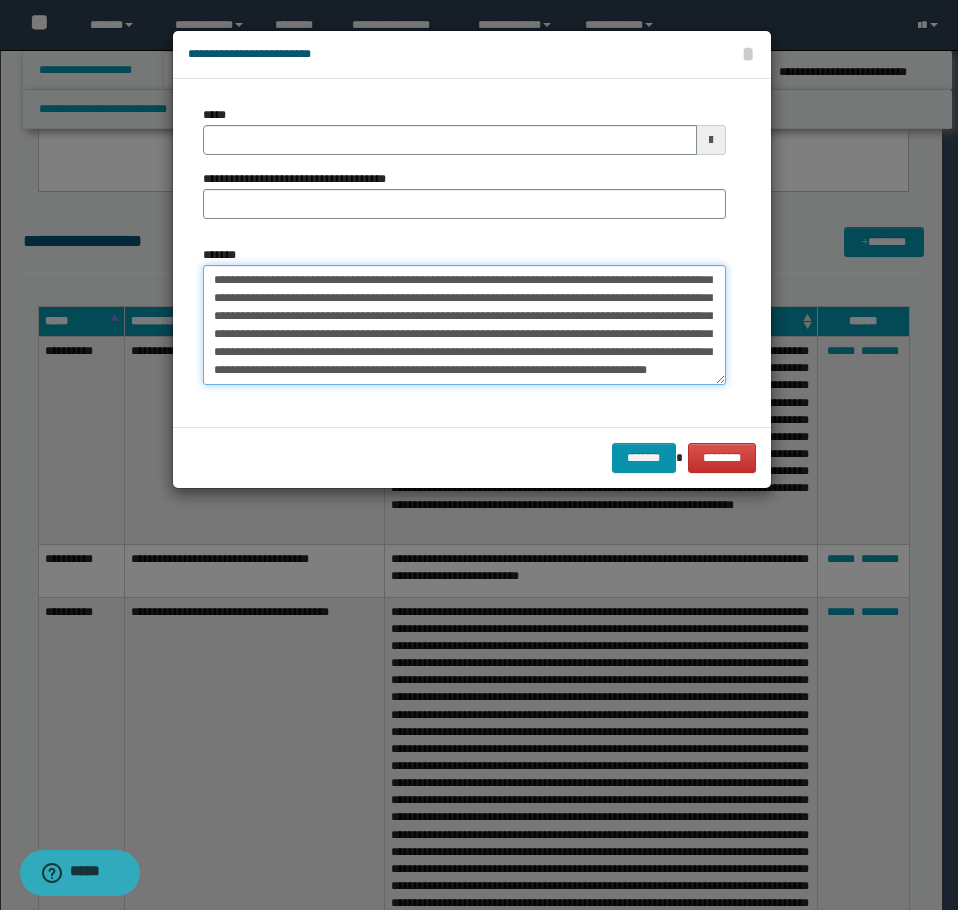 scroll, scrollTop: 0, scrollLeft: 0, axis: both 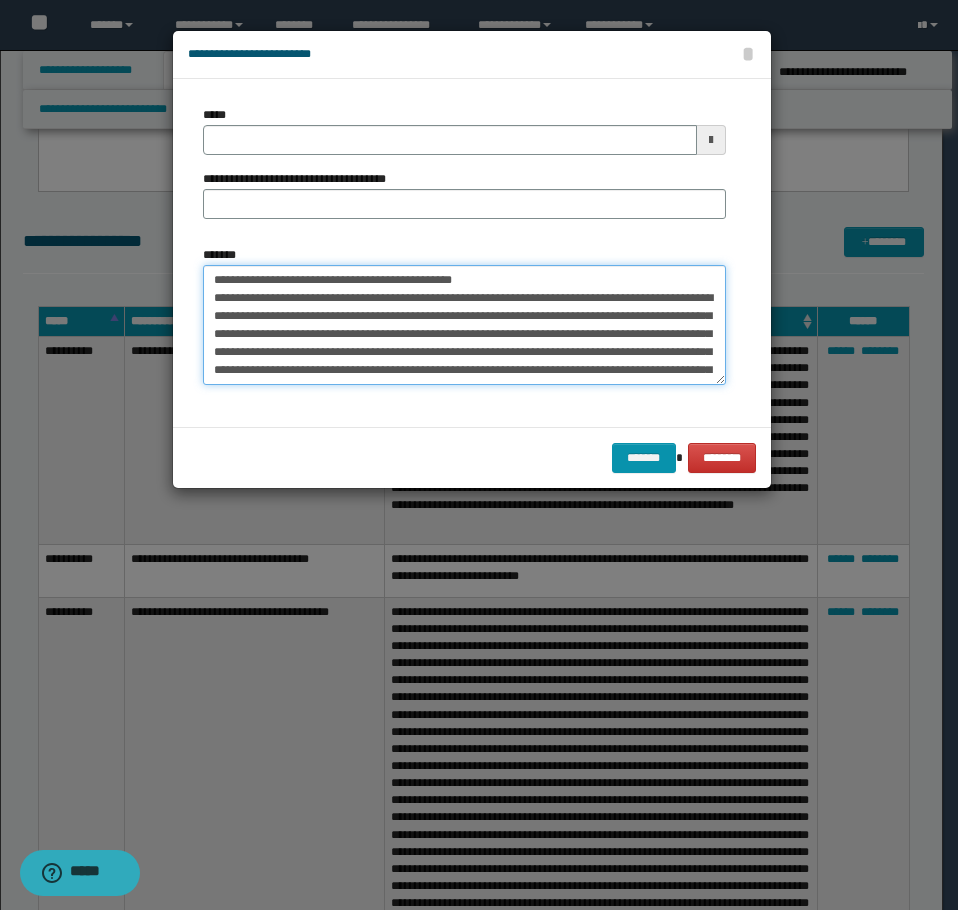 drag, startPoint x: 501, startPoint y: 278, endPoint x: 276, endPoint y: 279, distance: 225.00223 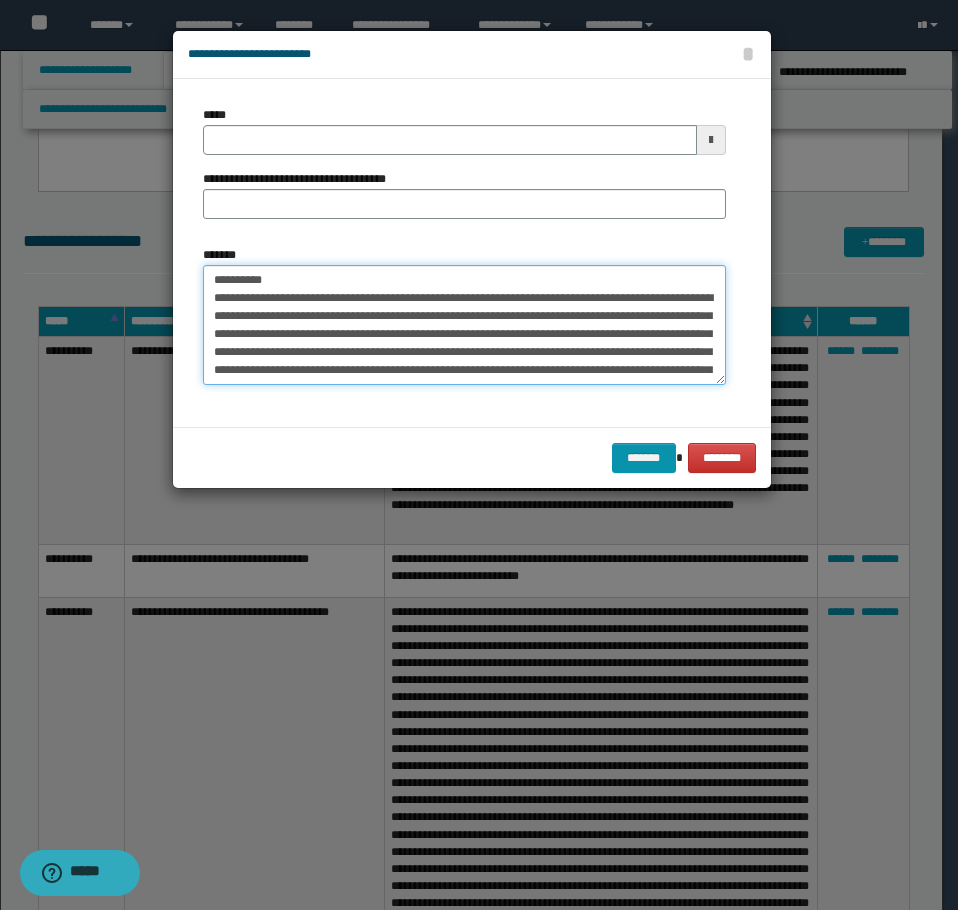 type on "**********" 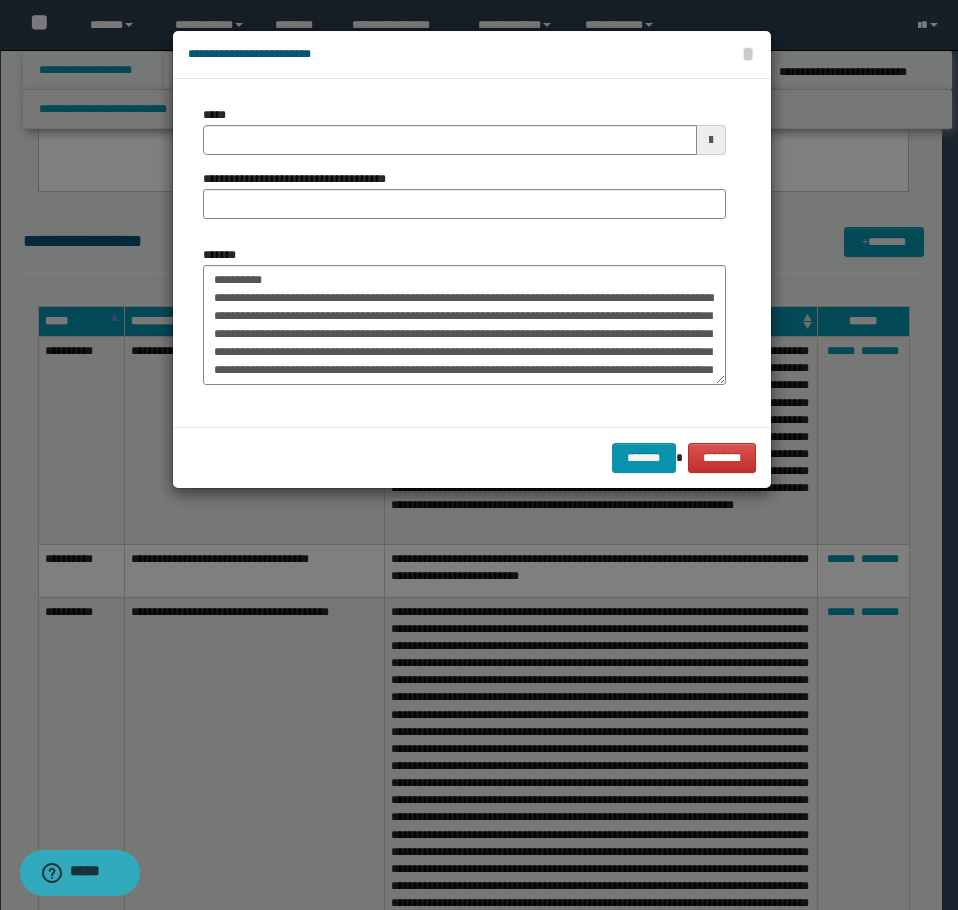 click on "**********" at bounding box center [464, 170] 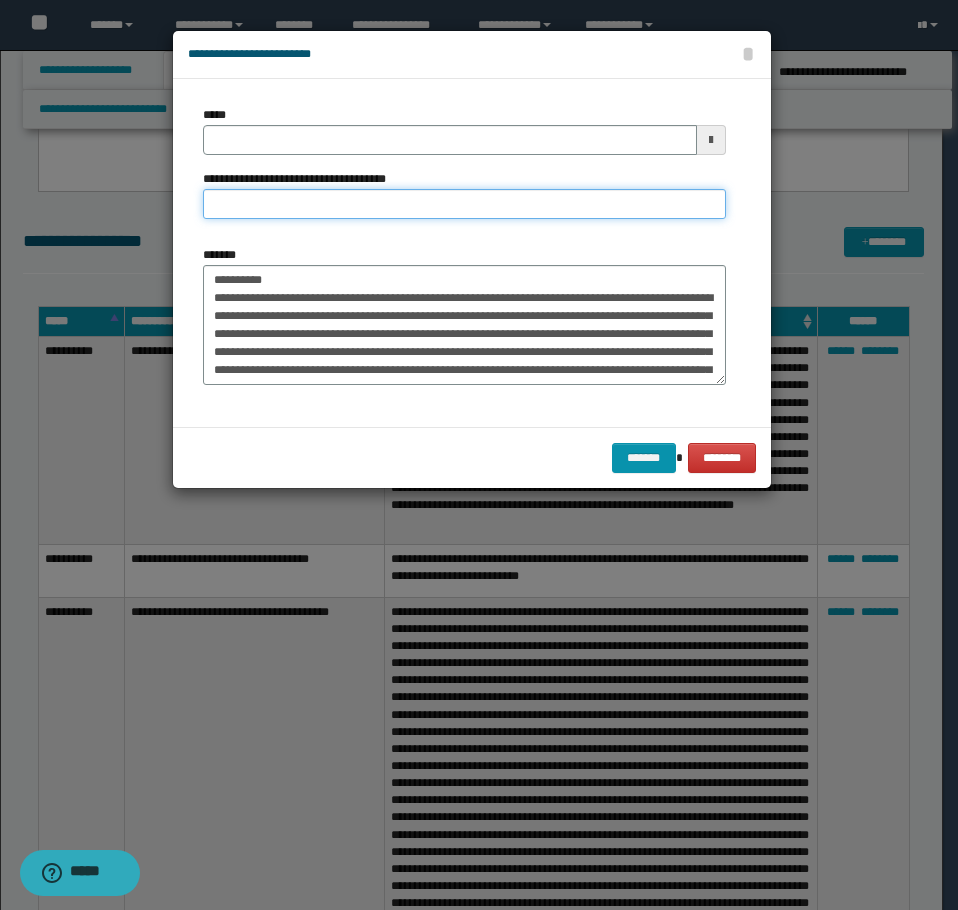 click on "**********" at bounding box center (464, 204) 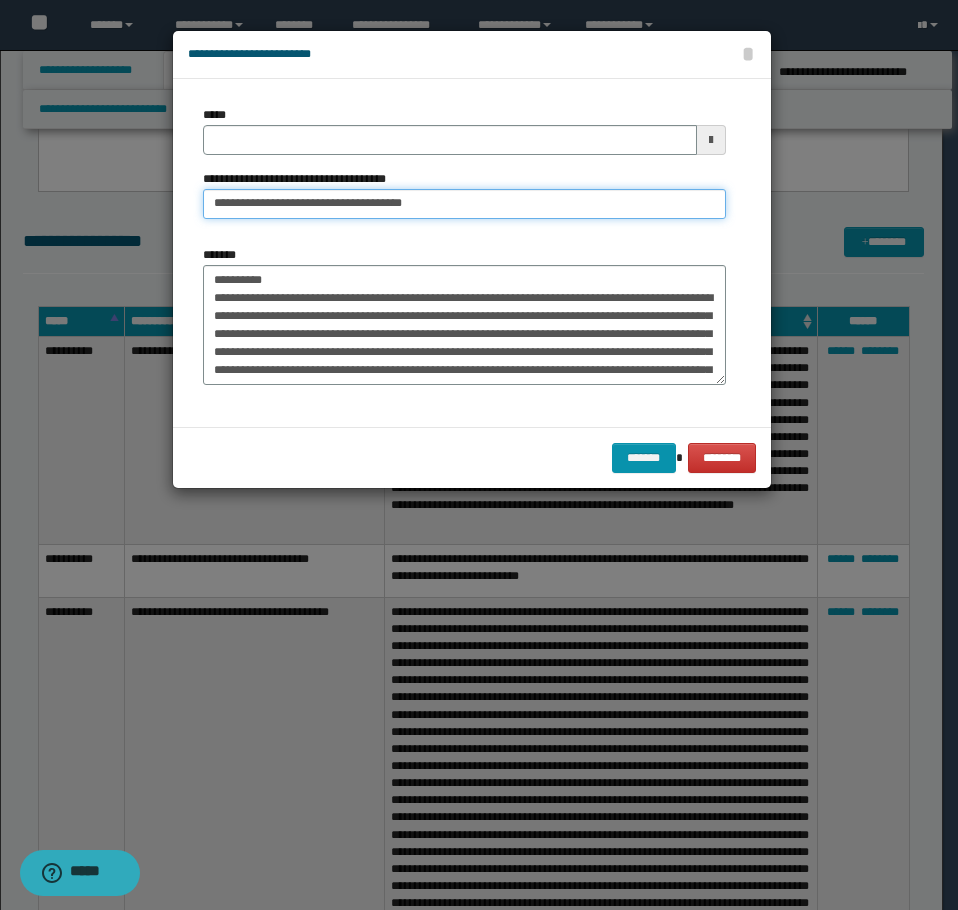 type on "**********" 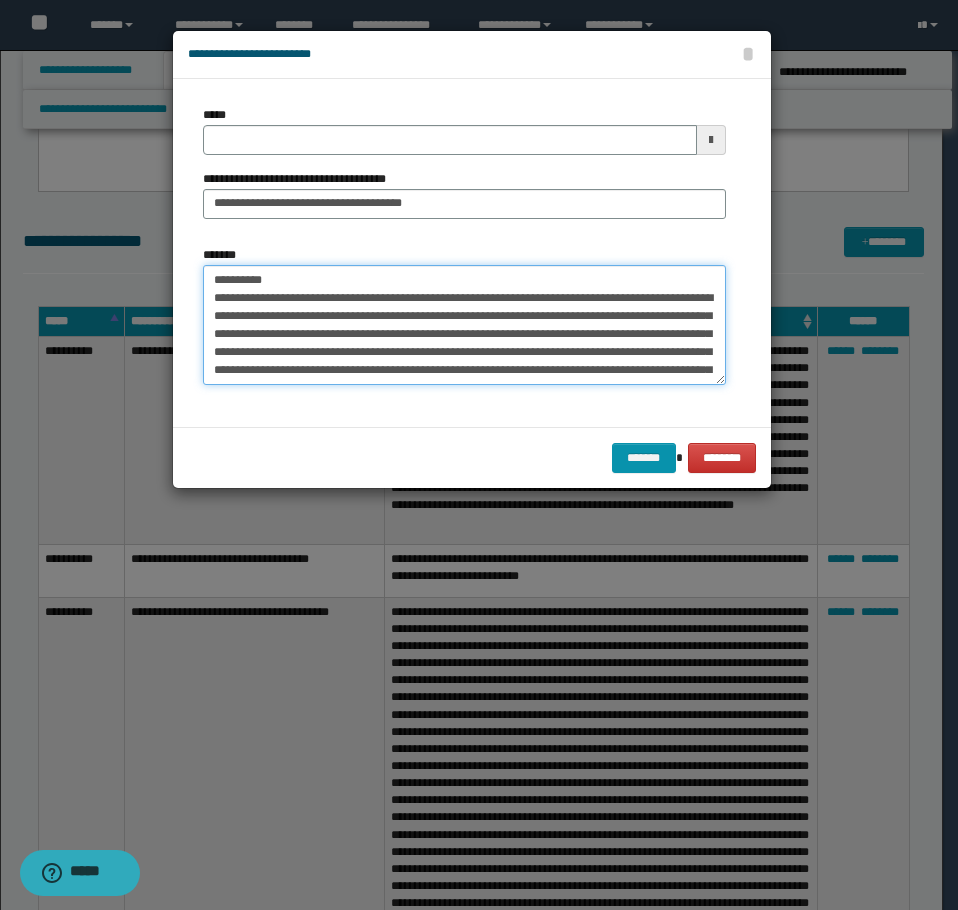 drag, startPoint x: 281, startPoint y: 278, endPoint x: 19, endPoint y: 214, distance: 269.70355 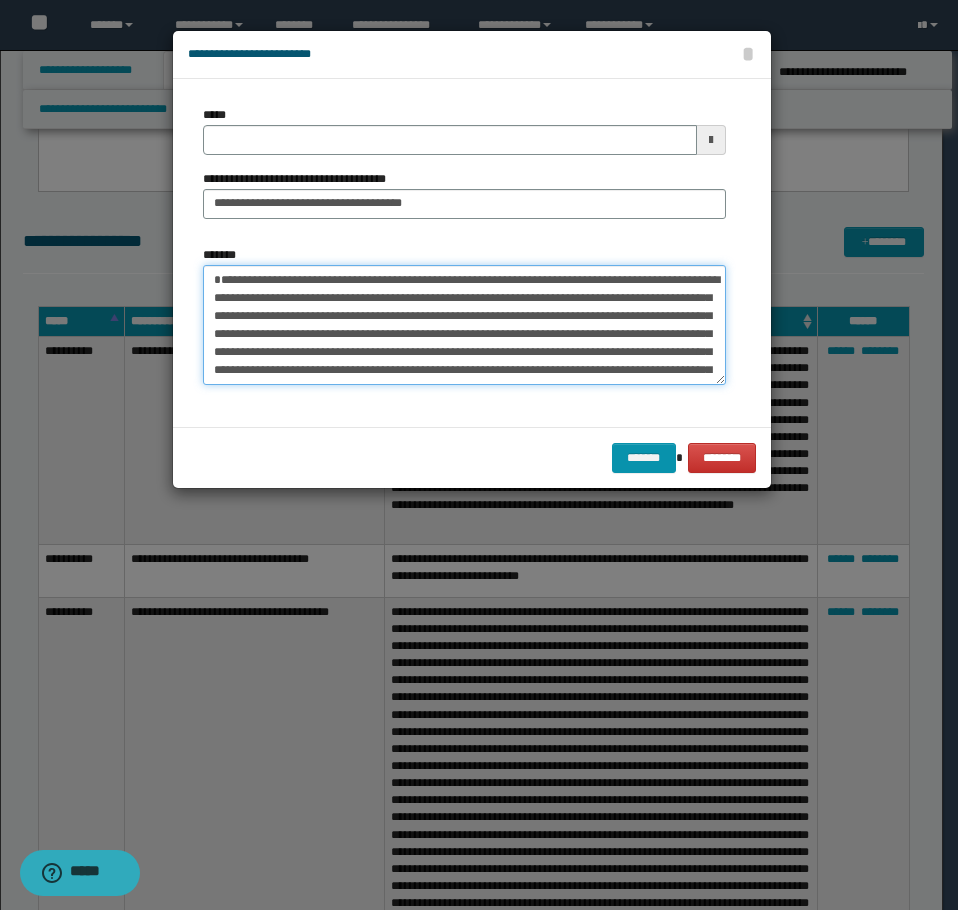 type 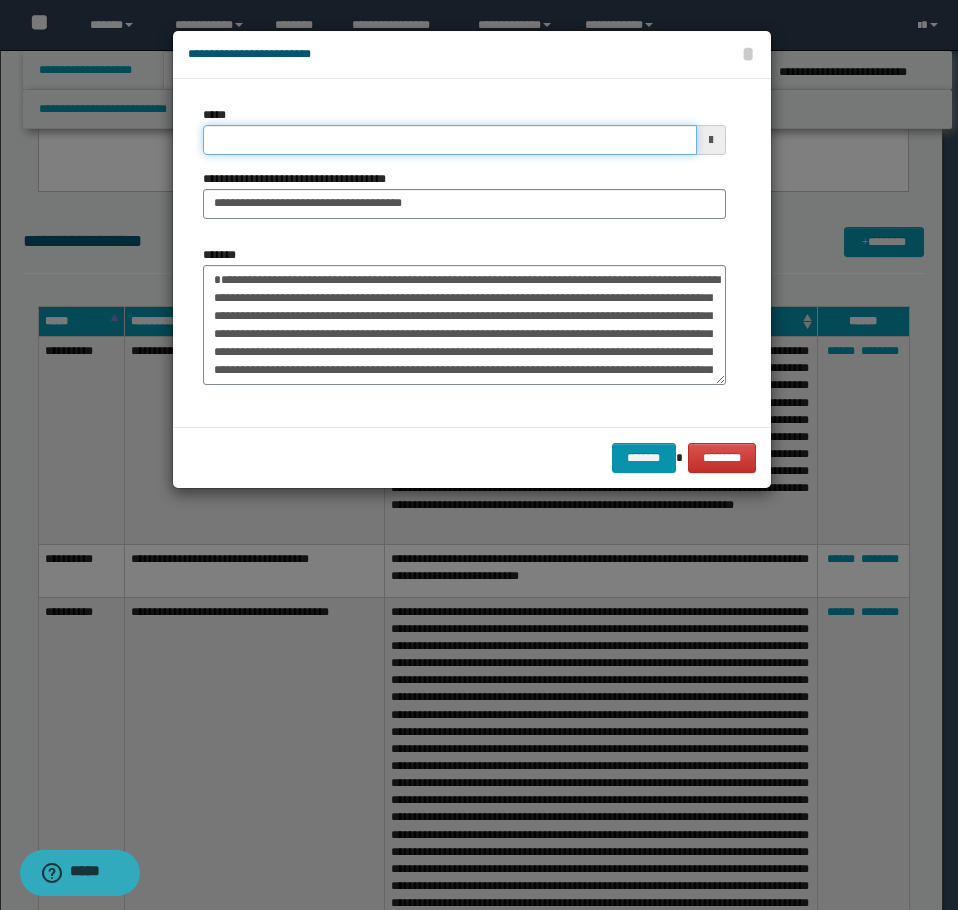 click on "*****" at bounding box center (450, 140) 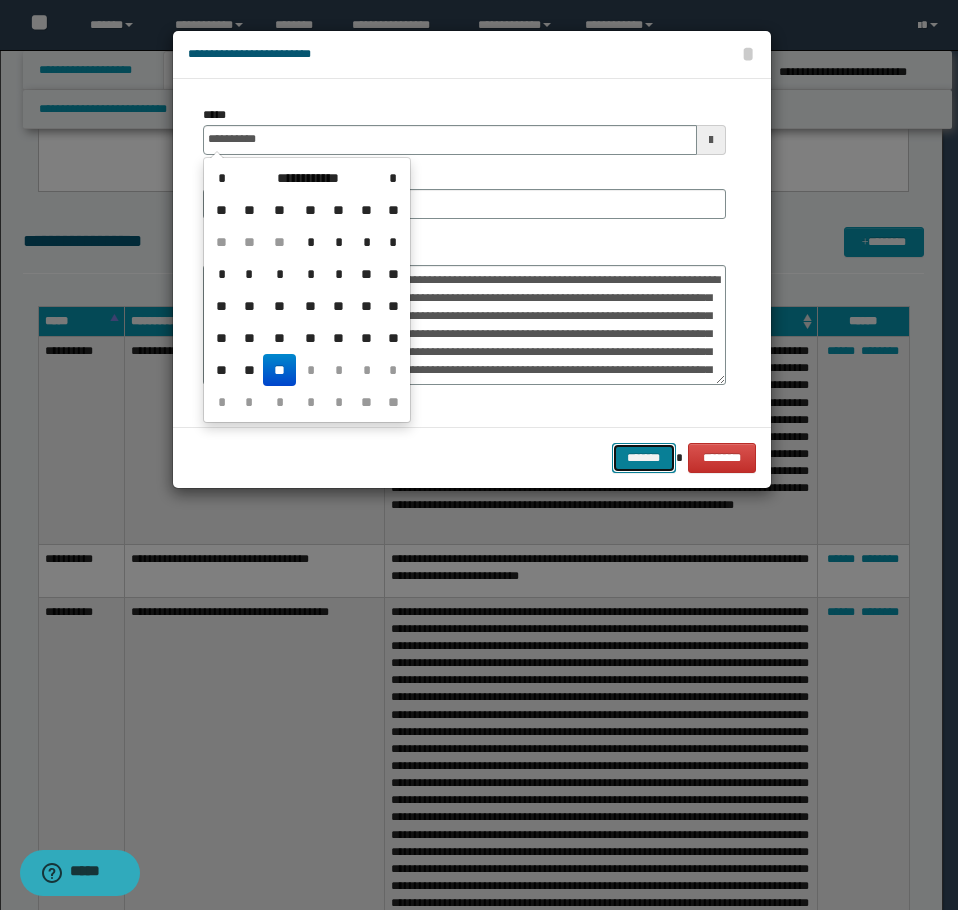 type on "**********" 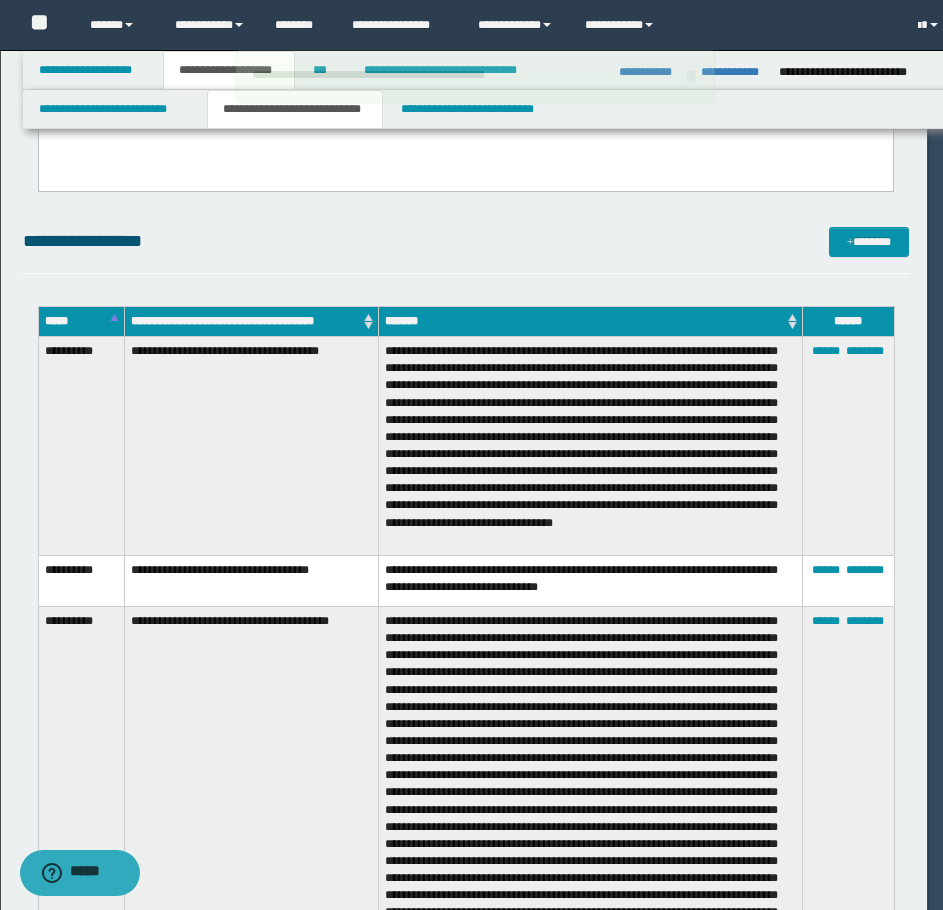 type 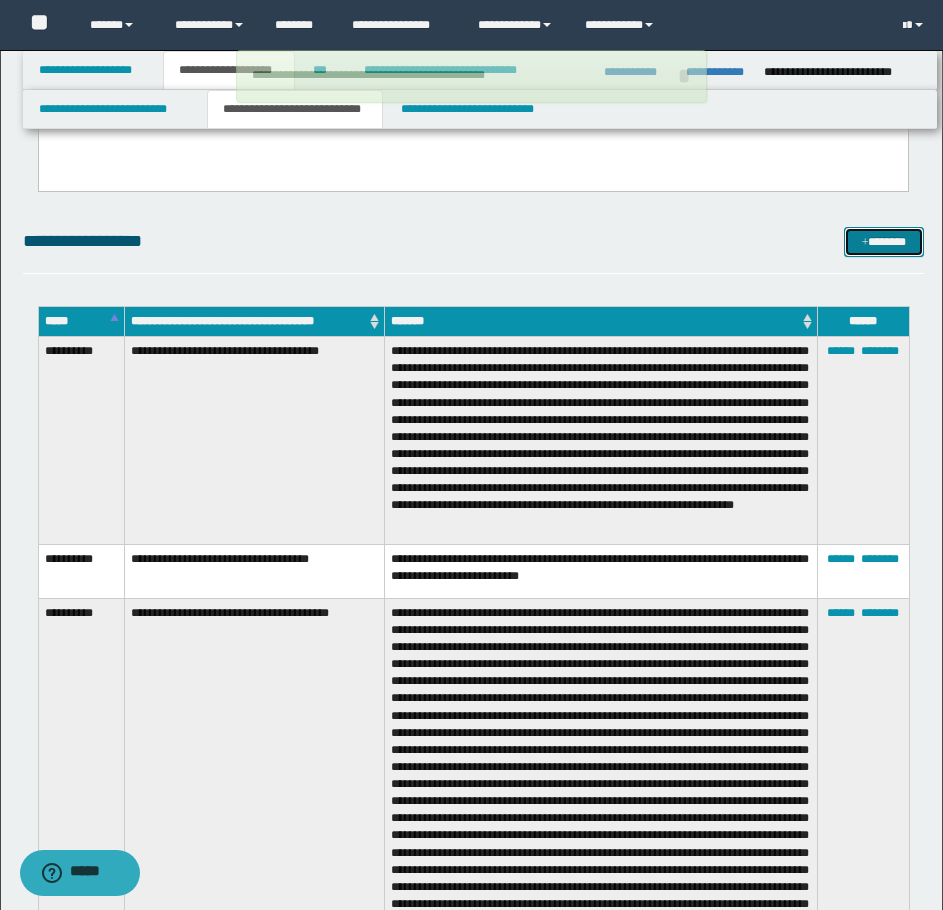 click on "*******" at bounding box center [884, 242] 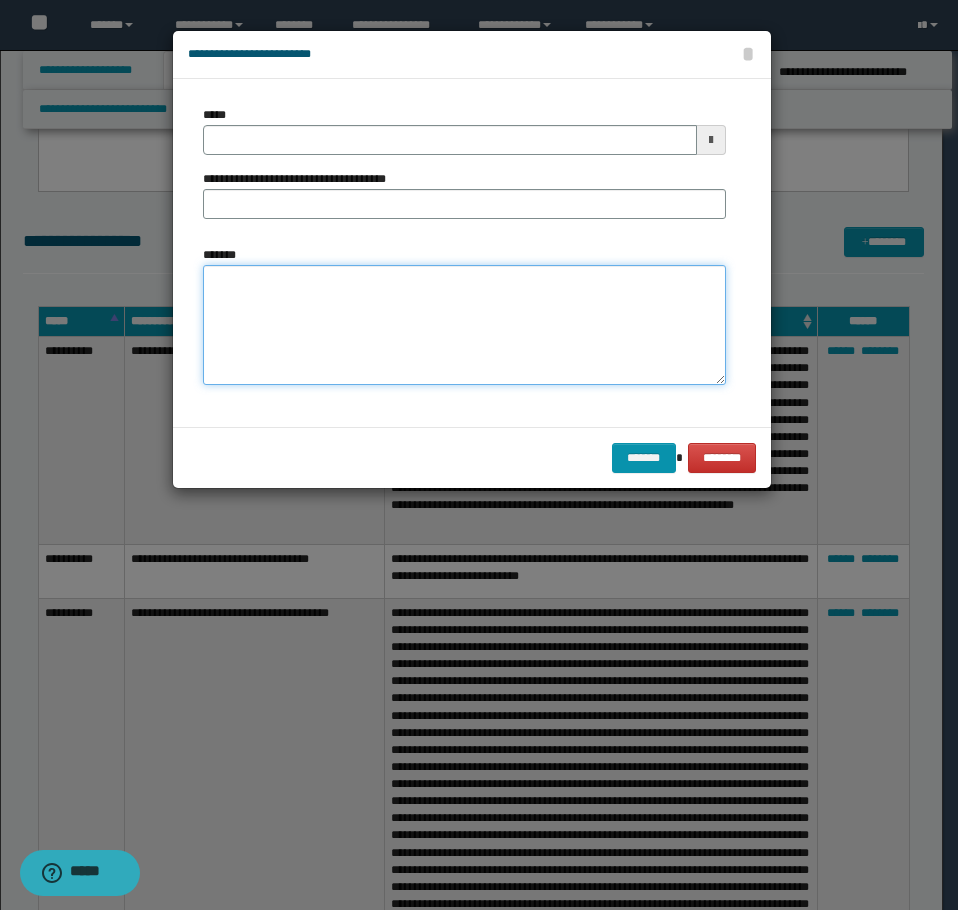 click on "*******" at bounding box center (464, 325) 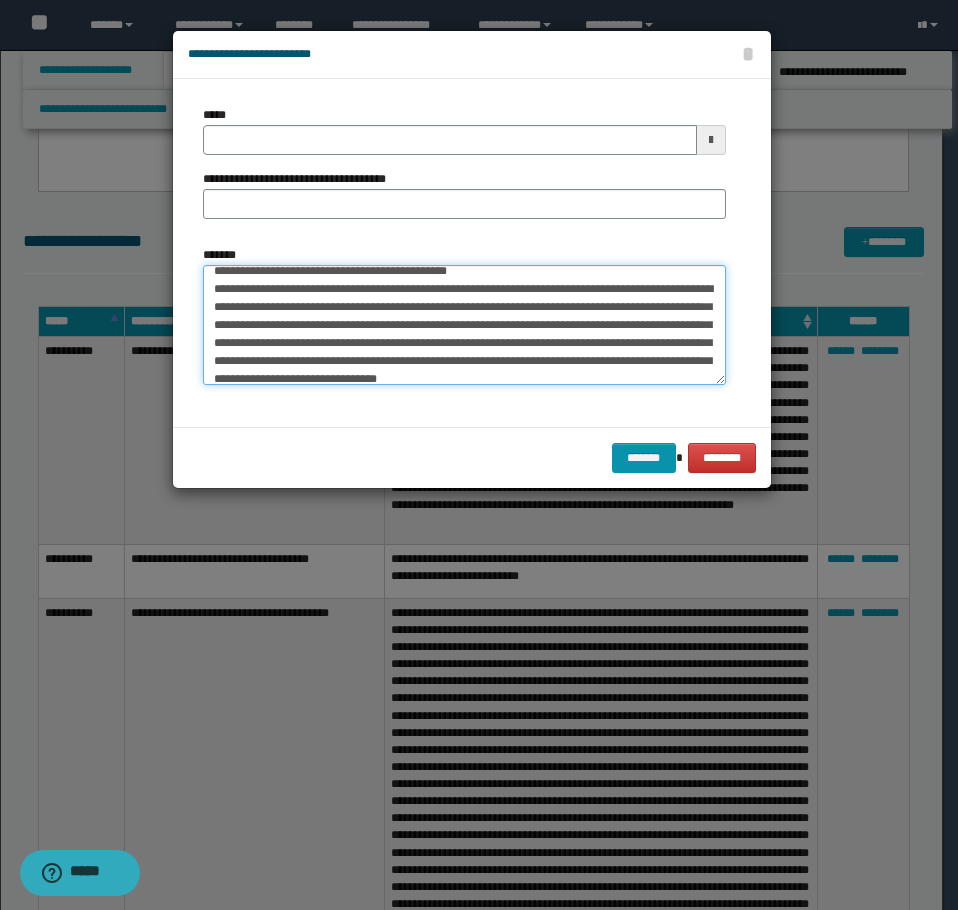 scroll, scrollTop: 0, scrollLeft: 0, axis: both 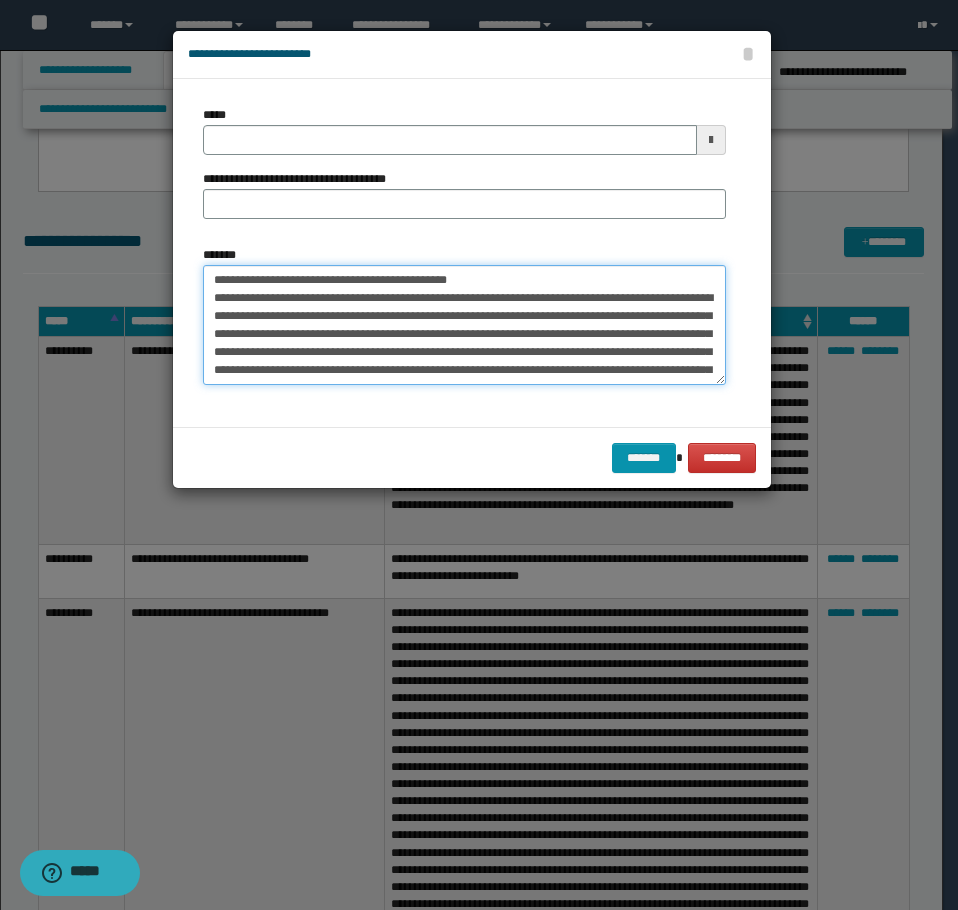 drag, startPoint x: 465, startPoint y: 280, endPoint x: 280, endPoint y: 287, distance: 185.13239 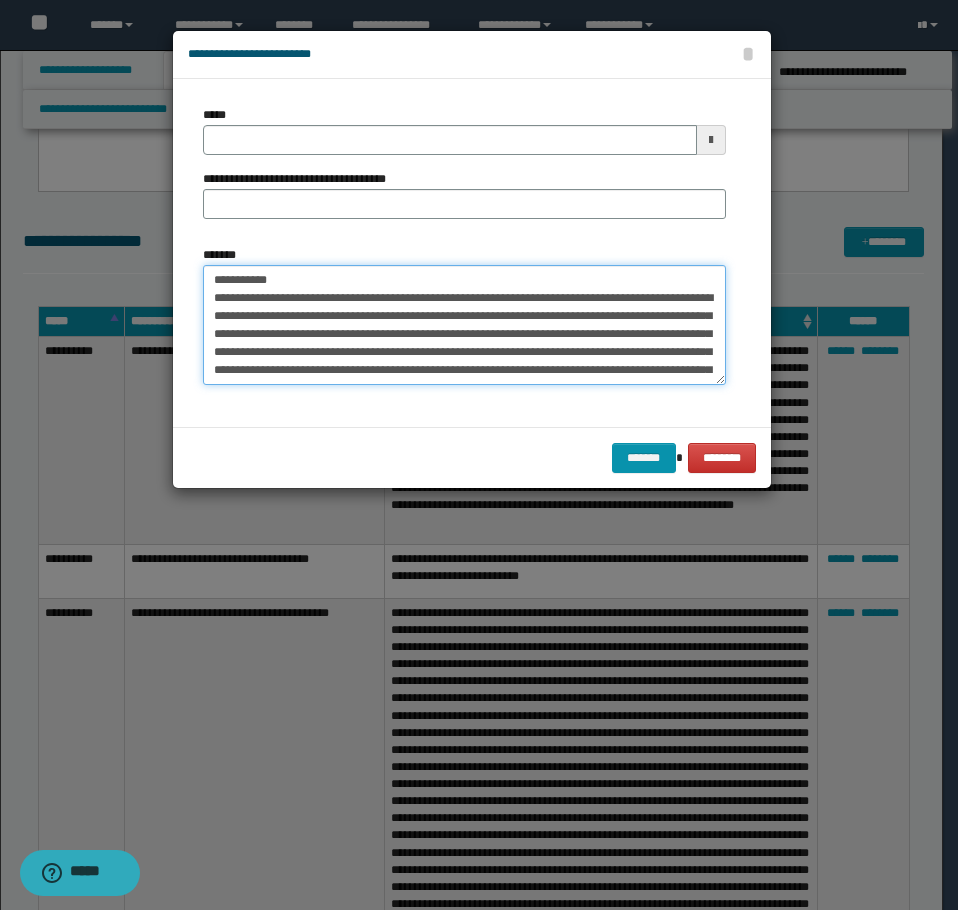 type on "**********" 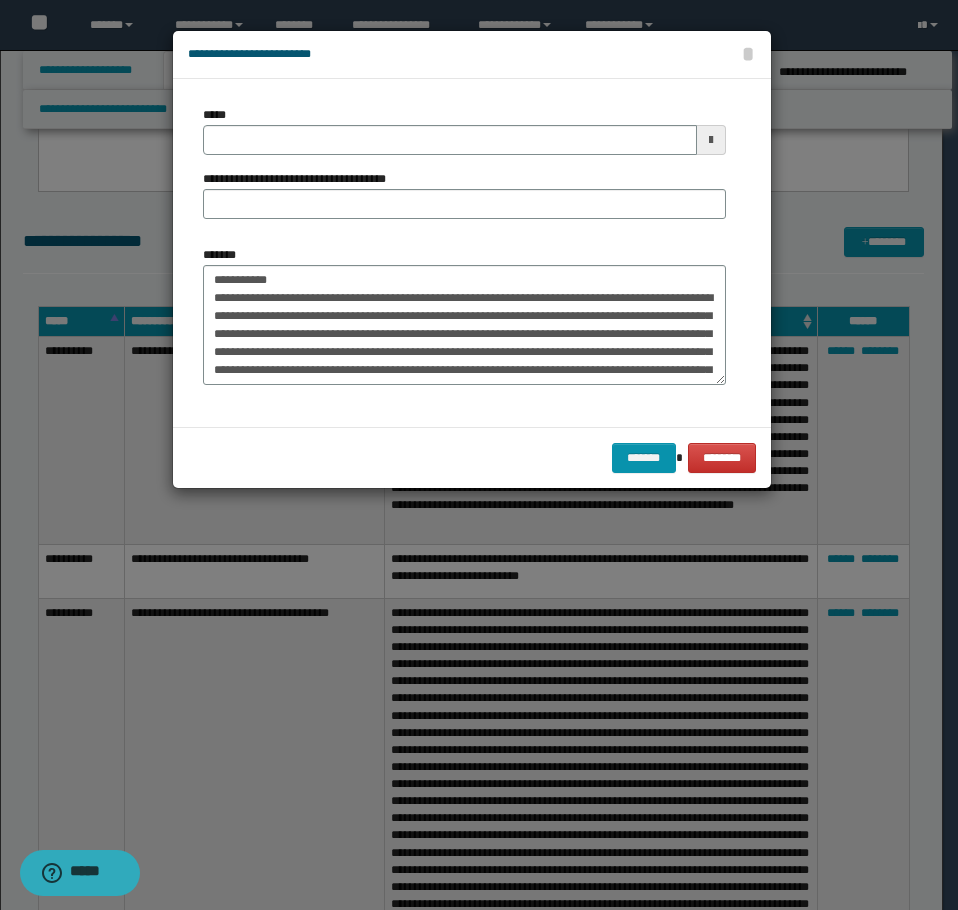 click on "**********" at bounding box center [464, 170] 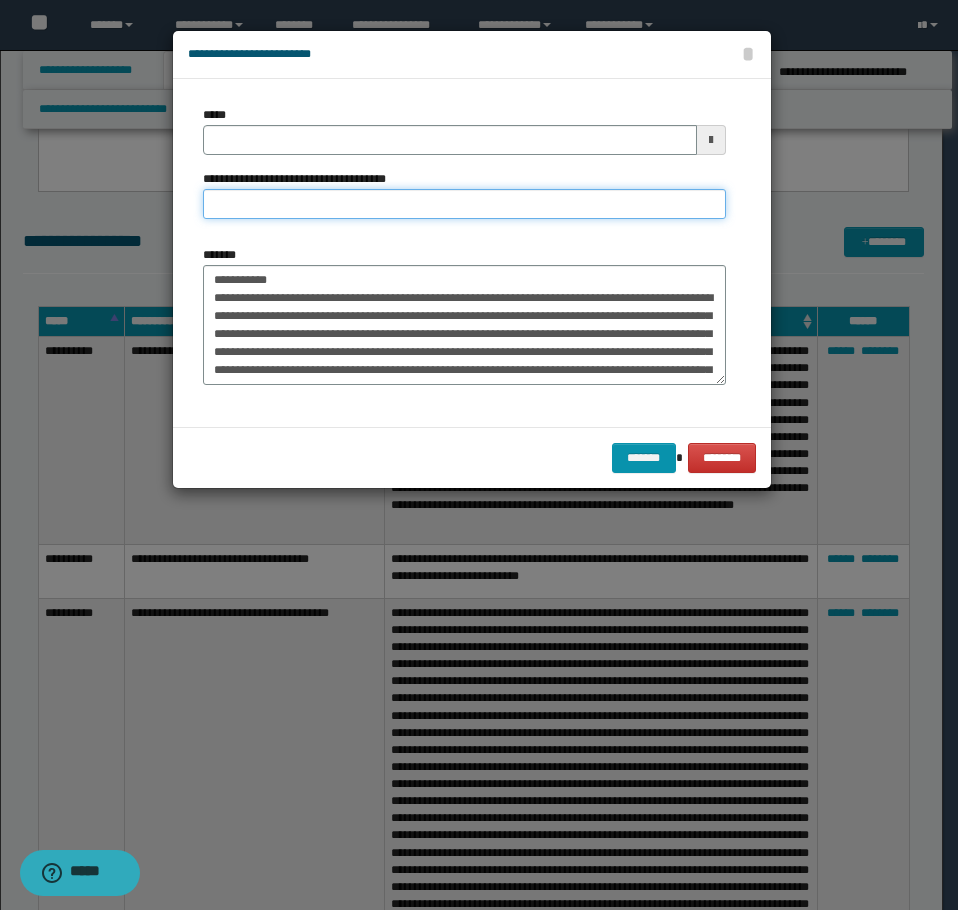 click on "**********" at bounding box center [464, 204] 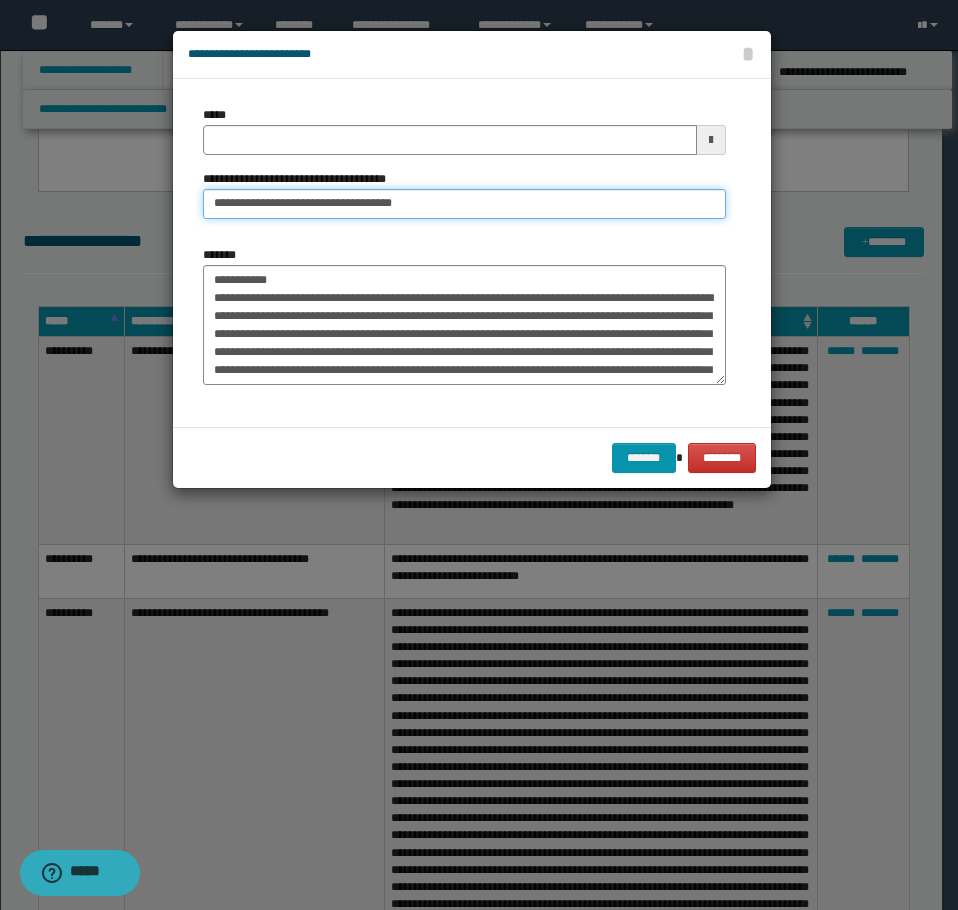 type on "**********" 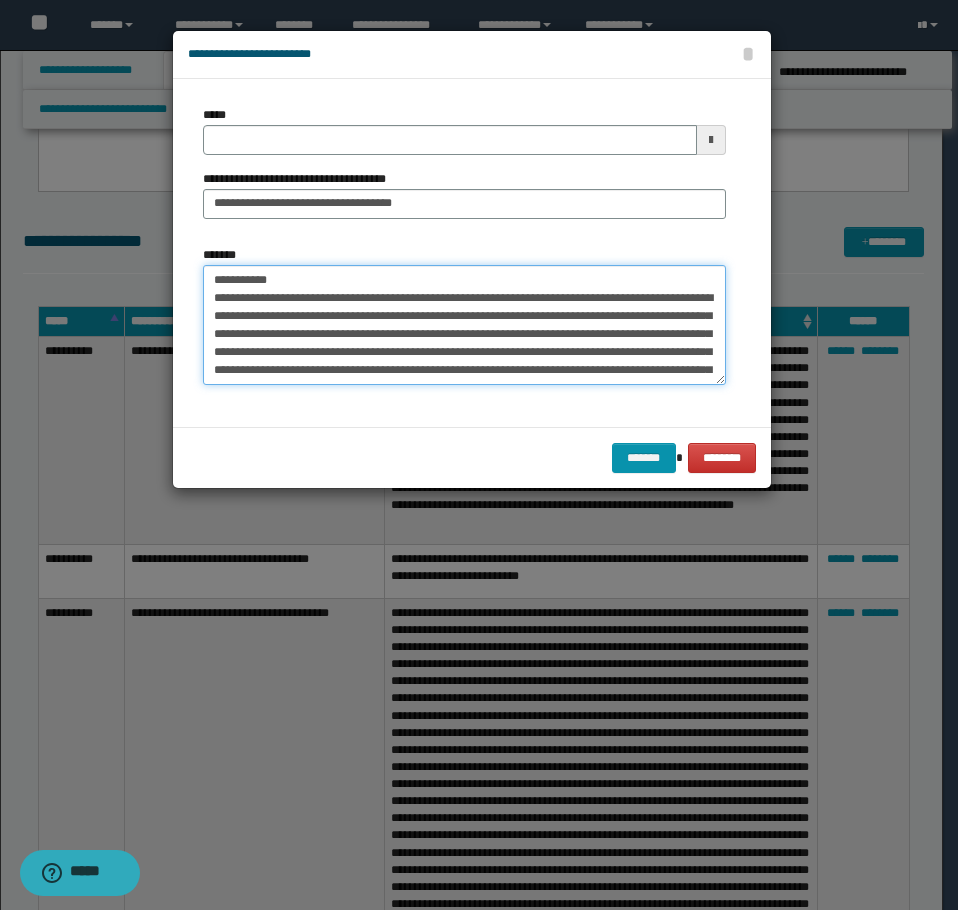 drag, startPoint x: 295, startPoint y: 271, endPoint x: 45, endPoint y: 256, distance: 250.4496 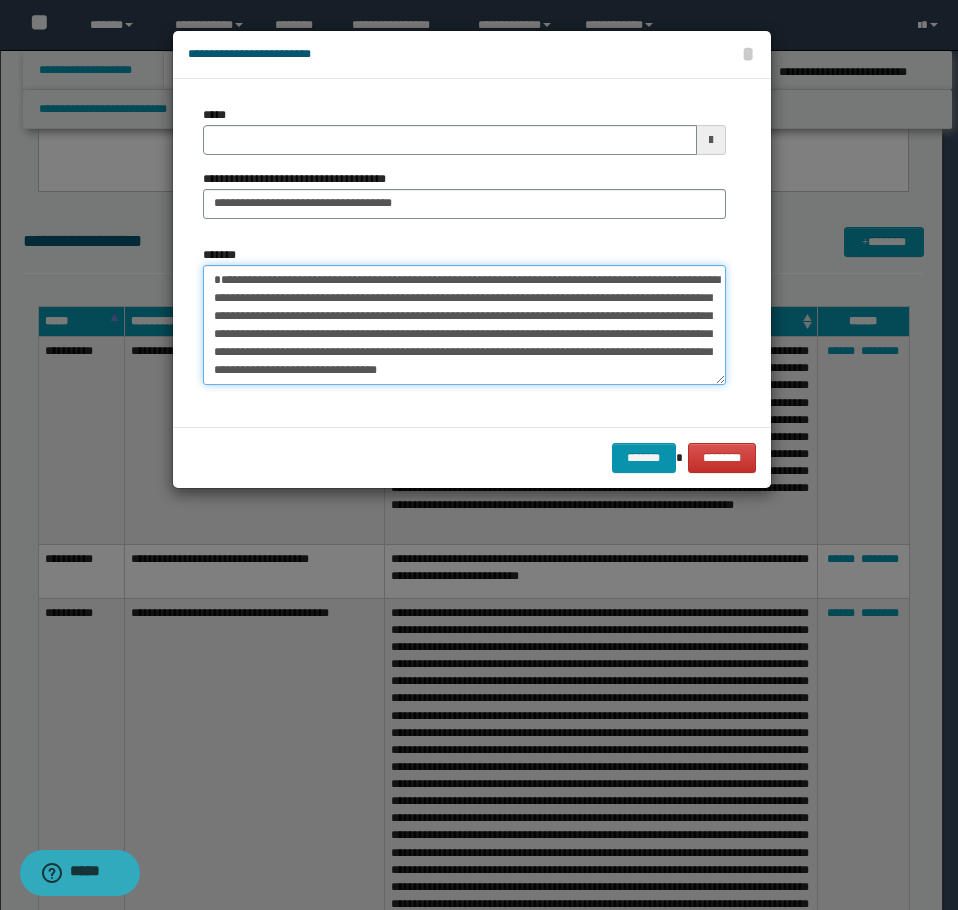 type 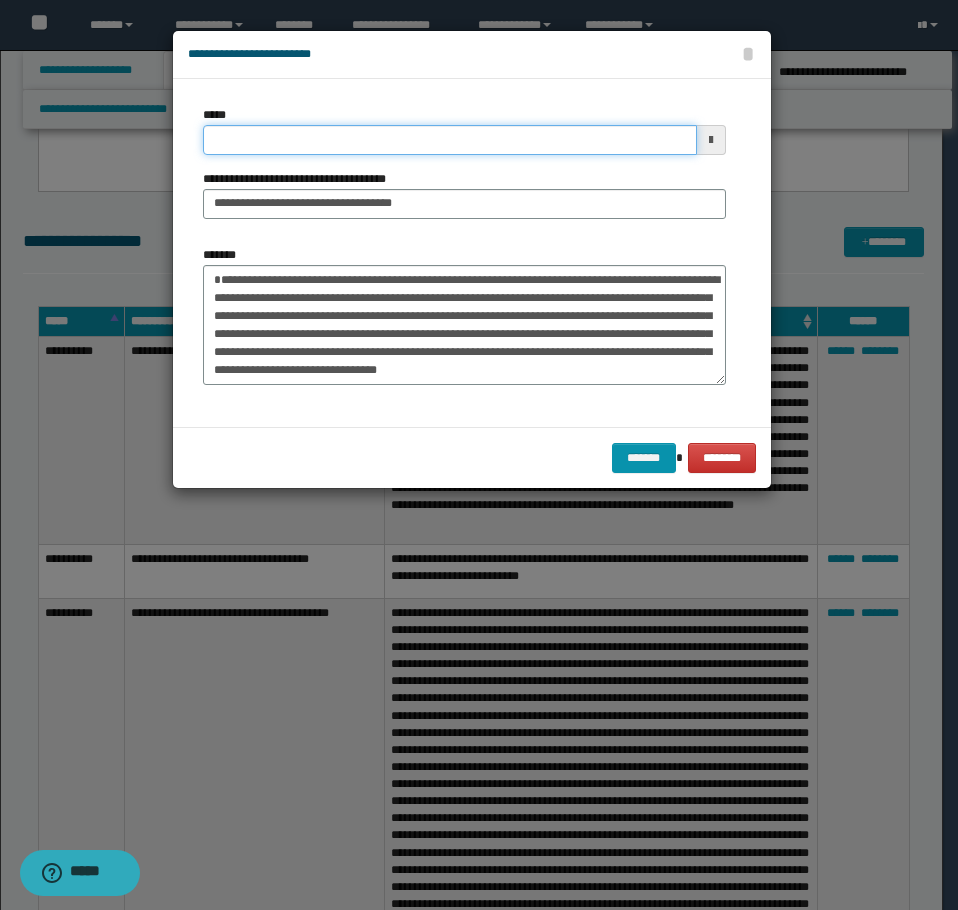 click on "*****" at bounding box center (450, 140) 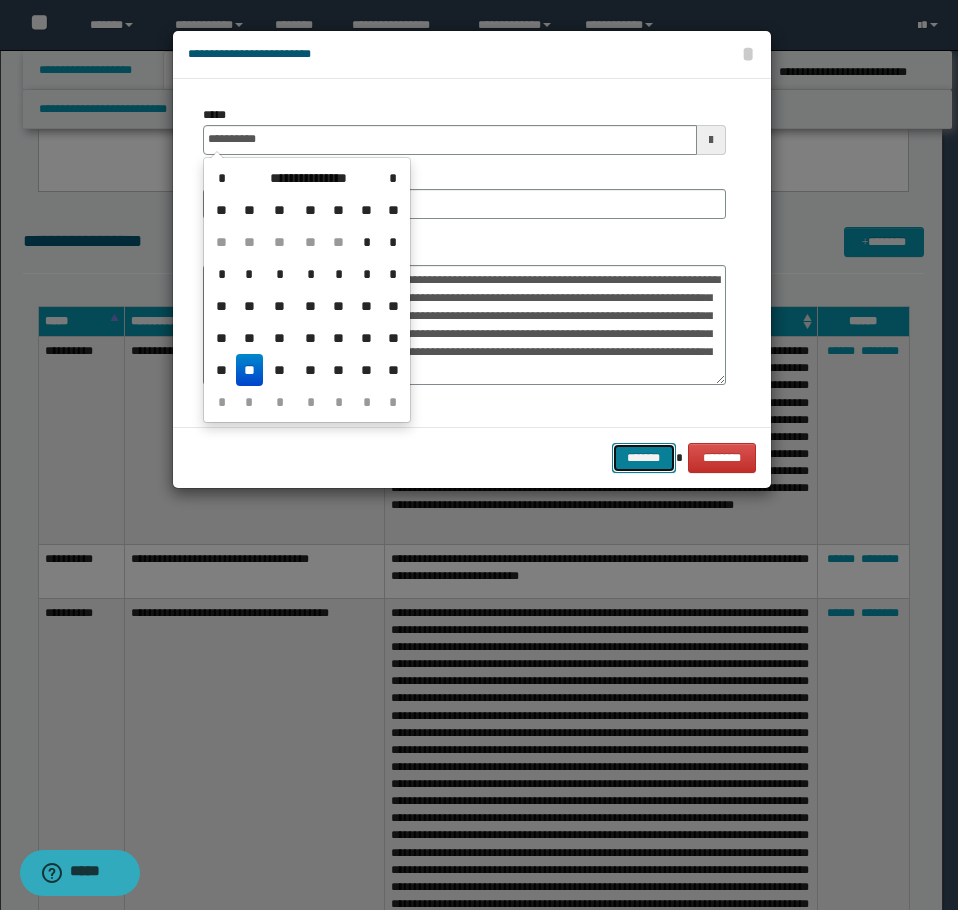 type on "**********" 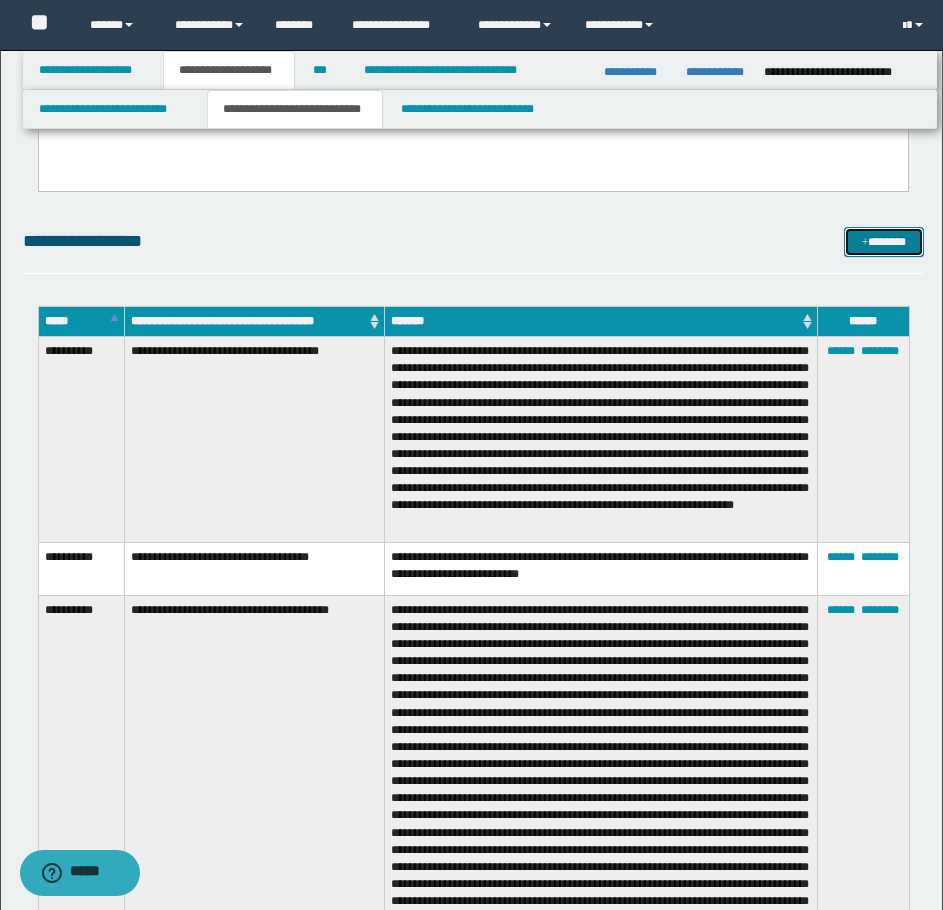 click on "*******" at bounding box center (884, 242) 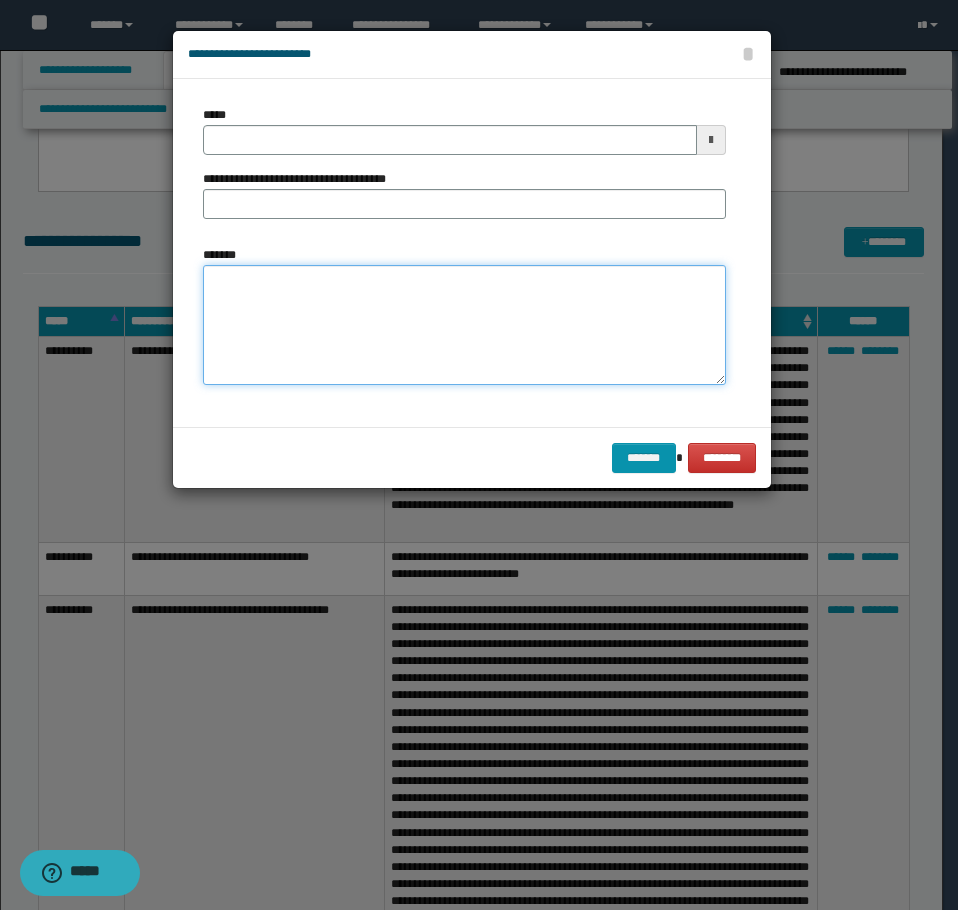 click on "*******" at bounding box center [464, 325] 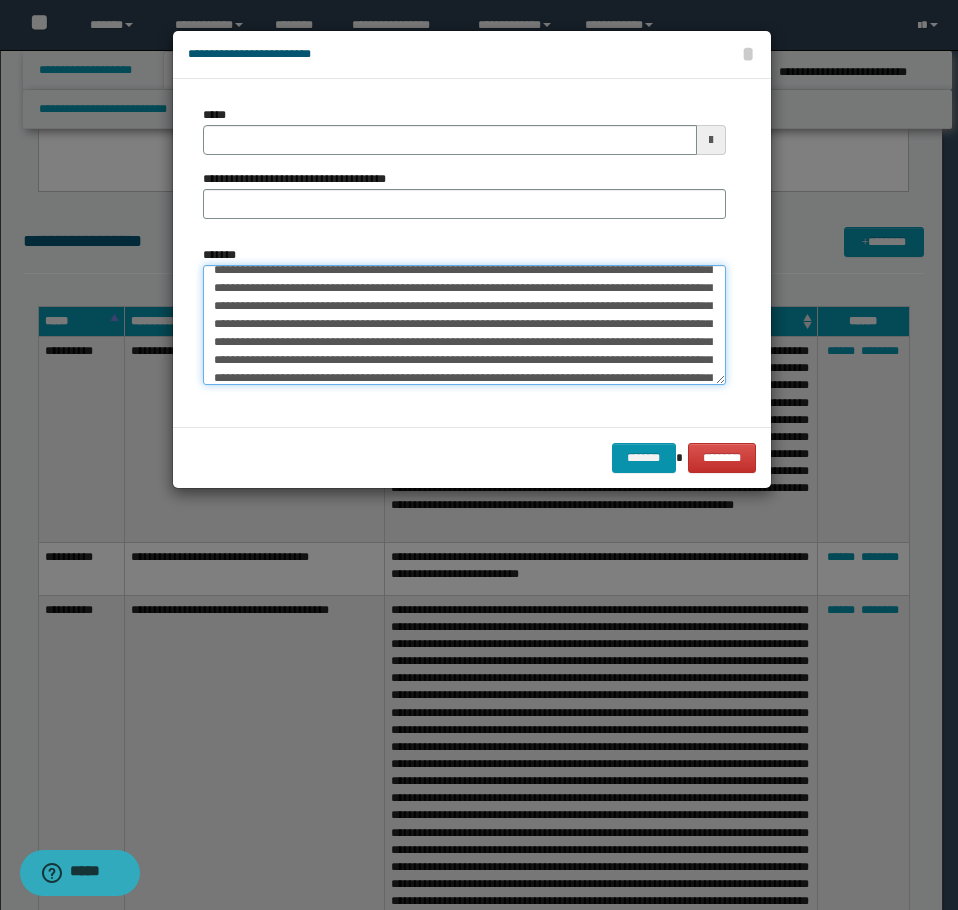 scroll, scrollTop: 0, scrollLeft: 0, axis: both 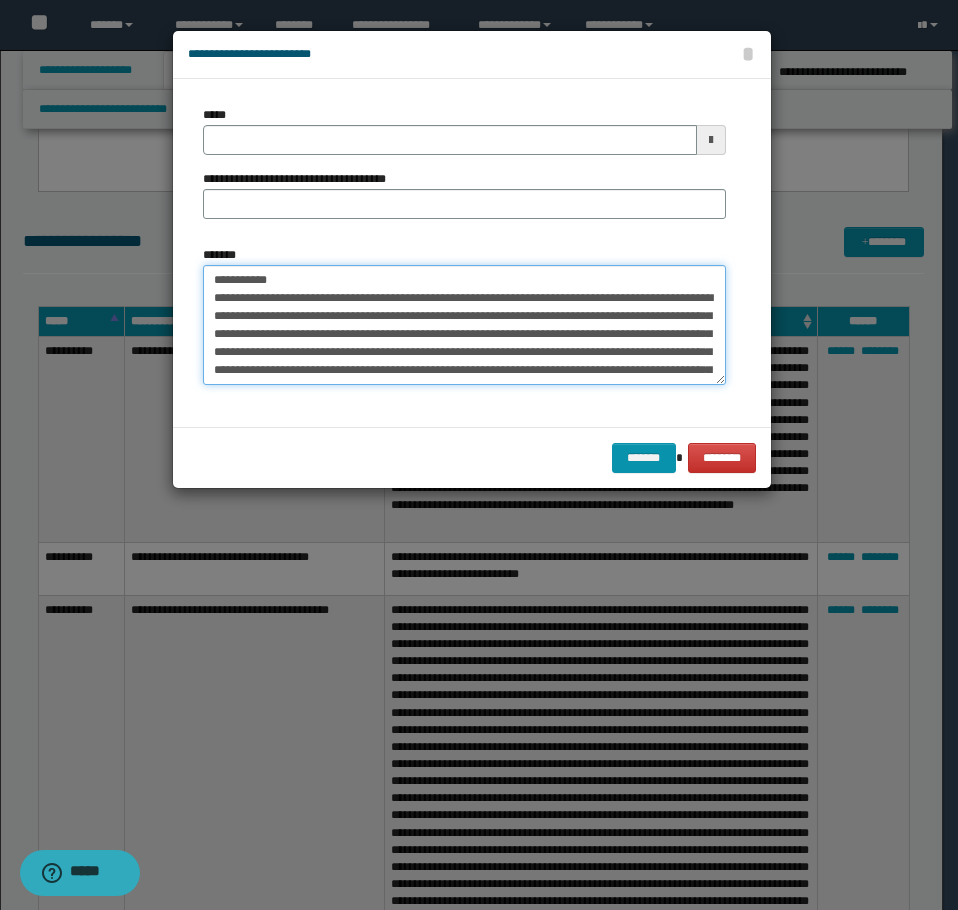 drag, startPoint x: 488, startPoint y: 277, endPoint x: 278, endPoint y: 210, distance: 220.42912 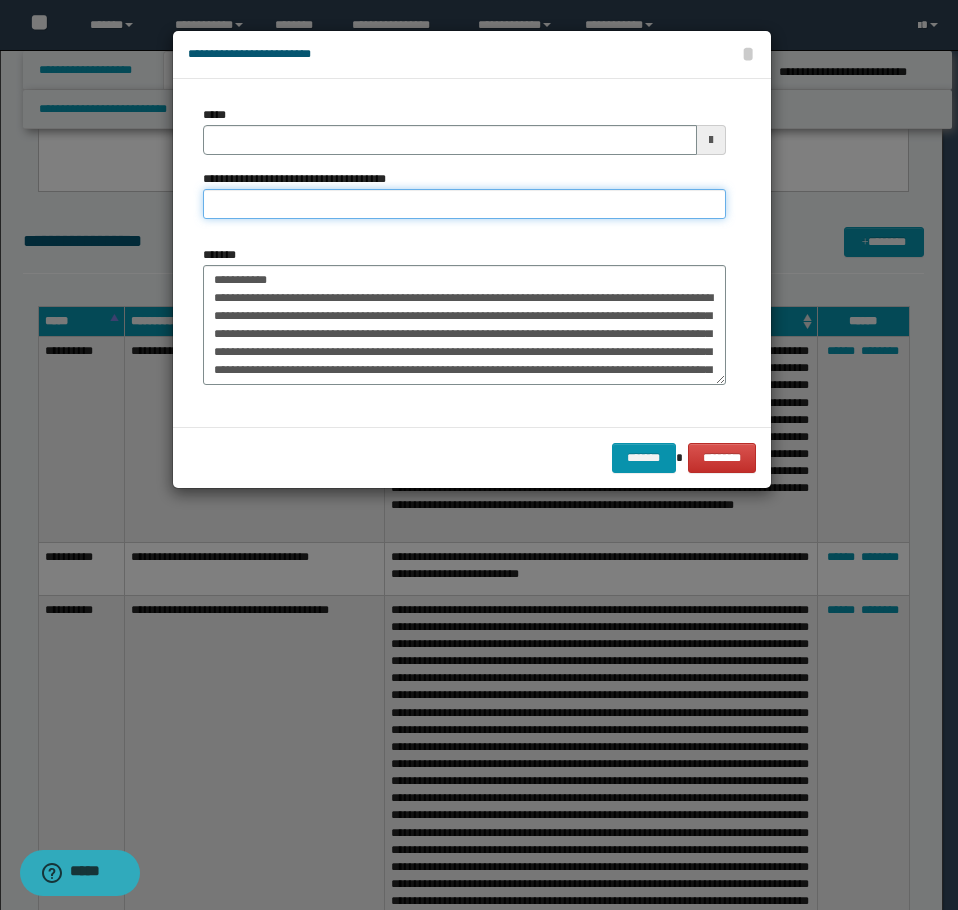 click on "**********" at bounding box center (464, 204) 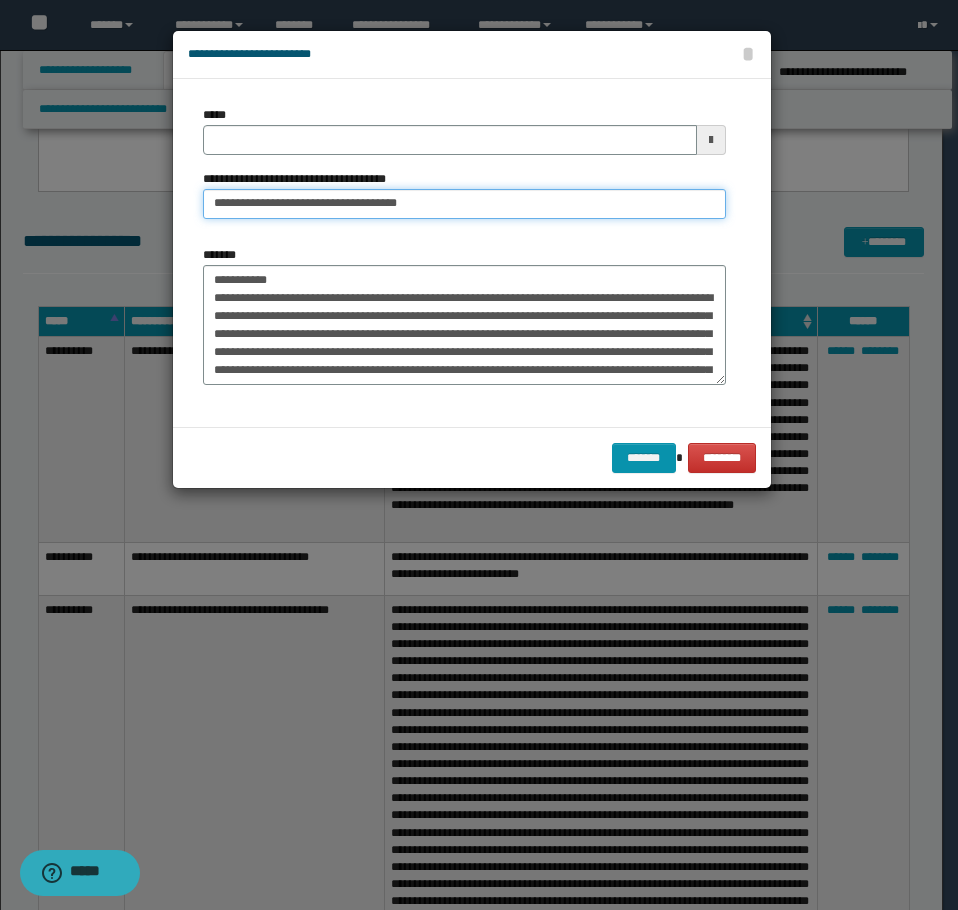 type on "**********" 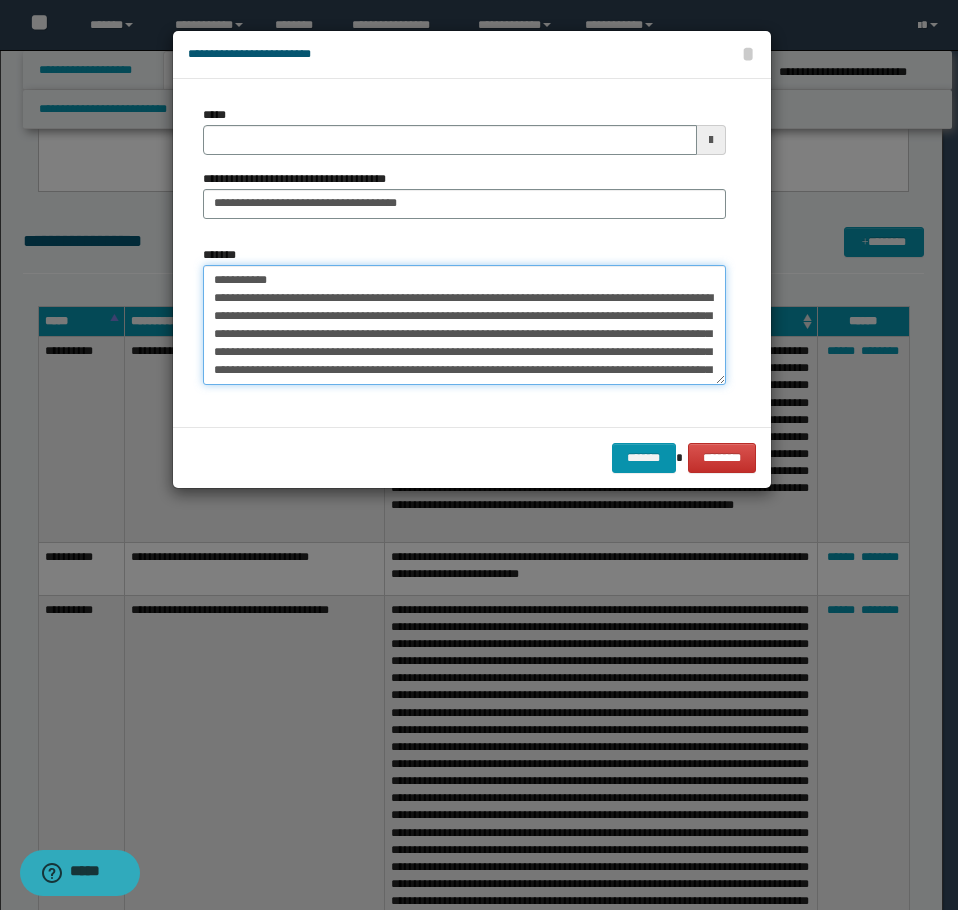 drag, startPoint x: 296, startPoint y: 268, endPoint x: 59, endPoint y: 250, distance: 237.68256 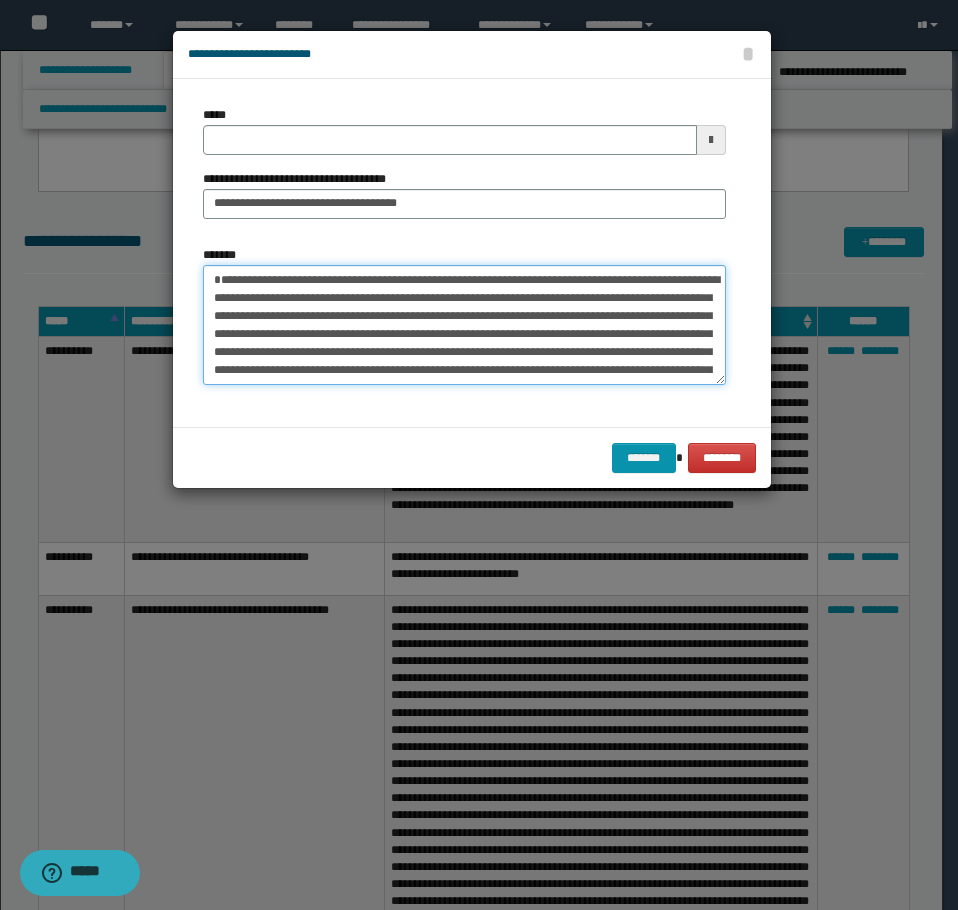 type 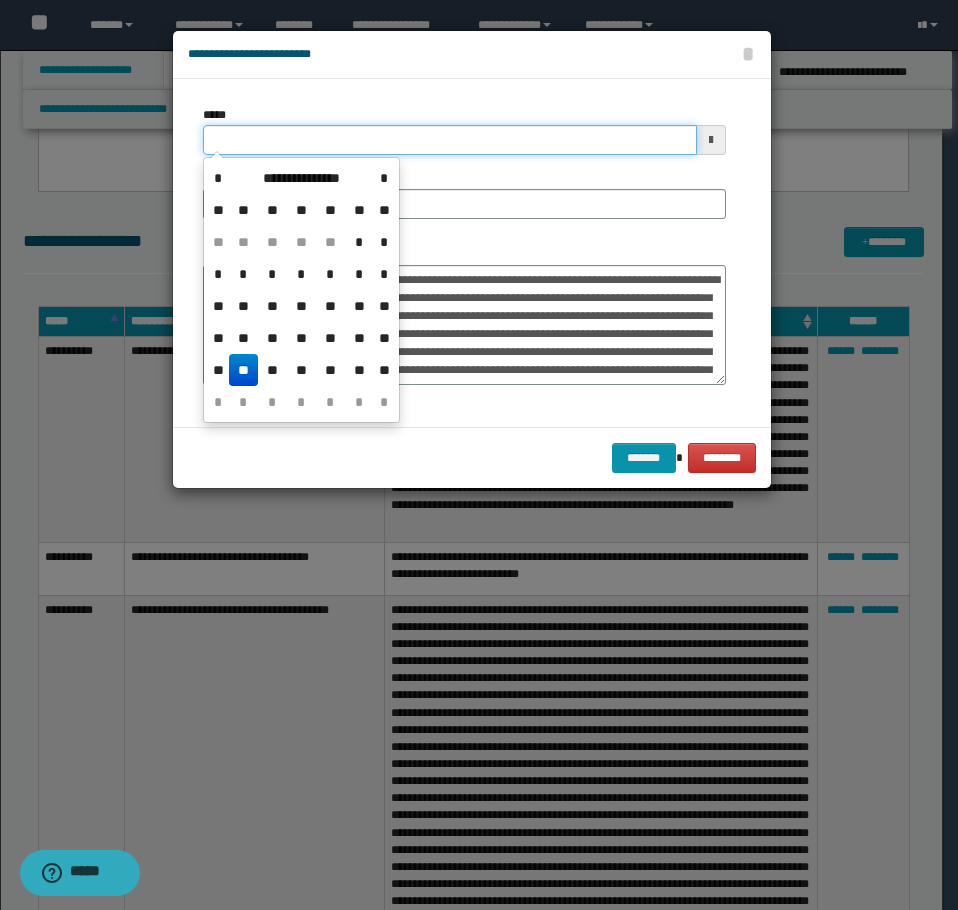 click on "*****" at bounding box center (450, 140) 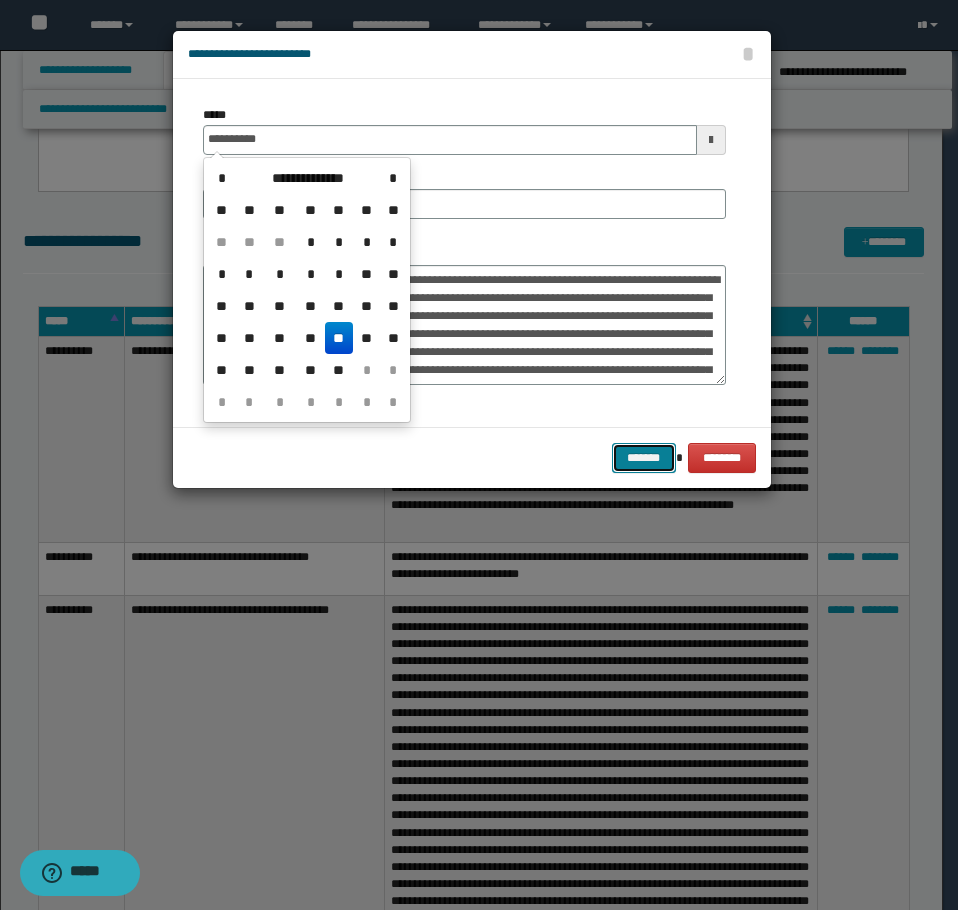 type on "**********" 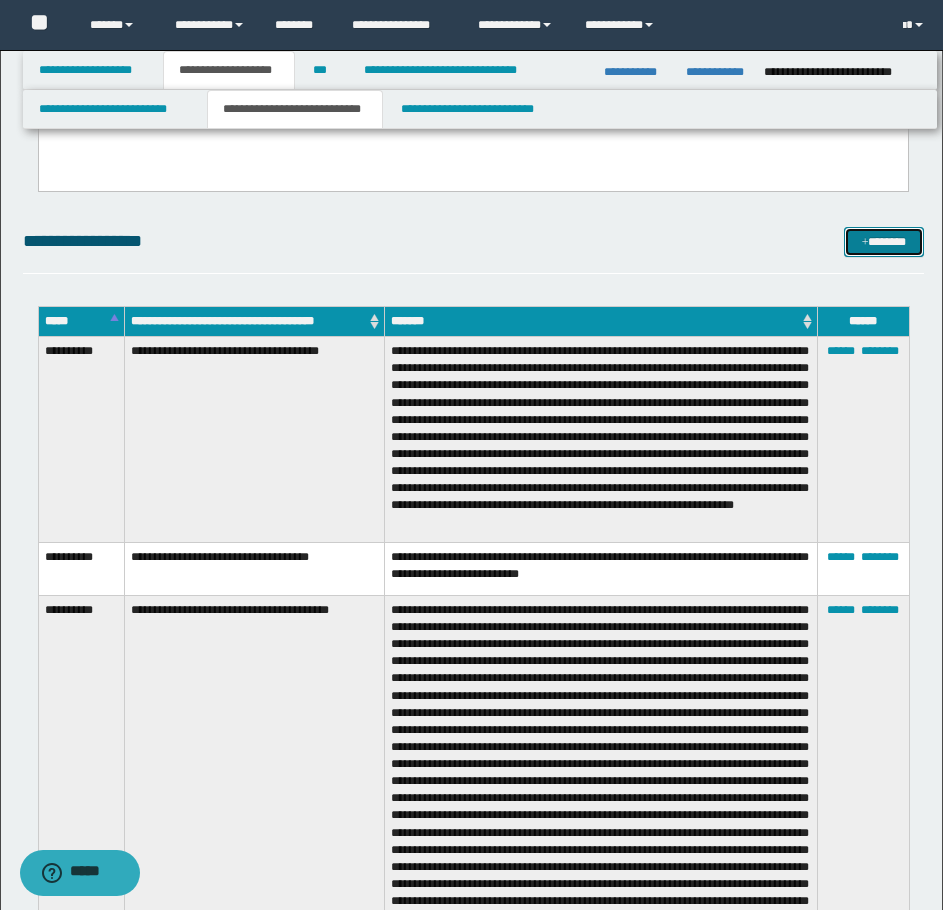 click on "*******" at bounding box center [884, 242] 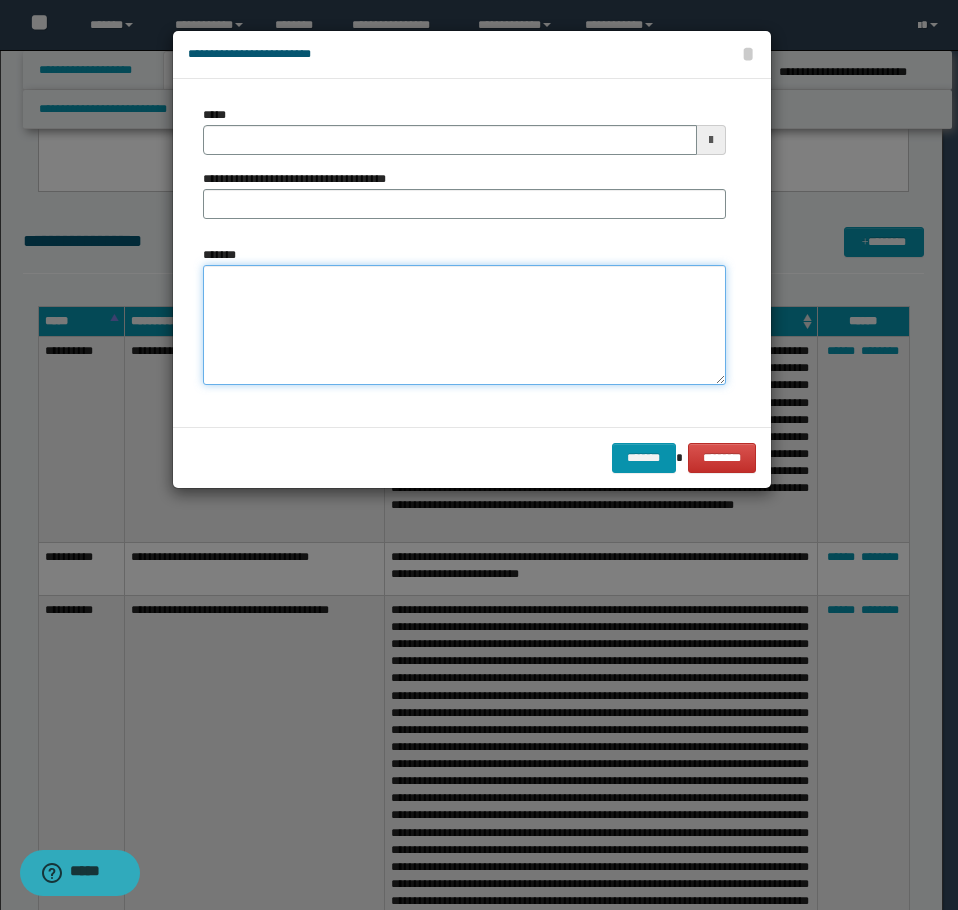 click on "*******" at bounding box center (464, 325) 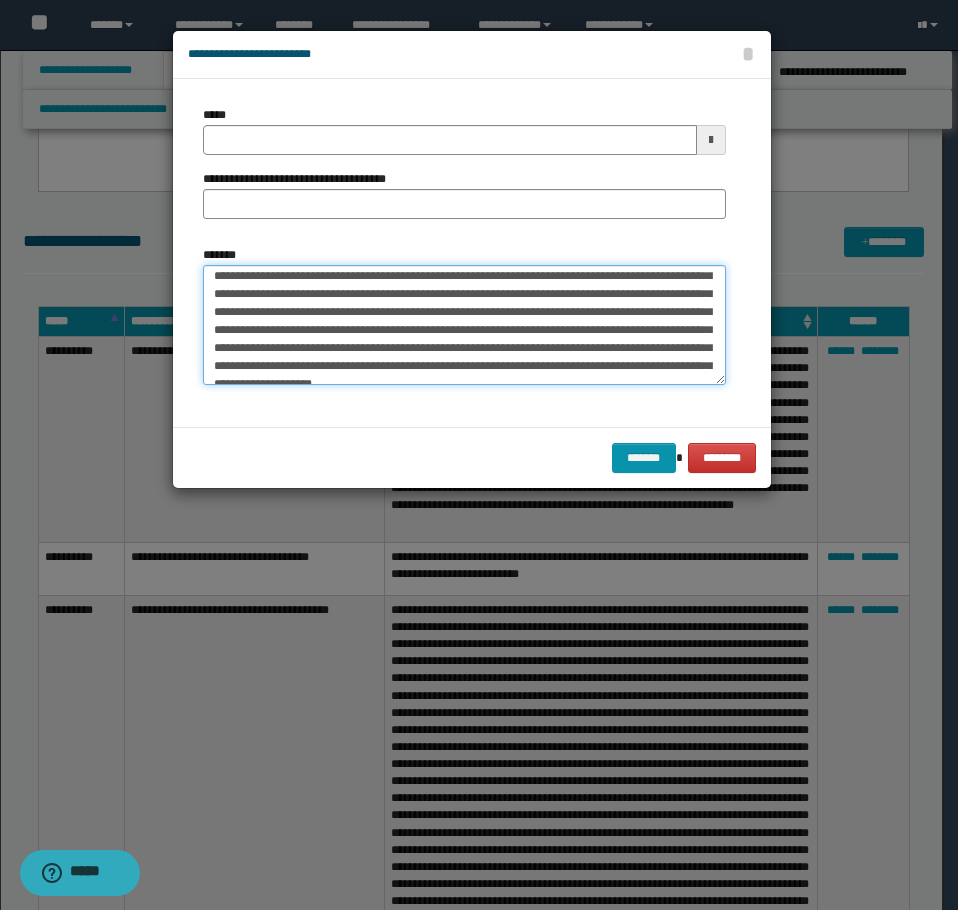 scroll, scrollTop: 0, scrollLeft: 0, axis: both 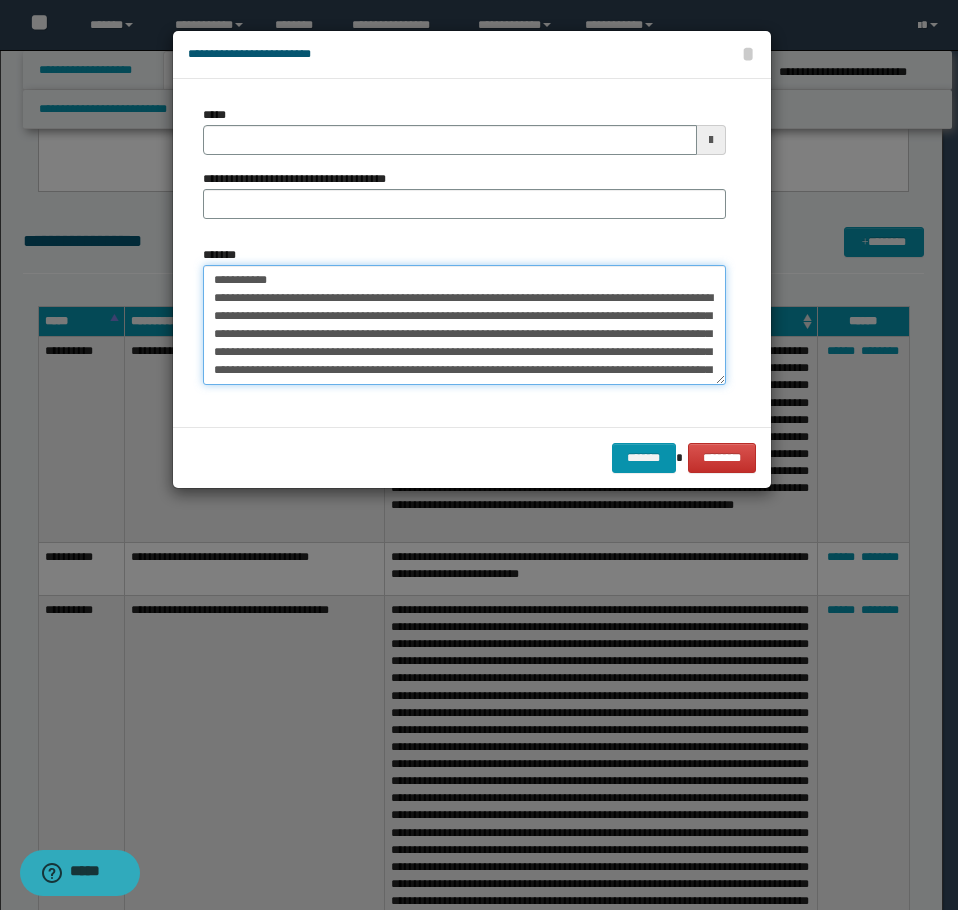 drag, startPoint x: 518, startPoint y: 282, endPoint x: 277, endPoint y: 284, distance: 241.0083 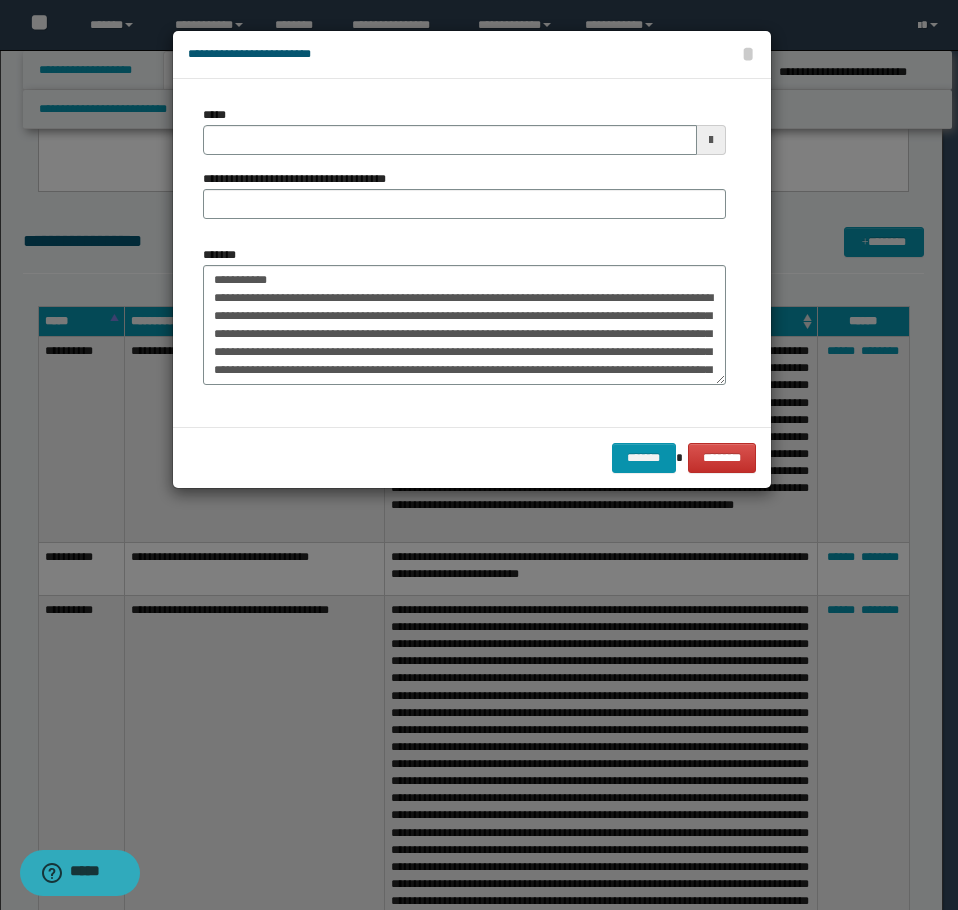 click on "**********" at bounding box center (464, 170) 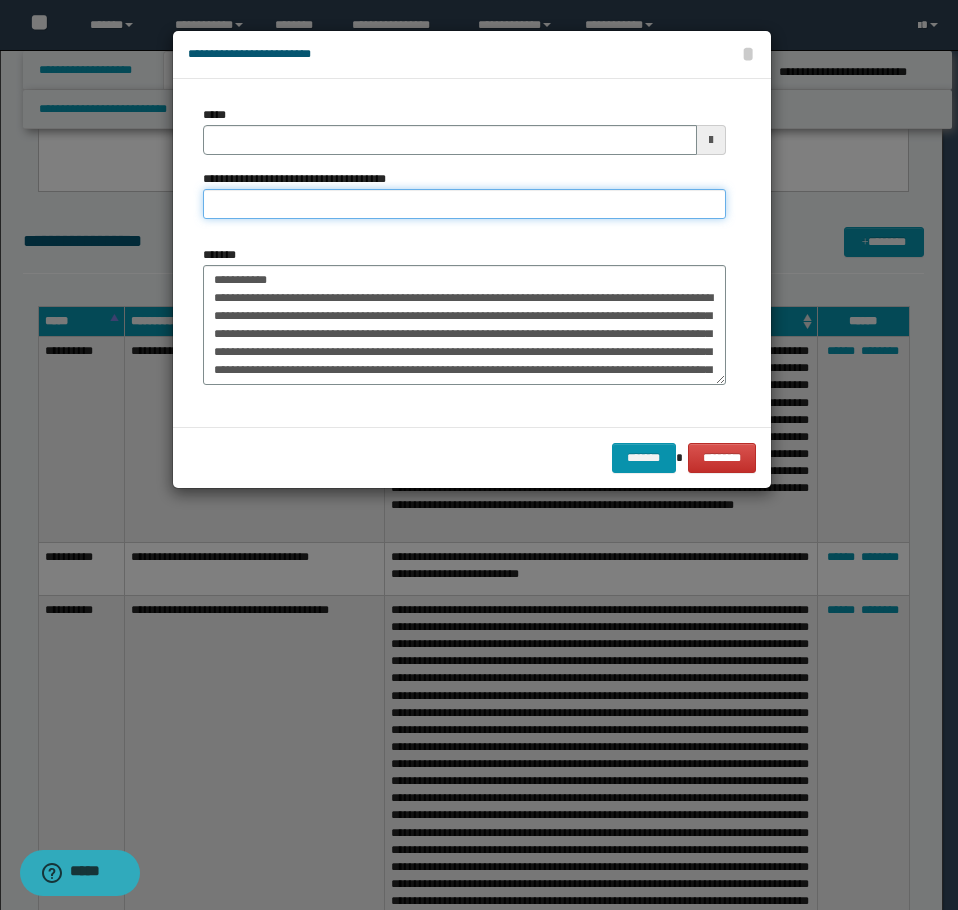 click on "**********" at bounding box center (464, 204) 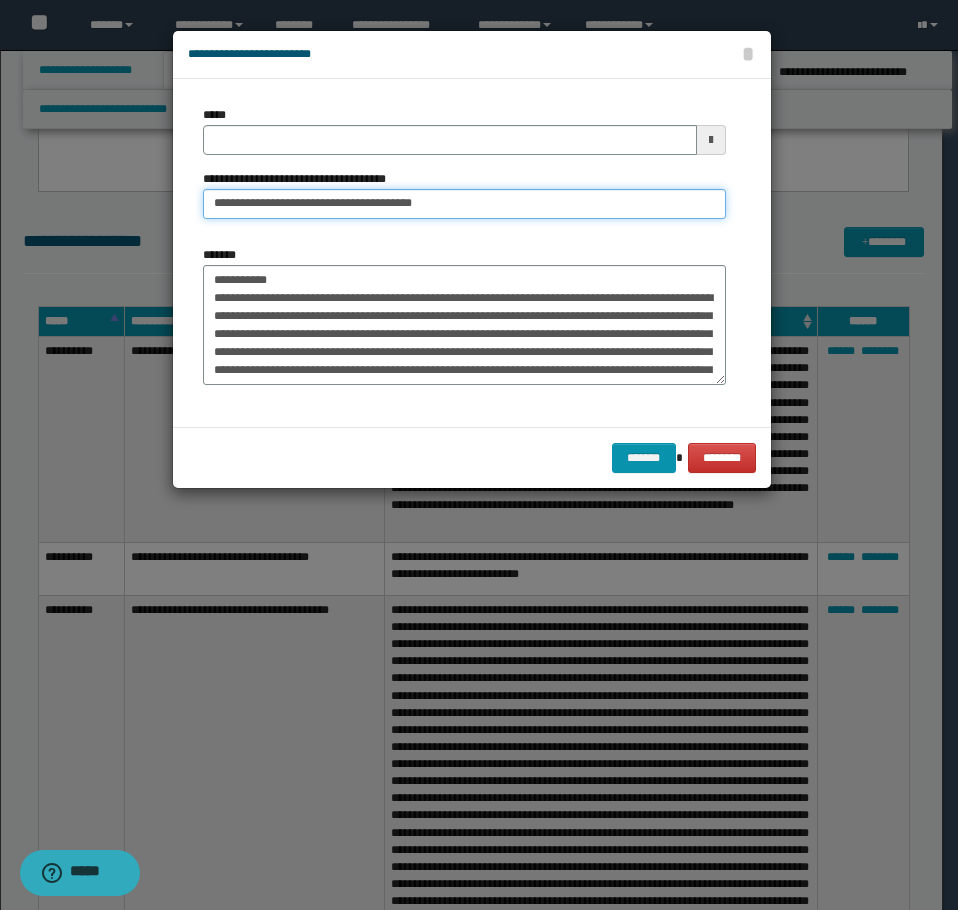 type on "**********" 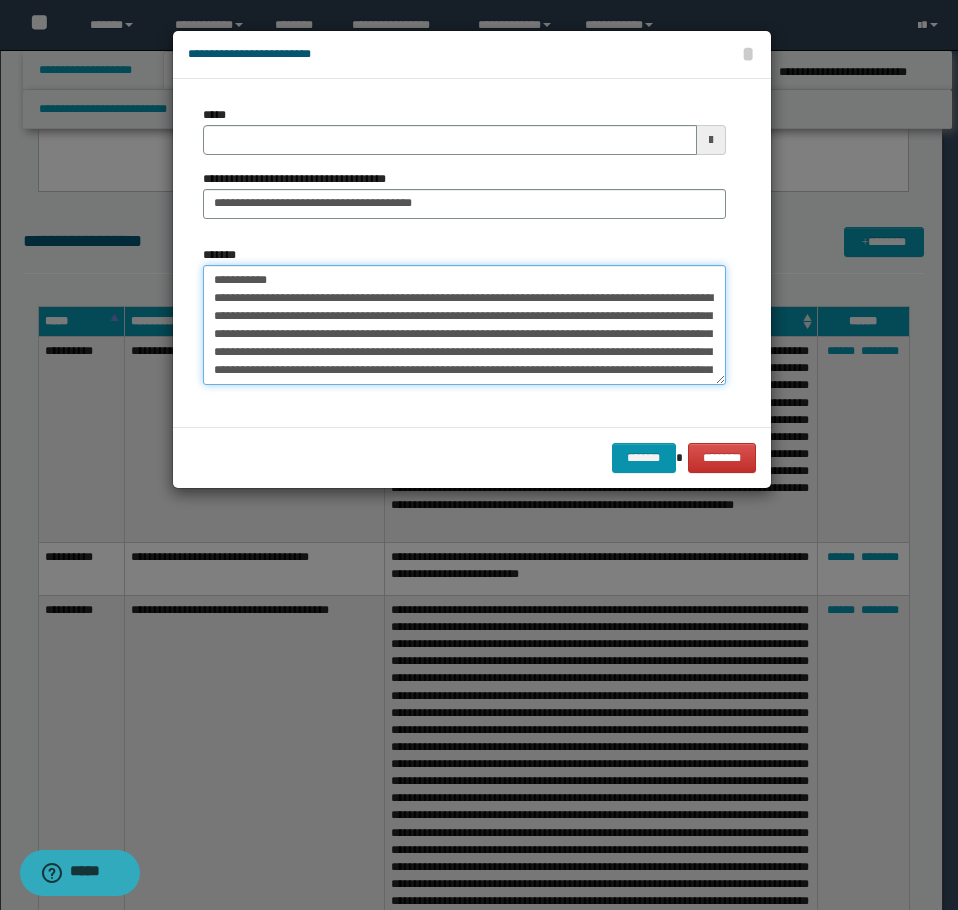 drag, startPoint x: 298, startPoint y: 276, endPoint x: -1, endPoint y: 251, distance: 300.04333 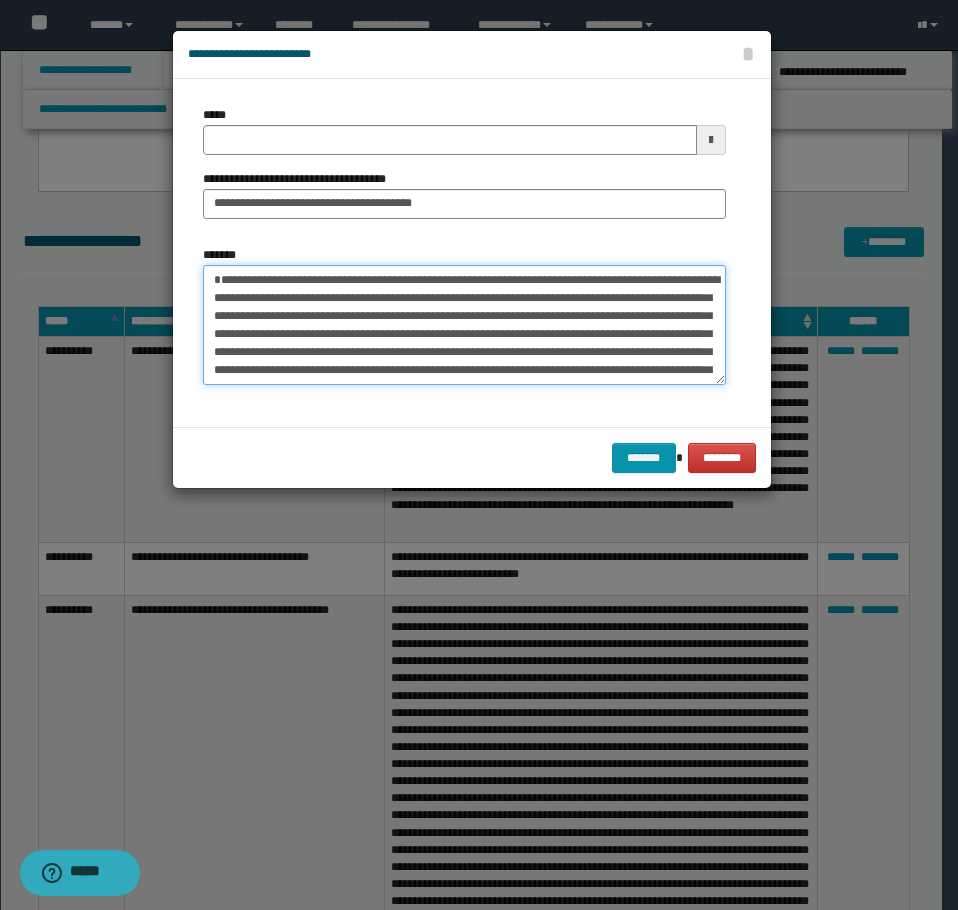 type 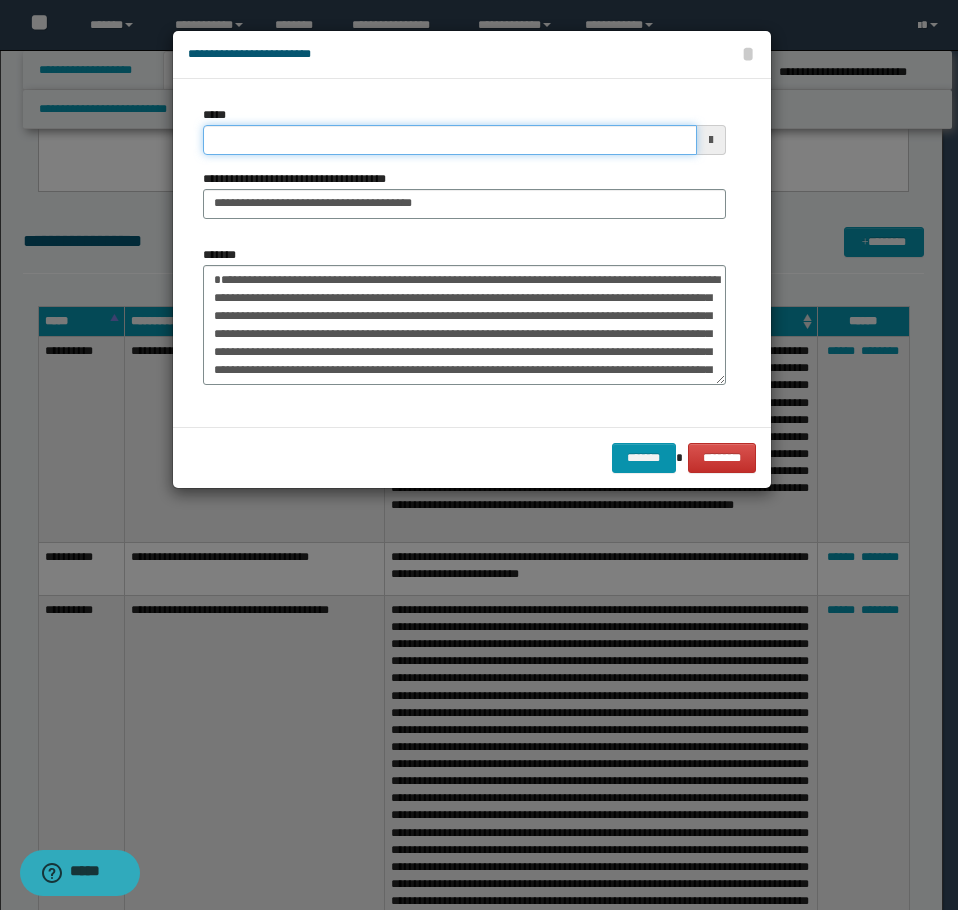 click on "*****" at bounding box center (450, 140) 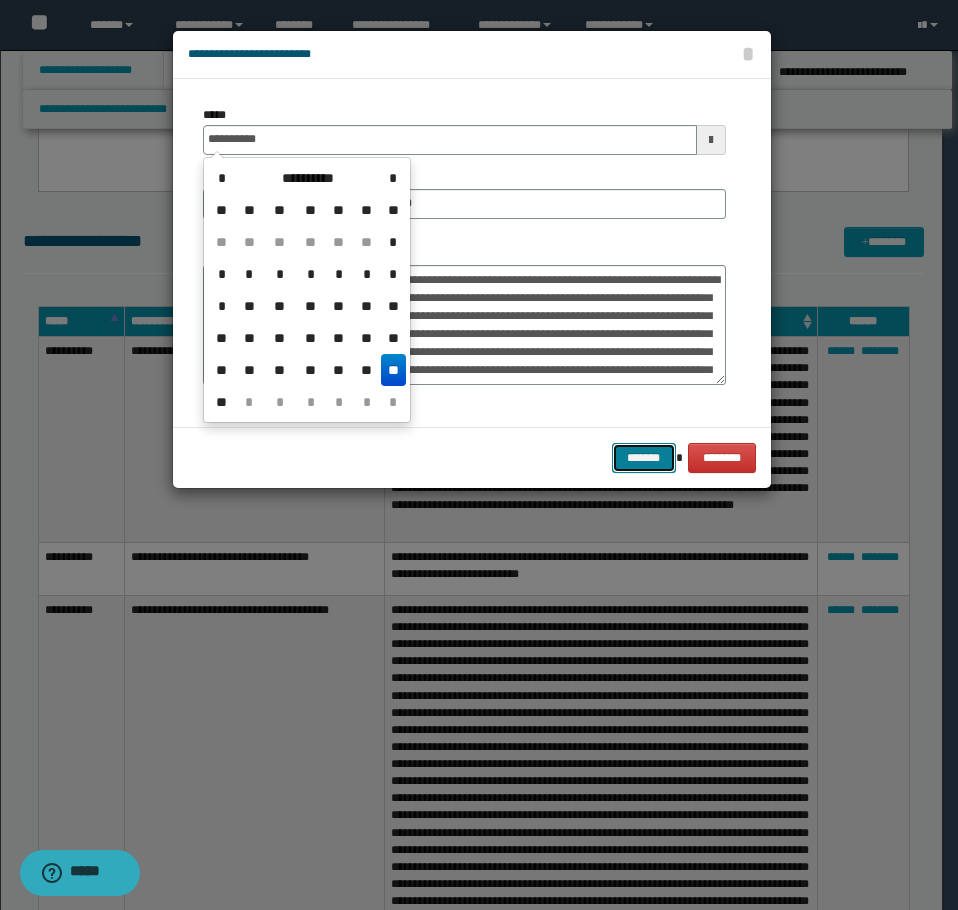 type on "**********" 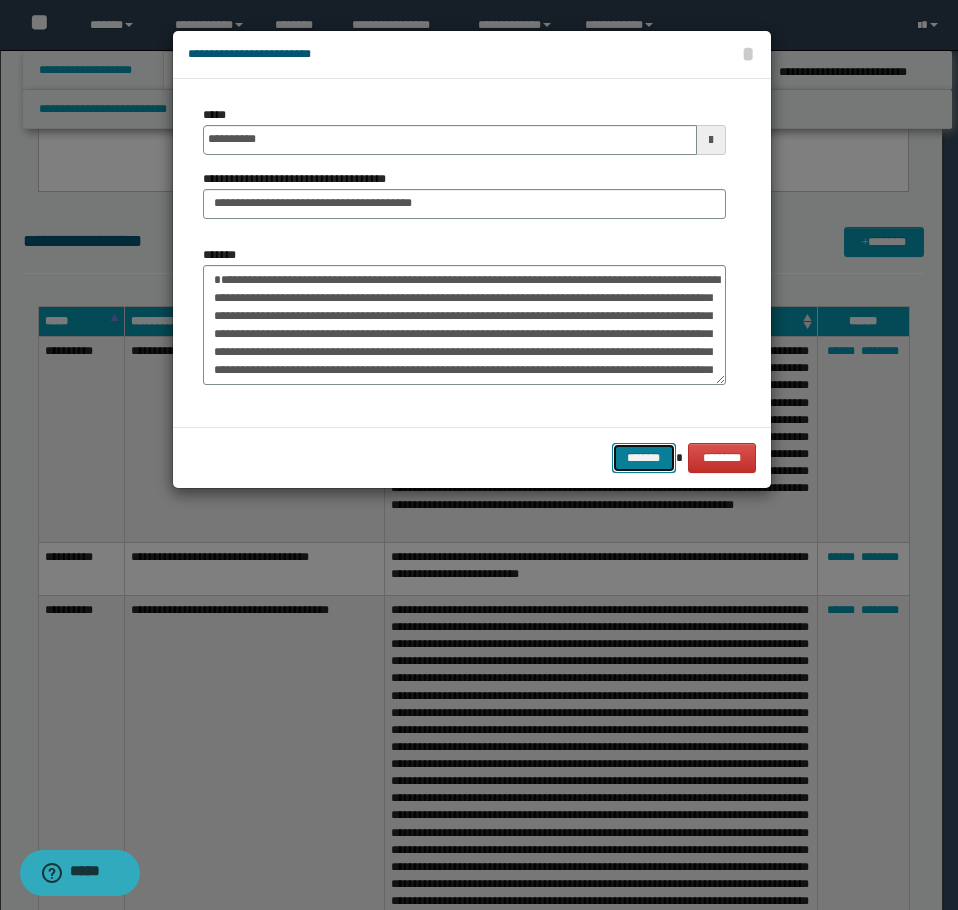 click on "*******" at bounding box center (644, 458) 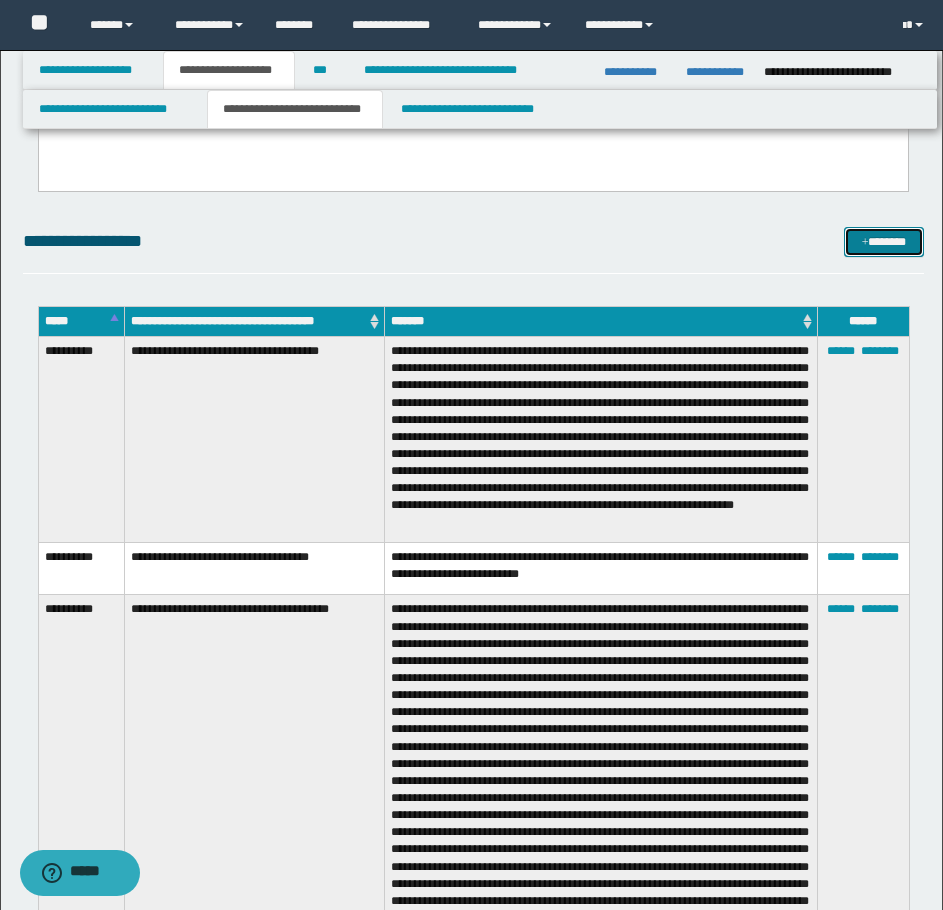 click on "*******" at bounding box center (884, 242) 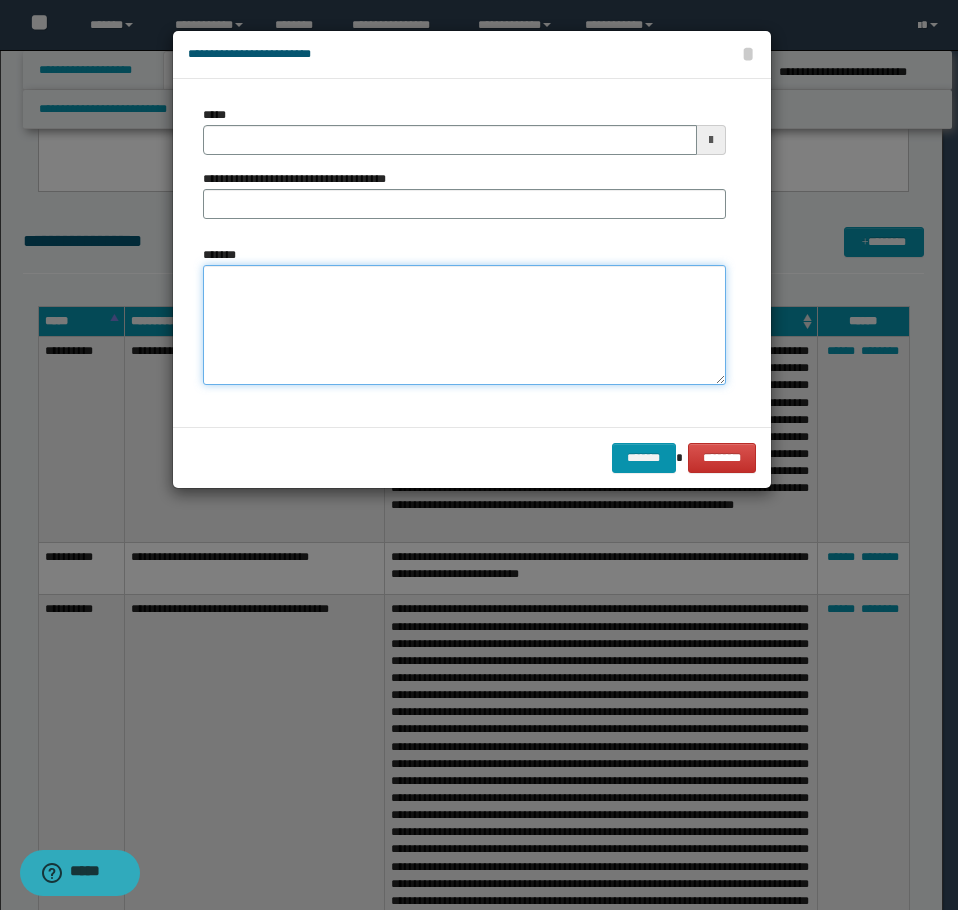click on "*******" at bounding box center [464, 325] 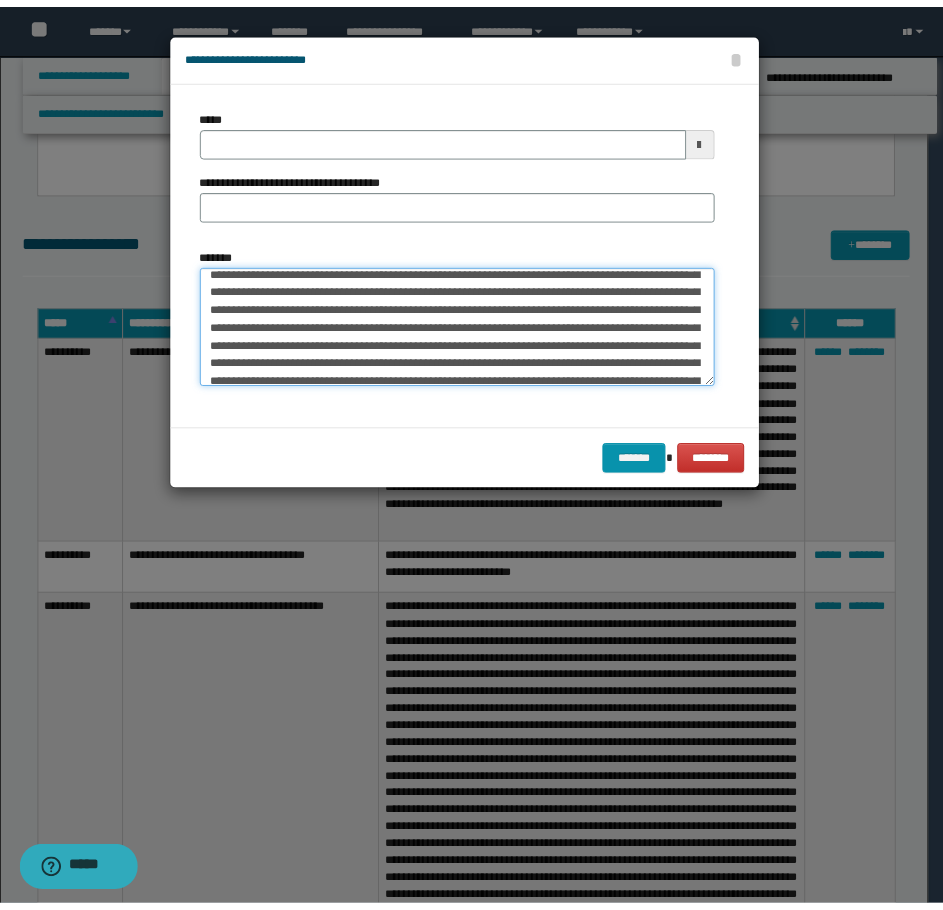 scroll, scrollTop: 0, scrollLeft: 0, axis: both 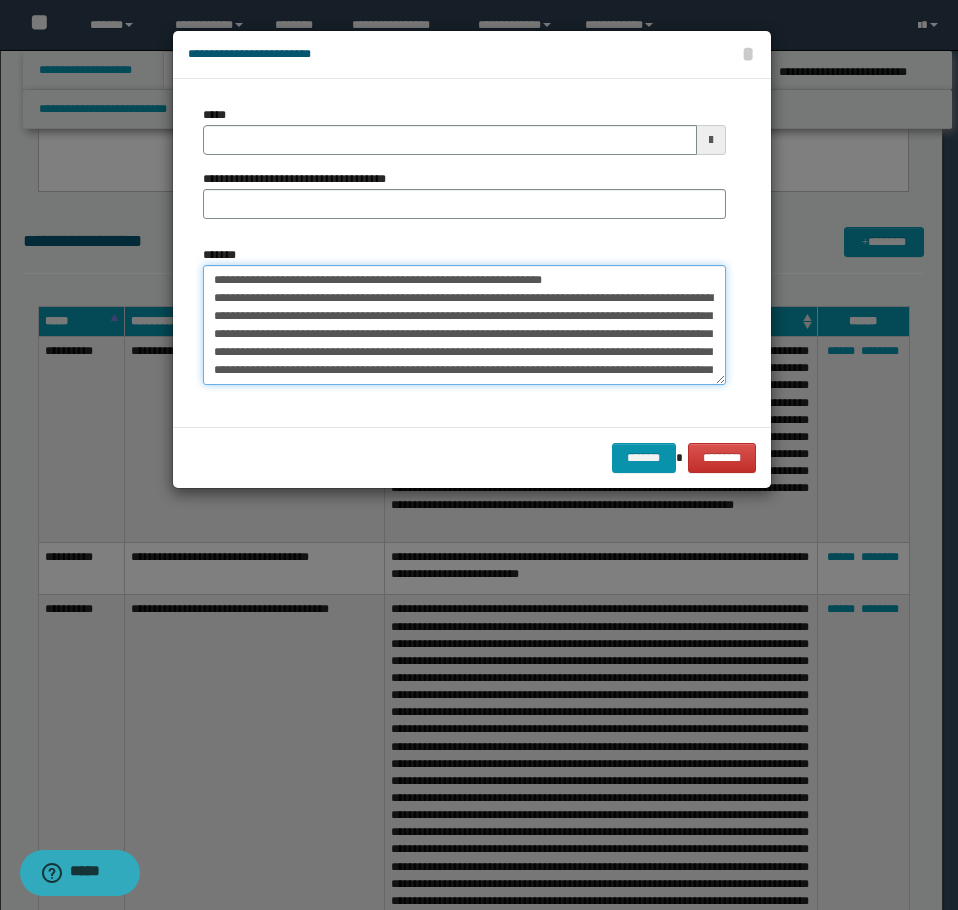 drag, startPoint x: 598, startPoint y: 270, endPoint x: 281, endPoint y: 286, distance: 317.40353 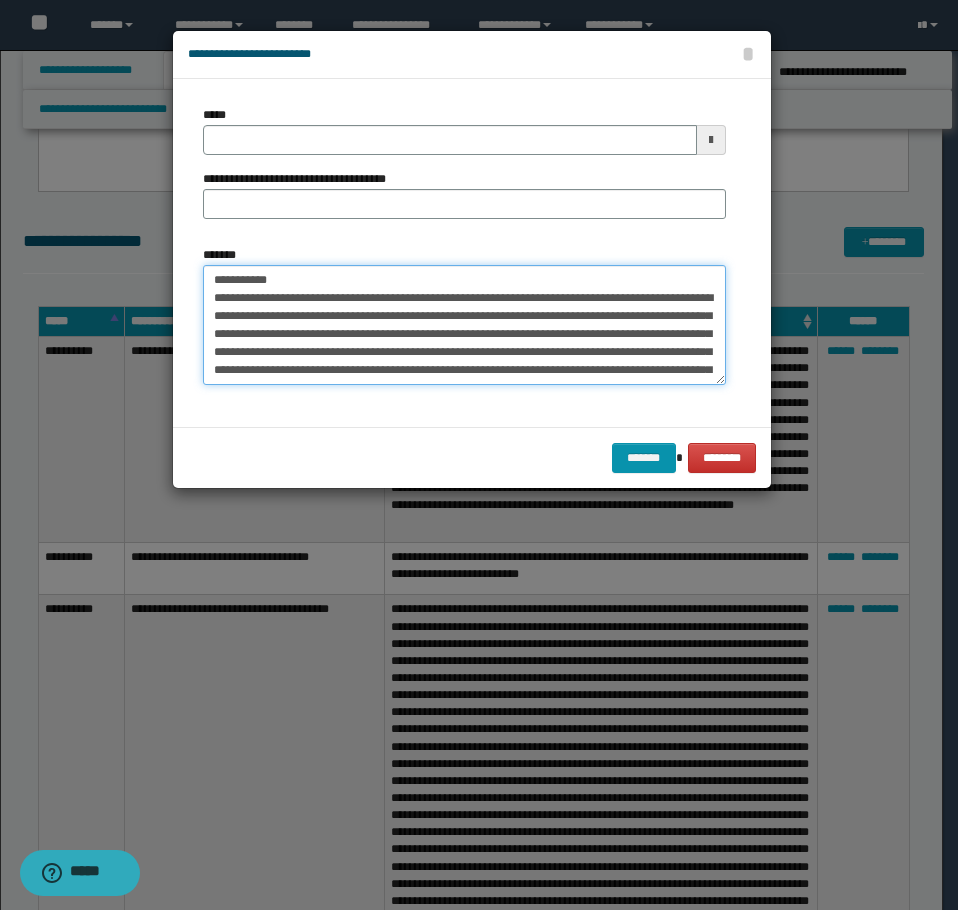 type on "**********" 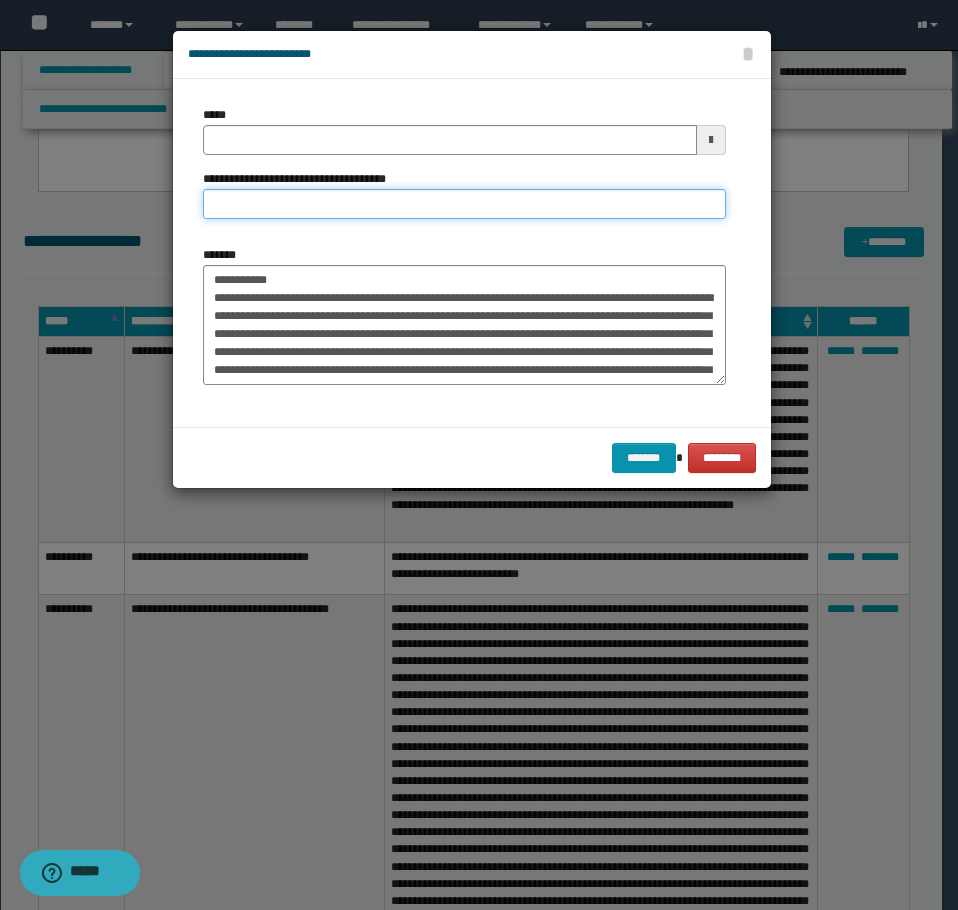 click on "**********" at bounding box center (464, 204) 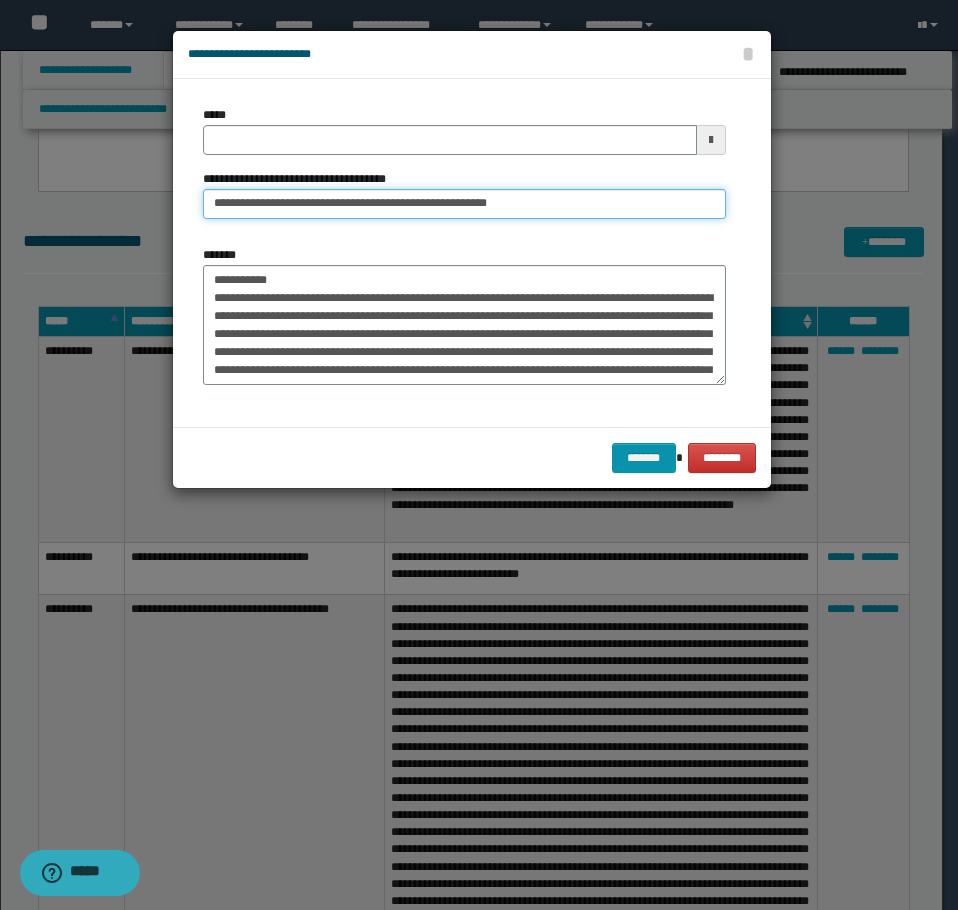 type on "**********" 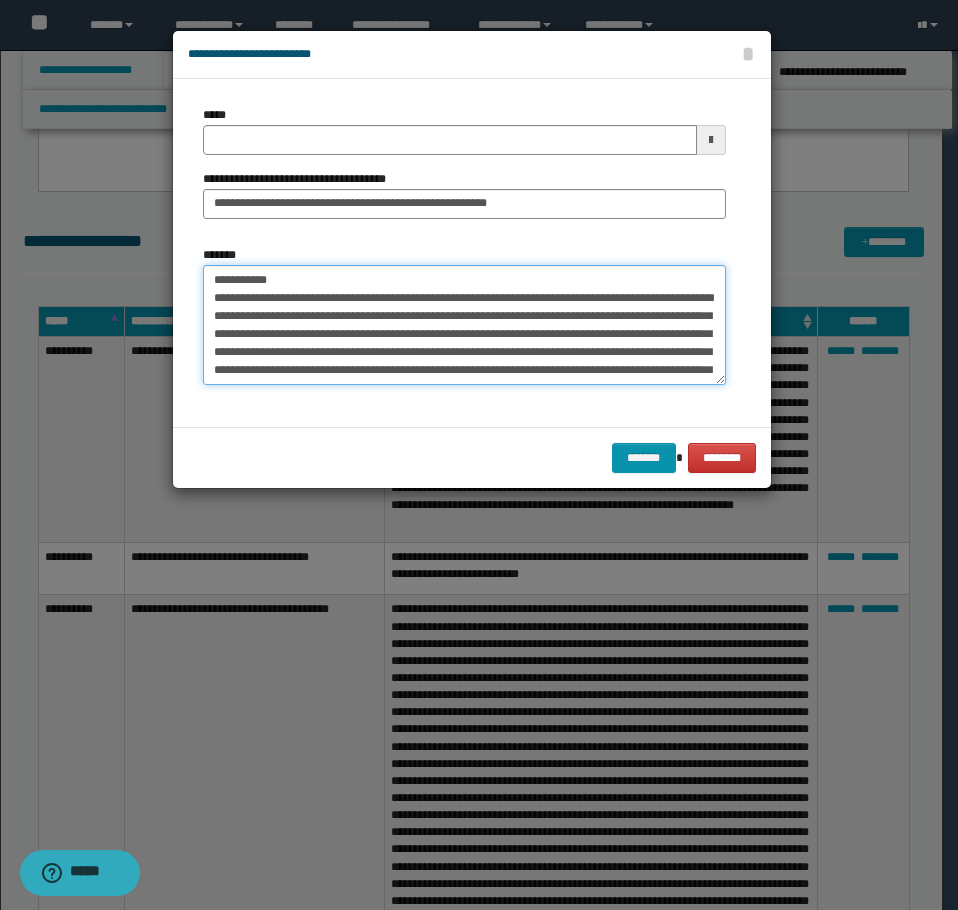 drag, startPoint x: 288, startPoint y: 274, endPoint x: 1, endPoint y: 252, distance: 287.84198 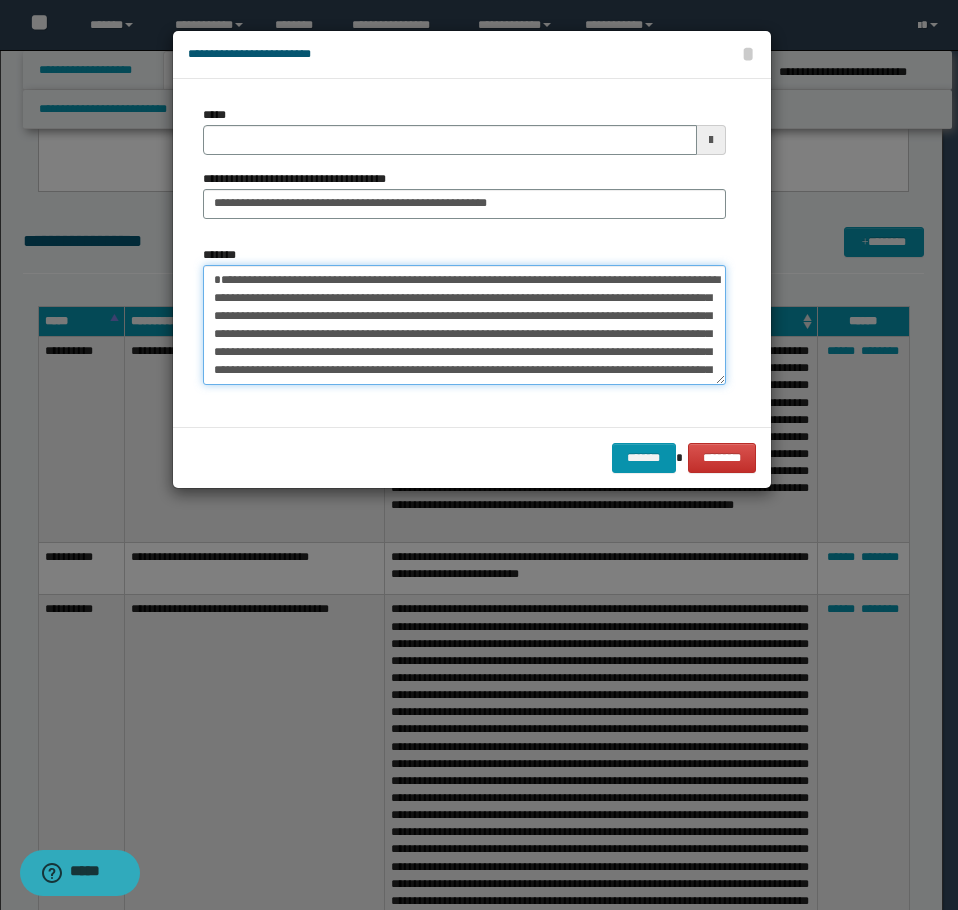 type 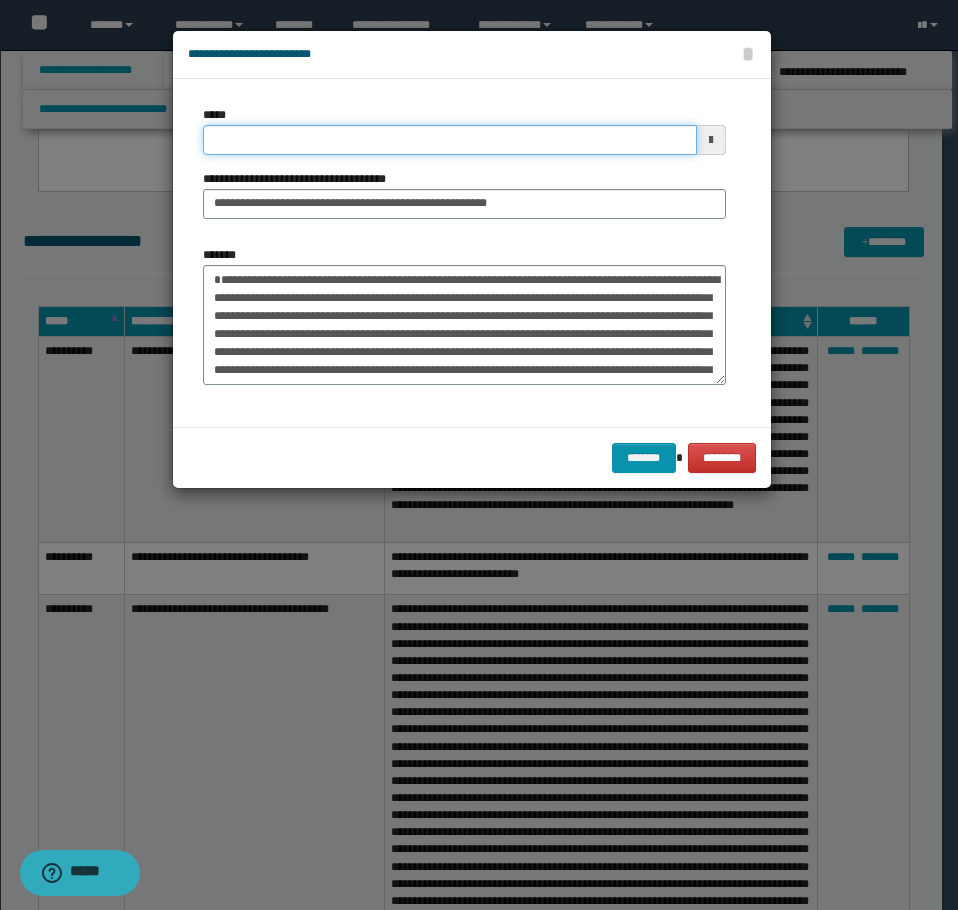 click on "*****" at bounding box center [450, 140] 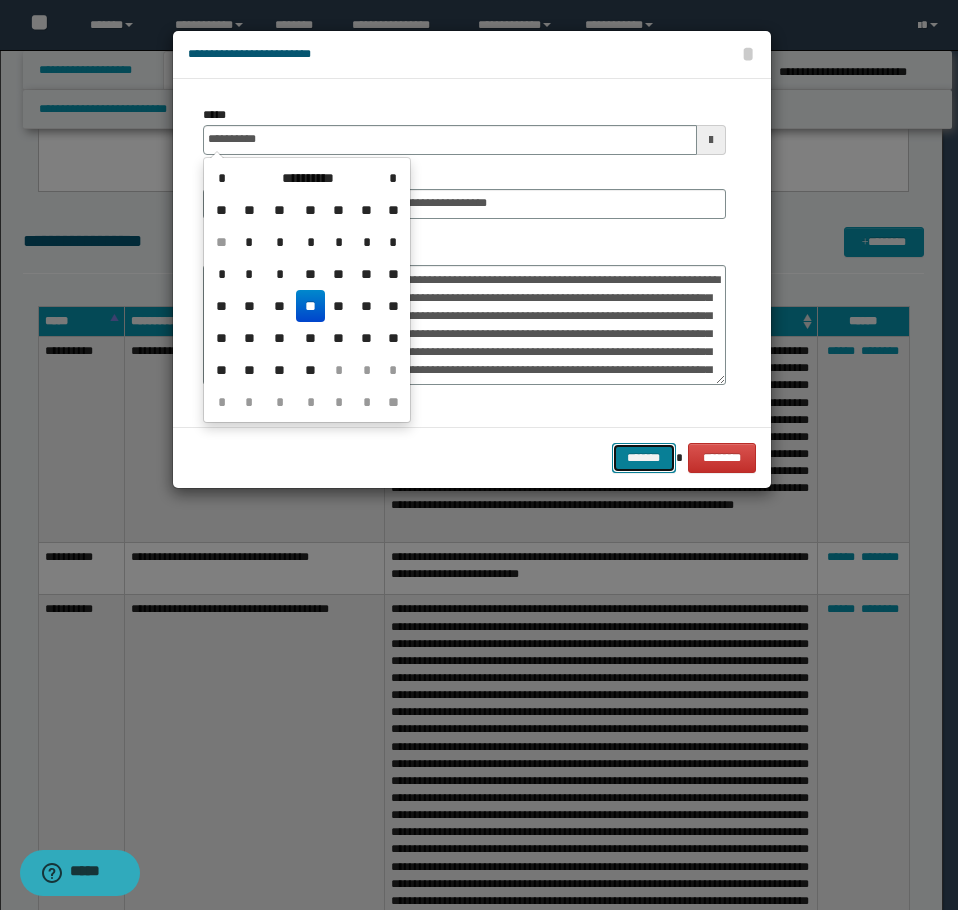 type on "**********" 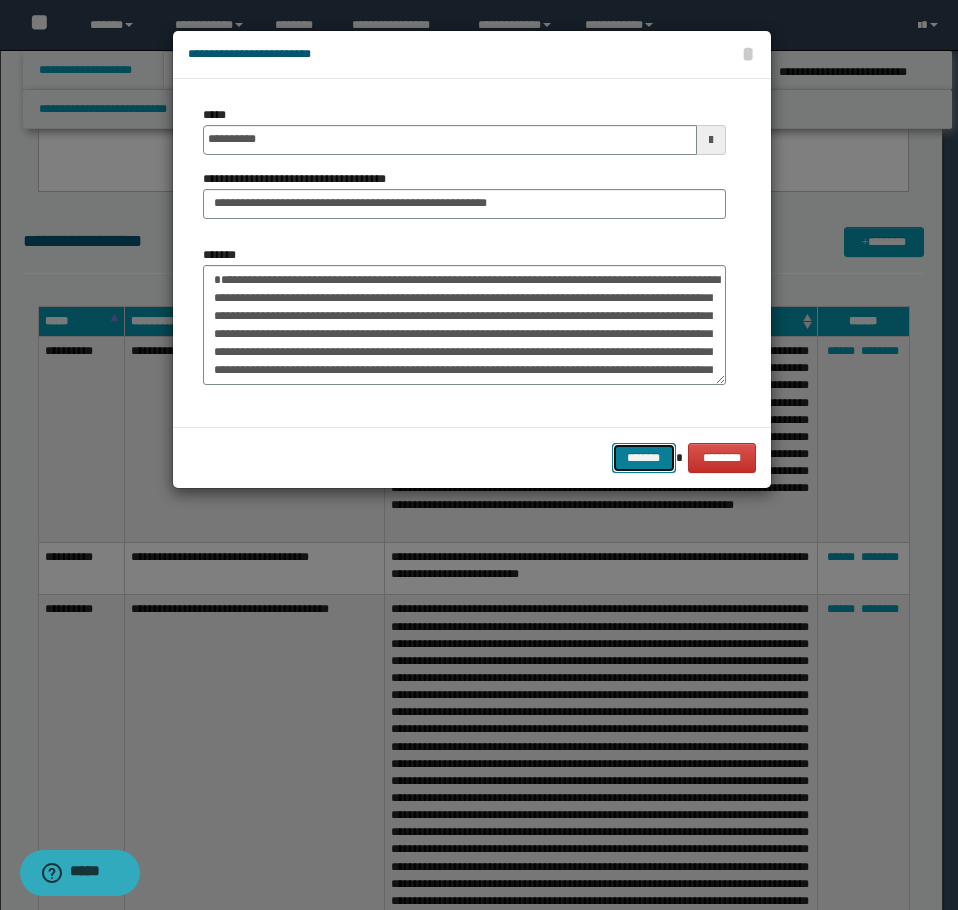 click on "*******" at bounding box center (644, 458) 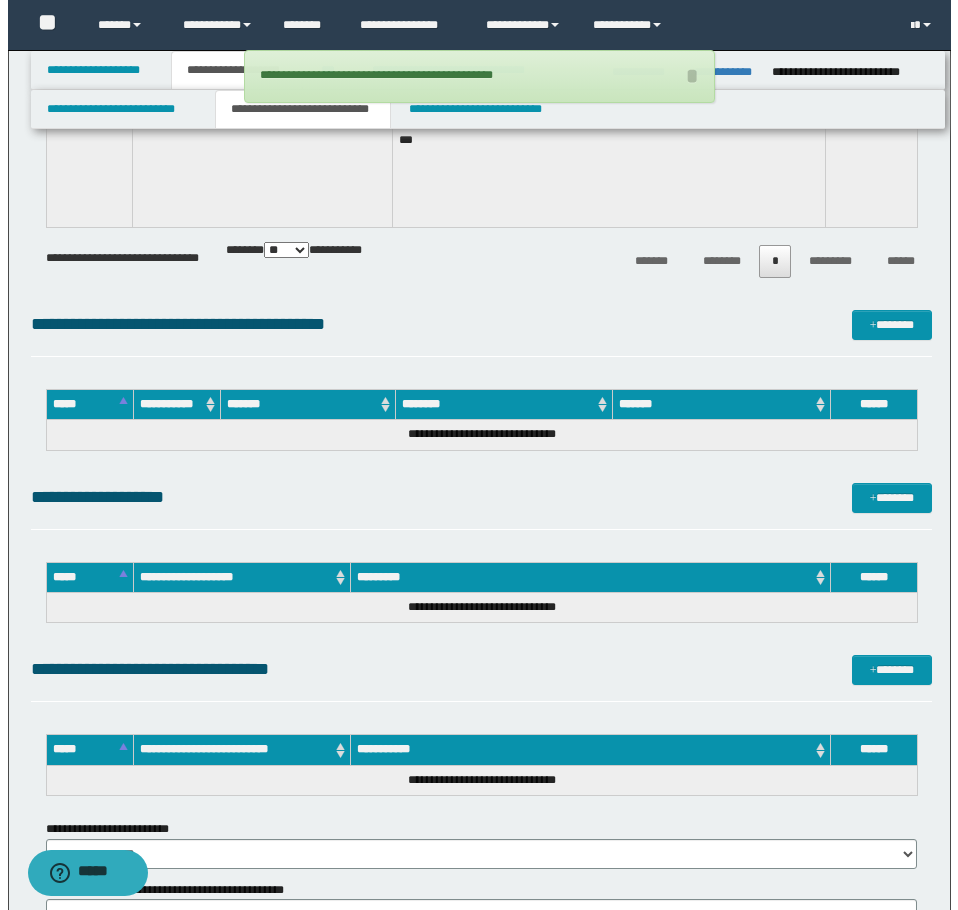 scroll, scrollTop: 5400, scrollLeft: 0, axis: vertical 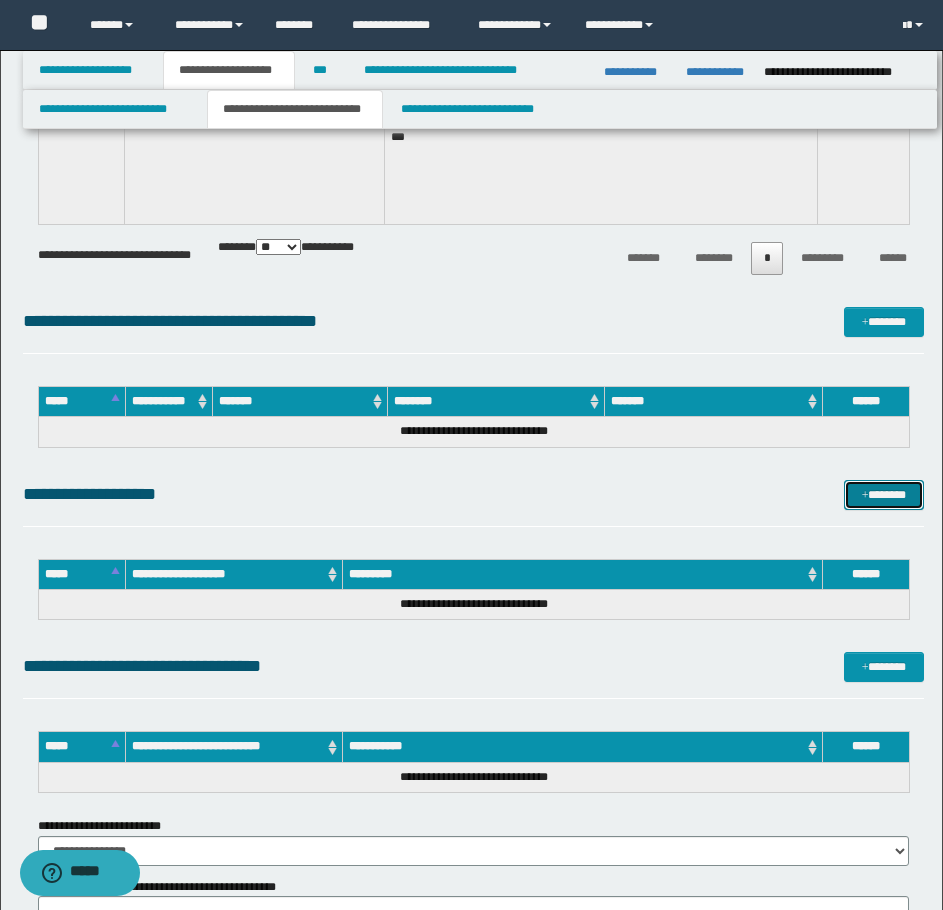 click on "*******" at bounding box center [884, 495] 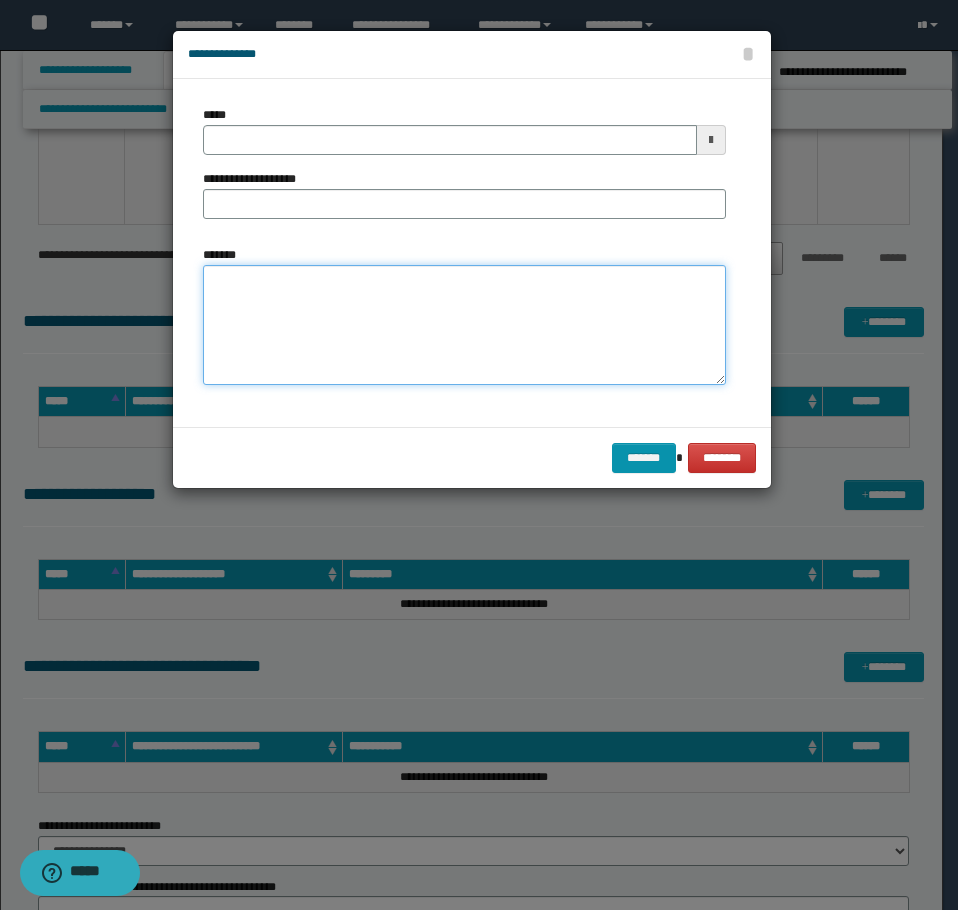 click on "*******" at bounding box center [464, 325] 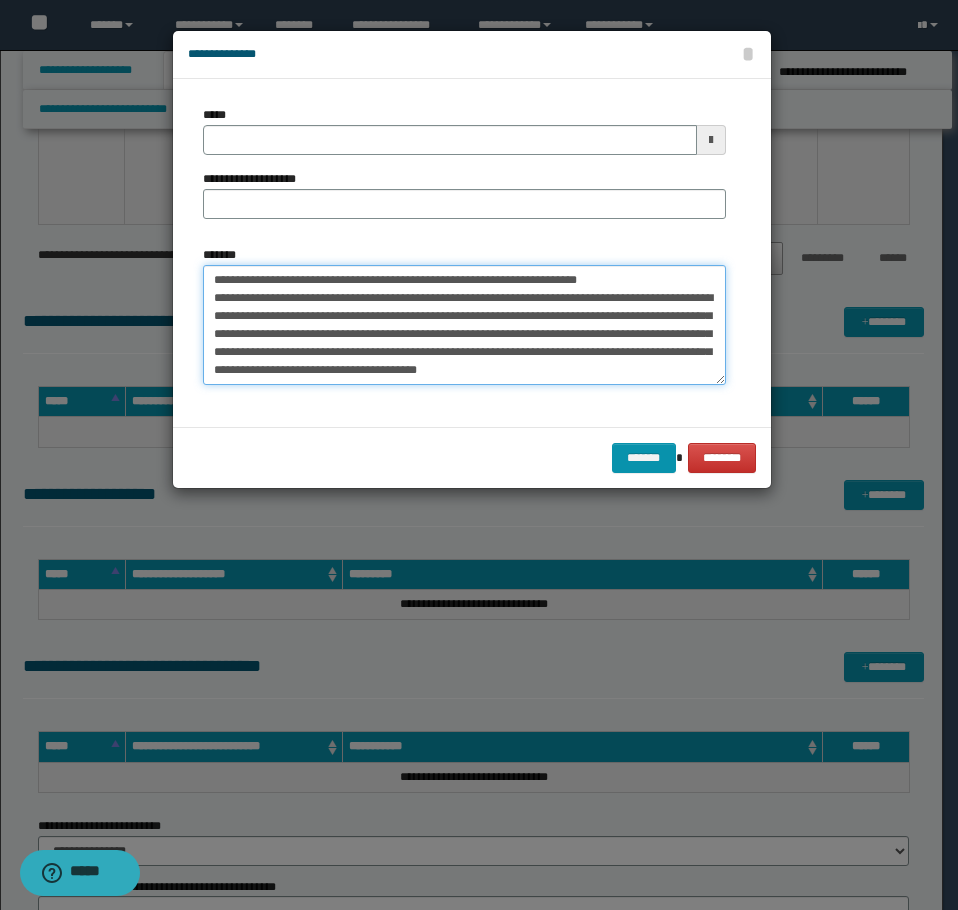 scroll, scrollTop: 0, scrollLeft: 0, axis: both 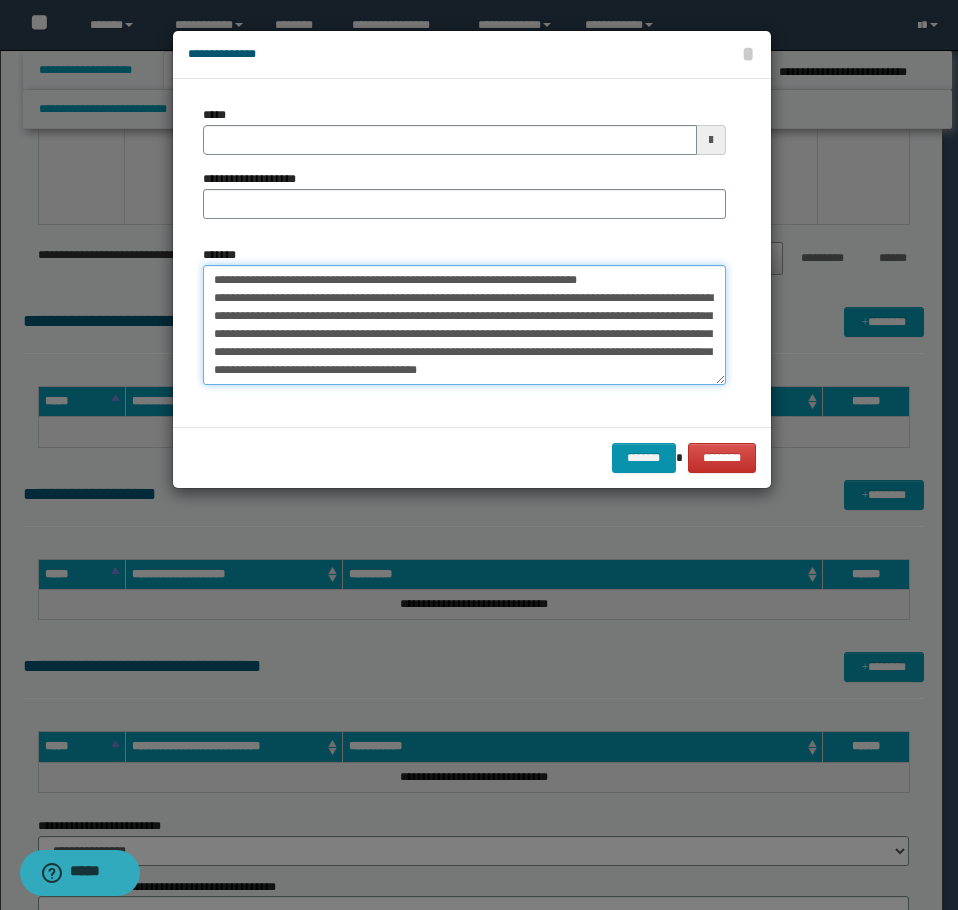 drag, startPoint x: 642, startPoint y: 278, endPoint x: 278, endPoint y: 279, distance: 364.00137 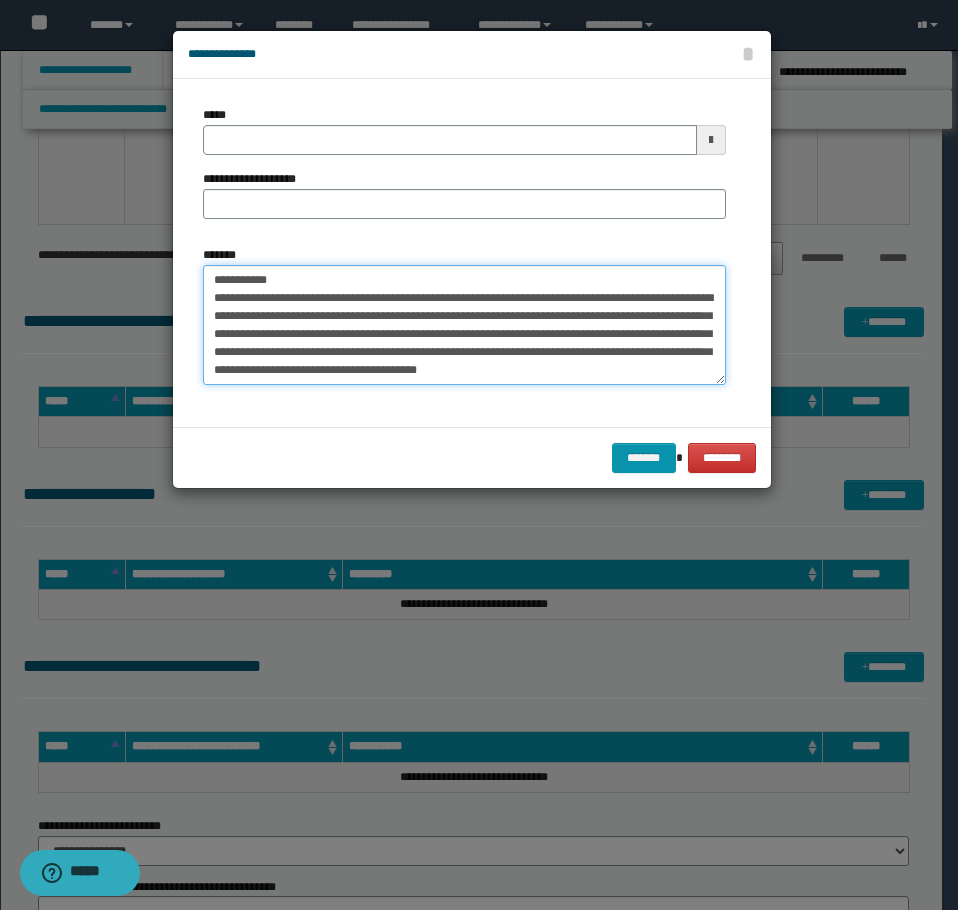 type on "**********" 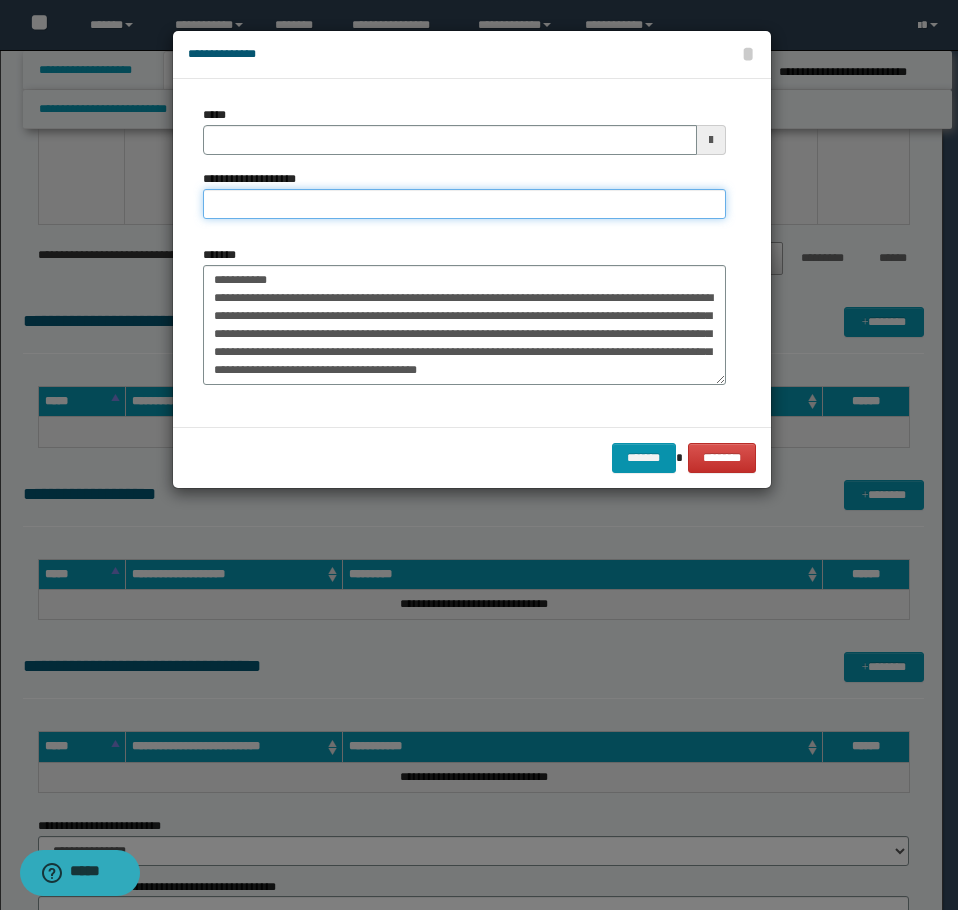 click on "**********" at bounding box center (464, 204) 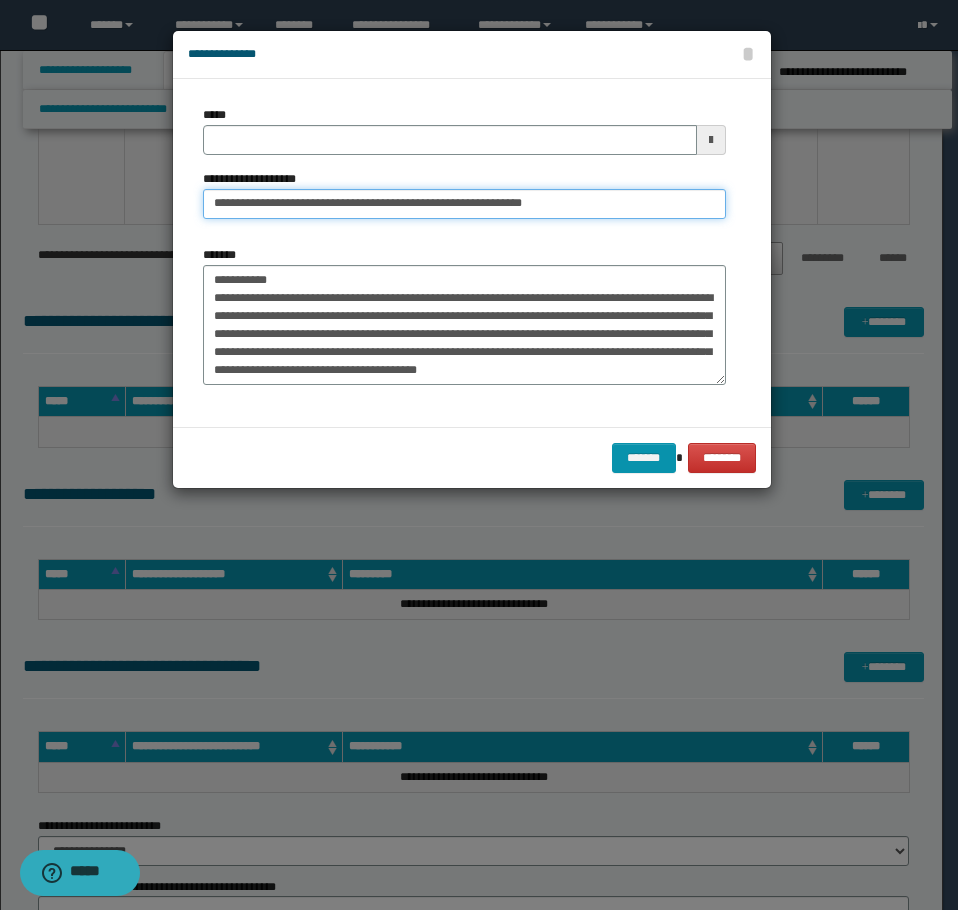 type on "**********" 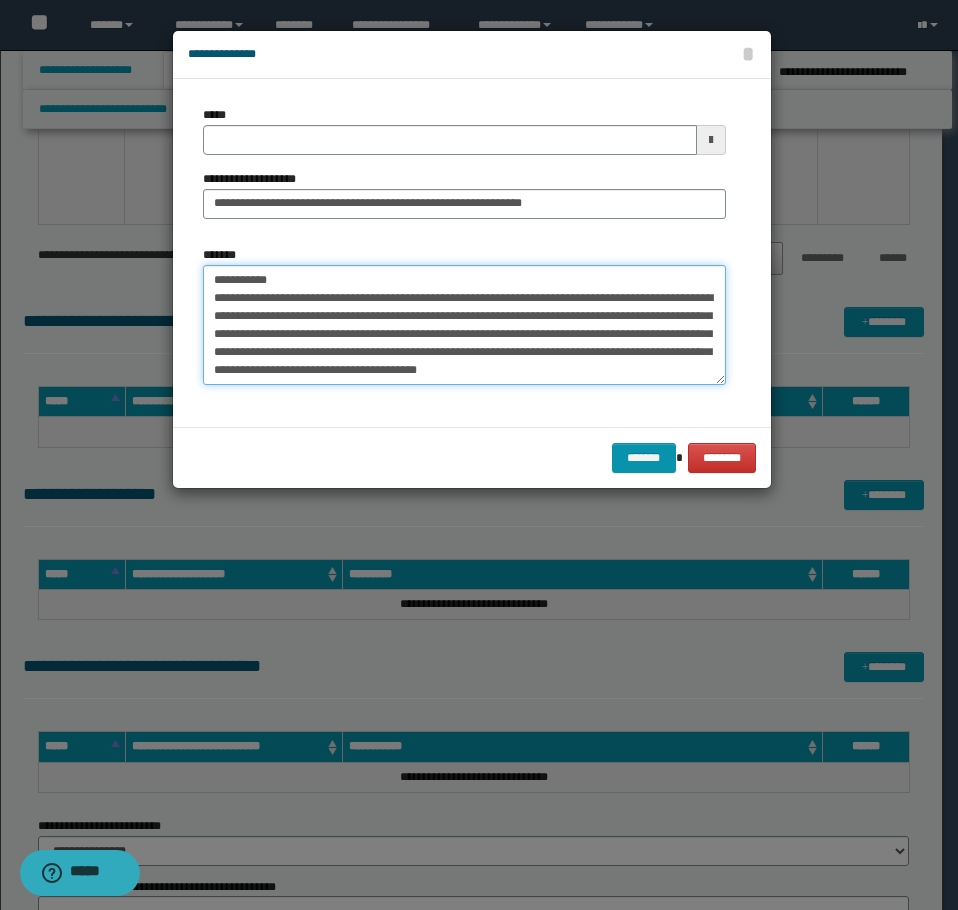 drag, startPoint x: 298, startPoint y: 266, endPoint x: 31, endPoint y: 249, distance: 267.54065 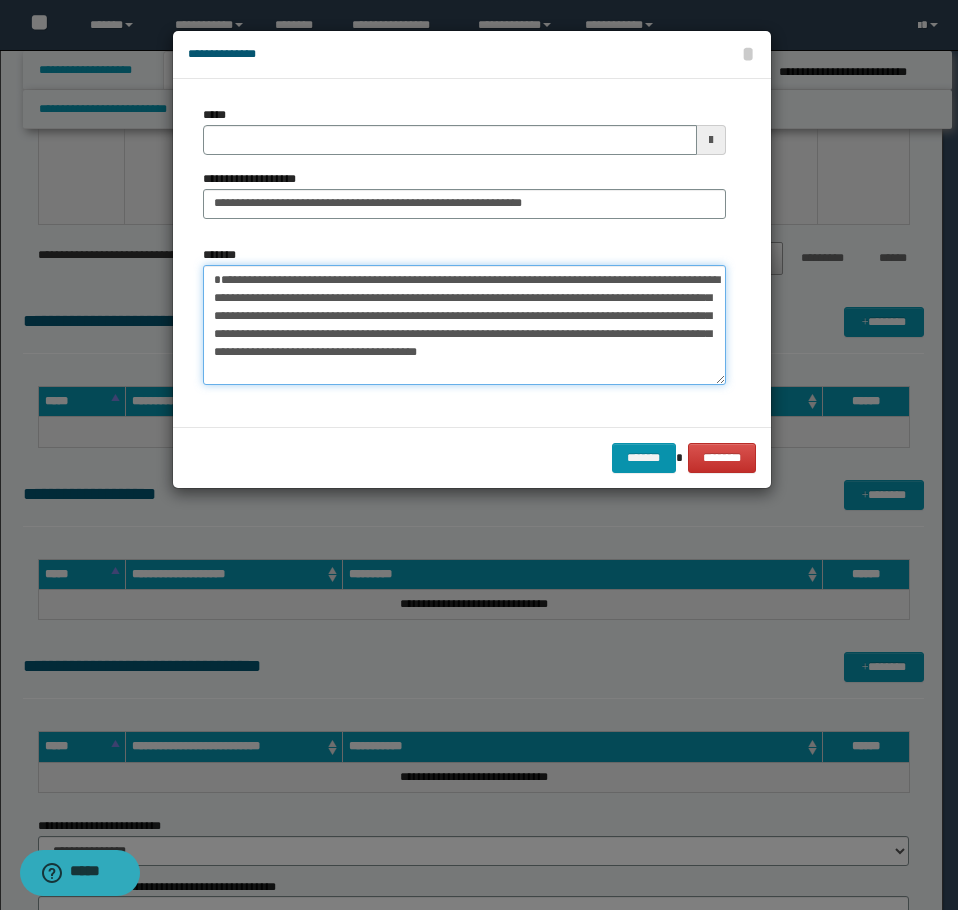type 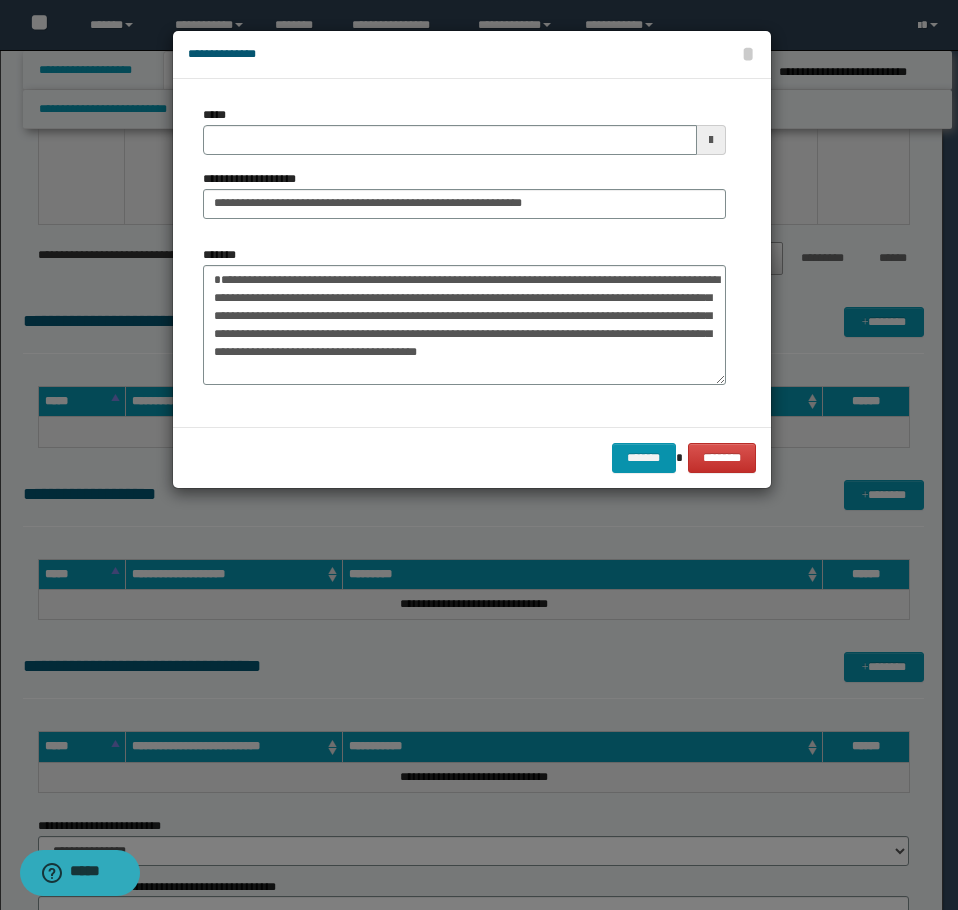 click on "*****" at bounding box center (464, 130) 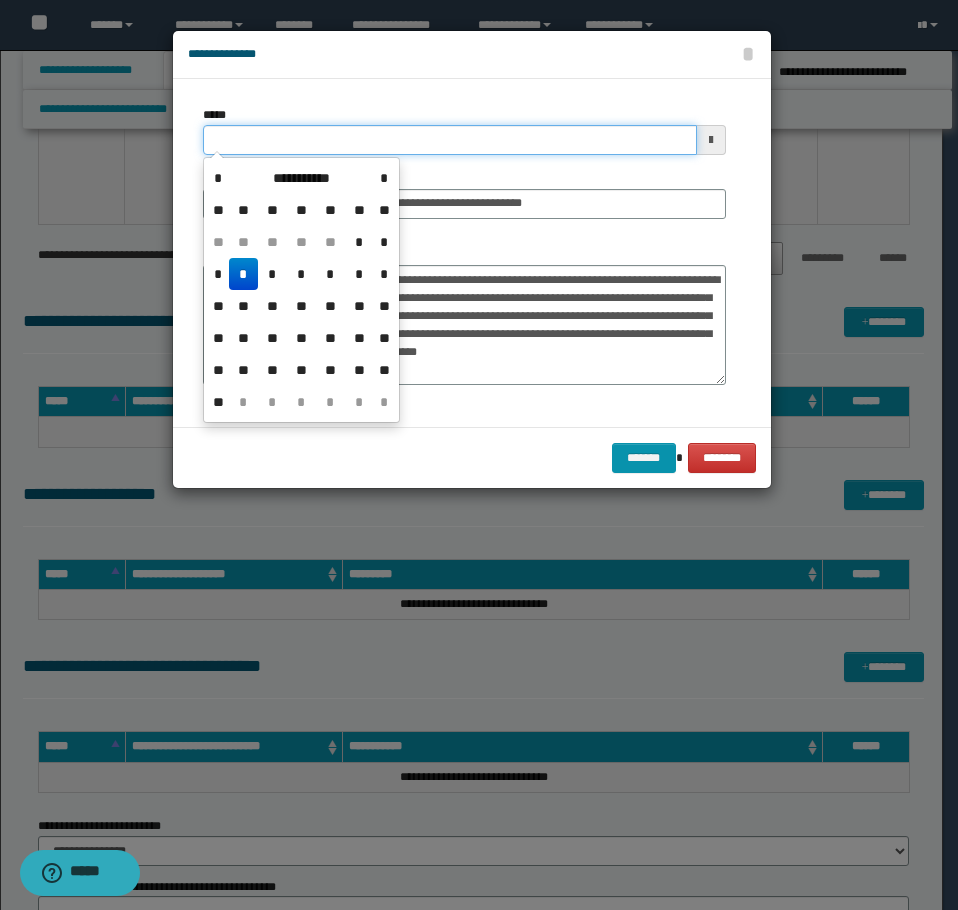 click on "*****" at bounding box center (450, 140) 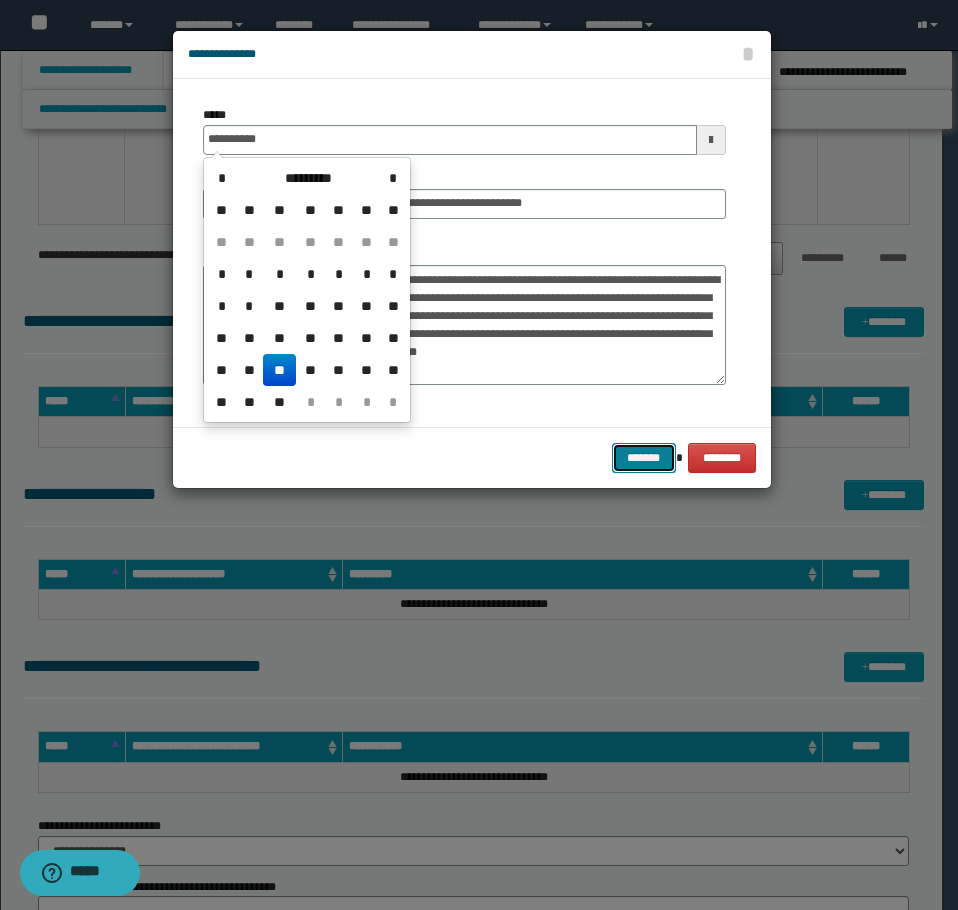 type on "**********" 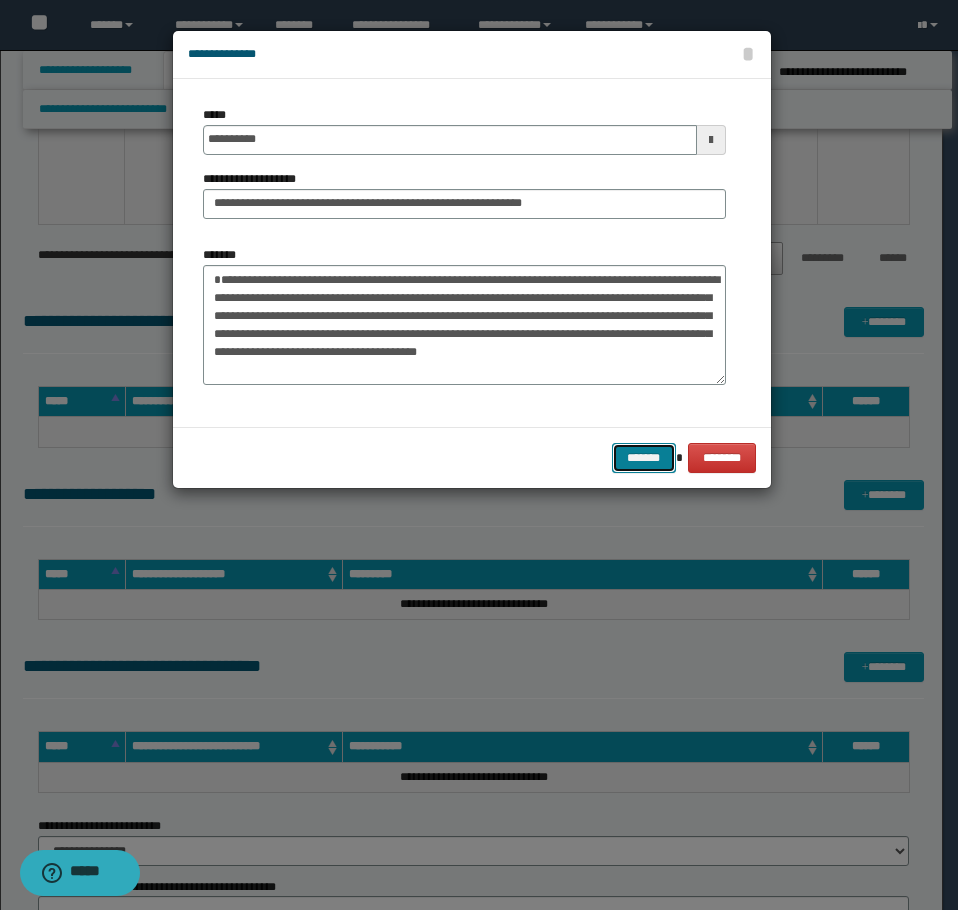 click on "*******" at bounding box center [644, 458] 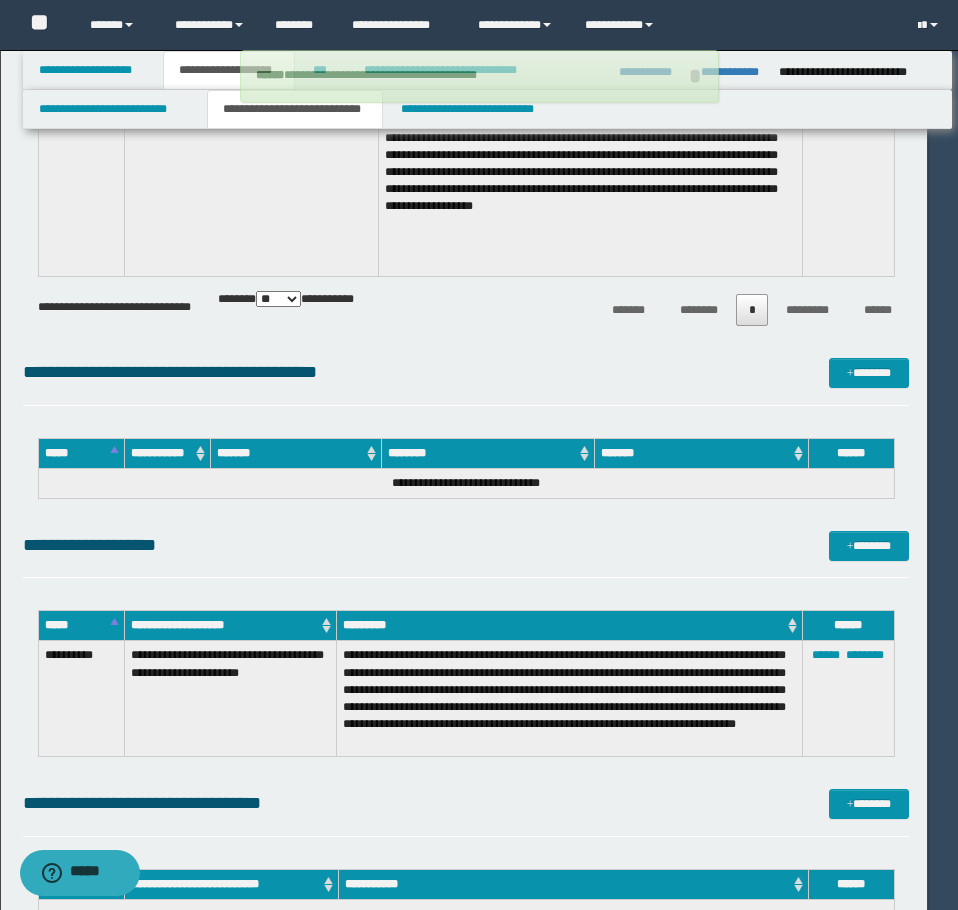 type 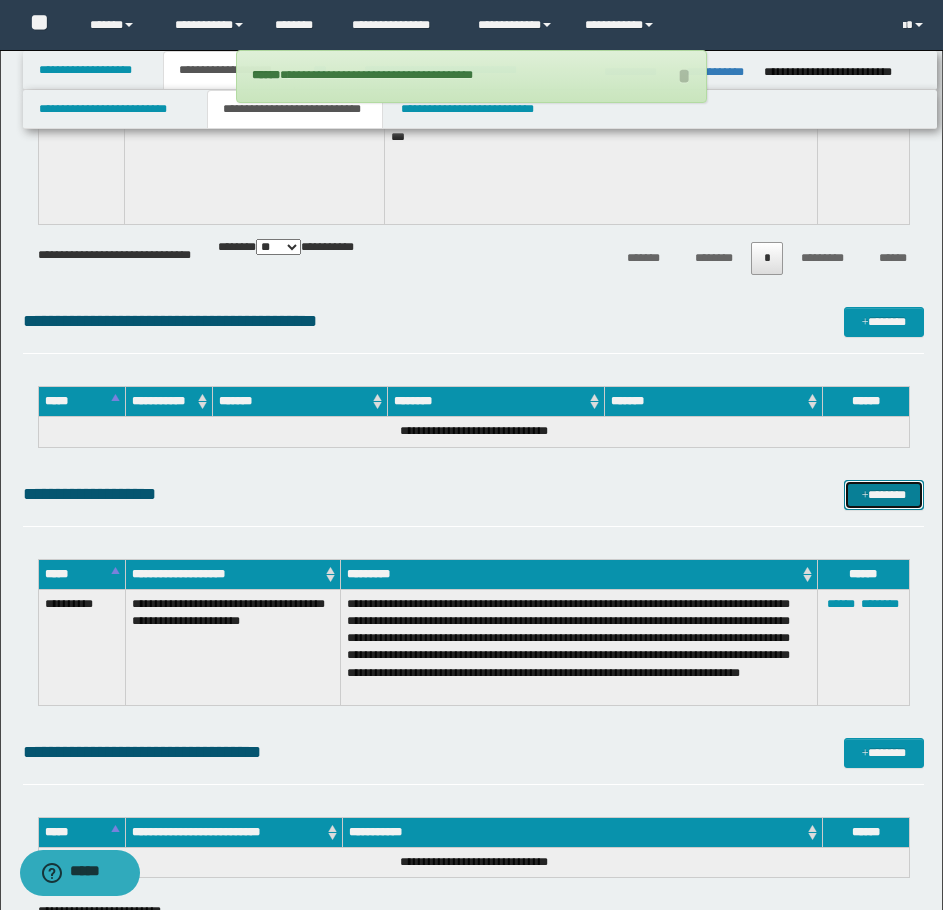click on "*******" at bounding box center [884, 495] 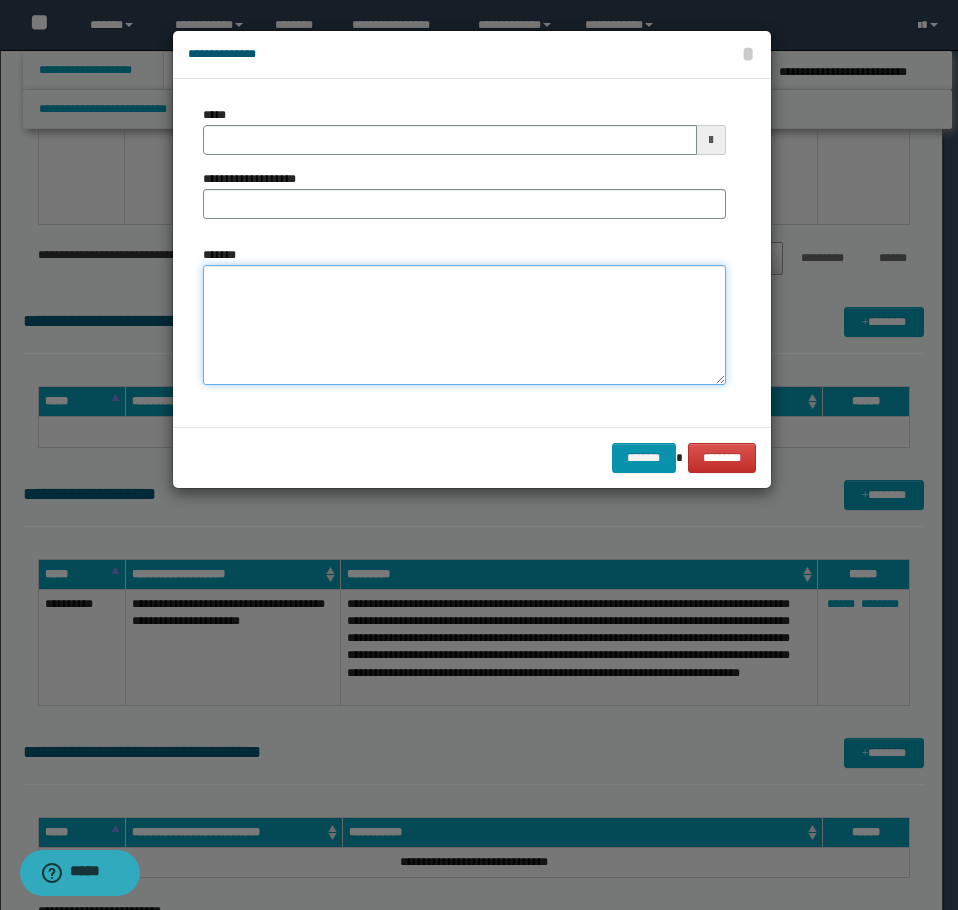 click on "*******" at bounding box center [464, 325] 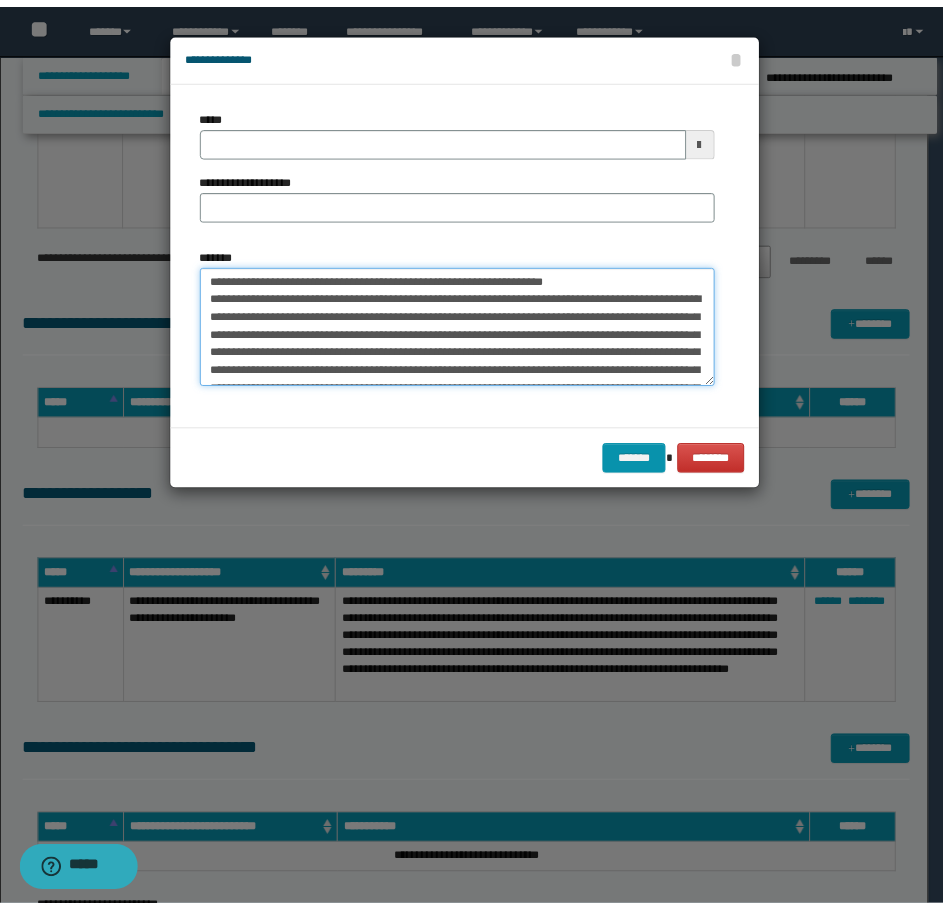 scroll, scrollTop: 0, scrollLeft: 0, axis: both 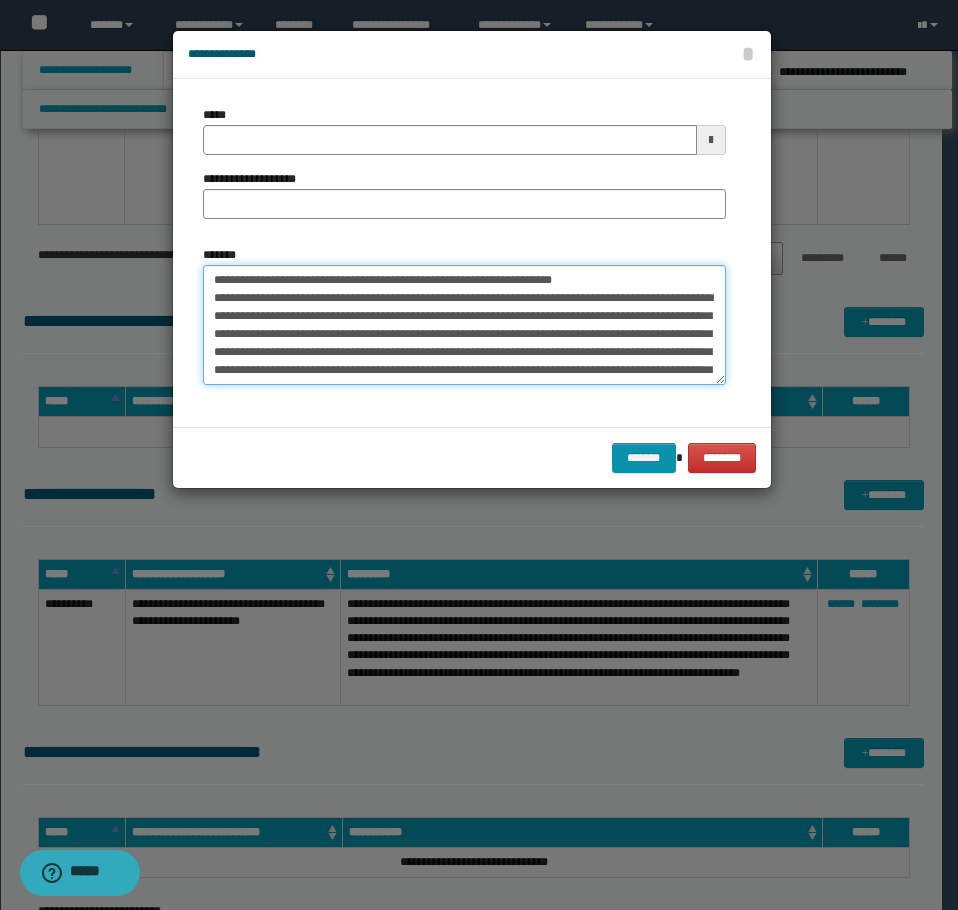 drag, startPoint x: 635, startPoint y: 282, endPoint x: 280, endPoint y: 274, distance: 355.09012 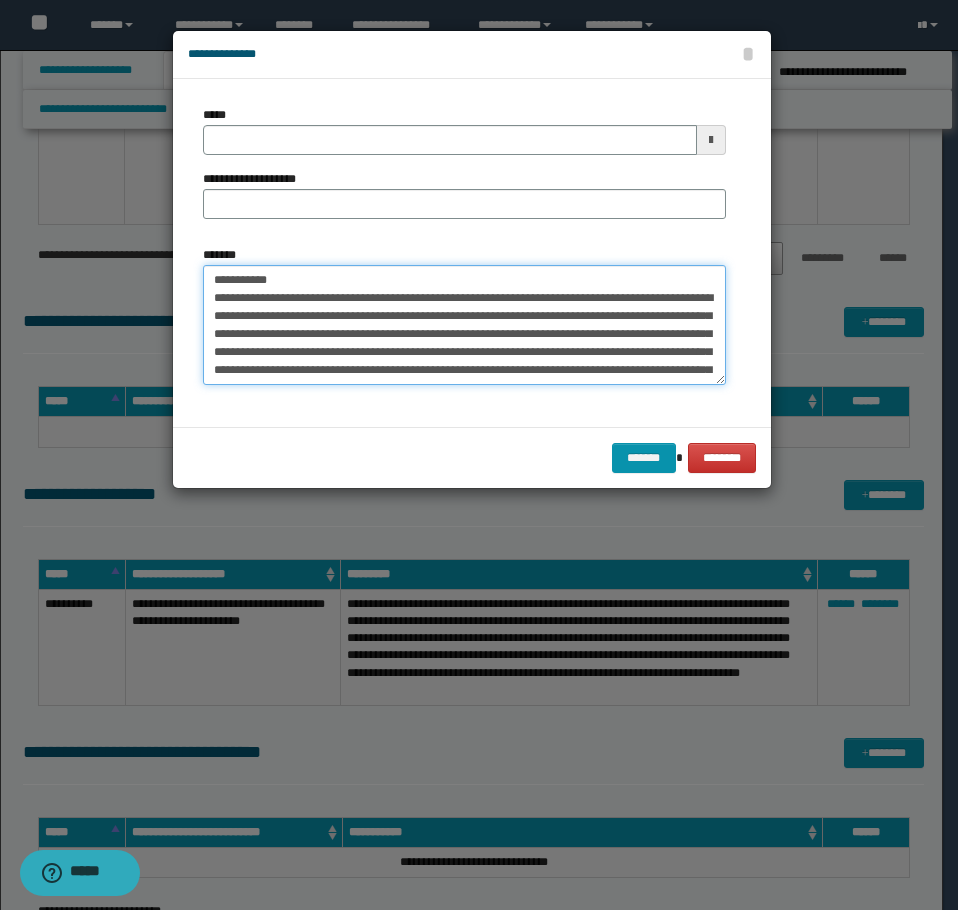 type on "**********" 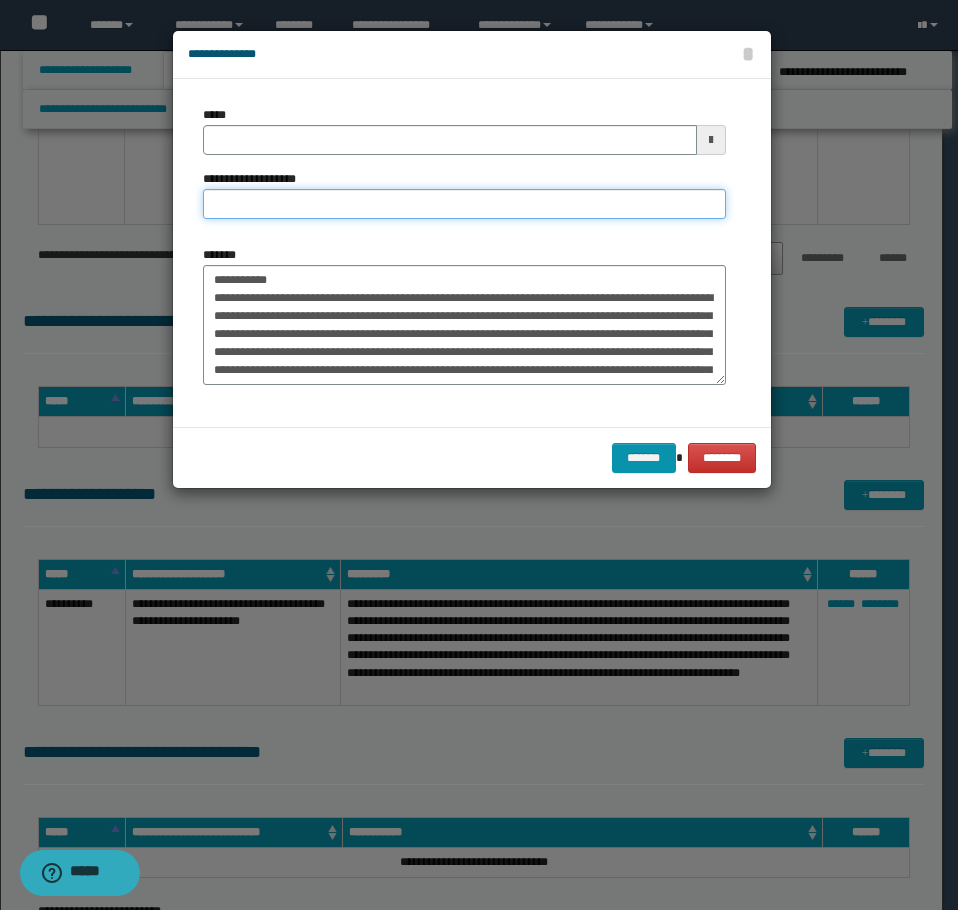 click on "**********" at bounding box center [464, 204] 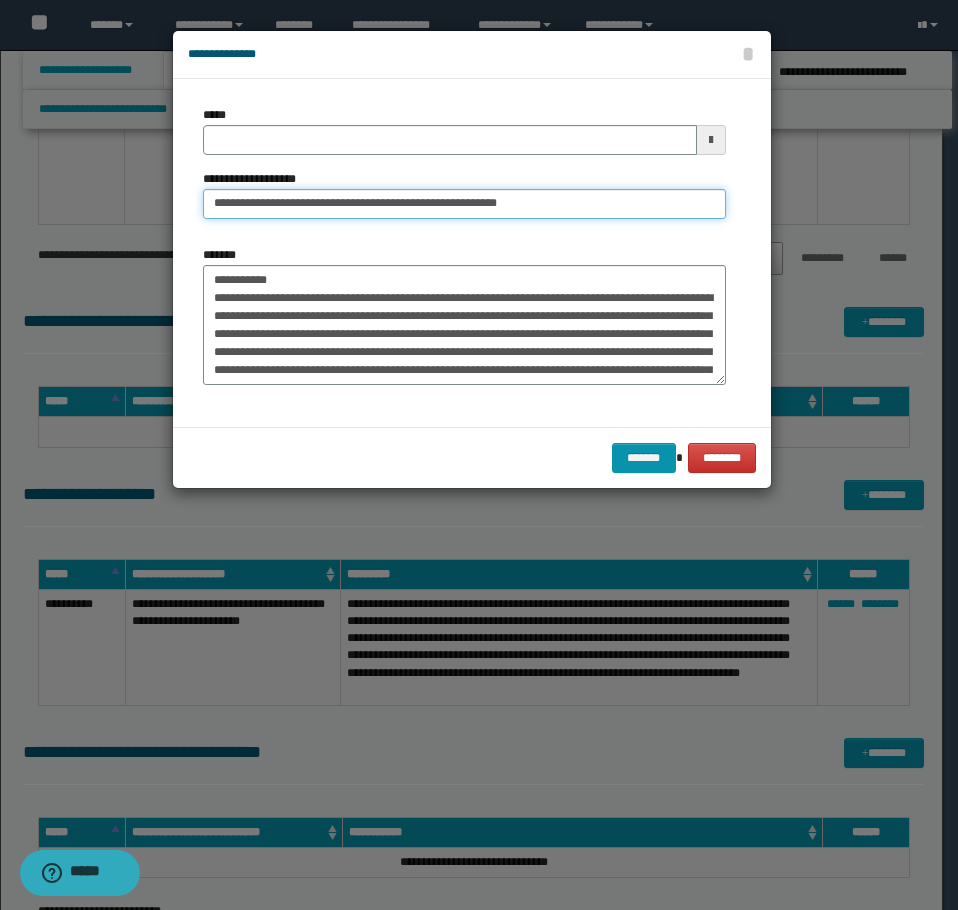 type on "**********" 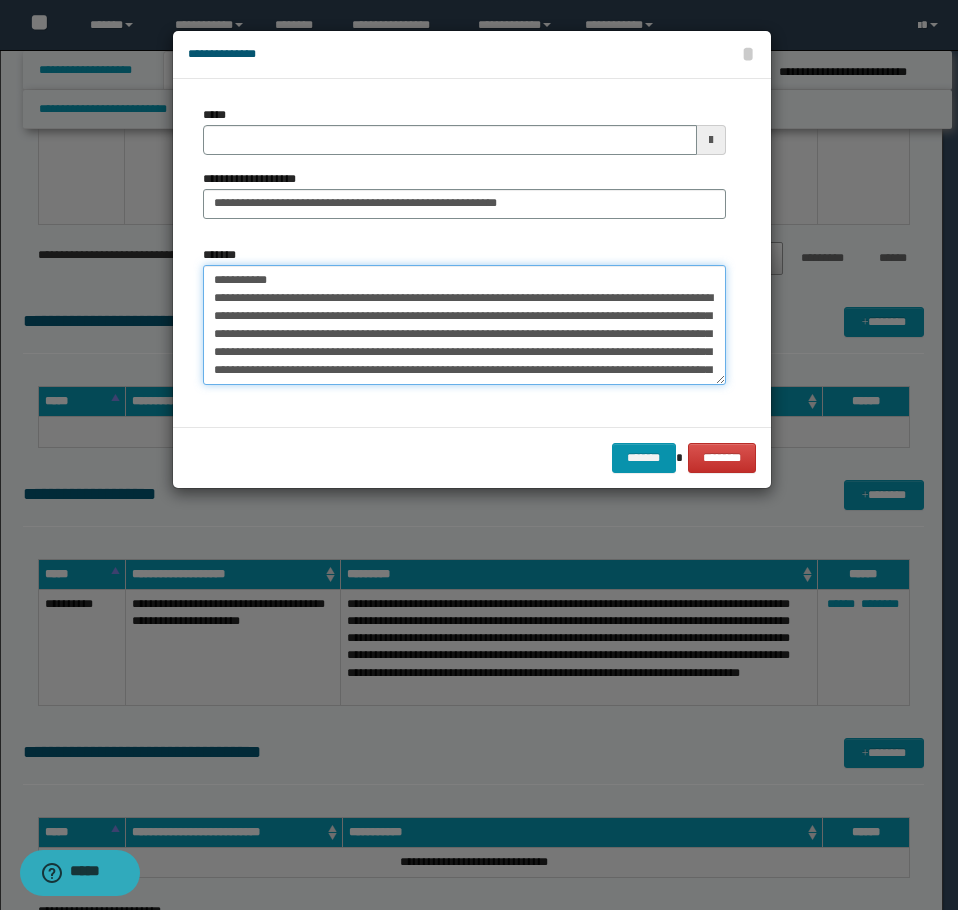 drag, startPoint x: 311, startPoint y: 273, endPoint x: 0, endPoint y: 272, distance: 311.00162 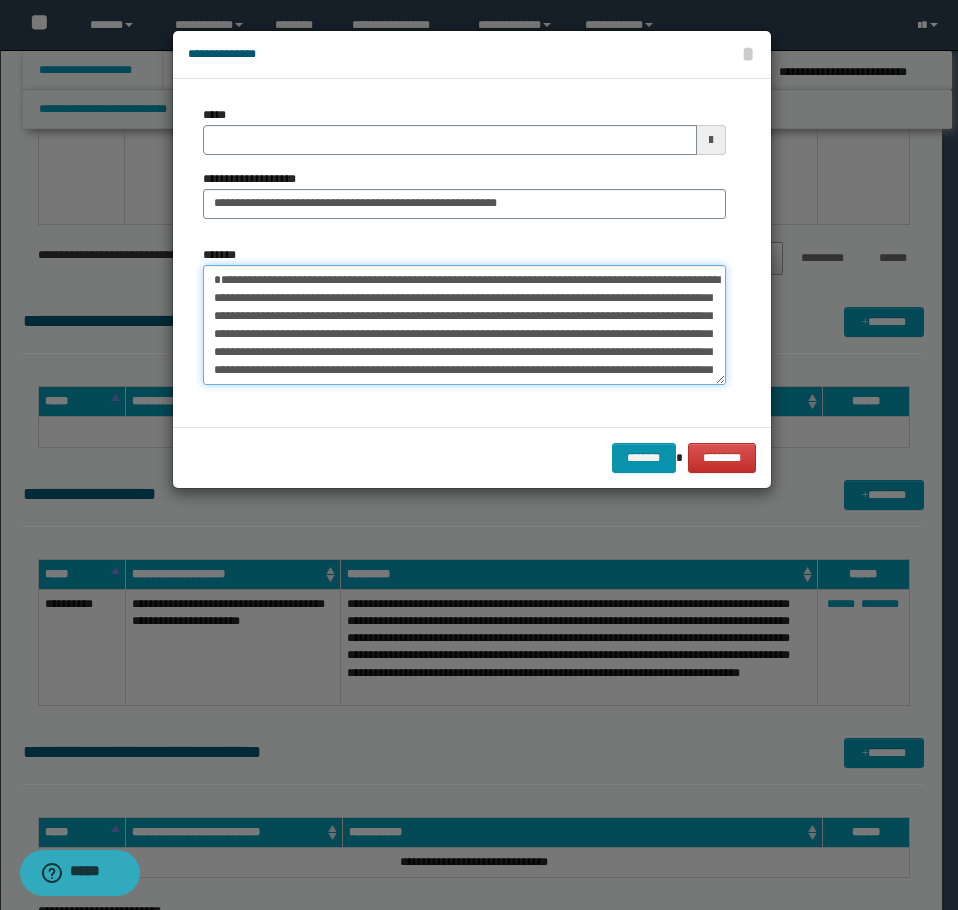 type 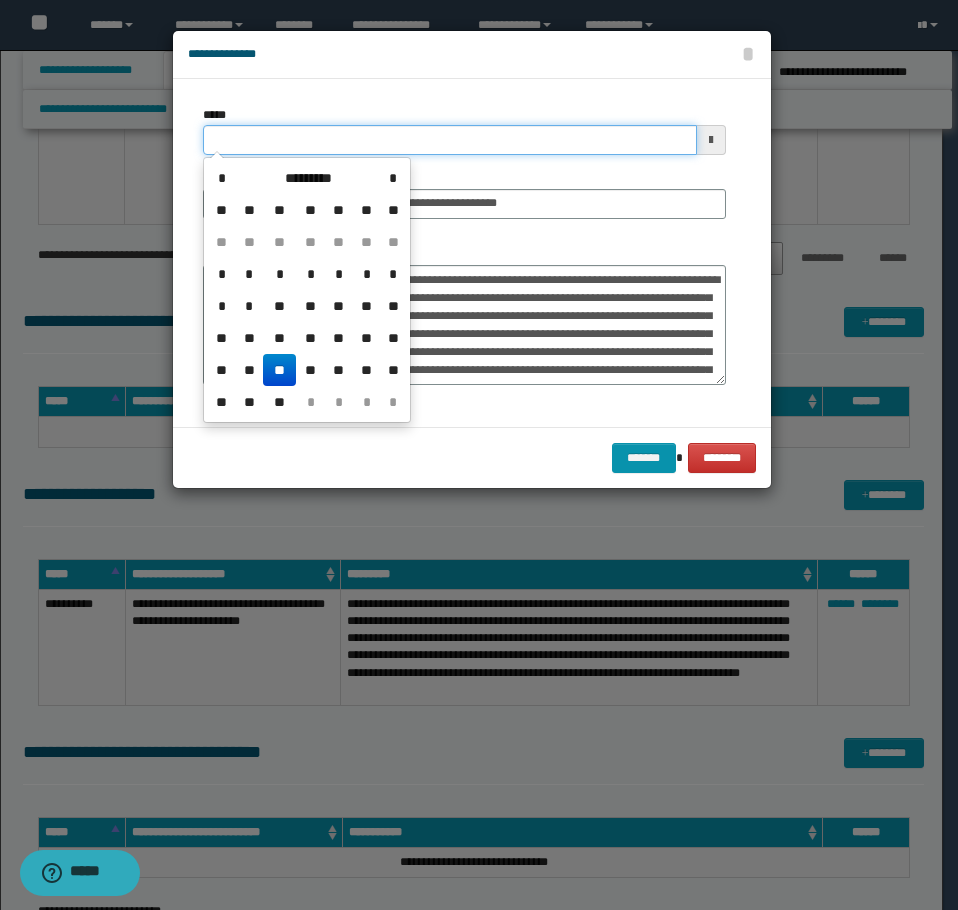 drag, startPoint x: 320, startPoint y: 134, endPoint x: 375, endPoint y: 148, distance: 56.753853 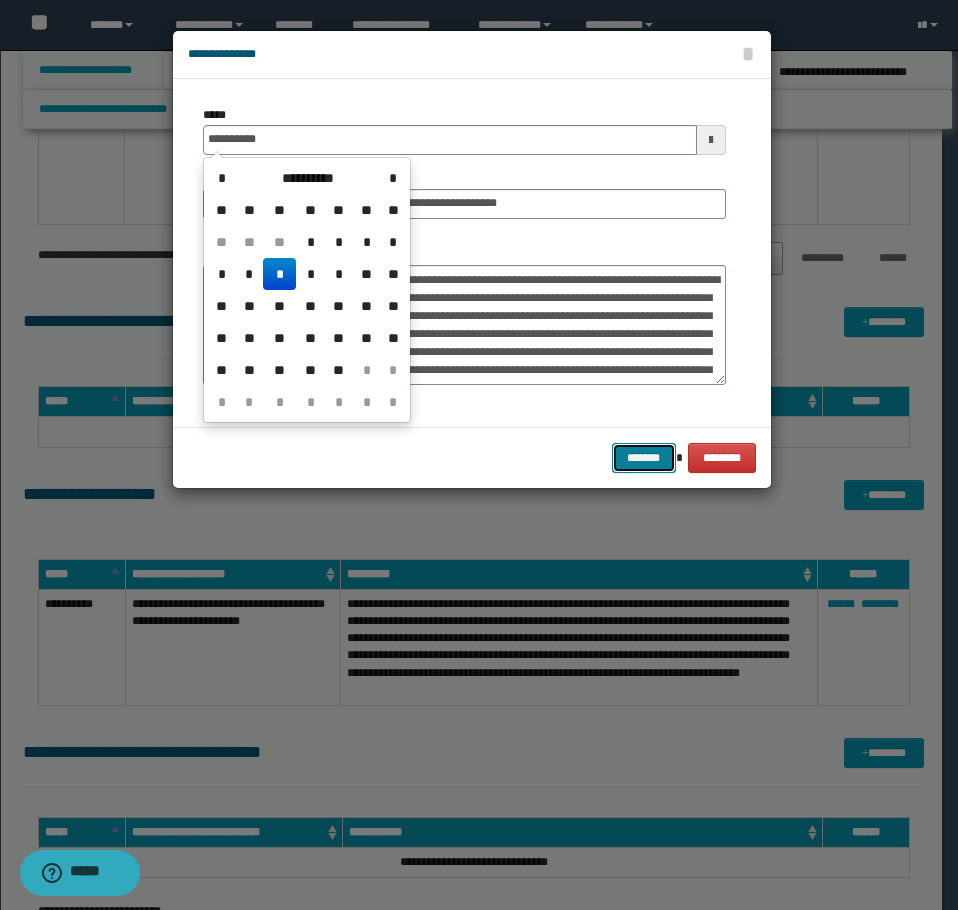 type on "**********" 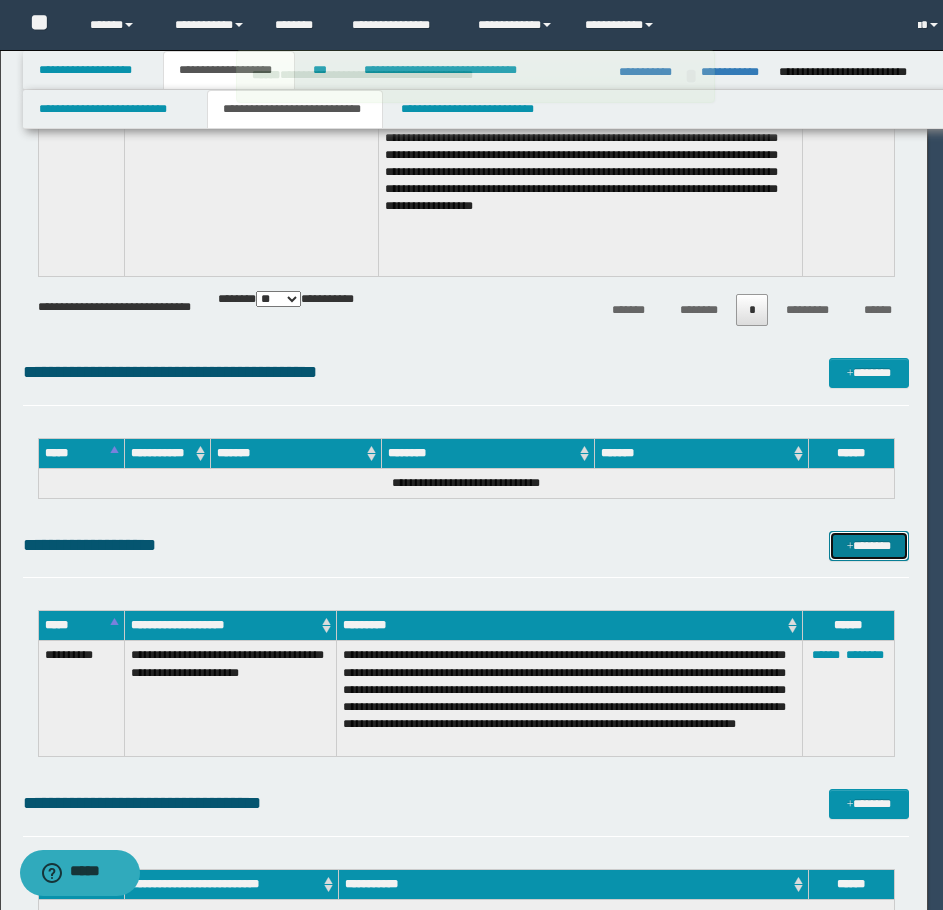type 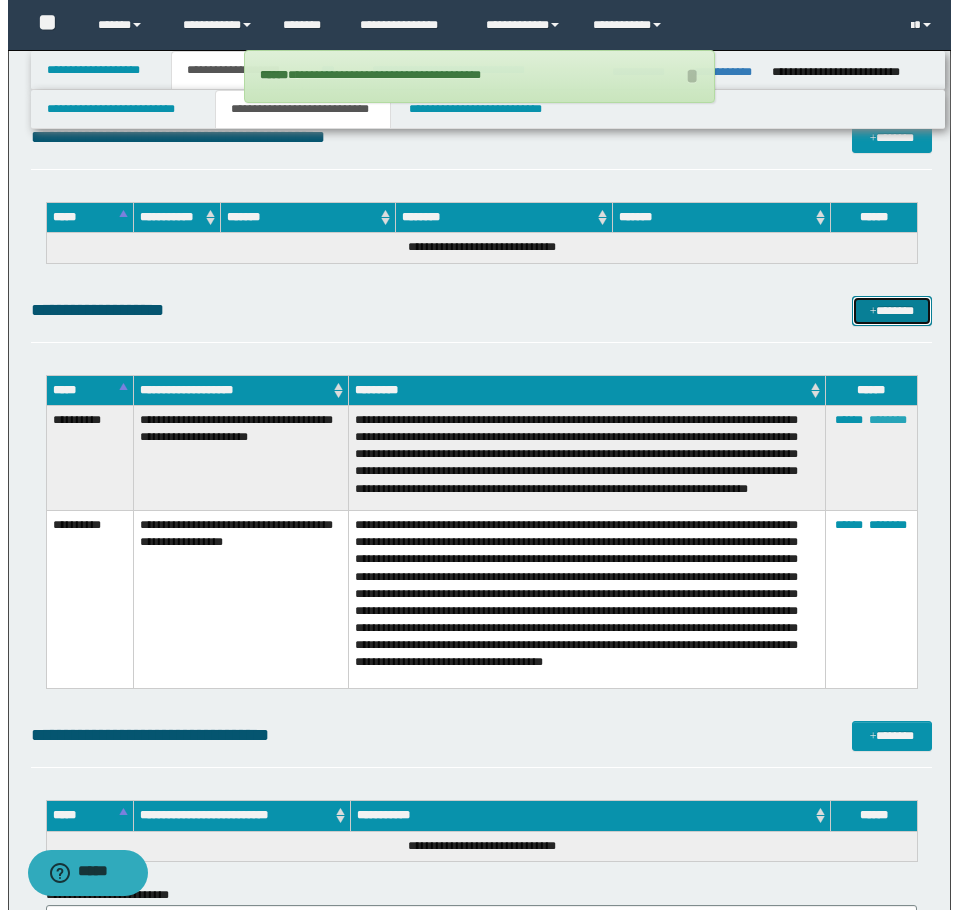 scroll, scrollTop: 5600, scrollLeft: 0, axis: vertical 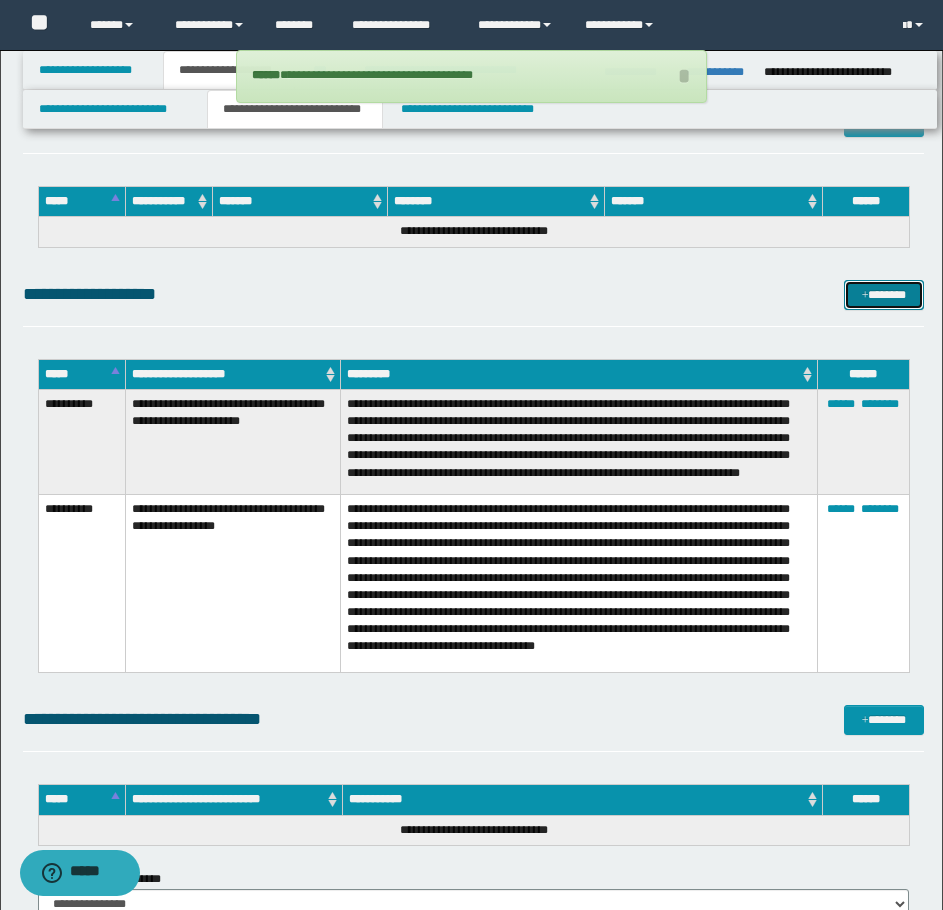 click on "*******" at bounding box center [884, 295] 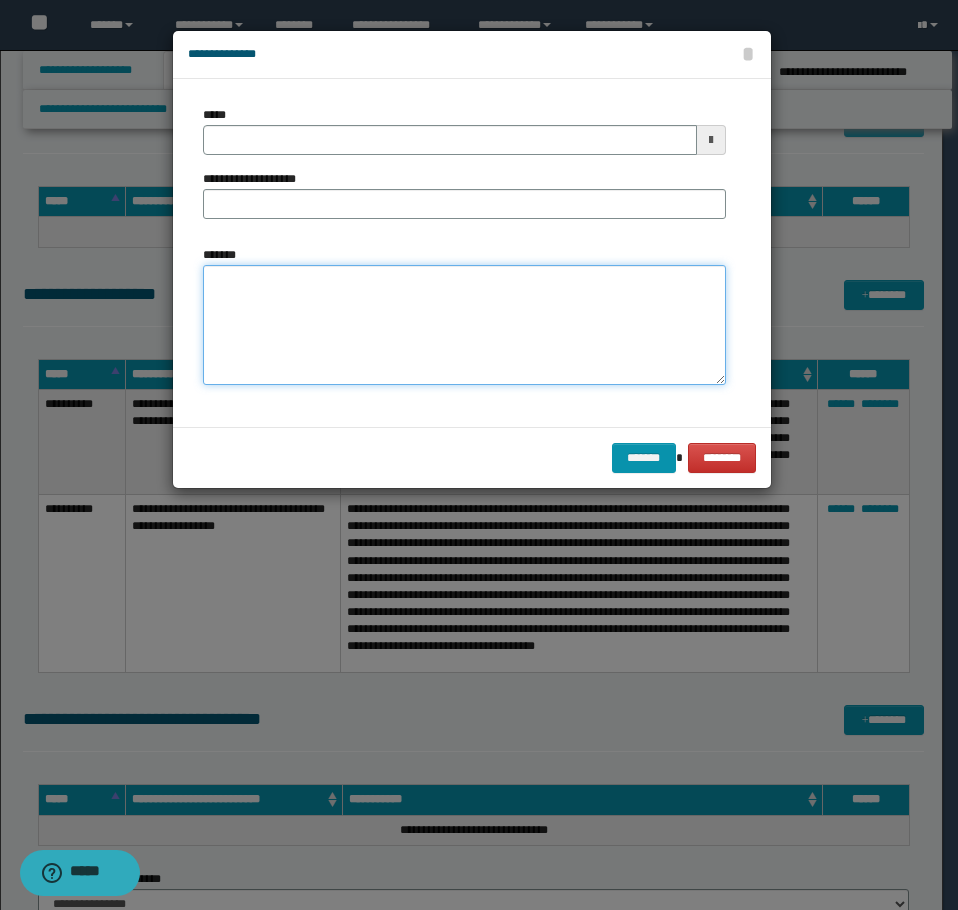 click on "*******" at bounding box center (464, 325) 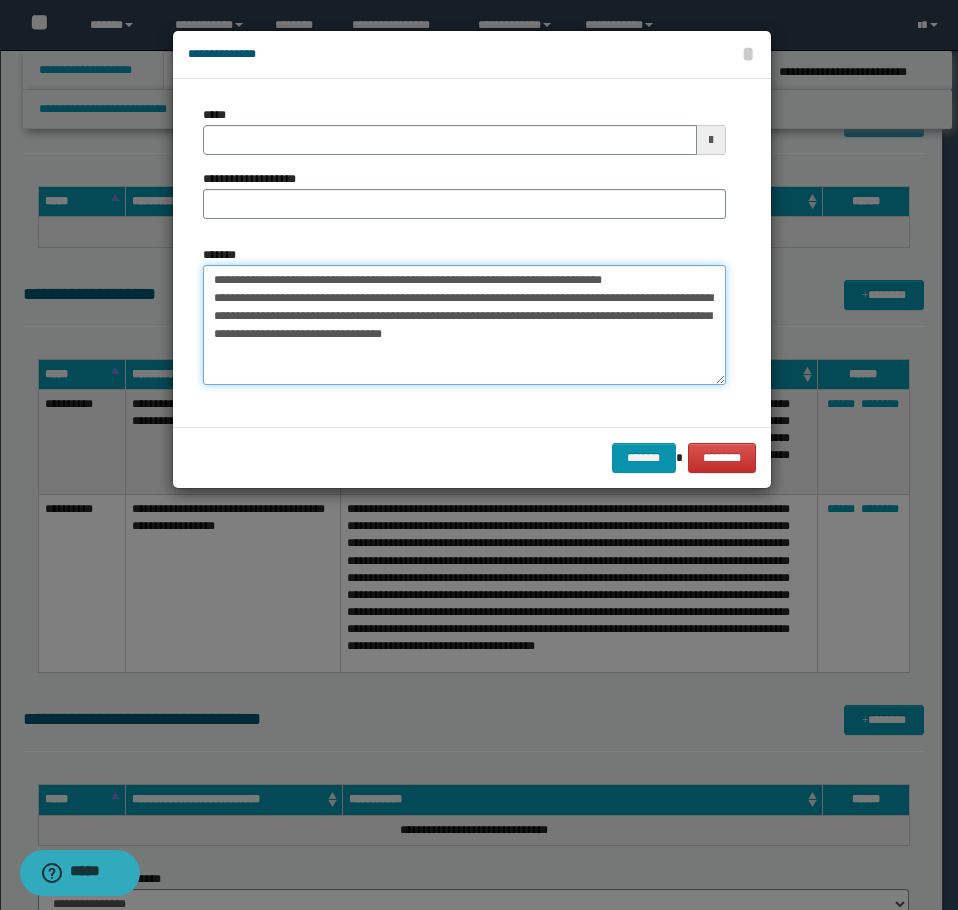 drag, startPoint x: 678, startPoint y: 280, endPoint x: 277, endPoint y: 284, distance: 401.01996 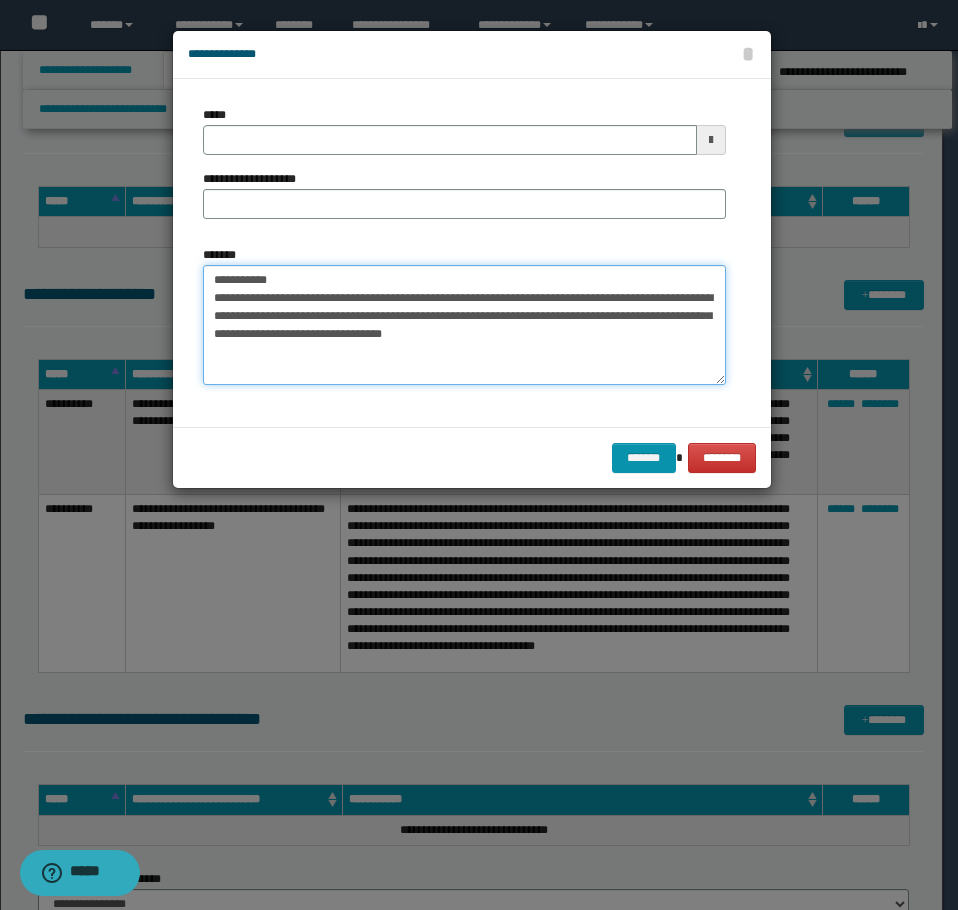 type on "**********" 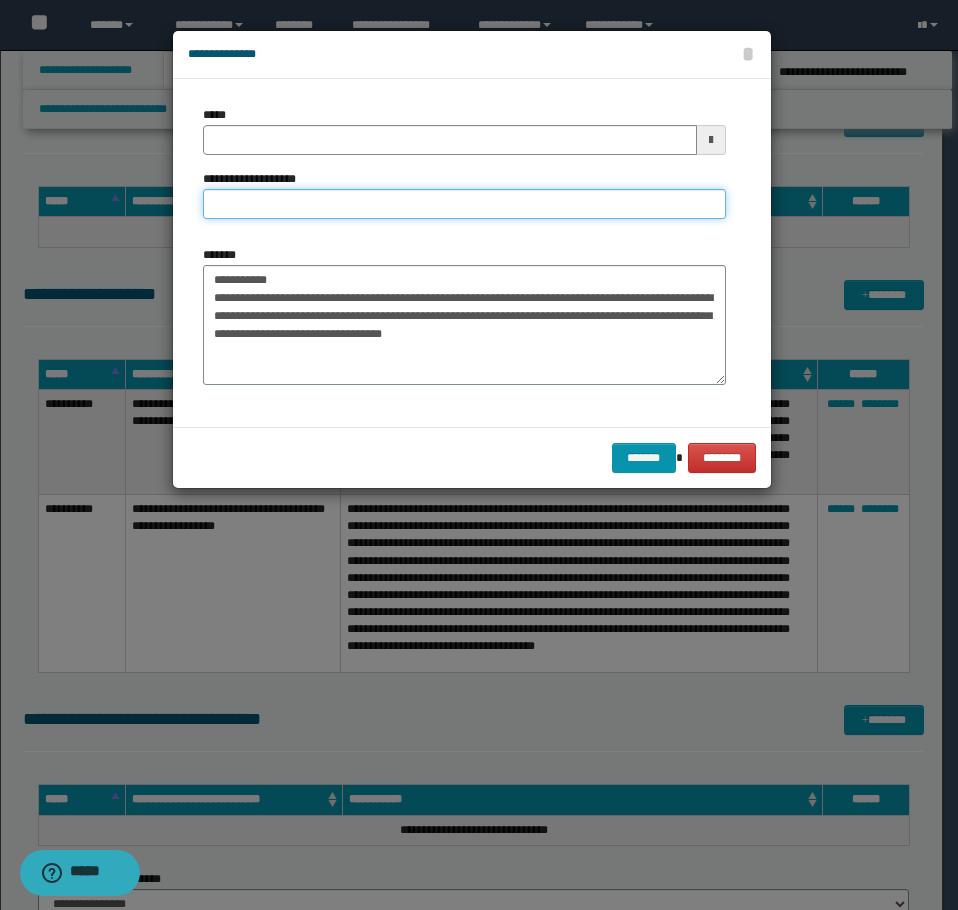 click on "**********" at bounding box center [464, 204] 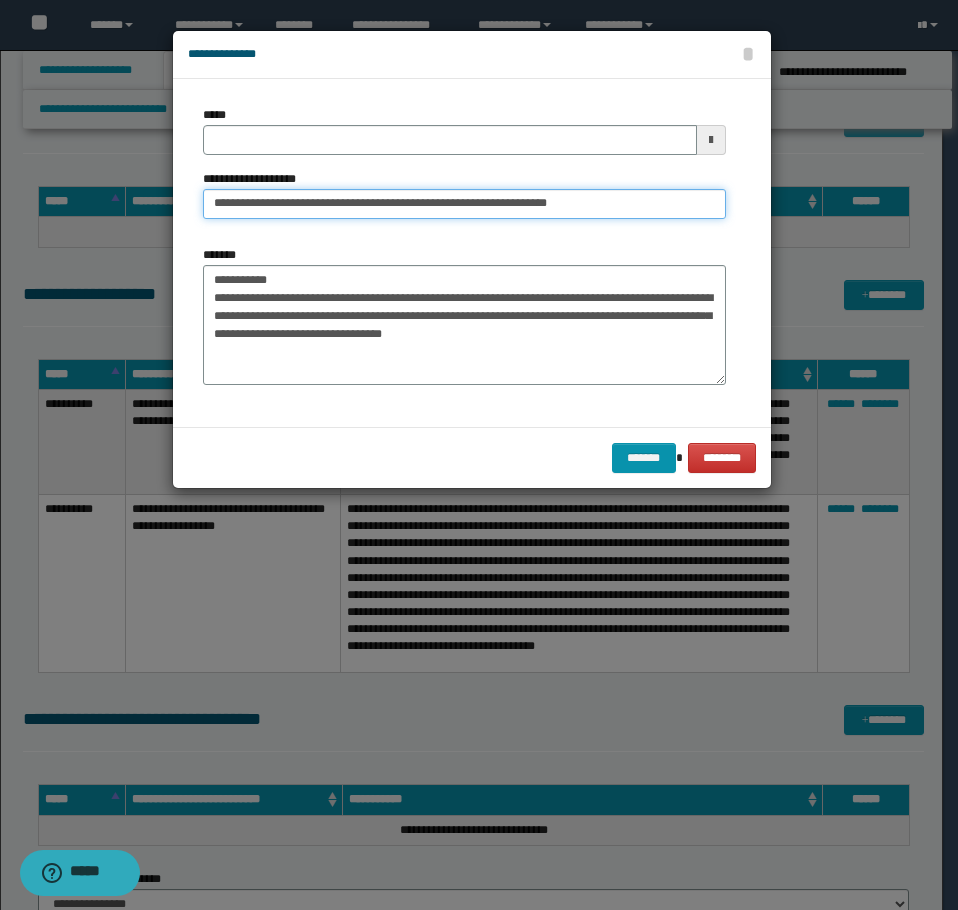 type on "**********" 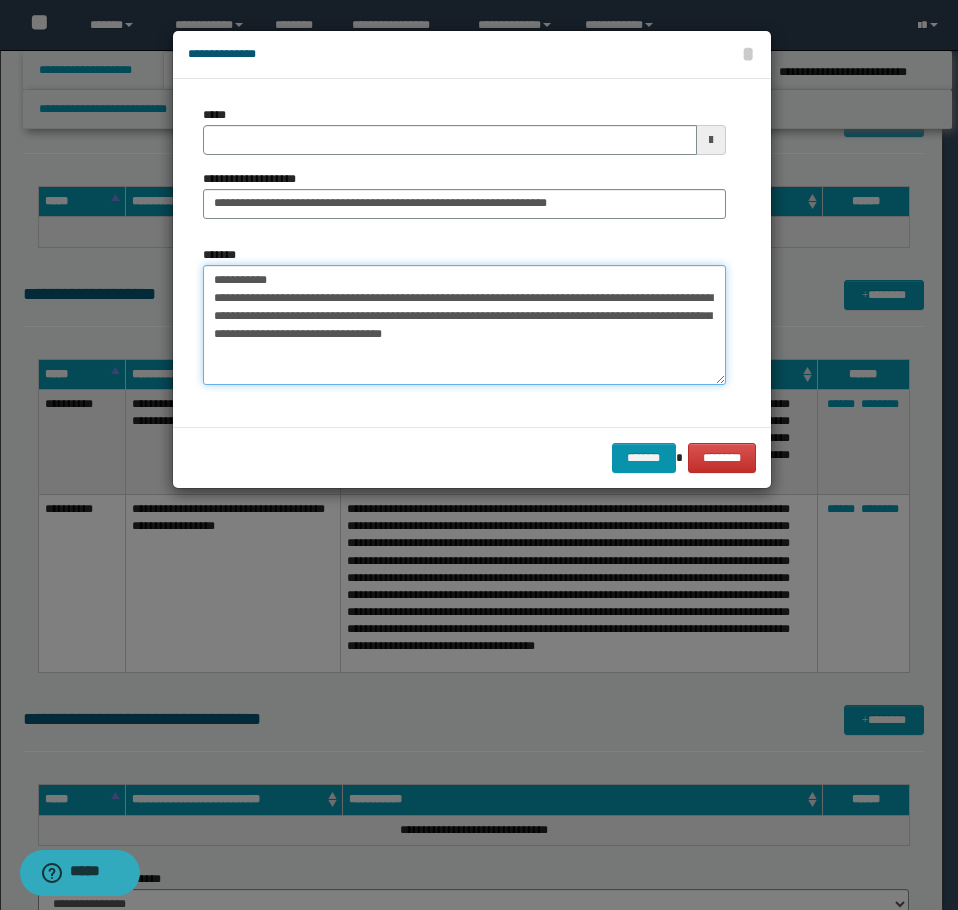 drag, startPoint x: 295, startPoint y: 267, endPoint x: 7, endPoint y: 266, distance: 288.00174 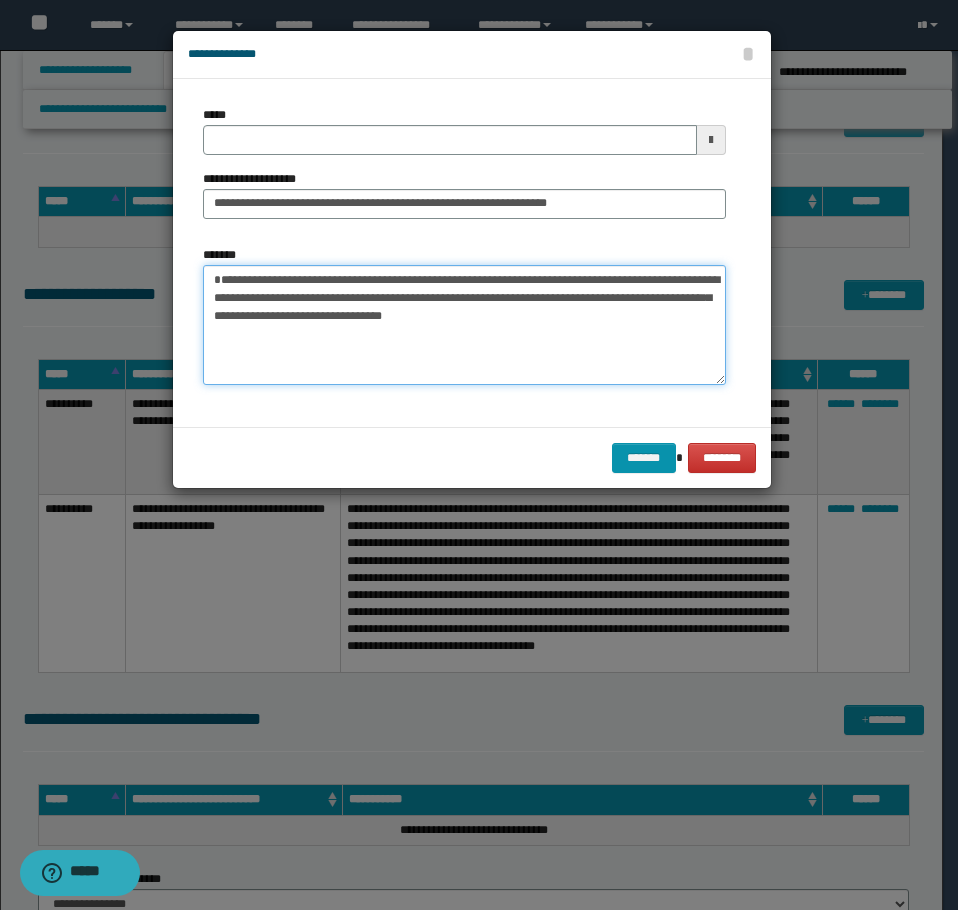 type 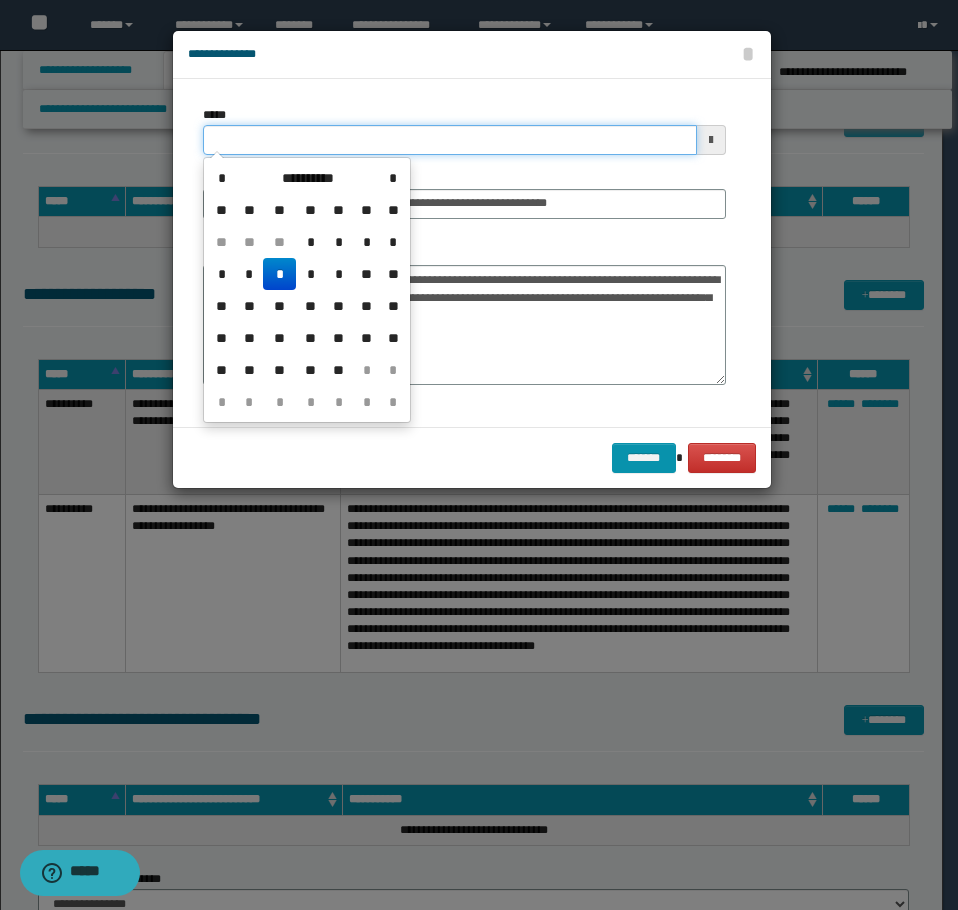 click on "*****" at bounding box center [450, 140] 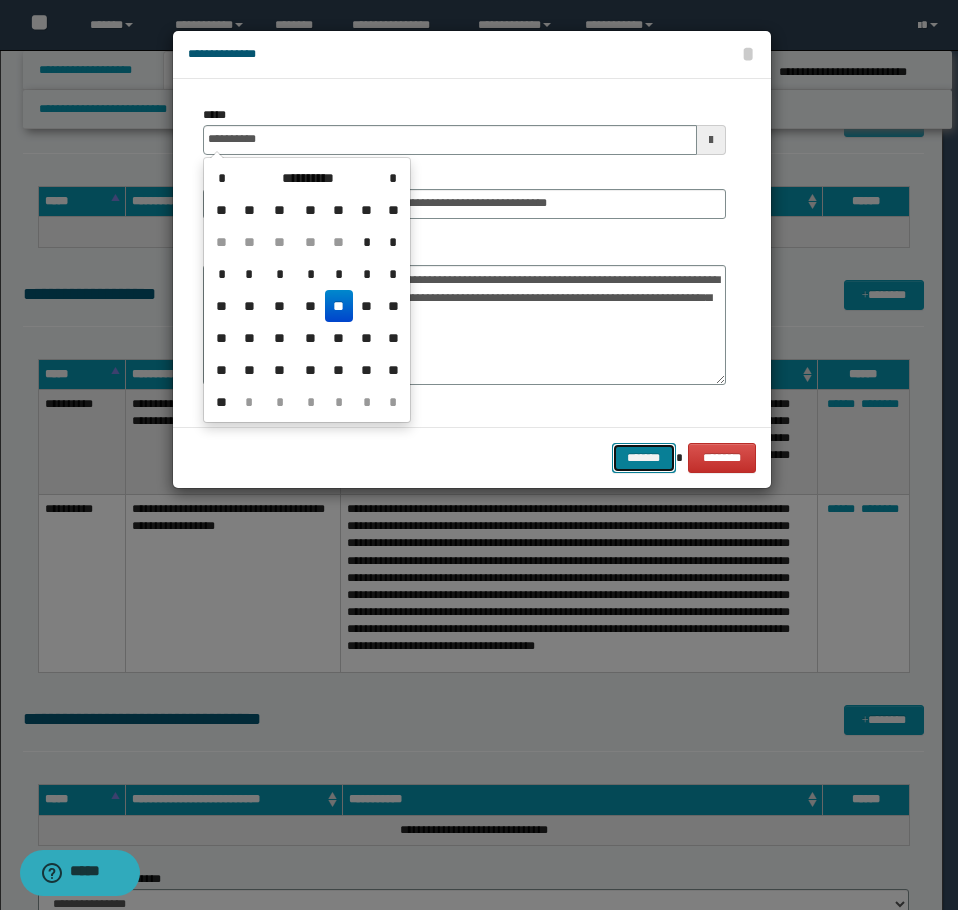 type on "**********" 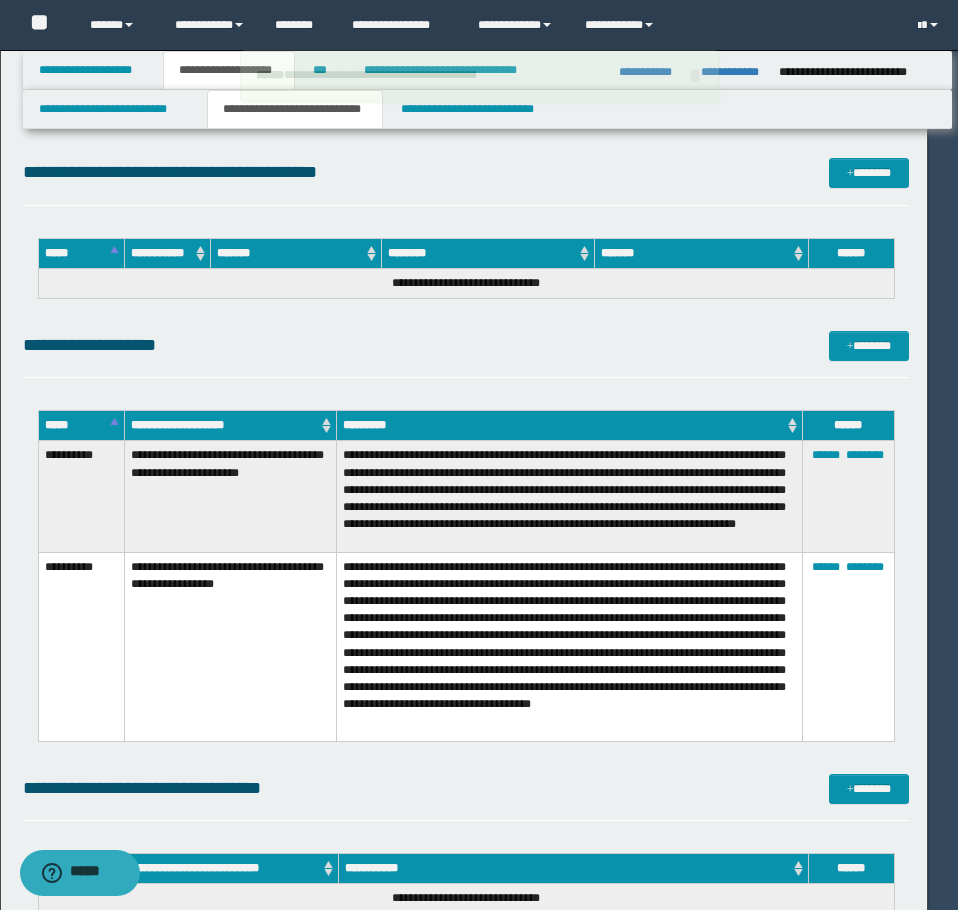 type 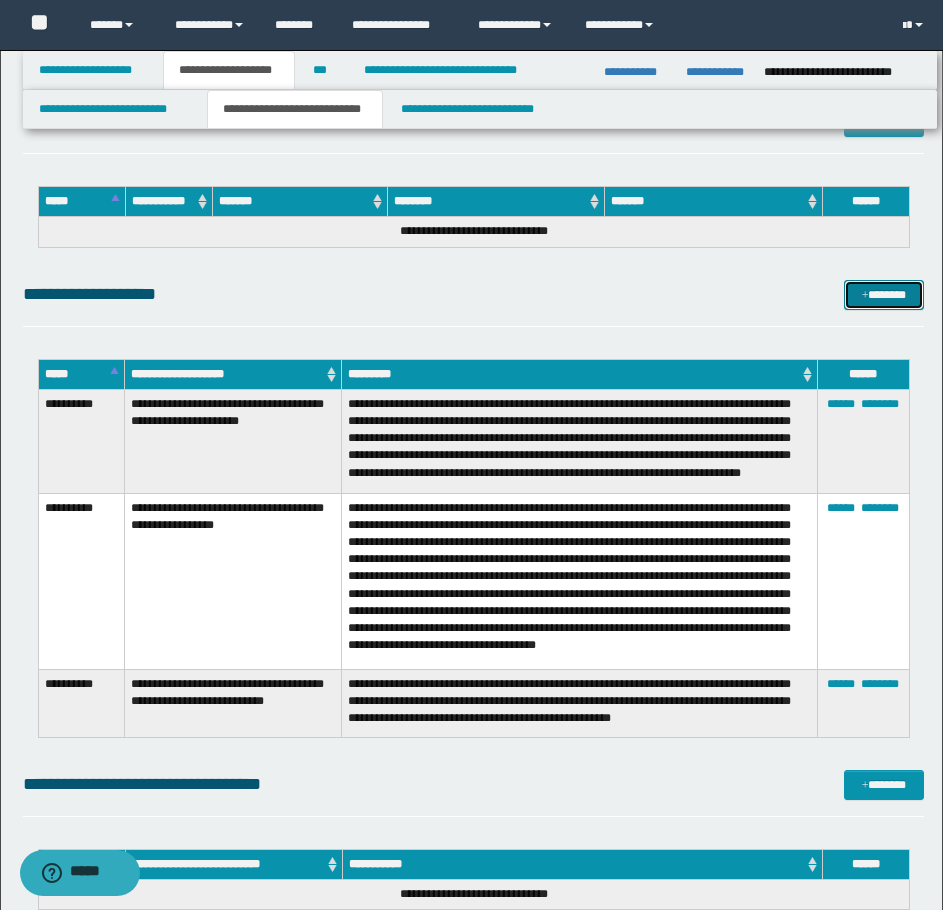 click on "*******" at bounding box center (884, 295) 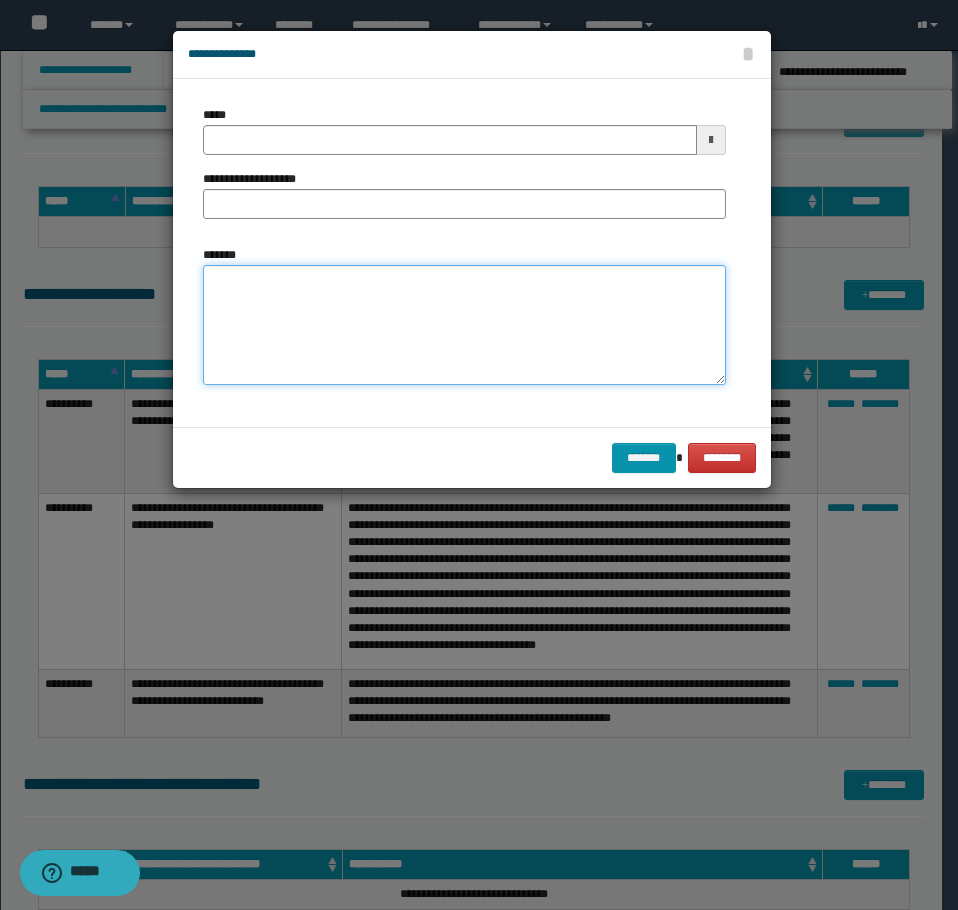 click on "*******" at bounding box center (464, 325) 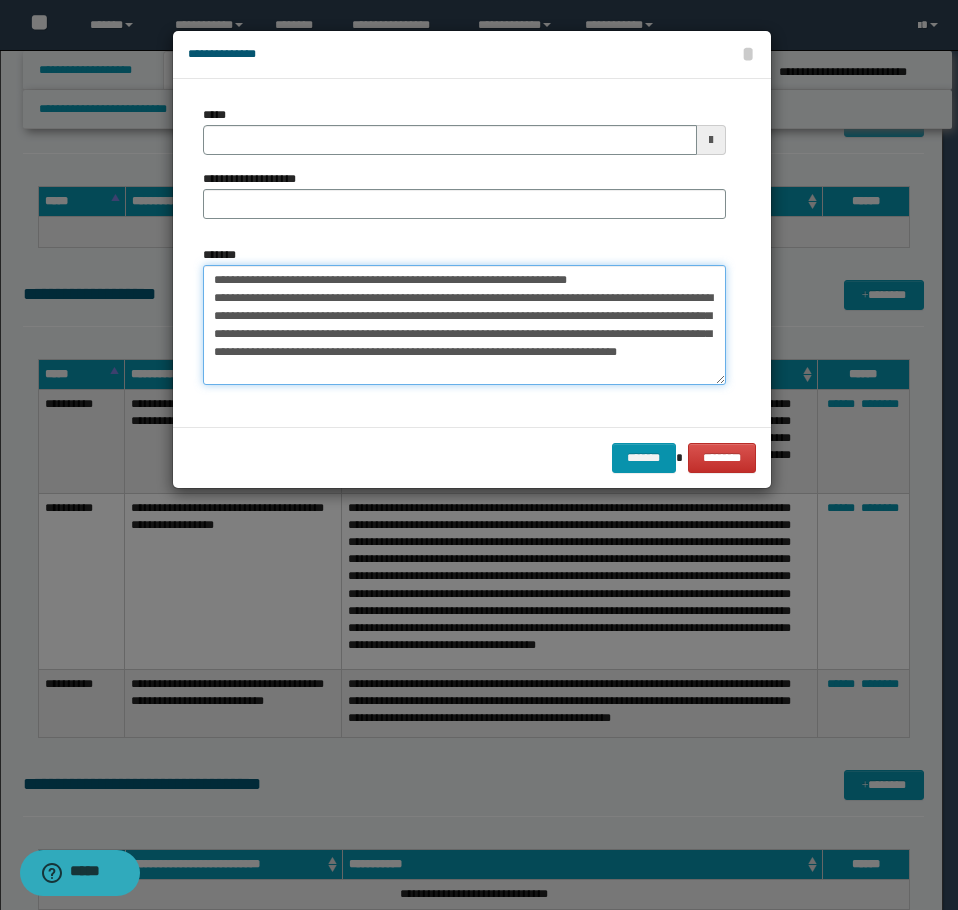 scroll, scrollTop: 0, scrollLeft: 0, axis: both 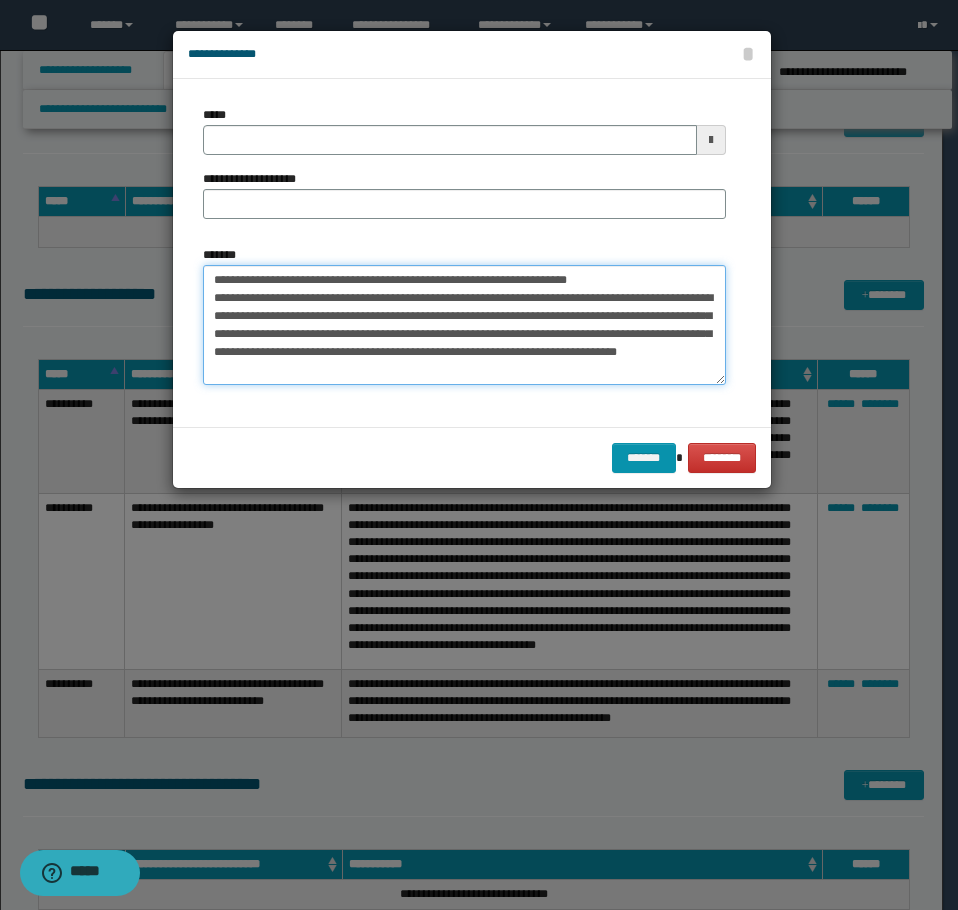 drag, startPoint x: 595, startPoint y: 275, endPoint x: 277, endPoint y: 281, distance: 318.0566 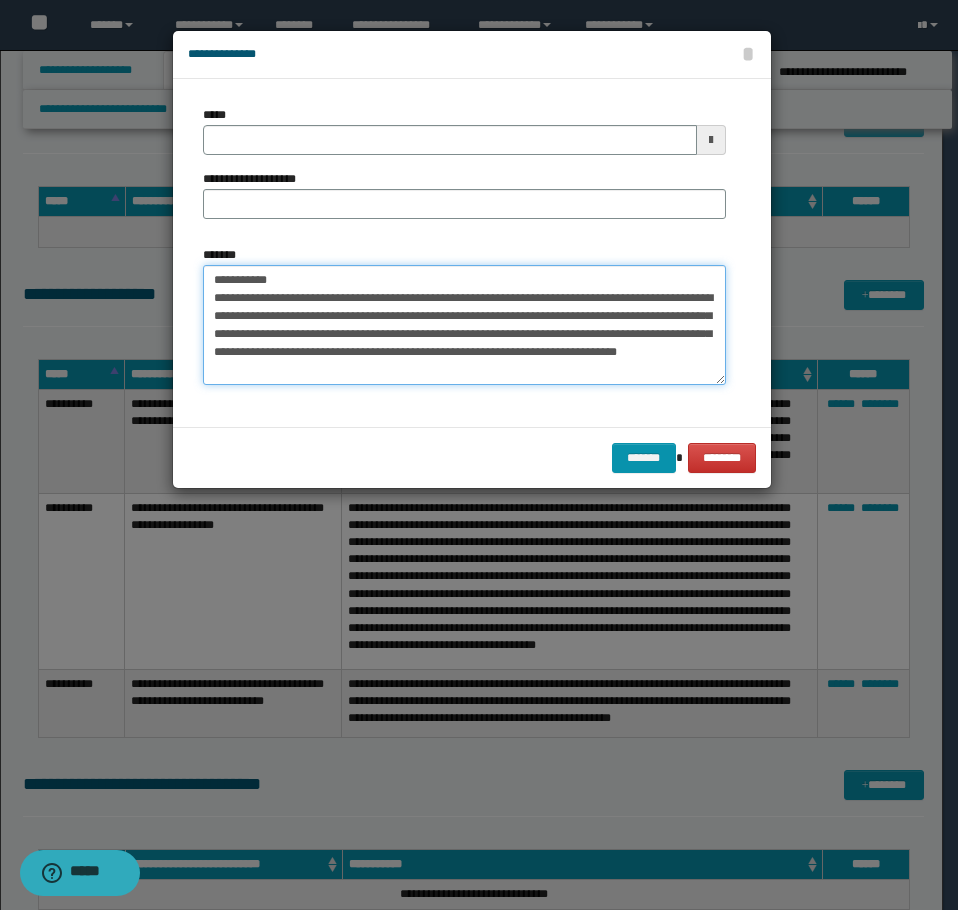type on "**********" 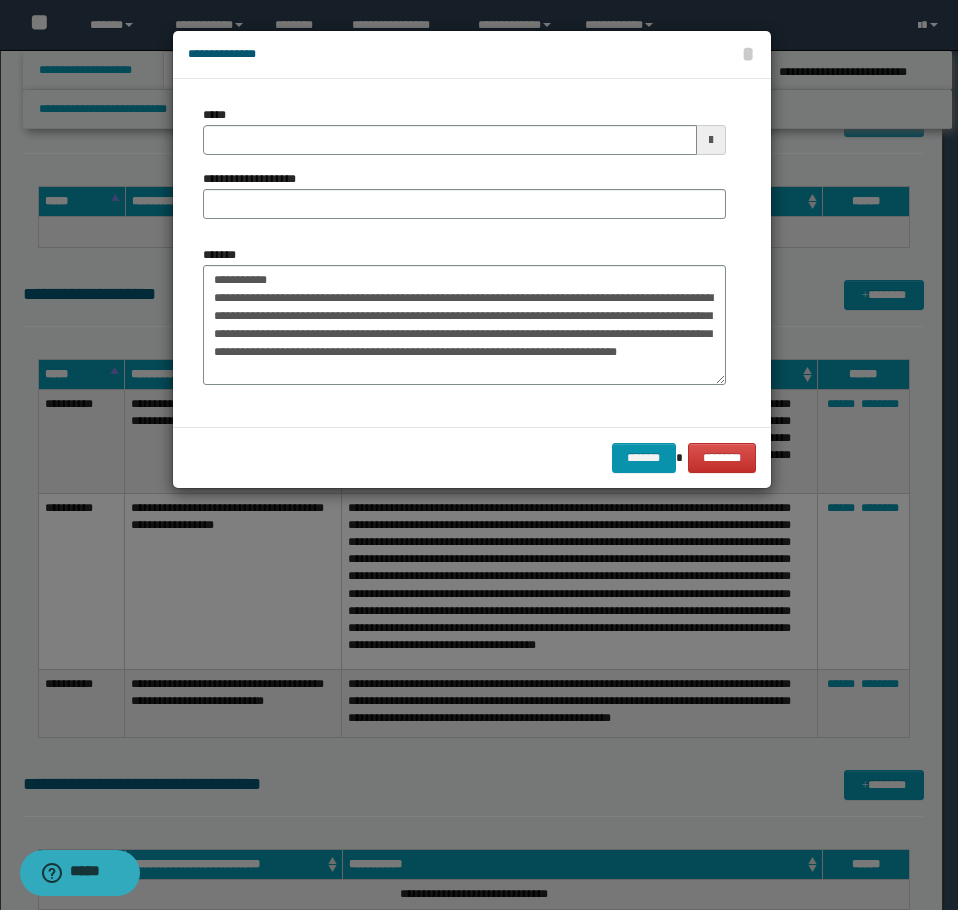 click on "**********" at bounding box center [464, 253] 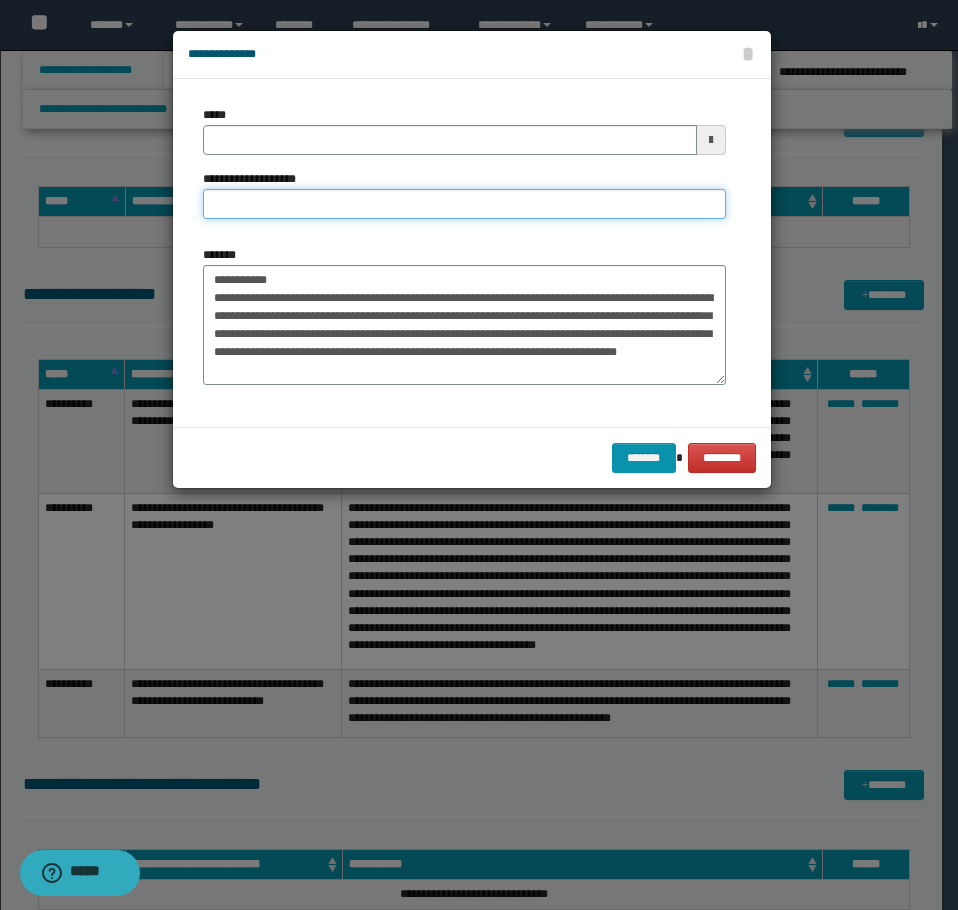 click on "**********" at bounding box center [464, 204] 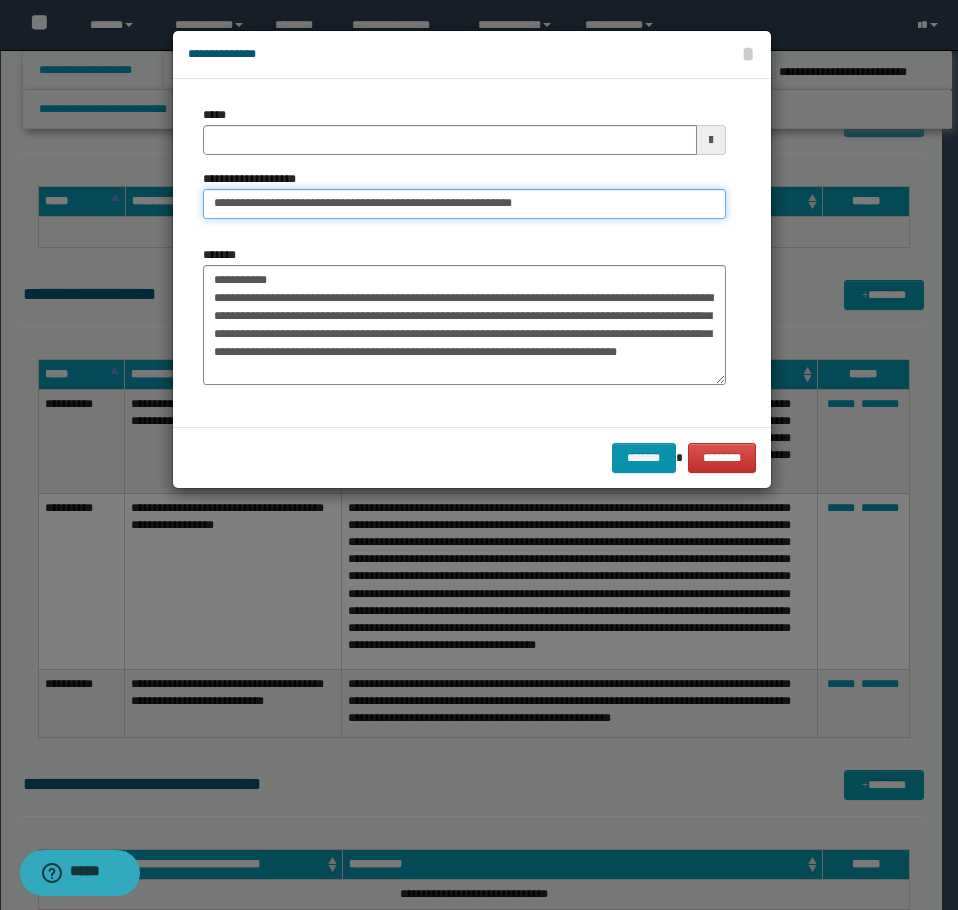 type on "**********" 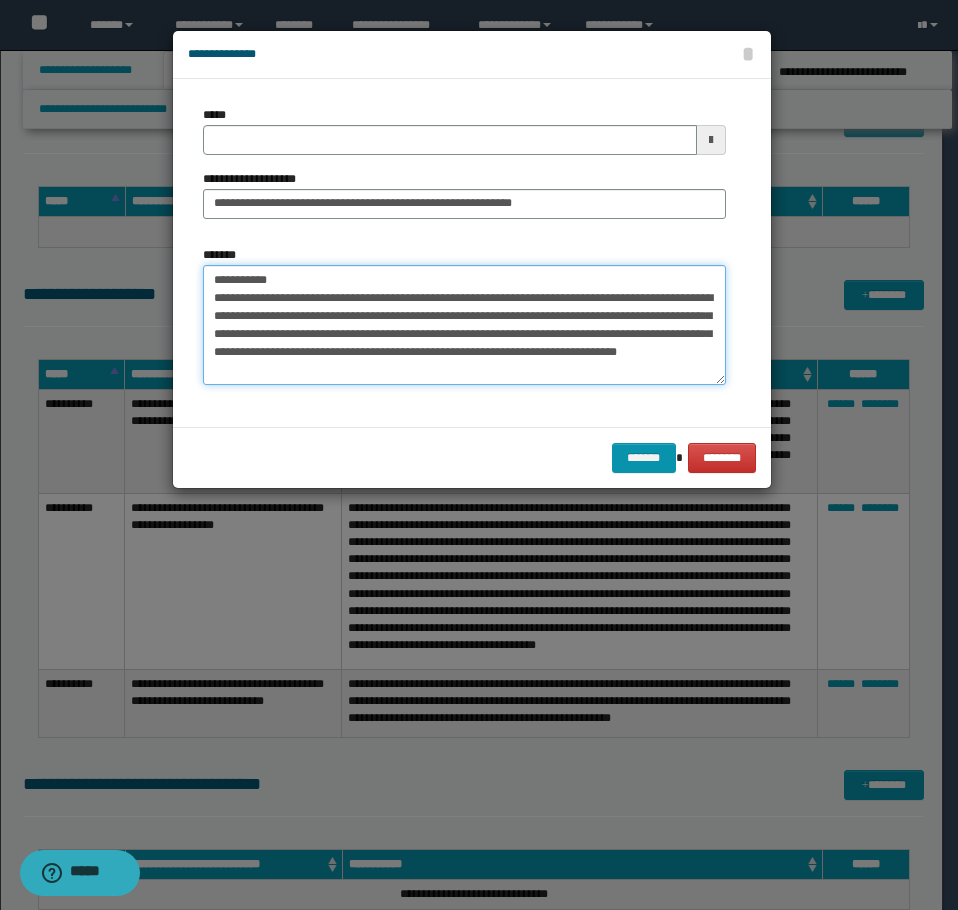 drag, startPoint x: 291, startPoint y: 284, endPoint x: 117, endPoint y: 229, distance: 182.48561 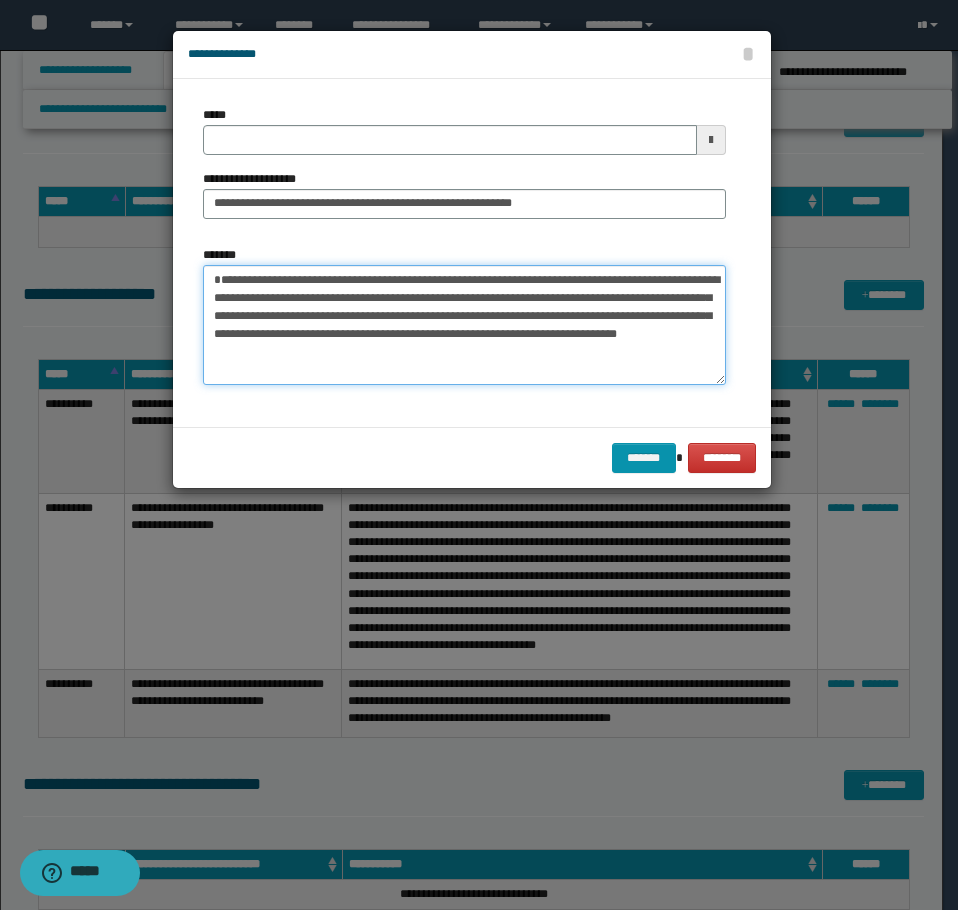 type 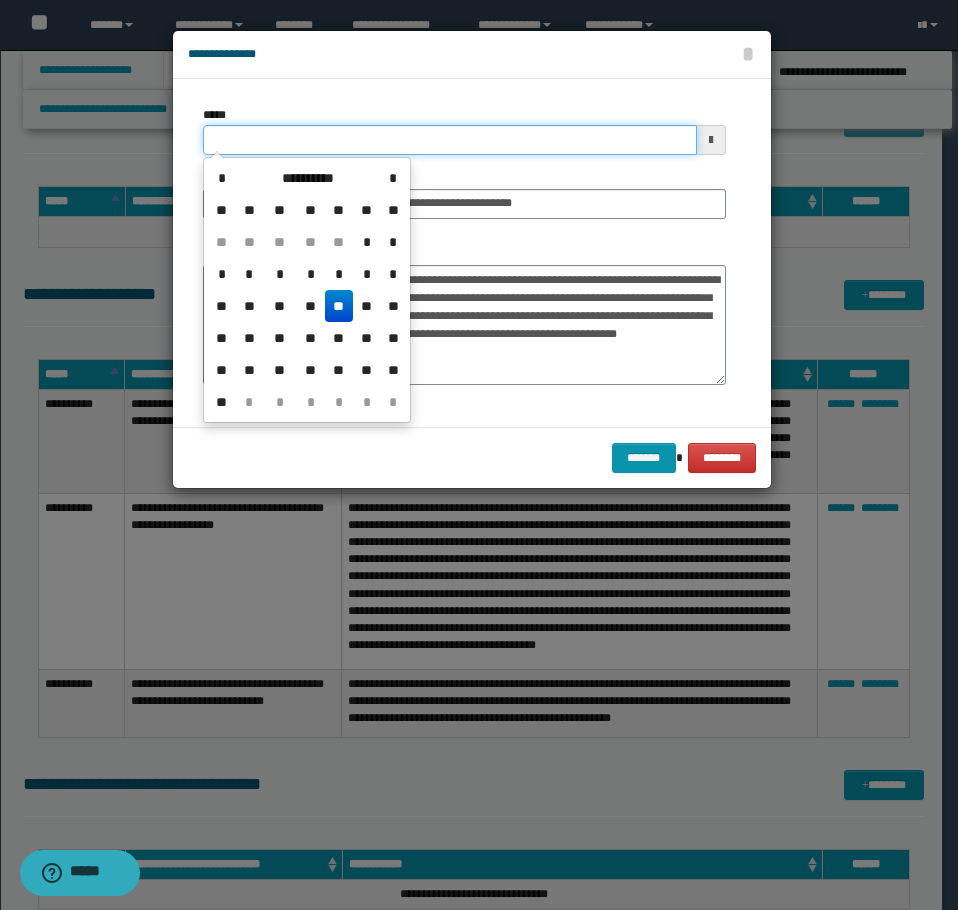 click on "*****" at bounding box center [450, 140] 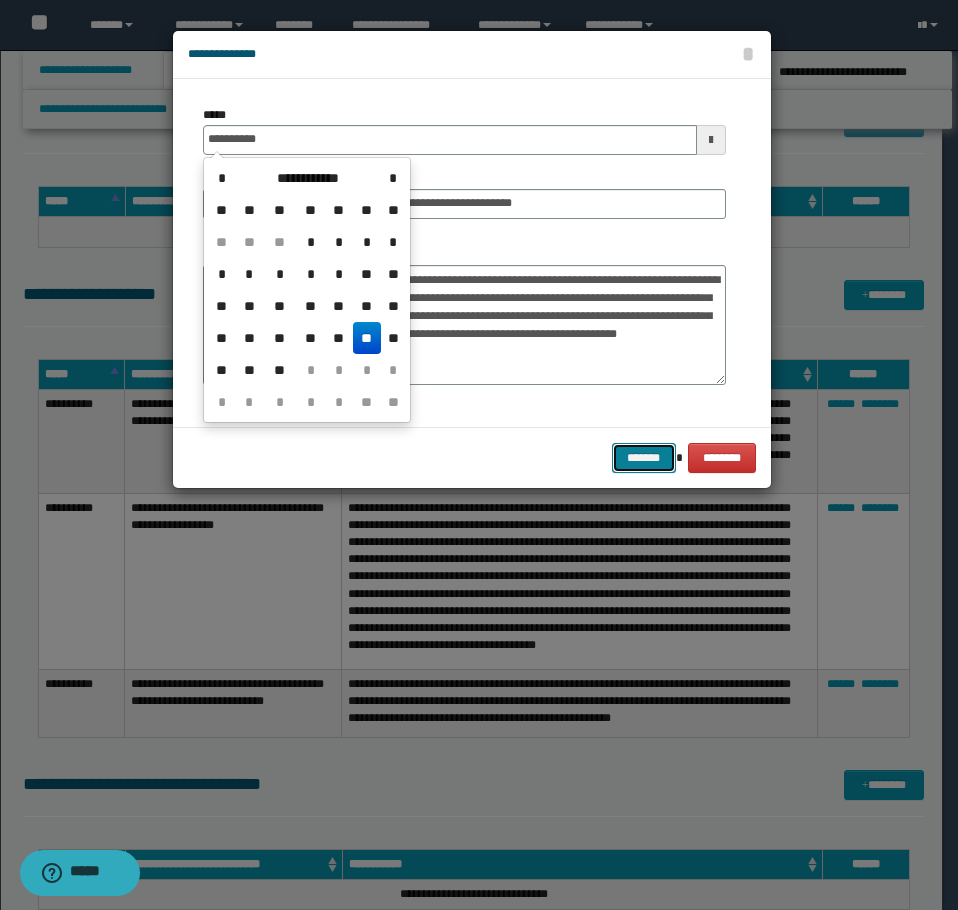 type on "**********" 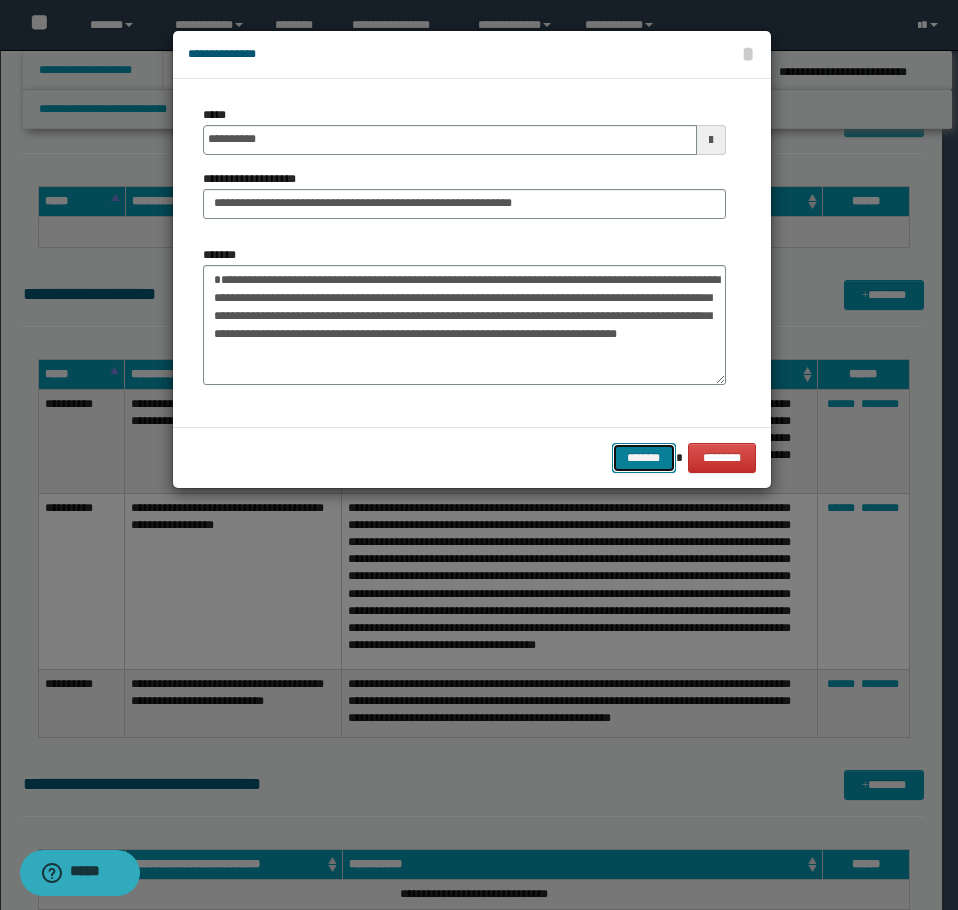 drag, startPoint x: 659, startPoint y: 459, endPoint x: 655, endPoint y: 449, distance: 10.770329 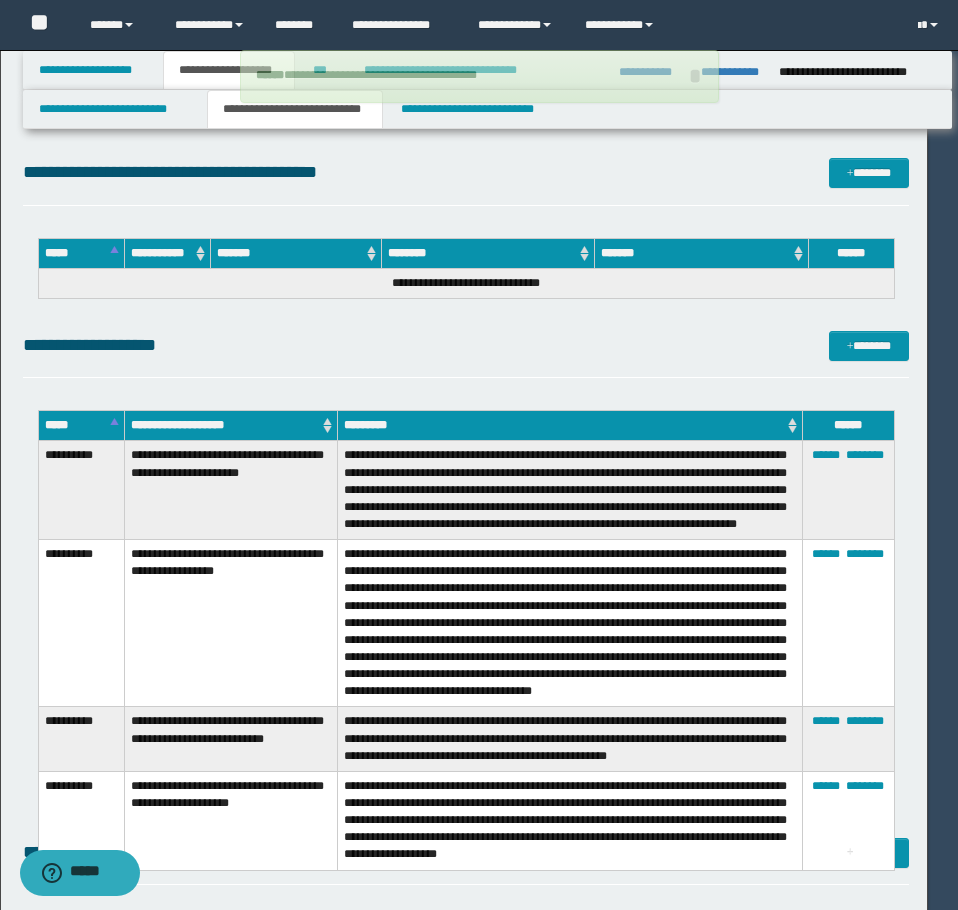 type 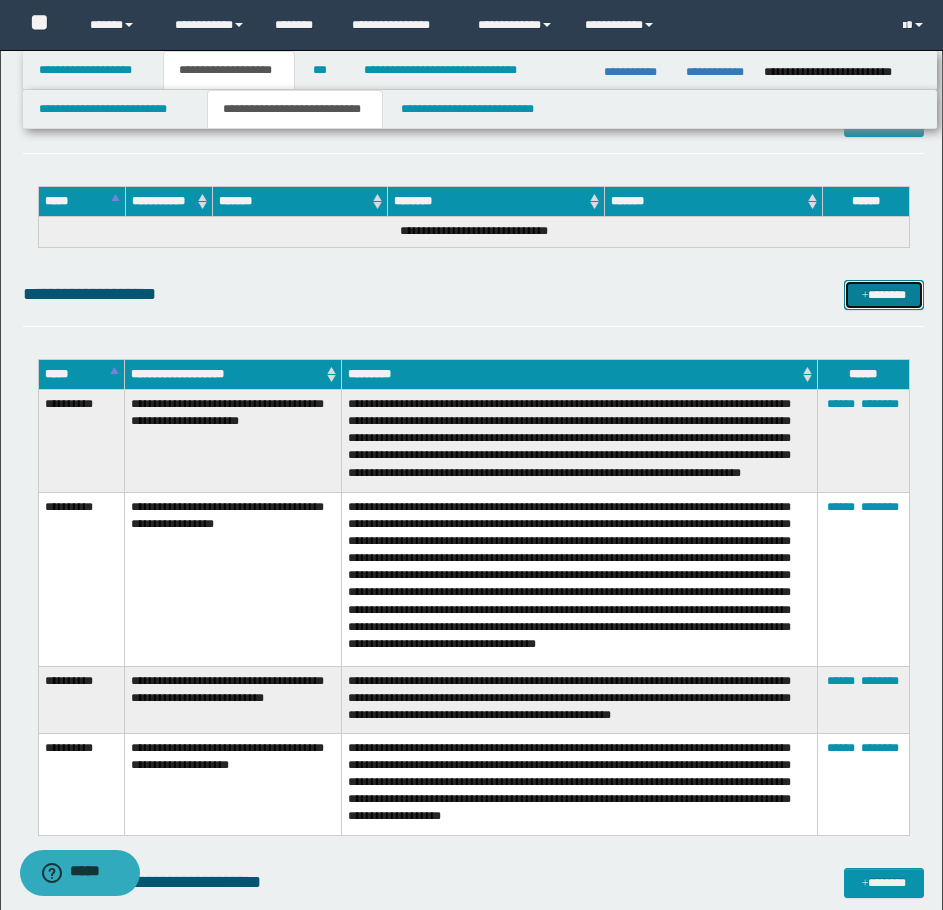 click on "*******" at bounding box center [884, 295] 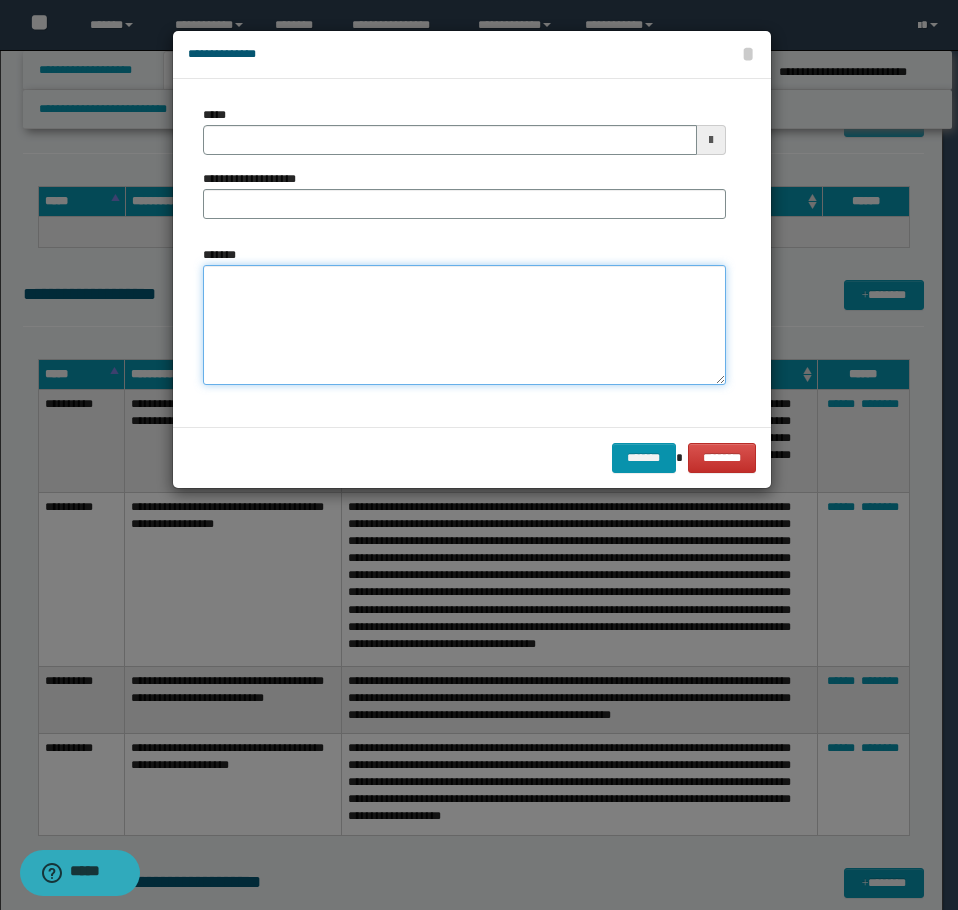 click on "*******" at bounding box center (464, 325) 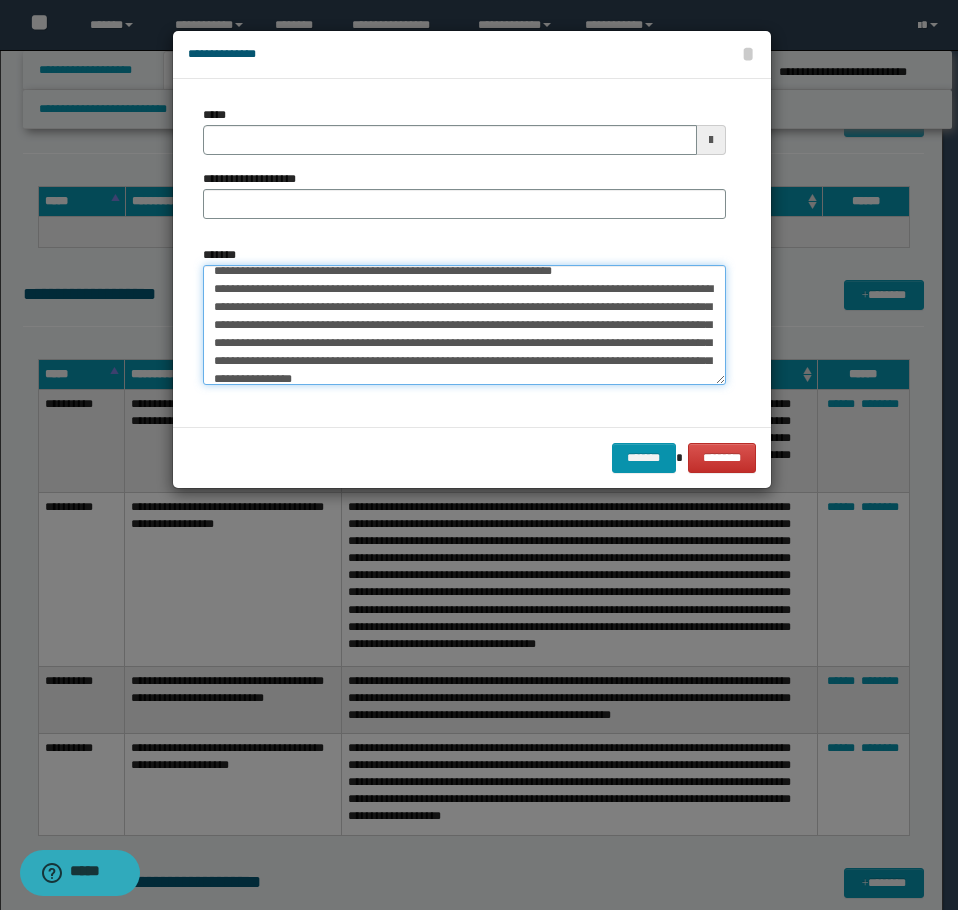 scroll, scrollTop: 0, scrollLeft: 0, axis: both 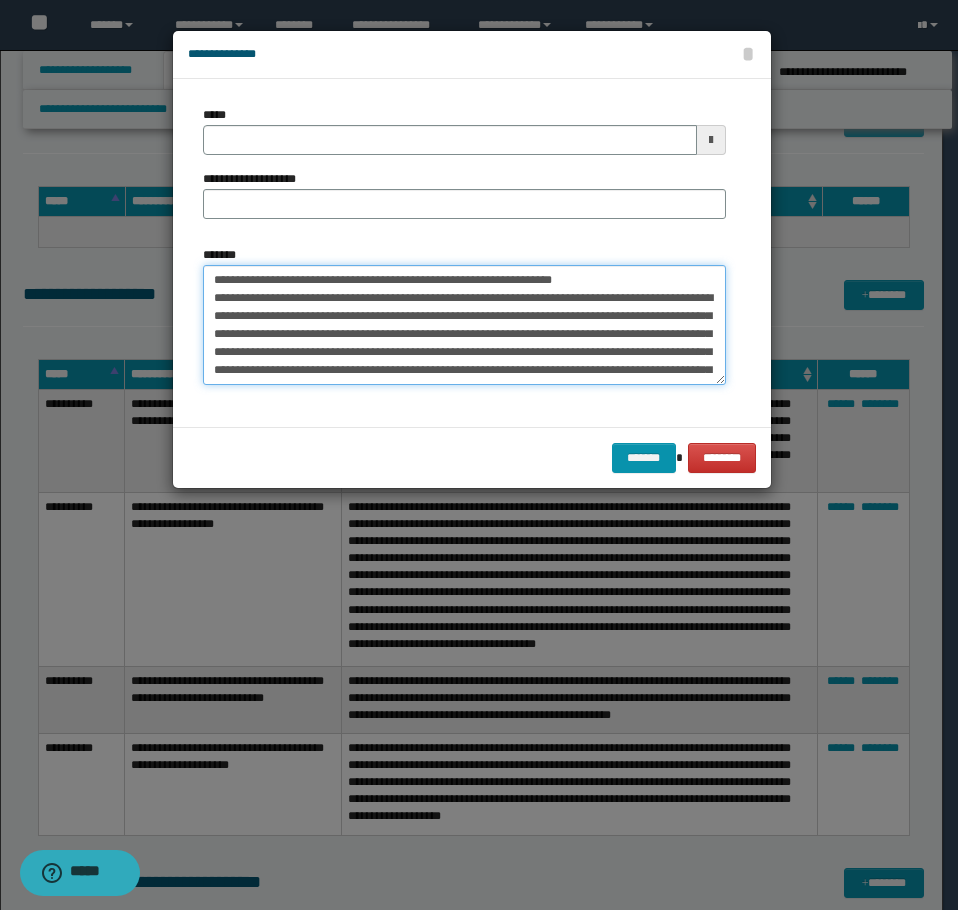 drag, startPoint x: 627, startPoint y: 277, endPoint x: 279, endPoint y: 282, distance: 348.03592 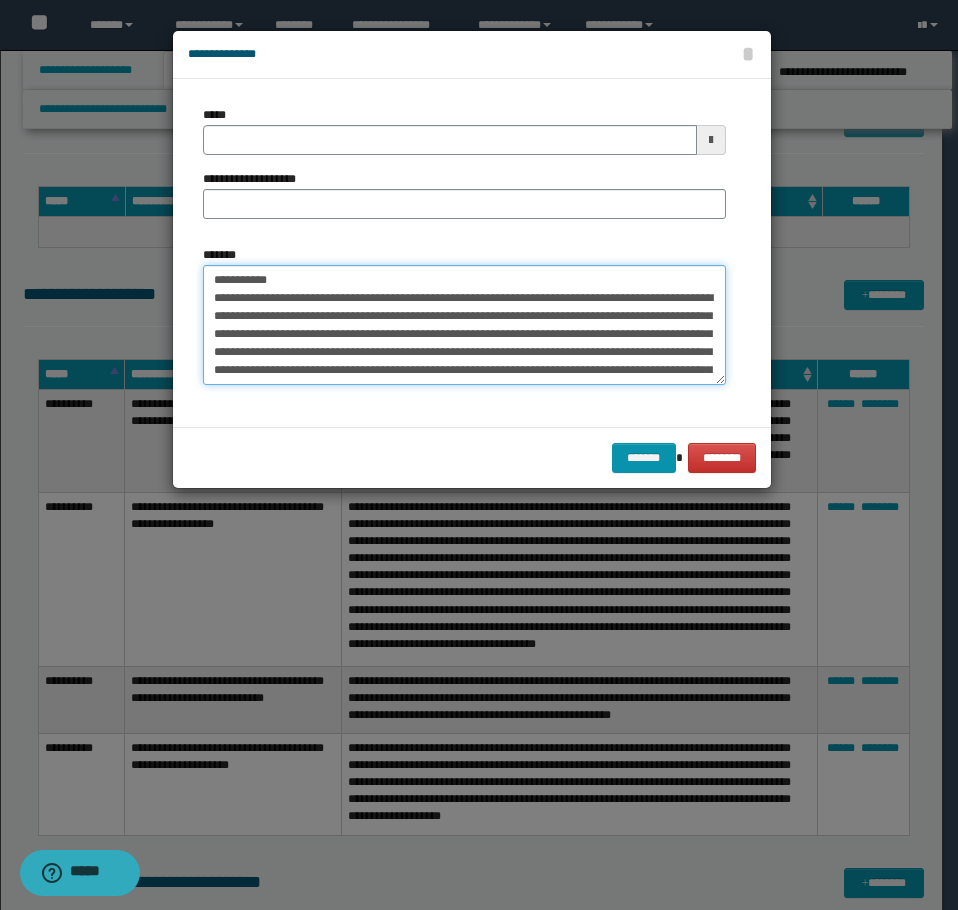 type on "**********" 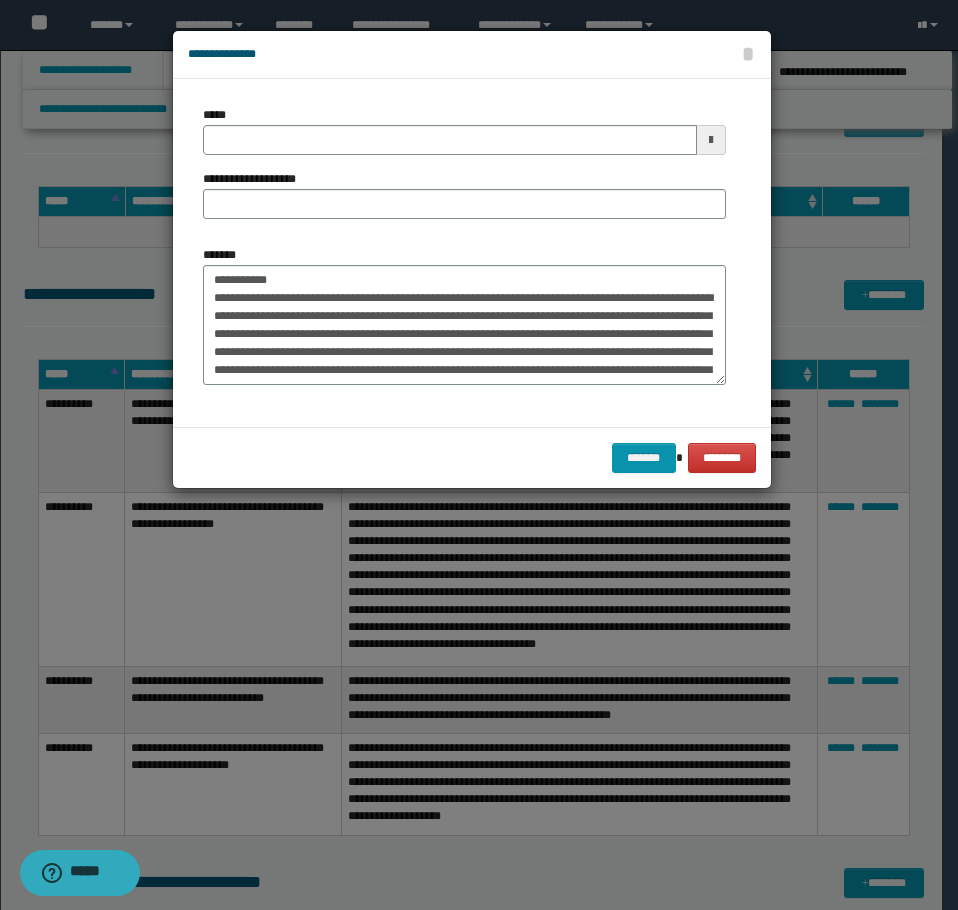 drag, startPoint x: 280, startPoint y: 237, endPoint x: 302, endPoint y: 207, distance: 37.202152 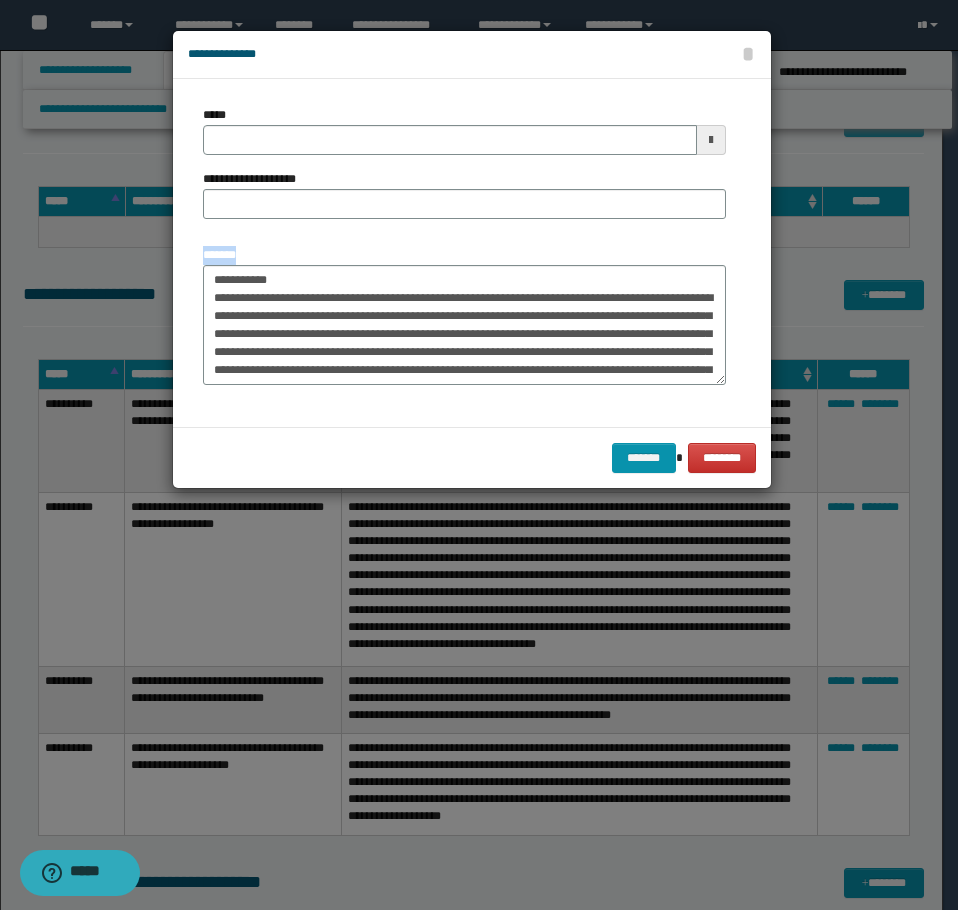 click on "**********" at bounding box center (464, 204) 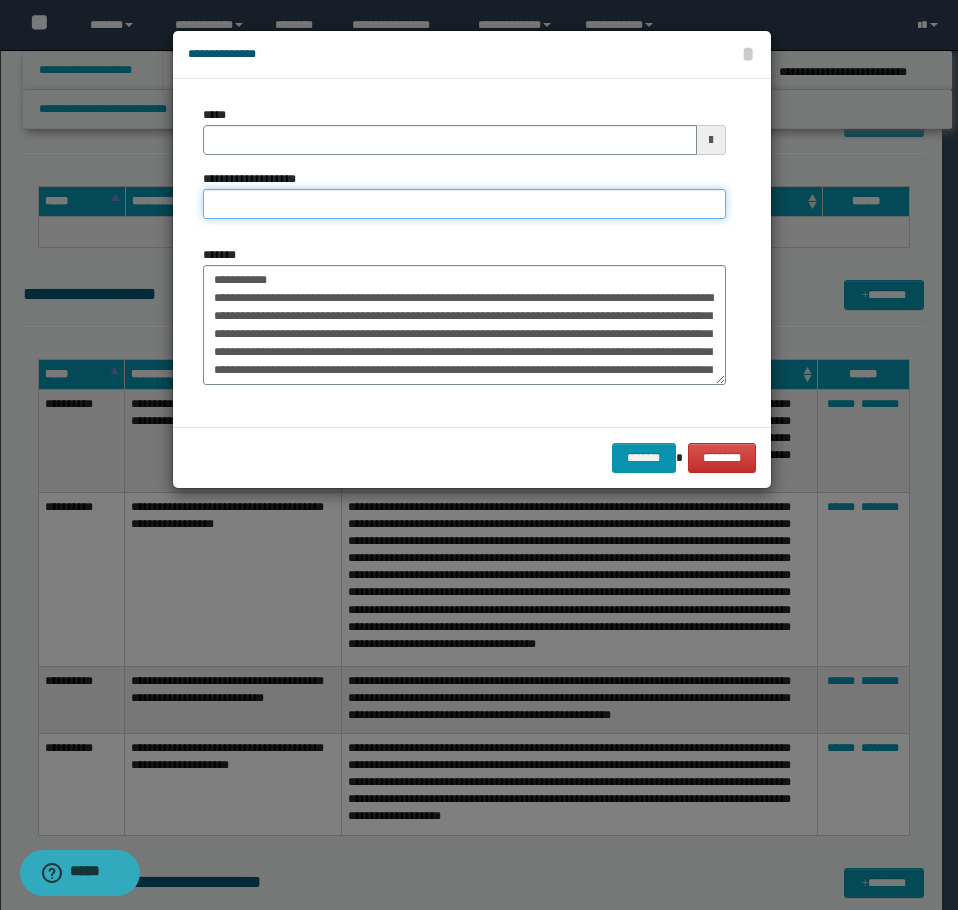 paste on "**********" 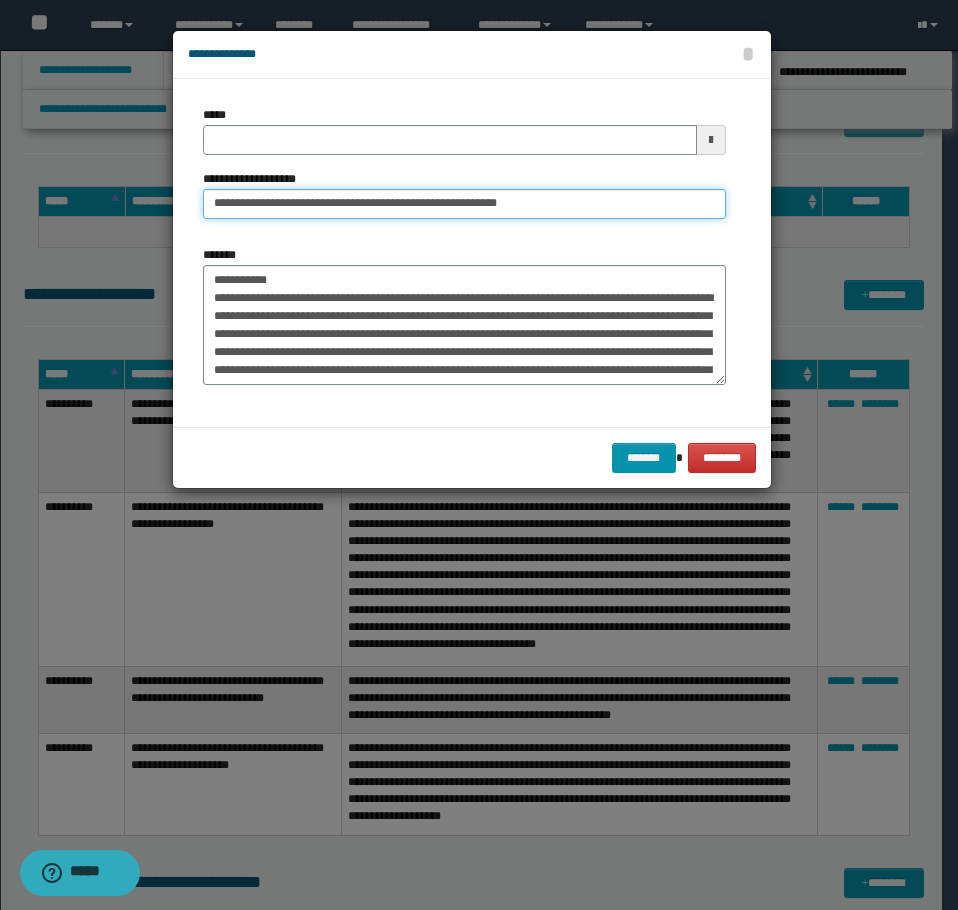 type on "**********" 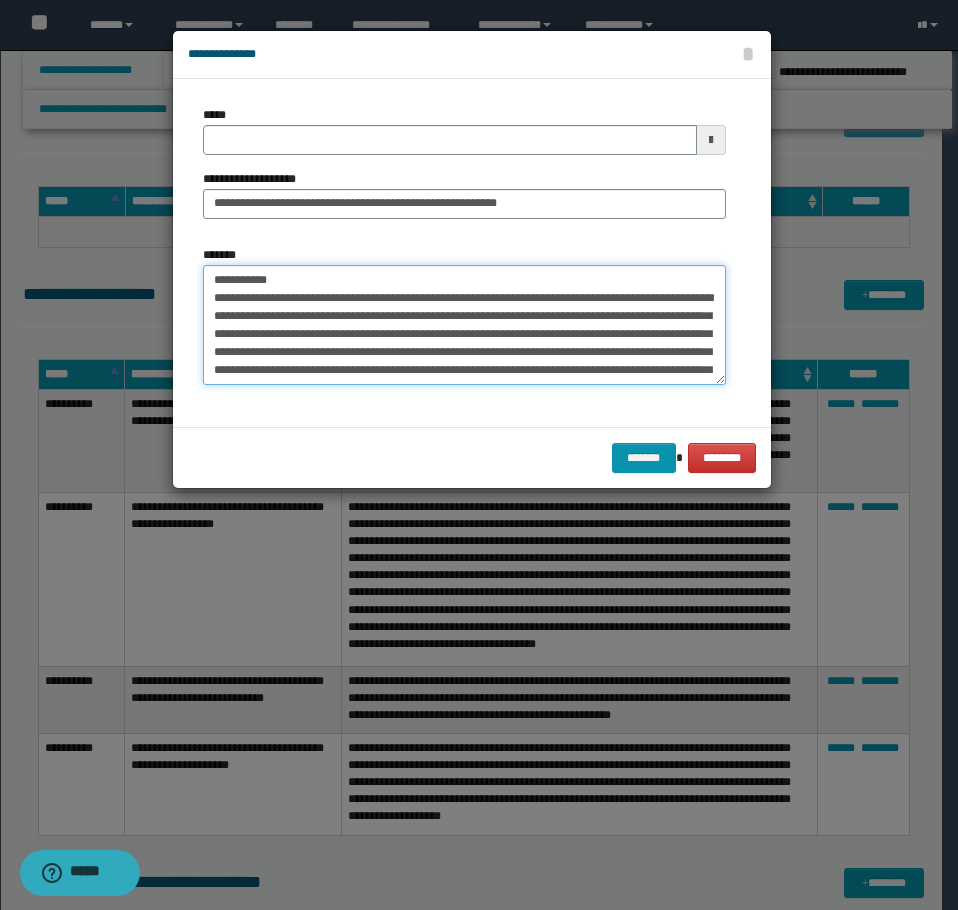 drag, startPoint x: 297, startPoint y: 286, endPoint x: 9, endPoint y: 270, distance: 288.4441 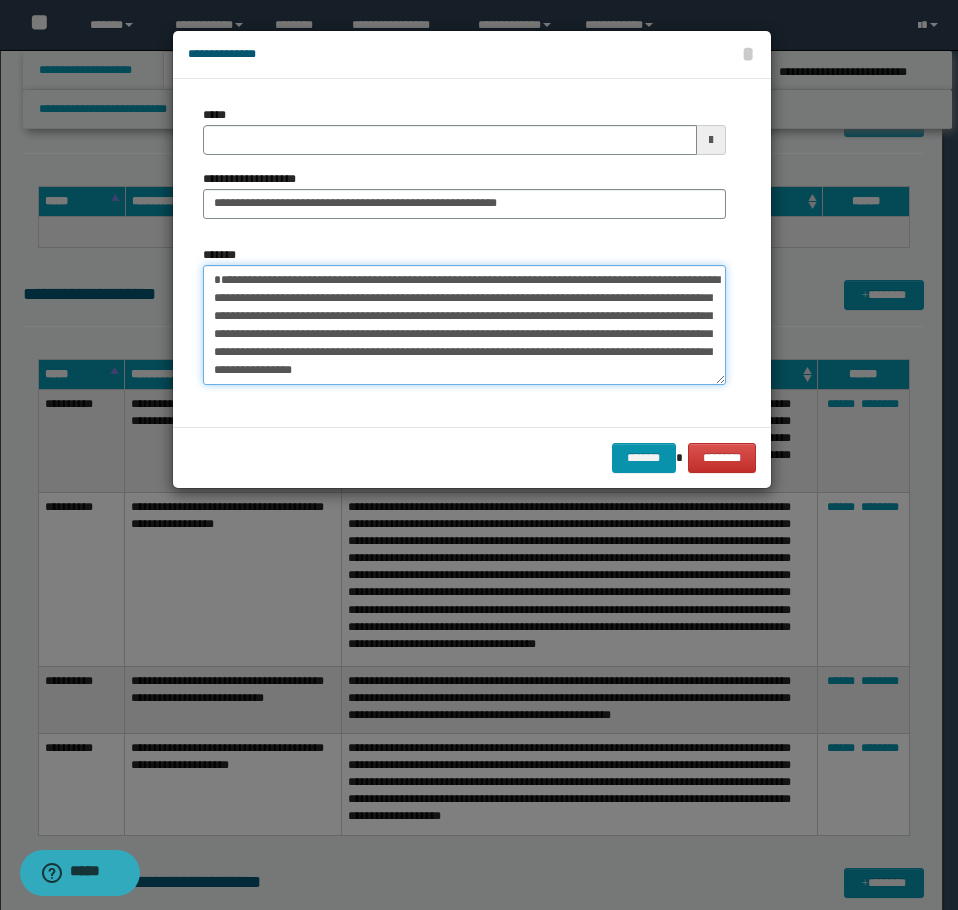 type 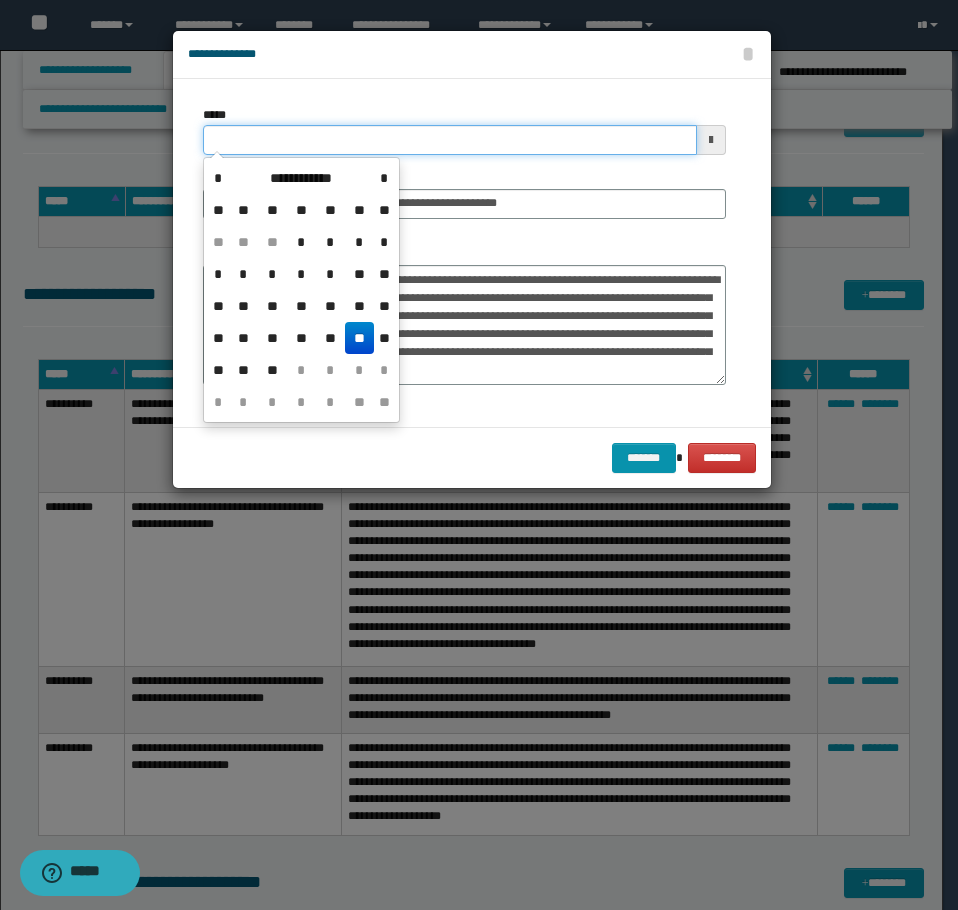 click on "*****" at bounding box center (450, 140) 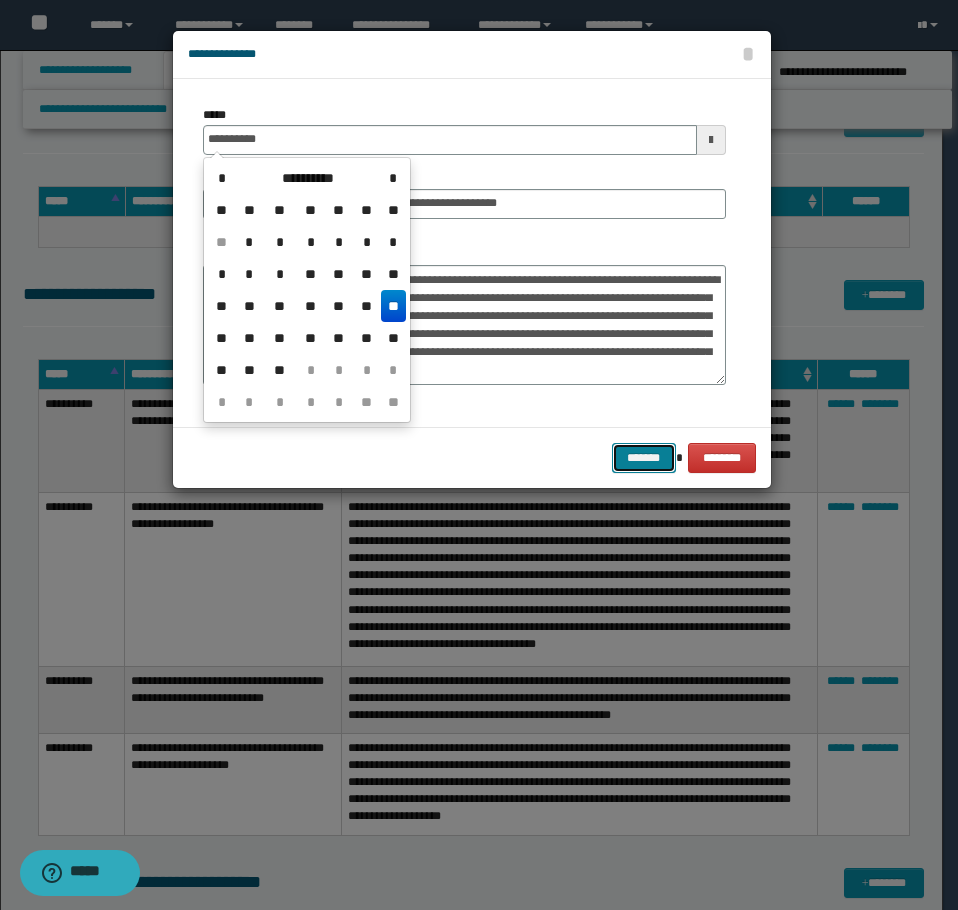 type on "**********" 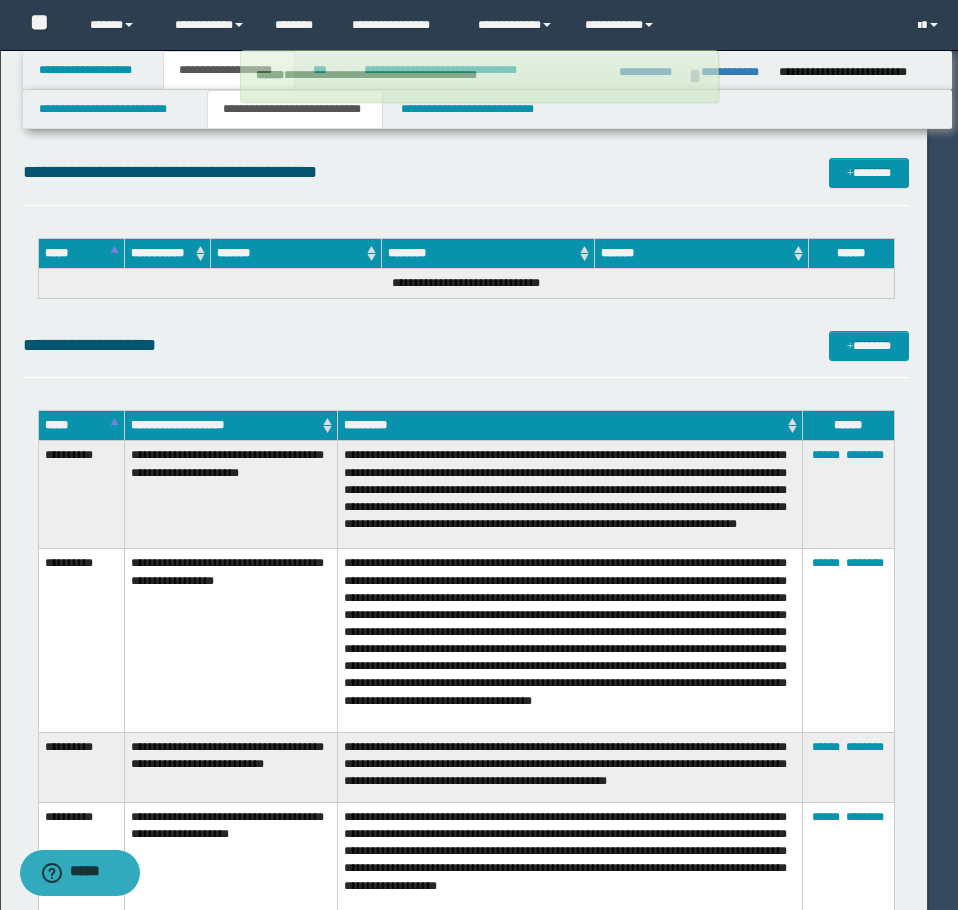 type 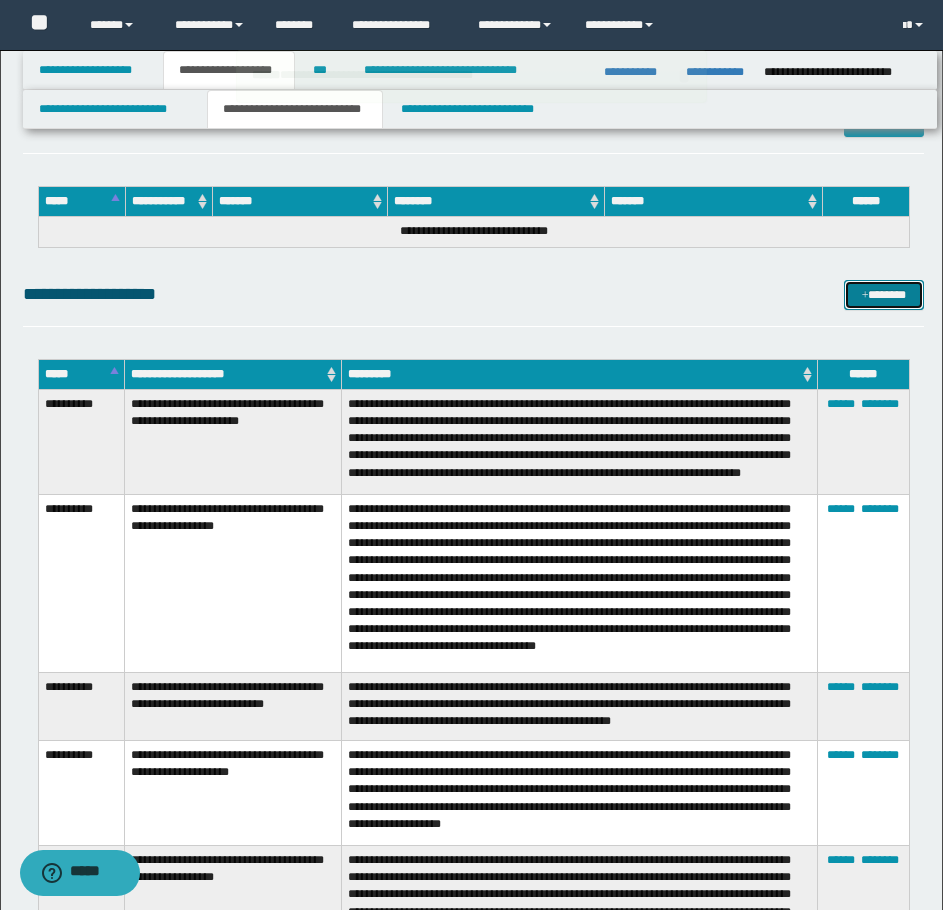 click on "*******" at bounding box center [884, 295] 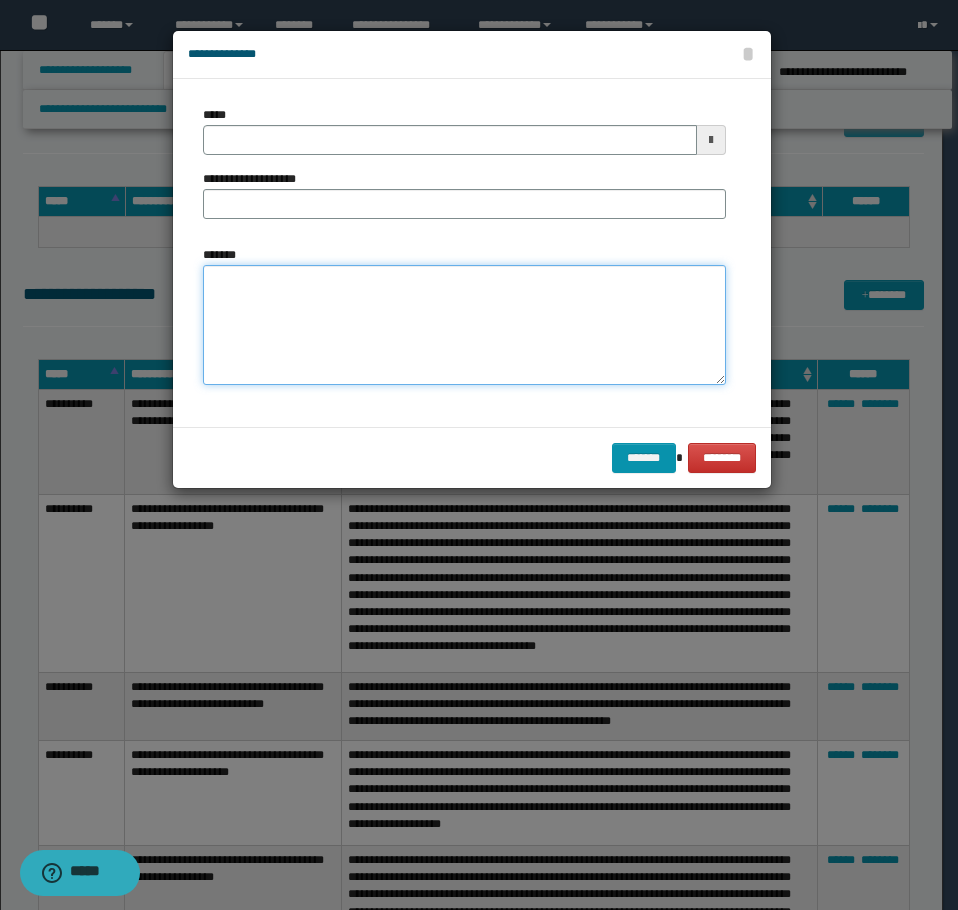 click on "*******" at bounding box center [464, 325] 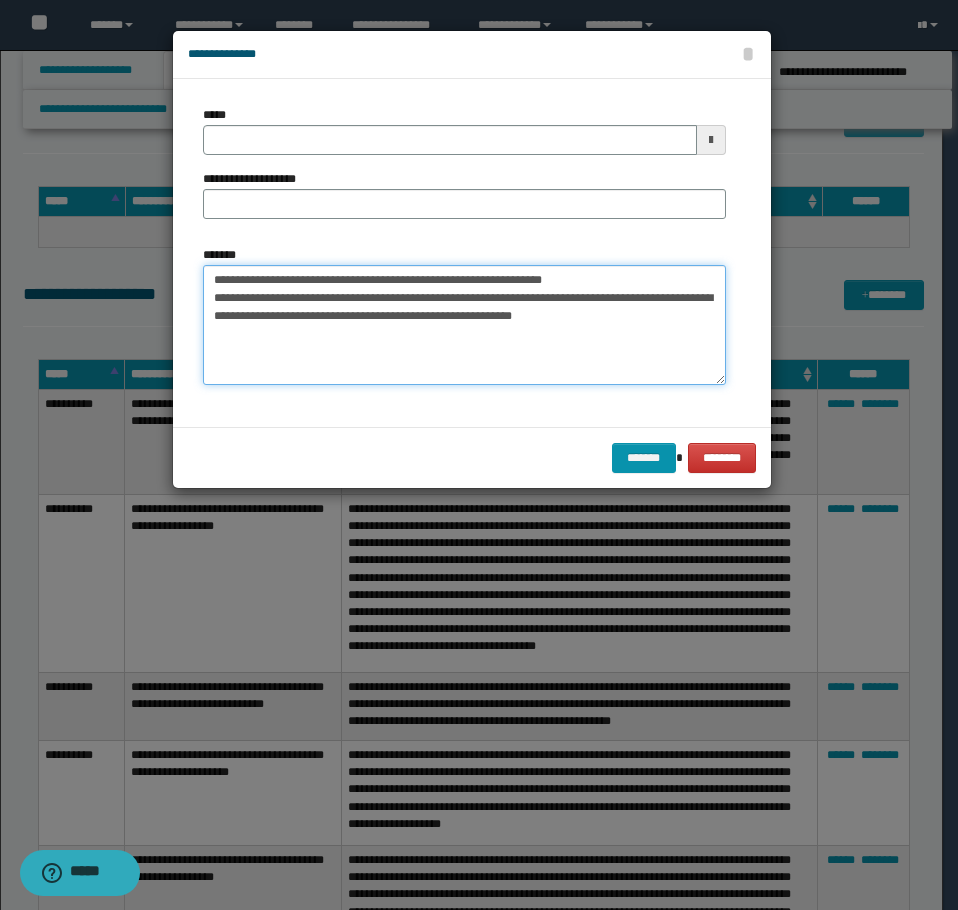 drag, startPoint x: 609, startPoint y: 278, endPoint x: 277, endPoint y: 277, distance: 332.0015 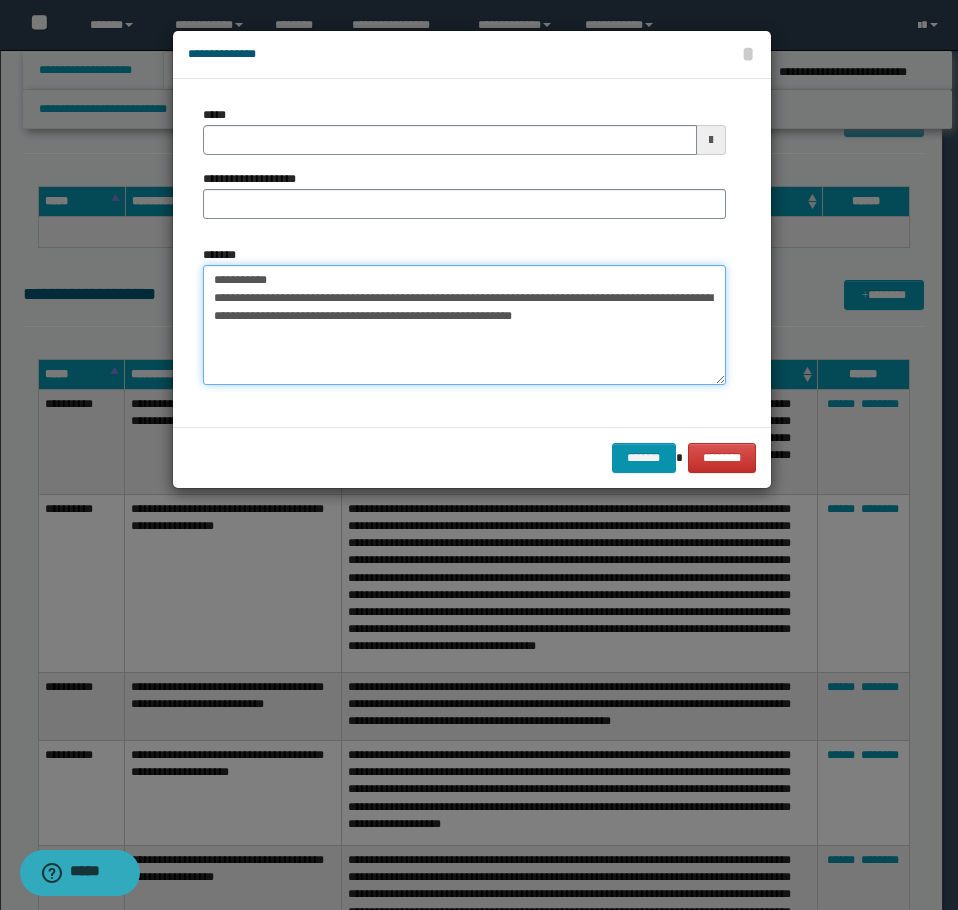 type on "**********" 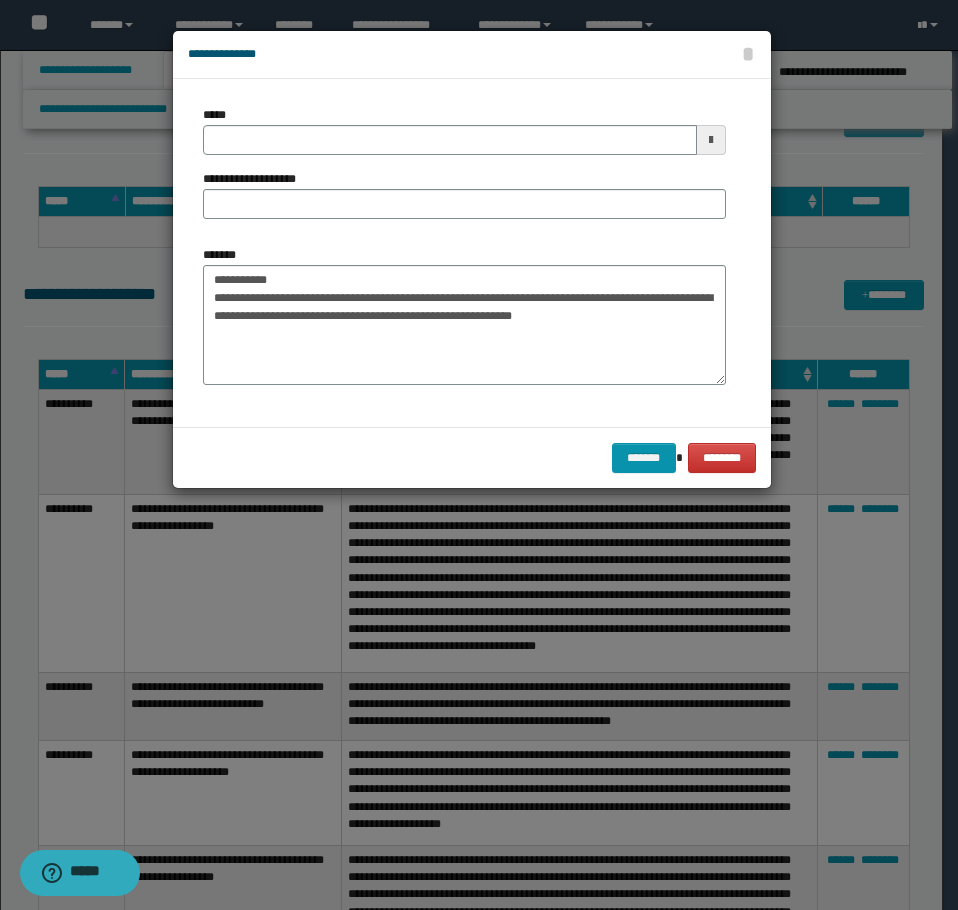 click on "**********" at bounding box center (464, 253) 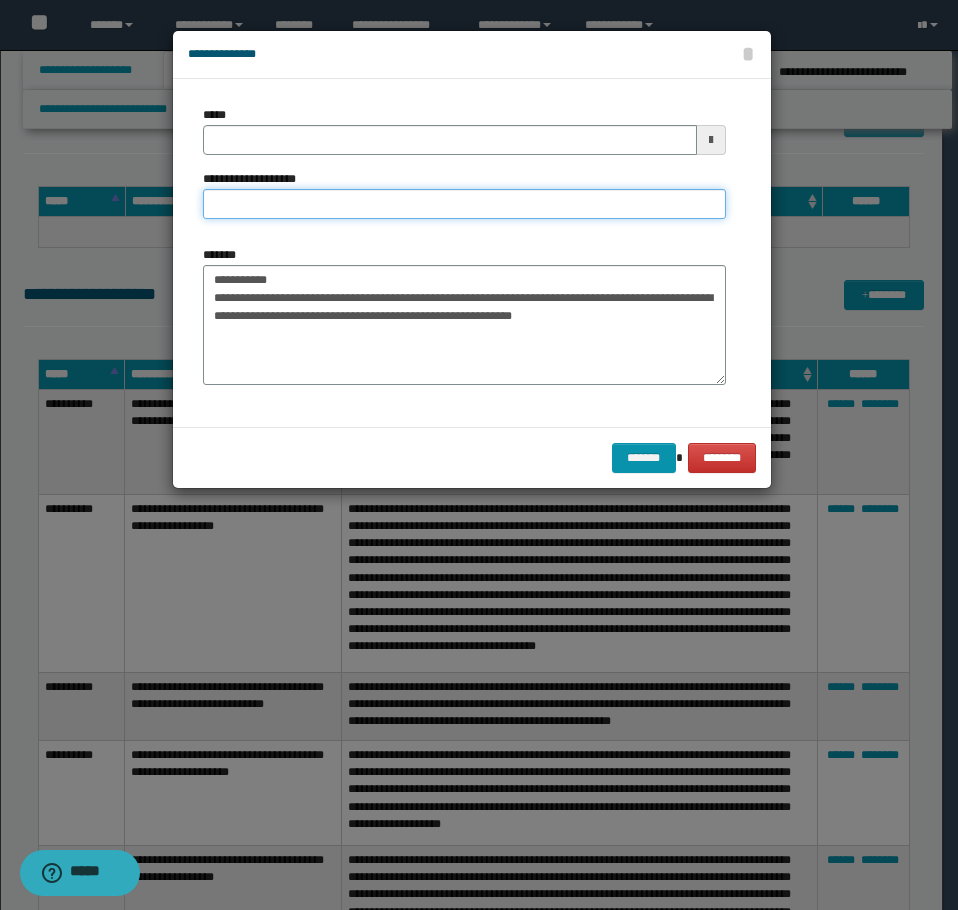 click on "**********" at bounding box center (464, 204) 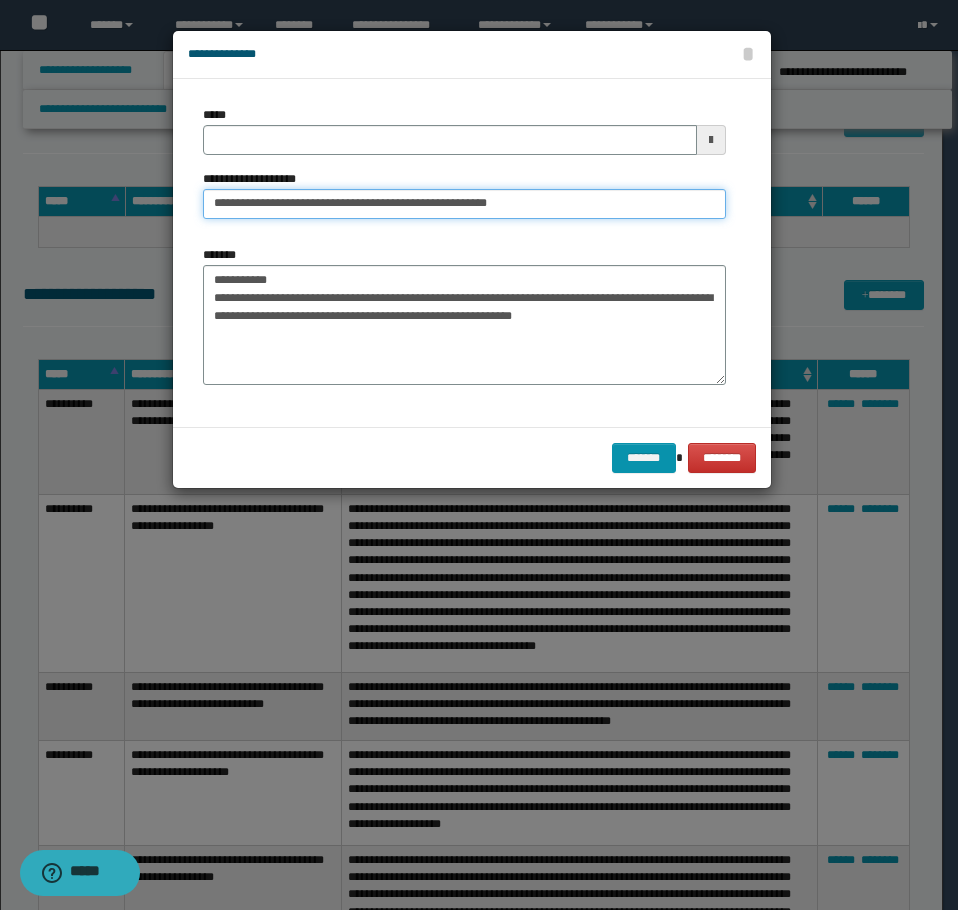 type on "**********" 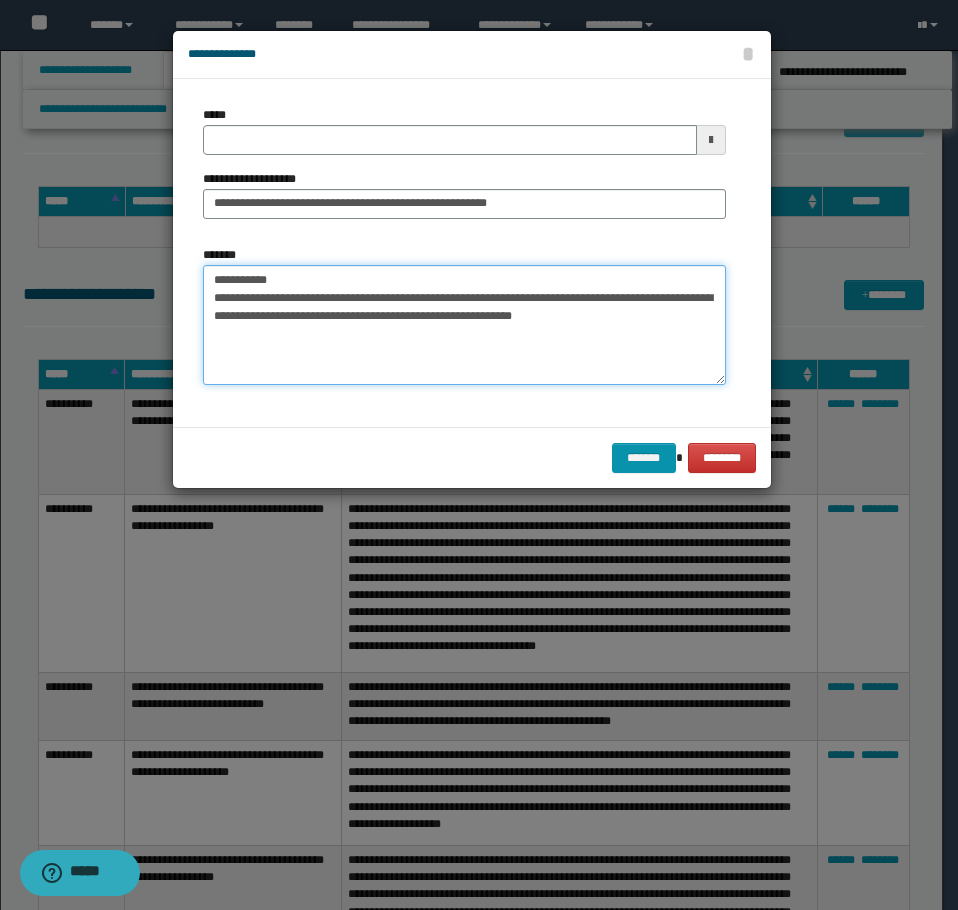 drag, startPoint x: 291, startPoint y: 280, endPoint x: -1, endPoint y: 253, distance: 293.24564 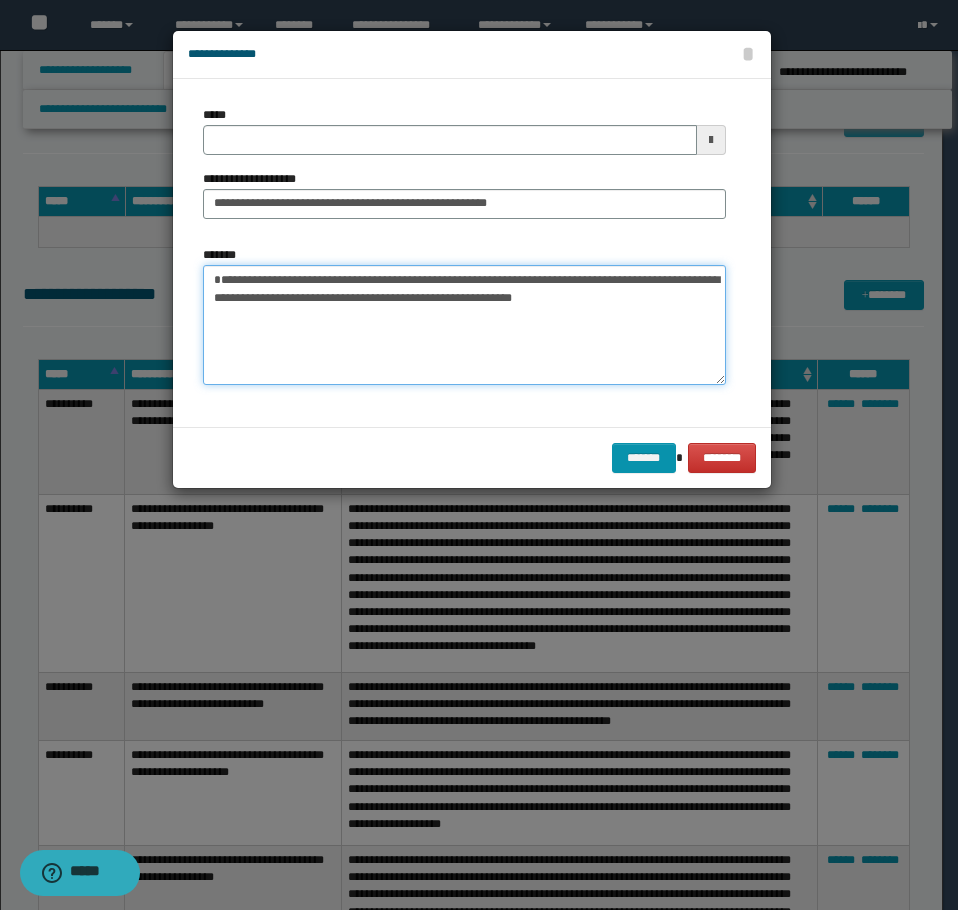 type 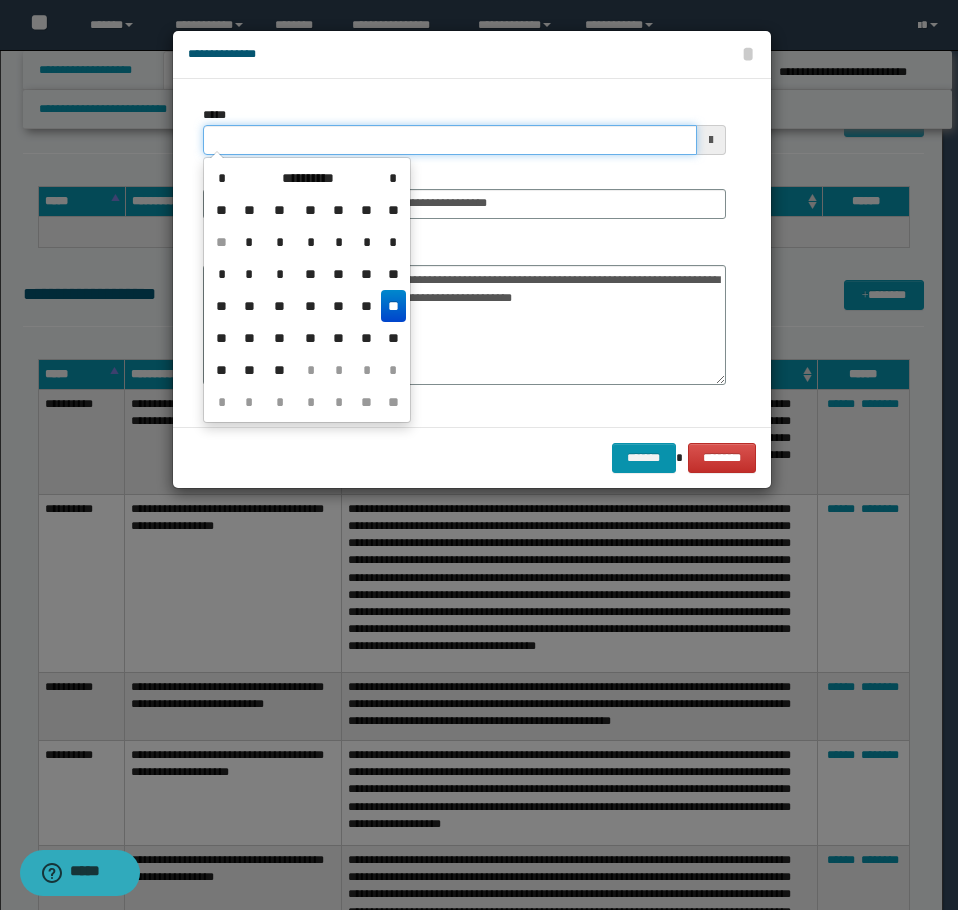 click on "*****" at bounding box center [450, 140] 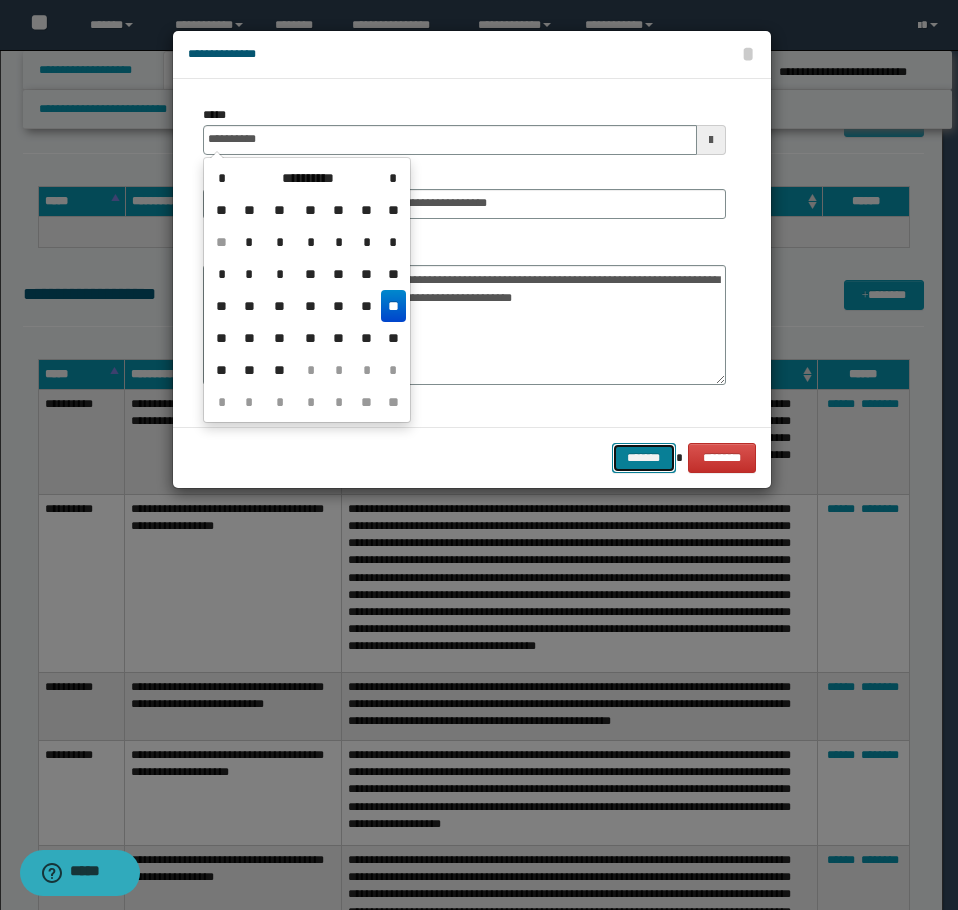 type on "**********" 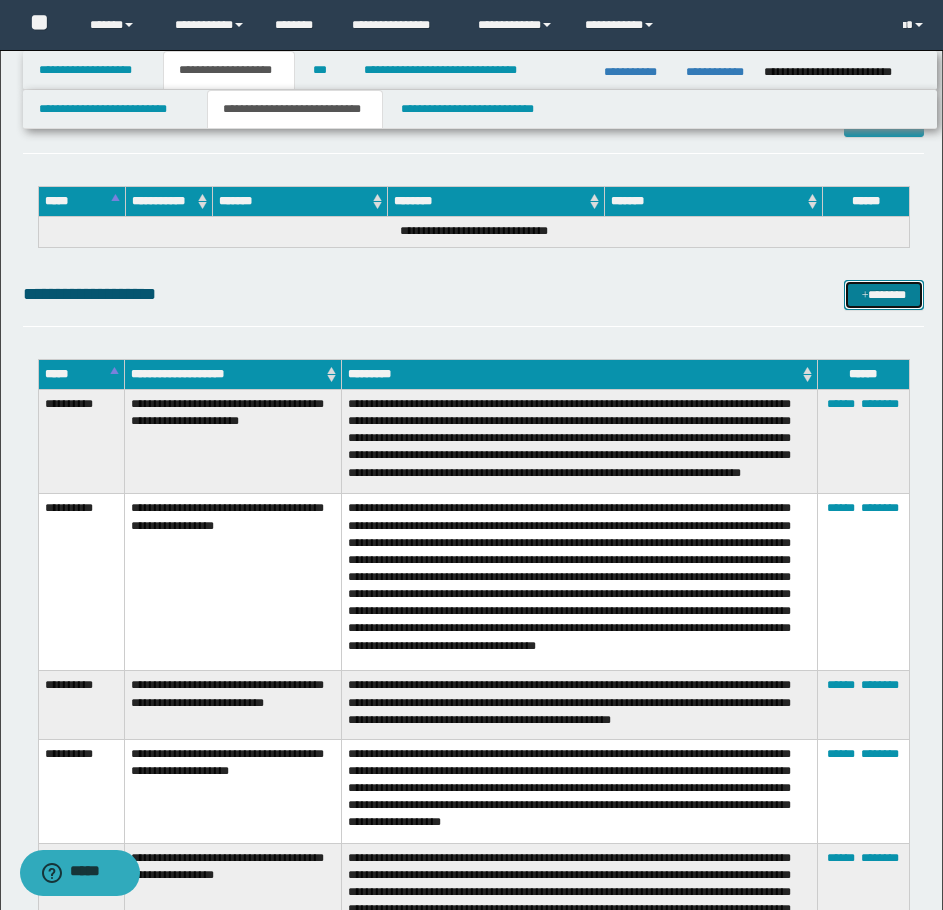 click on "*******" at bounding box center [884, 295] 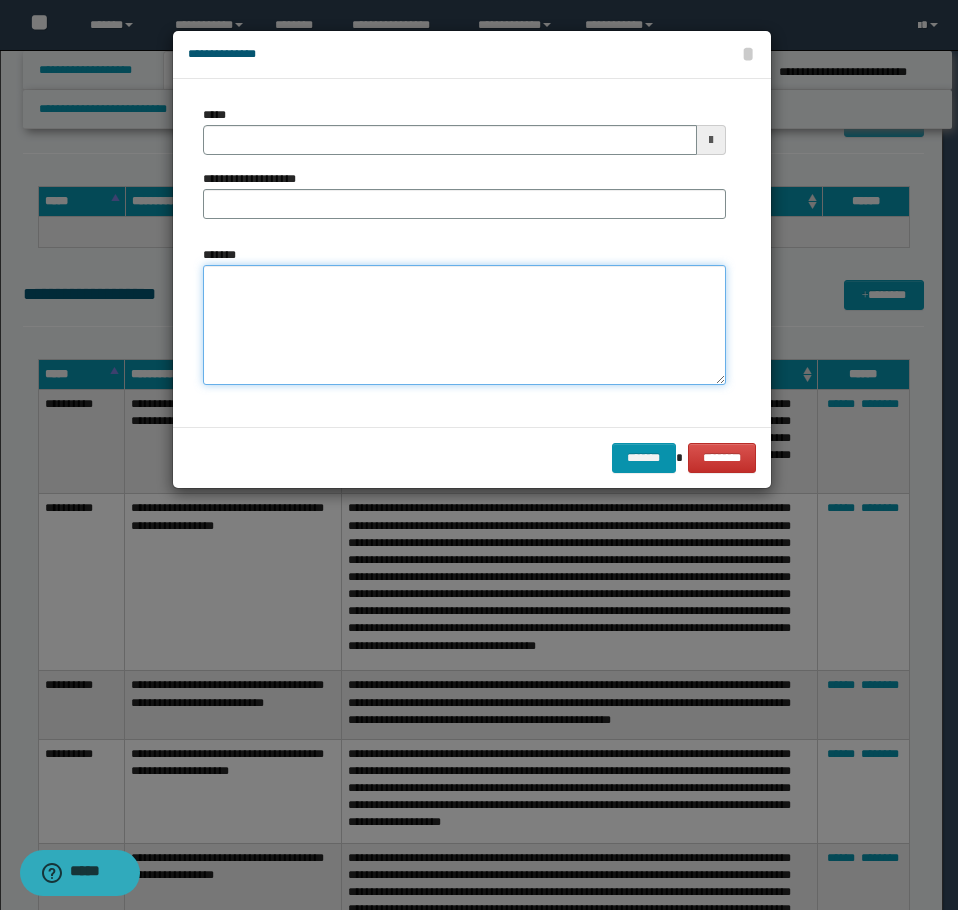 click on "*******" at bounding box center (464, 325) 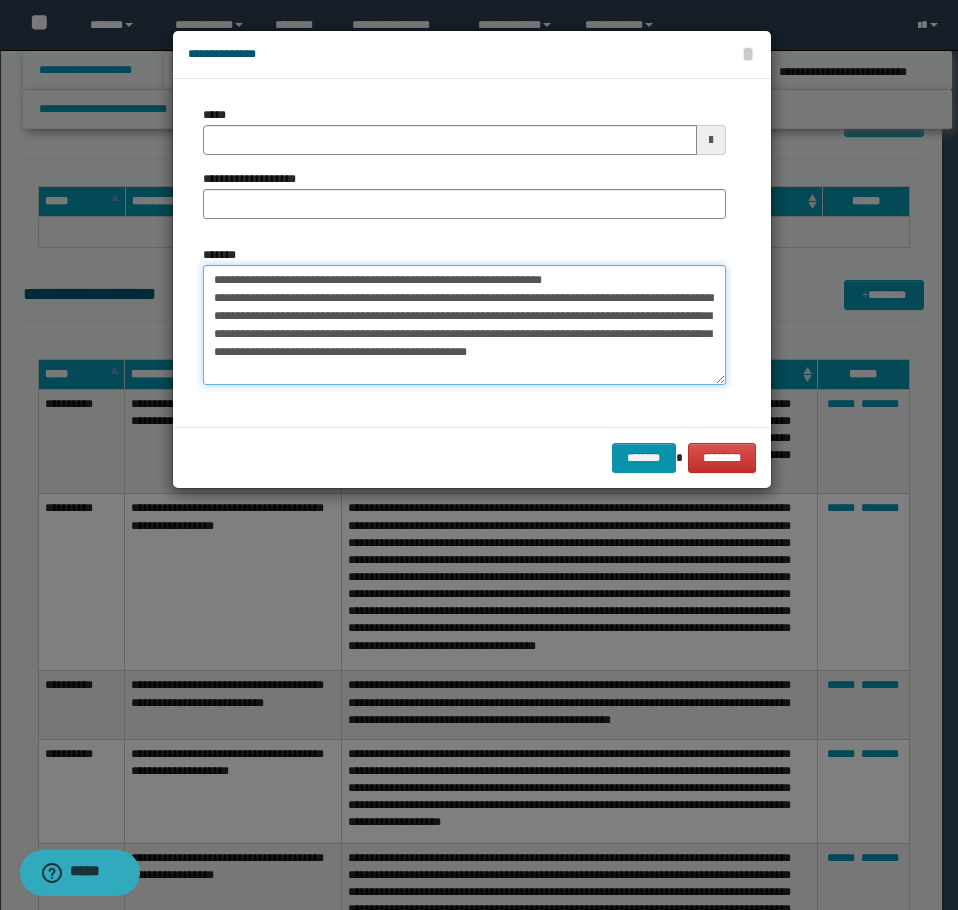 drag, startPoint x: 649, startPoint y: 280, endPoint x: 277, endPoint y: 283, distance: 372.0121 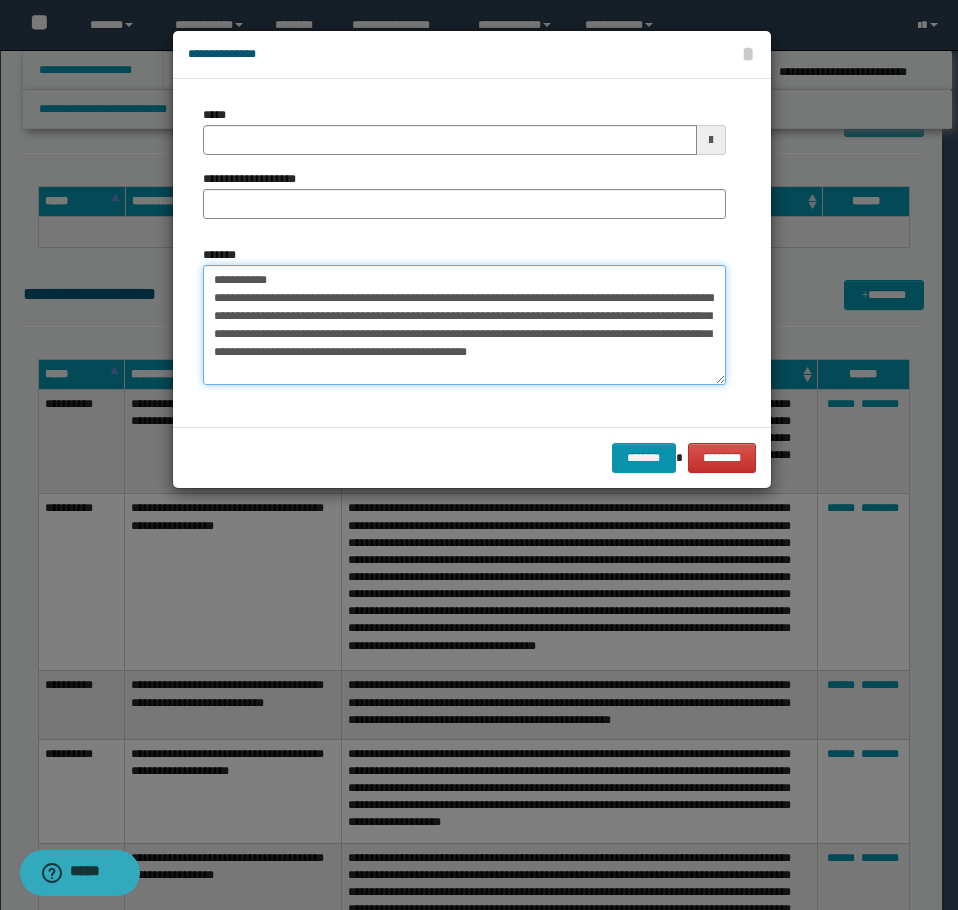 type on "**********" 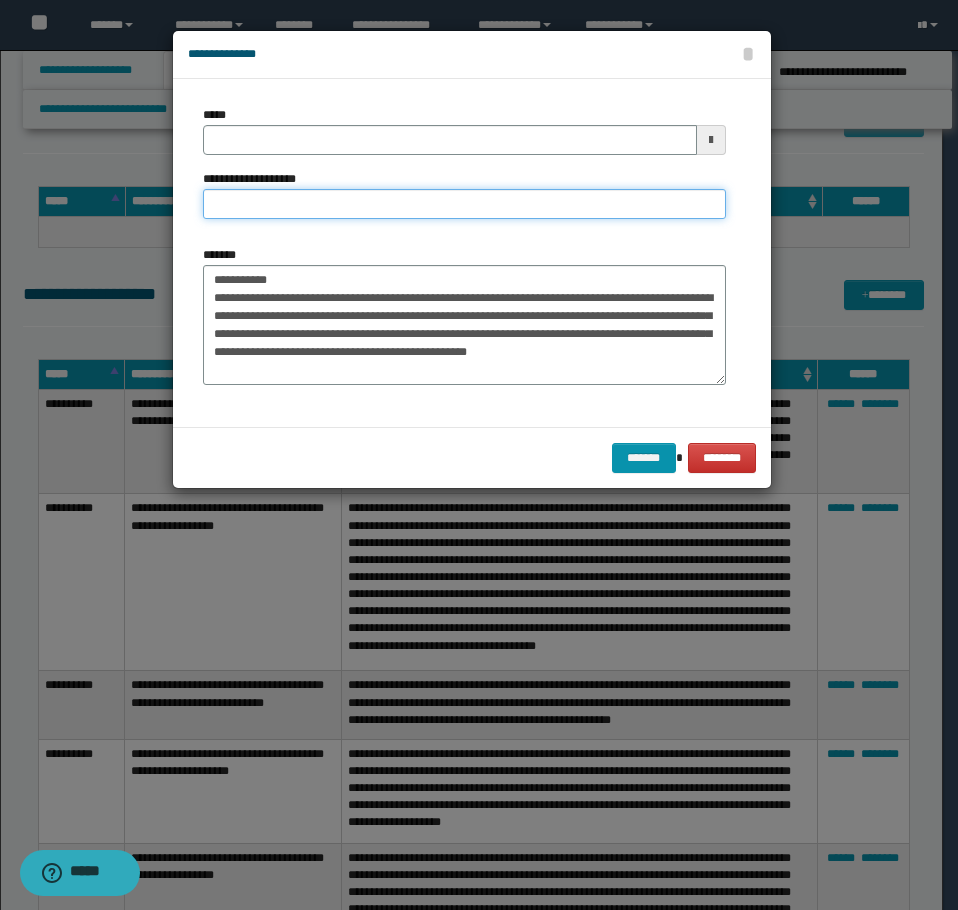 click on "**********" at bounding box center (464, 204) 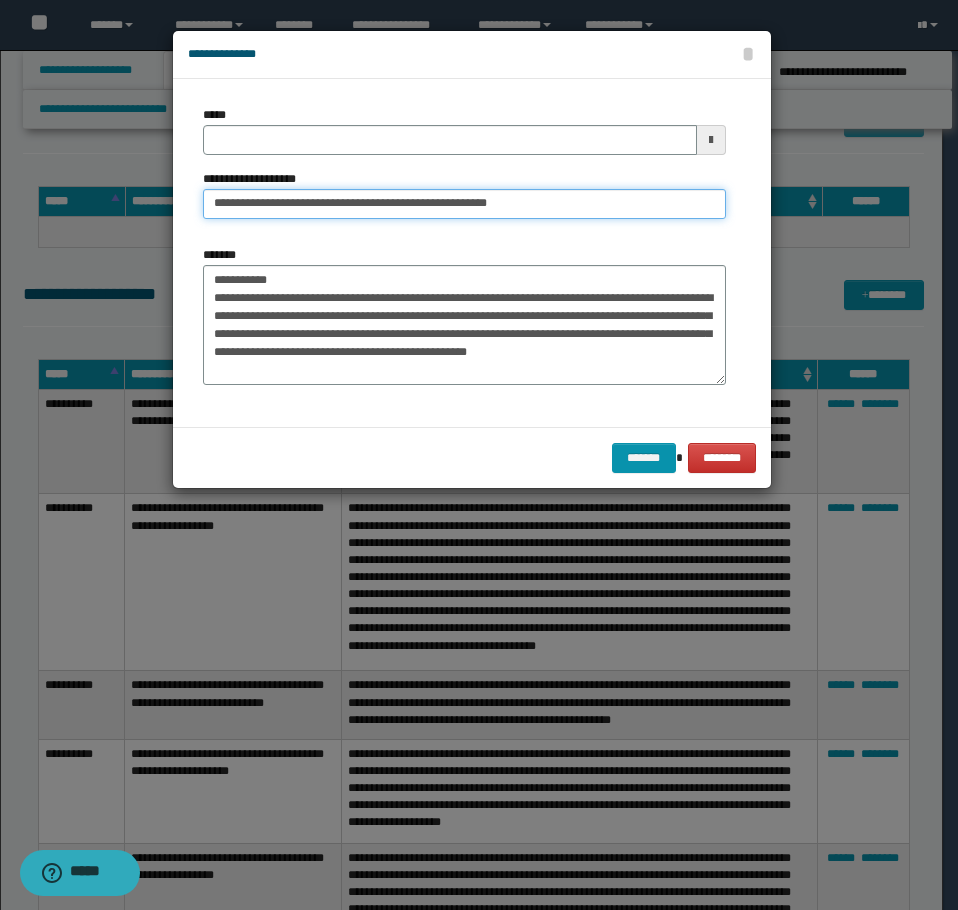 type on "**********" 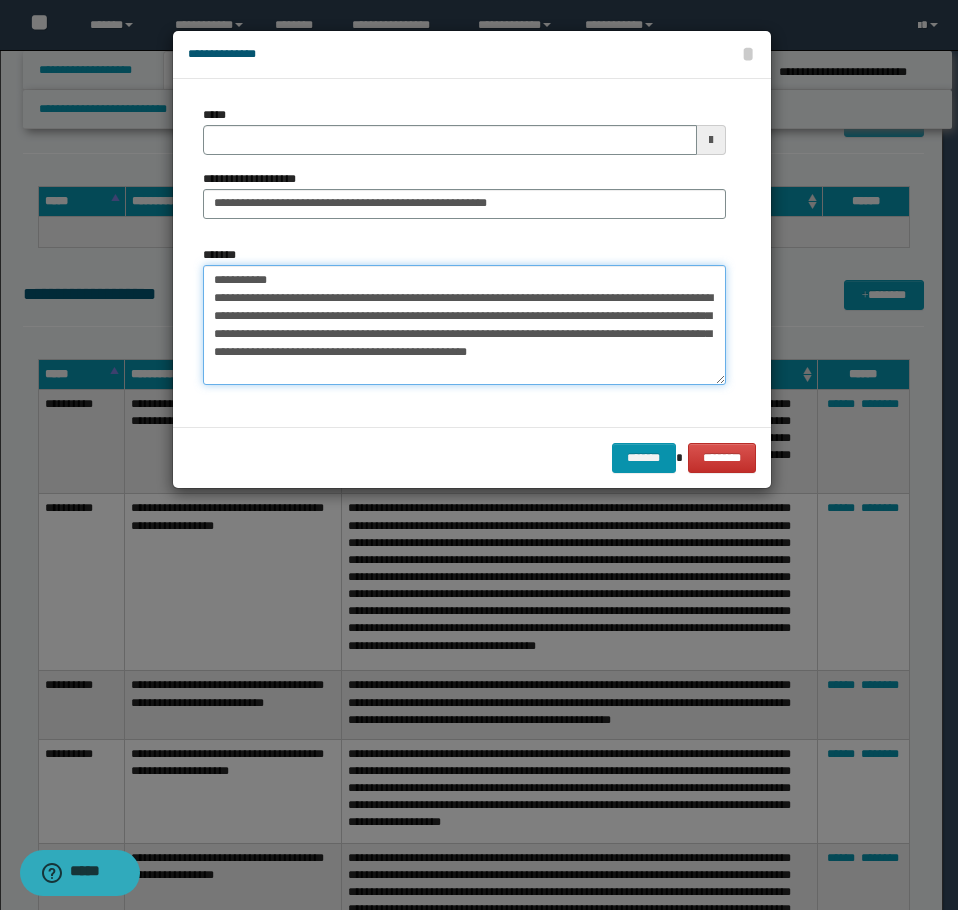 drag, startPoint x: 281, startPoint y: 266, endPoint x: -1, endPoint y: 254, distance: 282.25522 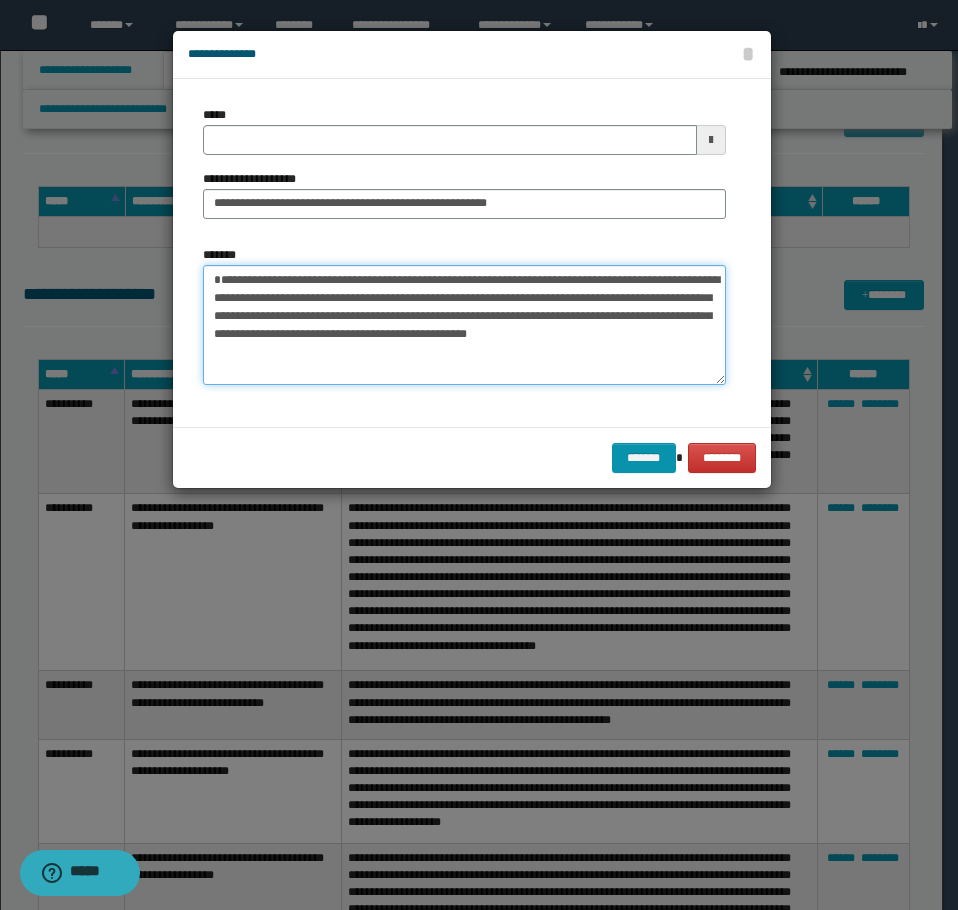 type 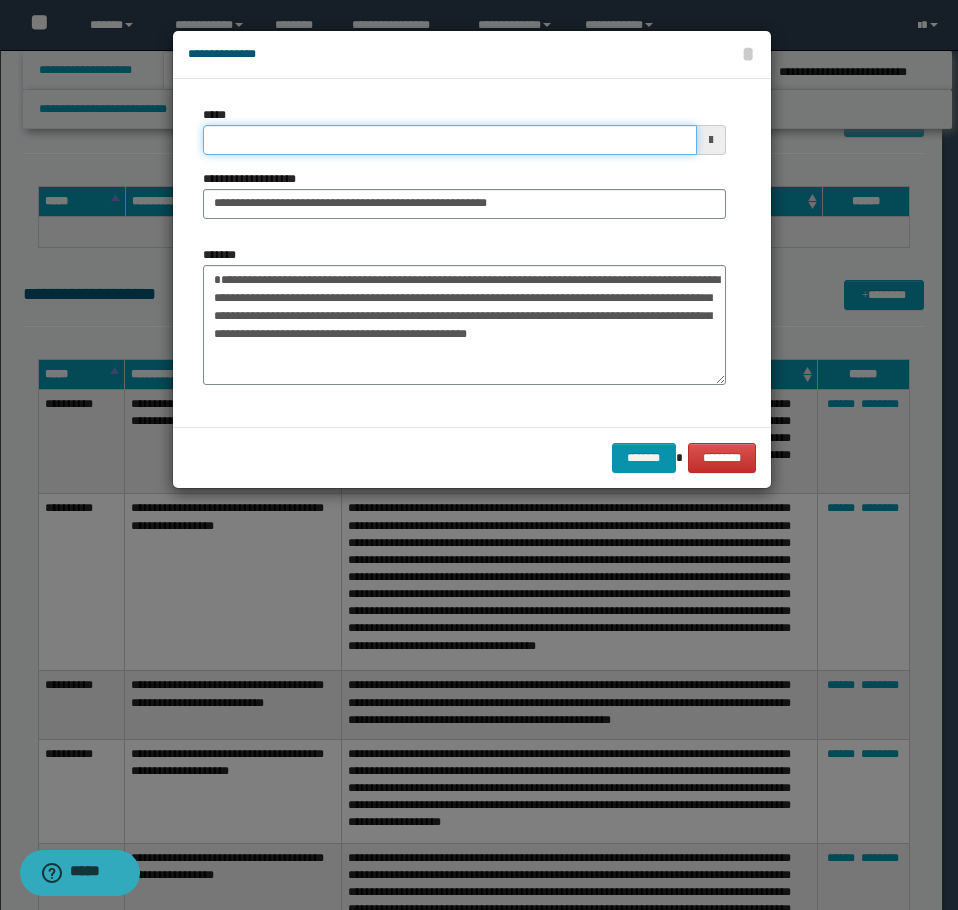 click on "*****" at bounding box center [450, 140] 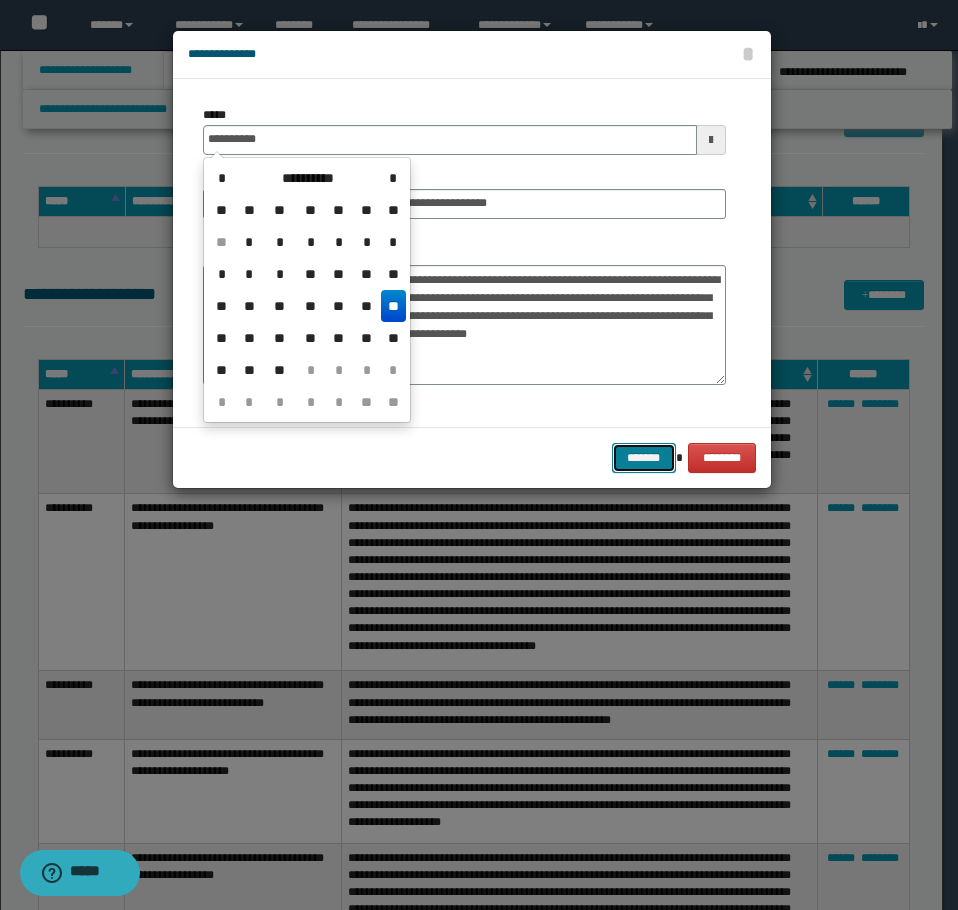 type on "**********" 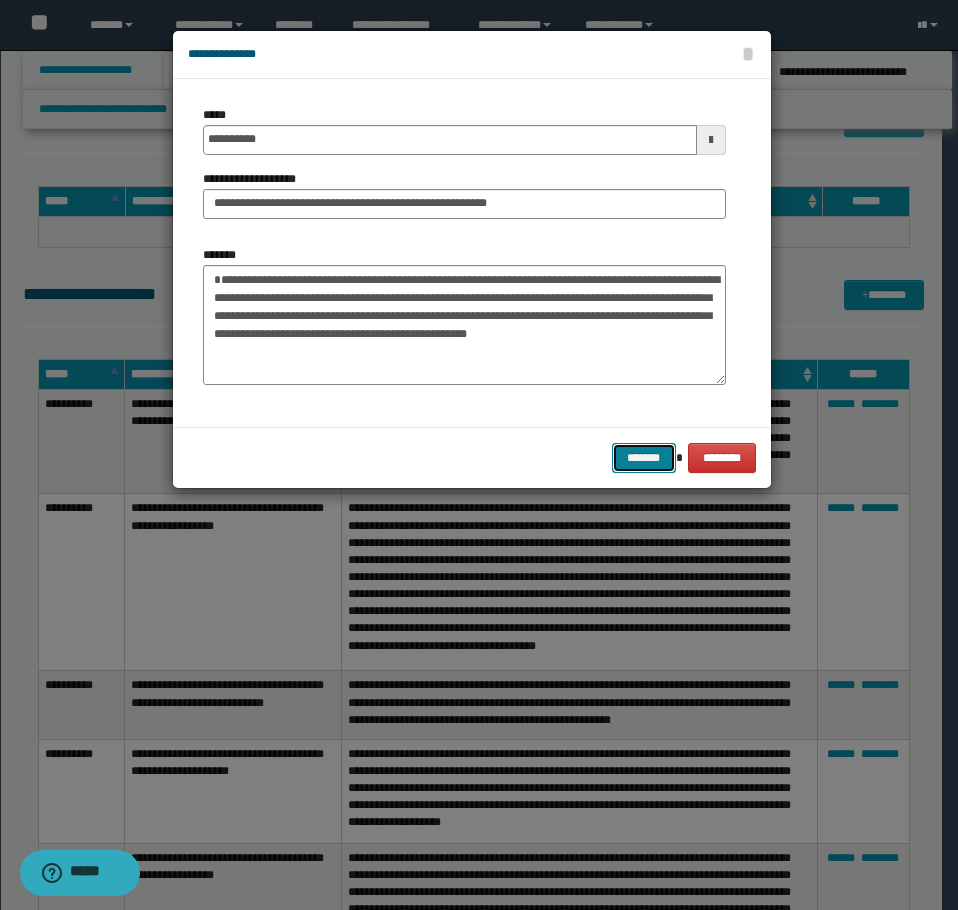 click on "*******" at bounding box center (644, 458) 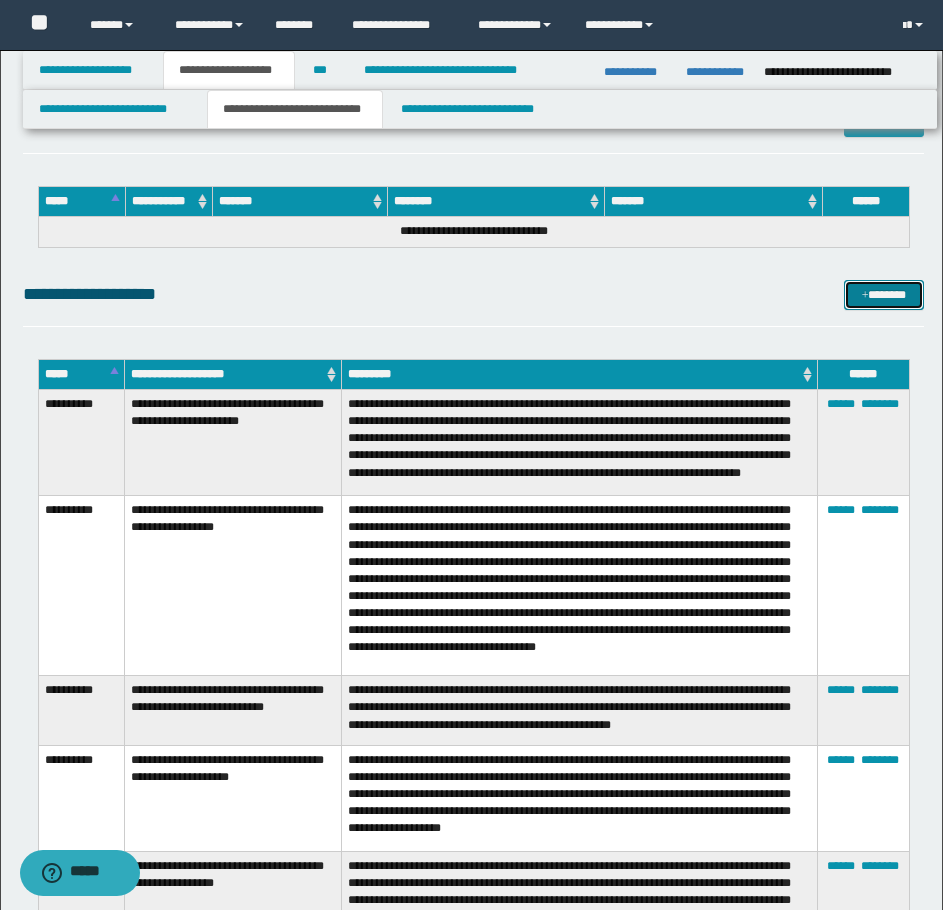 click on "*******" at bounding box center (884, 295) 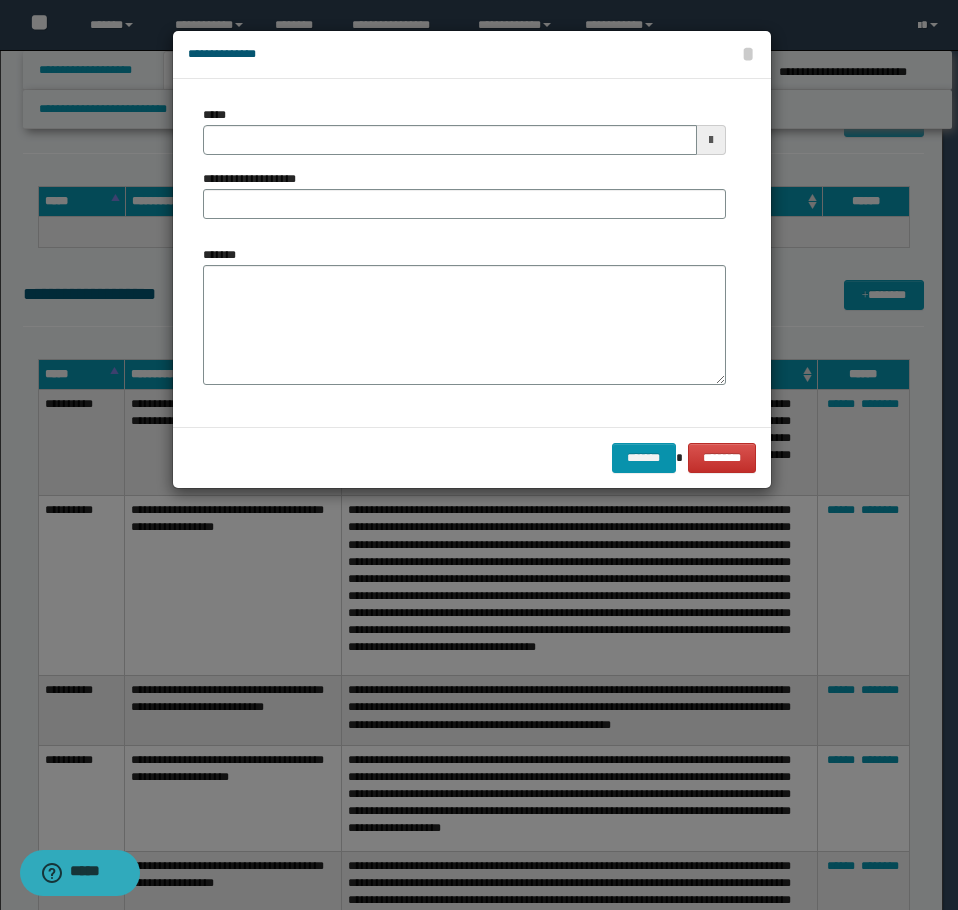 click on "*******" at bounding box center (464, 315) 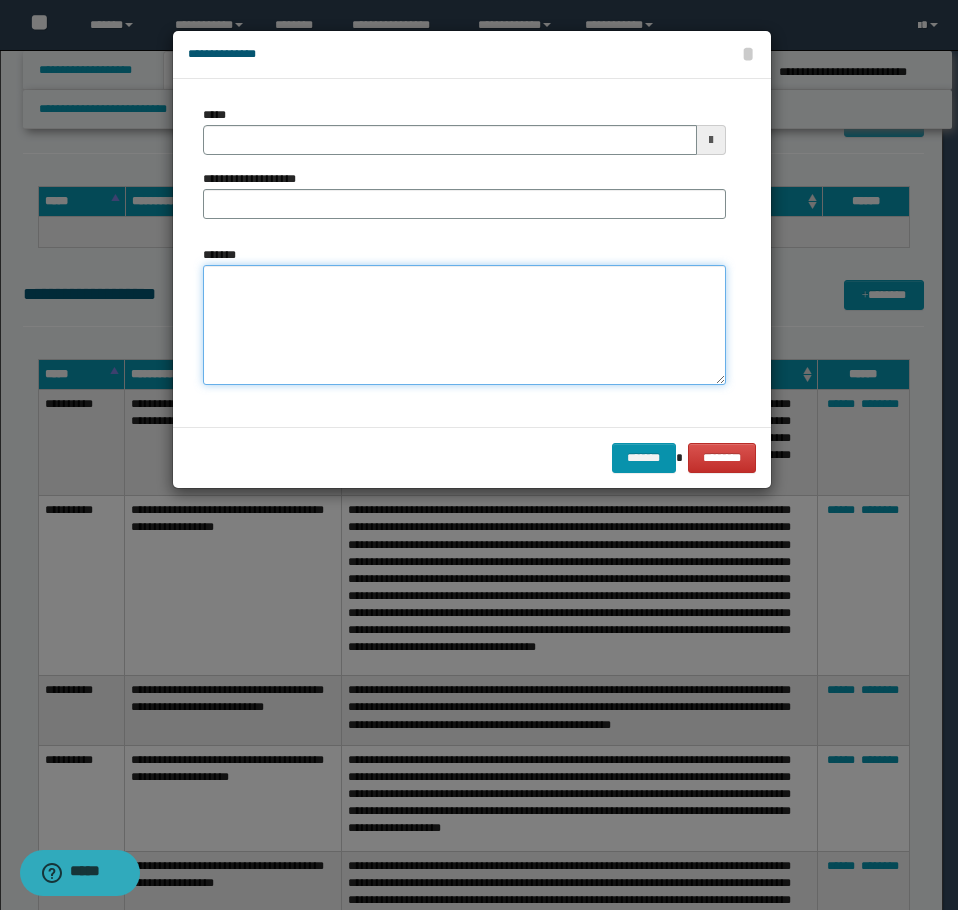 click on "*******" at bounding box center [464, 325] 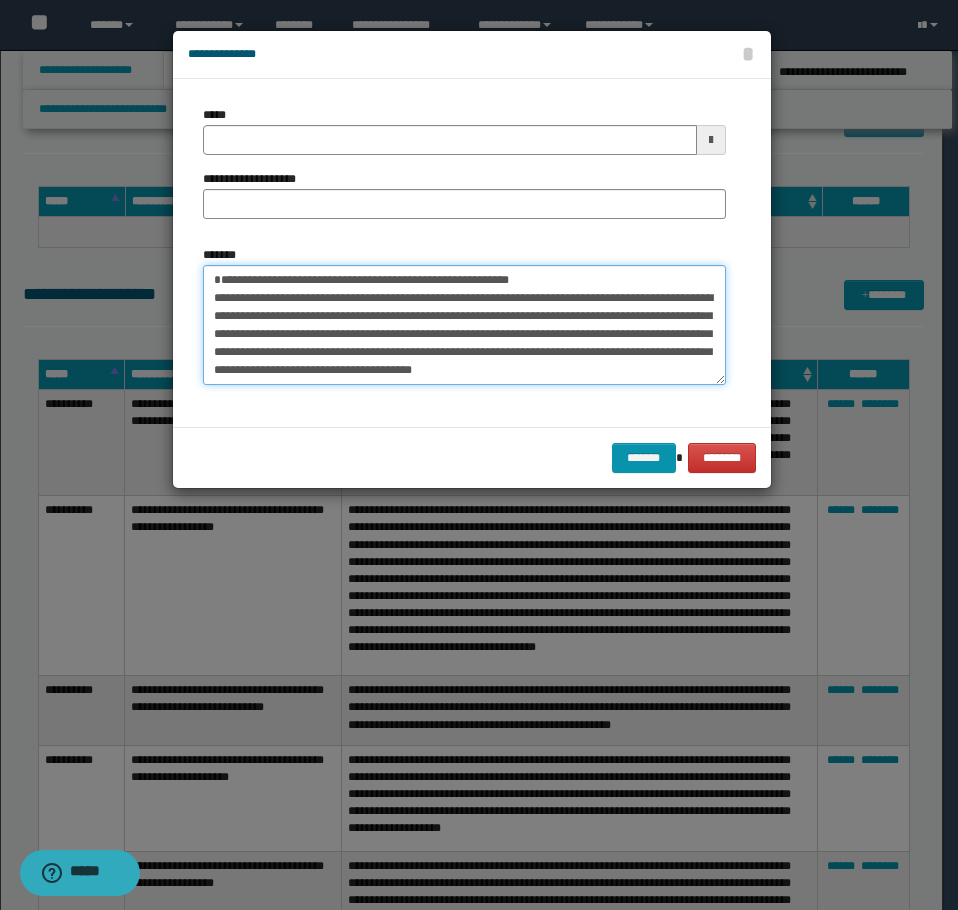 scroll, scrollTop: 0, scrollLeft: 0, axis: both 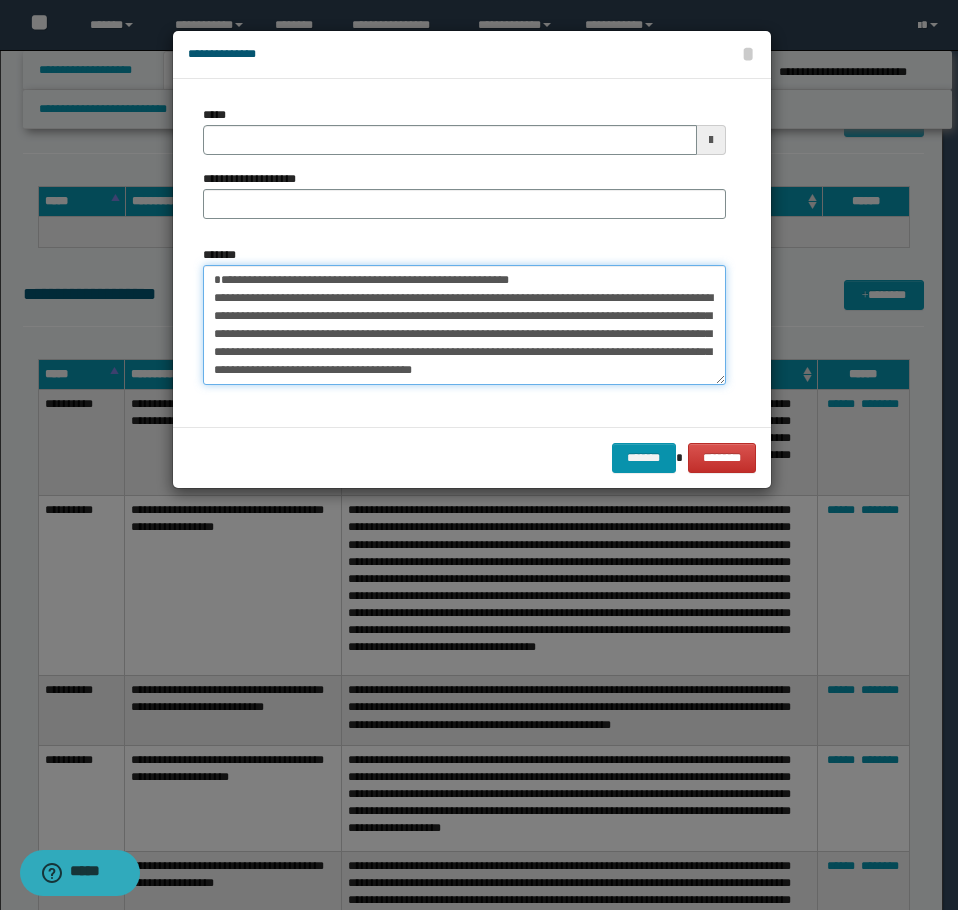 drag, startPoint x: 569, startPoint y: 299, endPoint x: 277, endPoint y: 304, distance: 292.04282 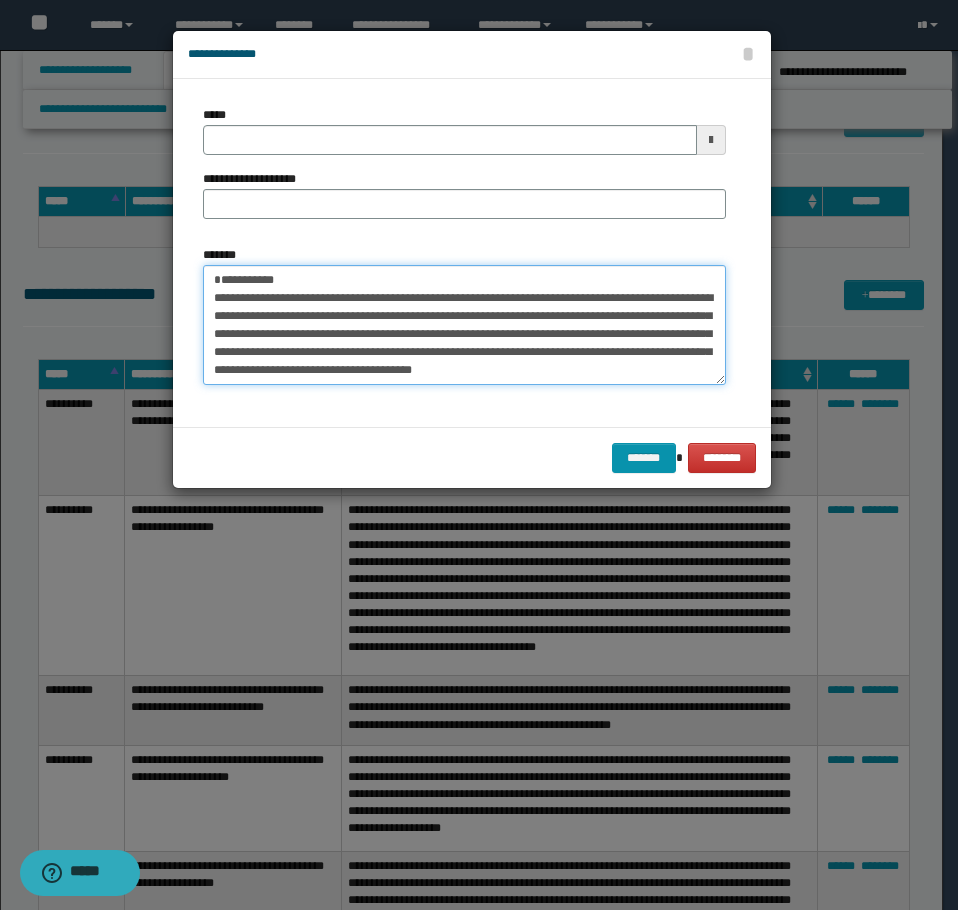 type on "**********" 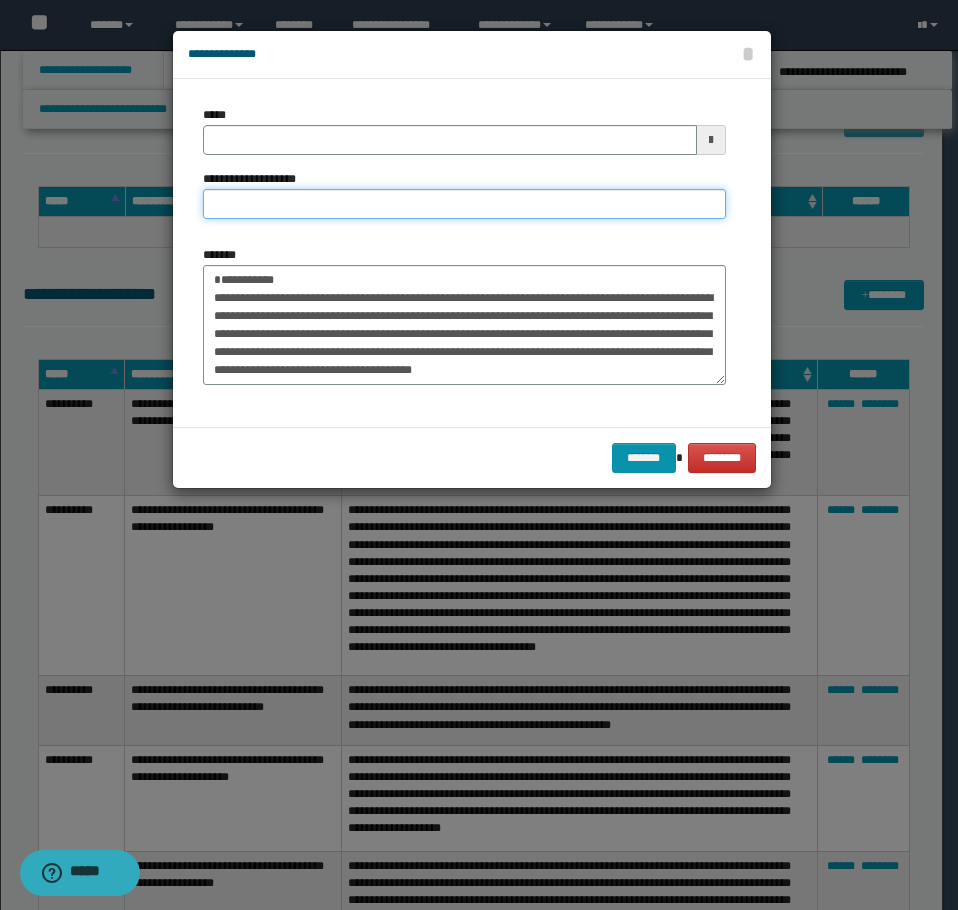 click on "**********" at bounding box center (464, 204) 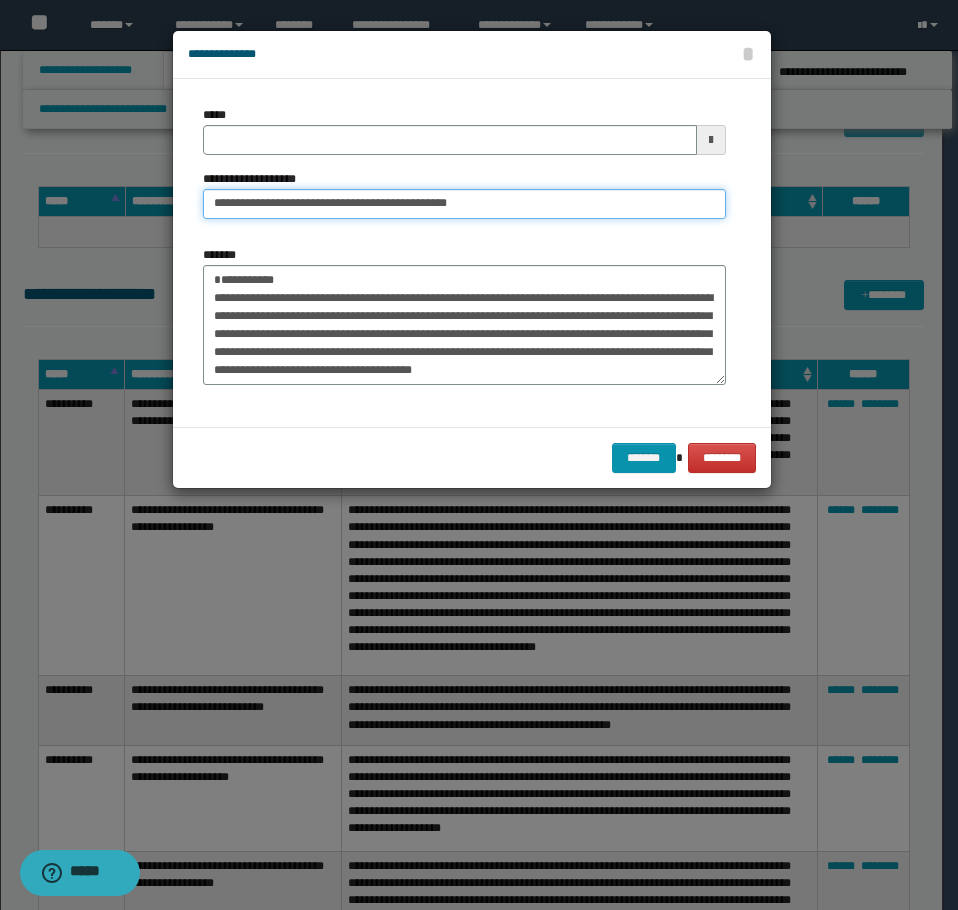 type on "**********" 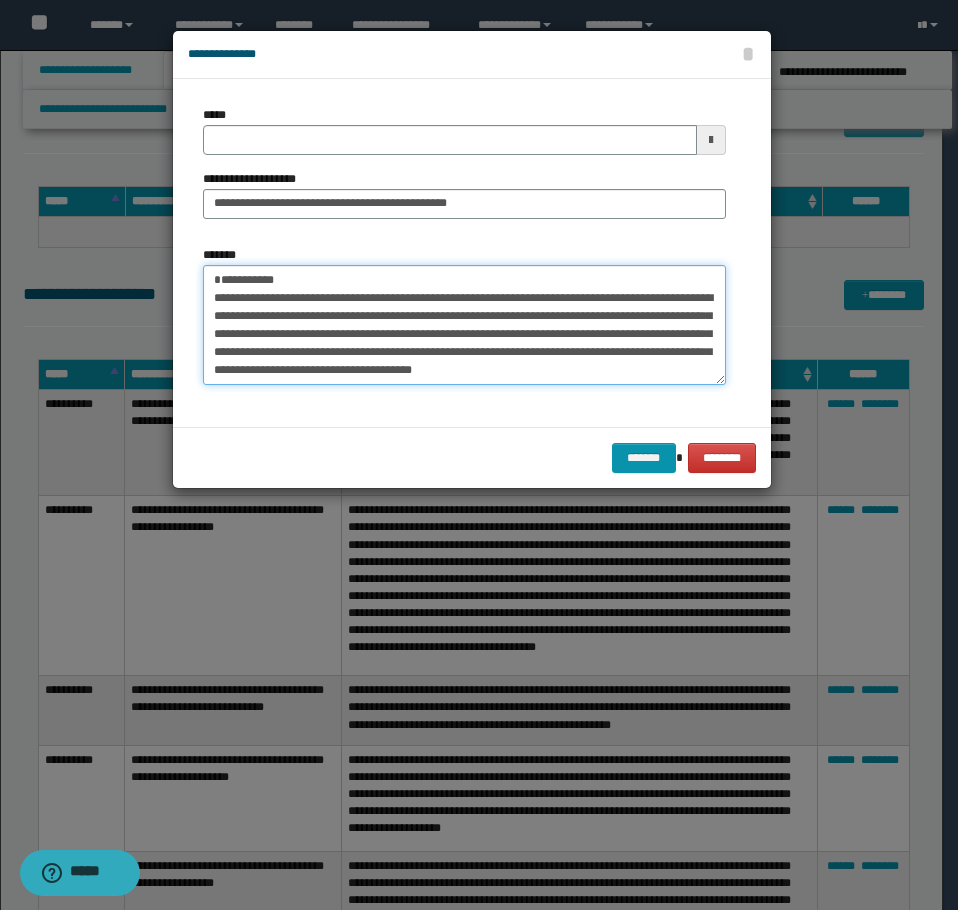 drag, startPoint x: 286, startPoint y: 304, endPoint x: 160, endPoint y: 296, distance: 126.253716 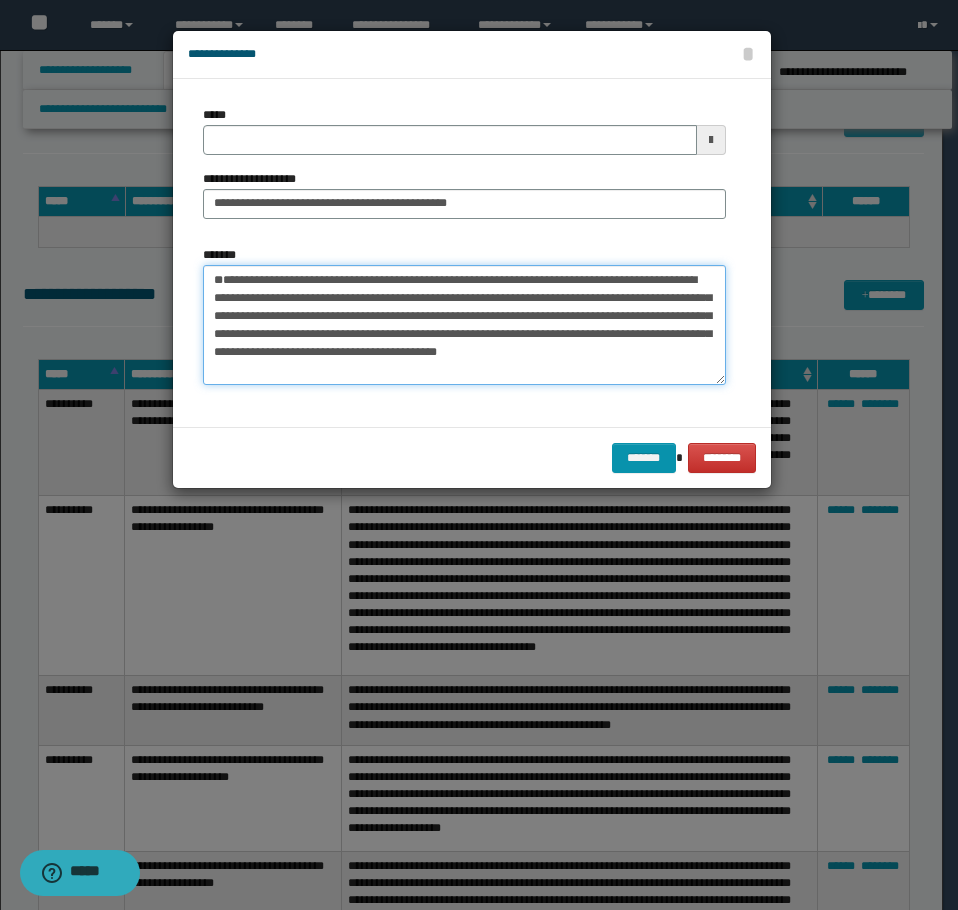 type 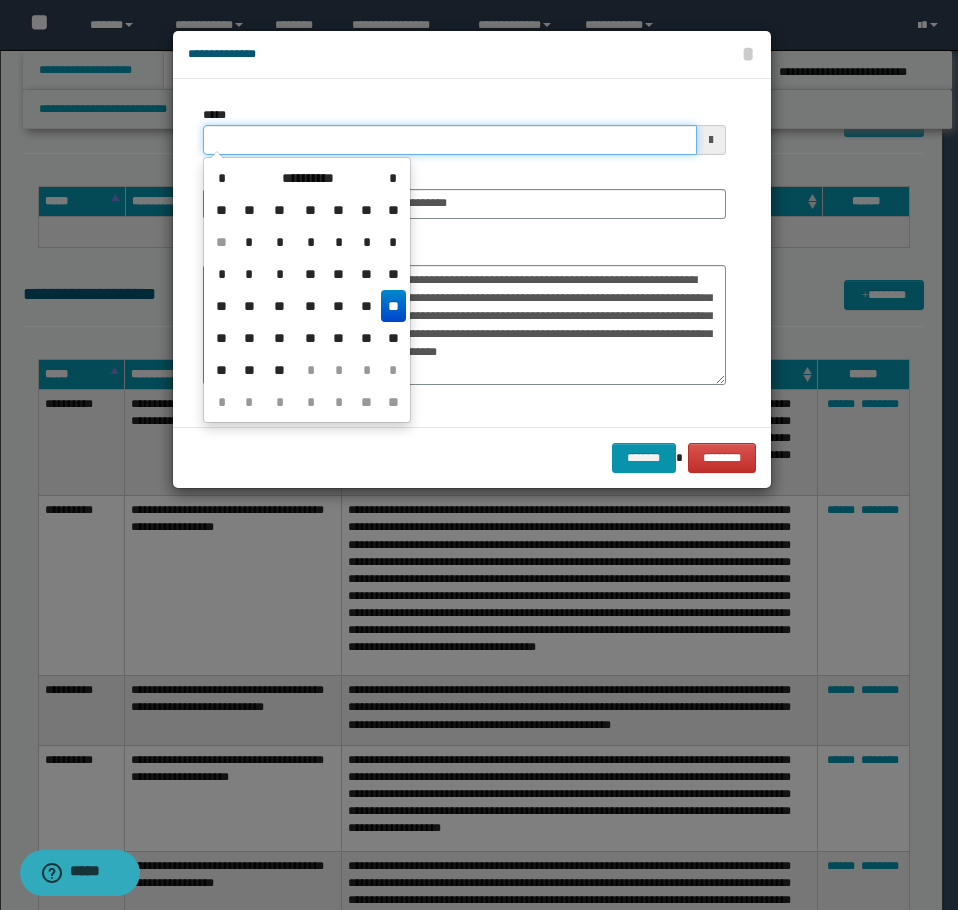 click on "*****" at bounding box center (450, 140) 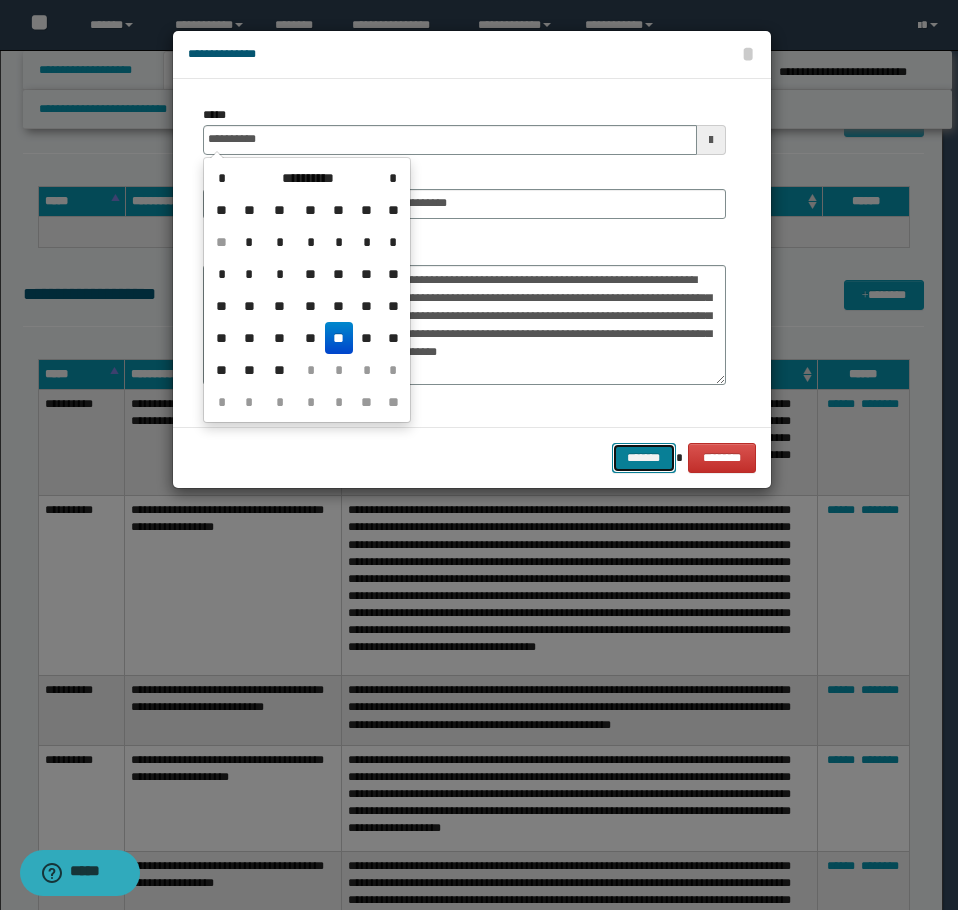 type on "**********" 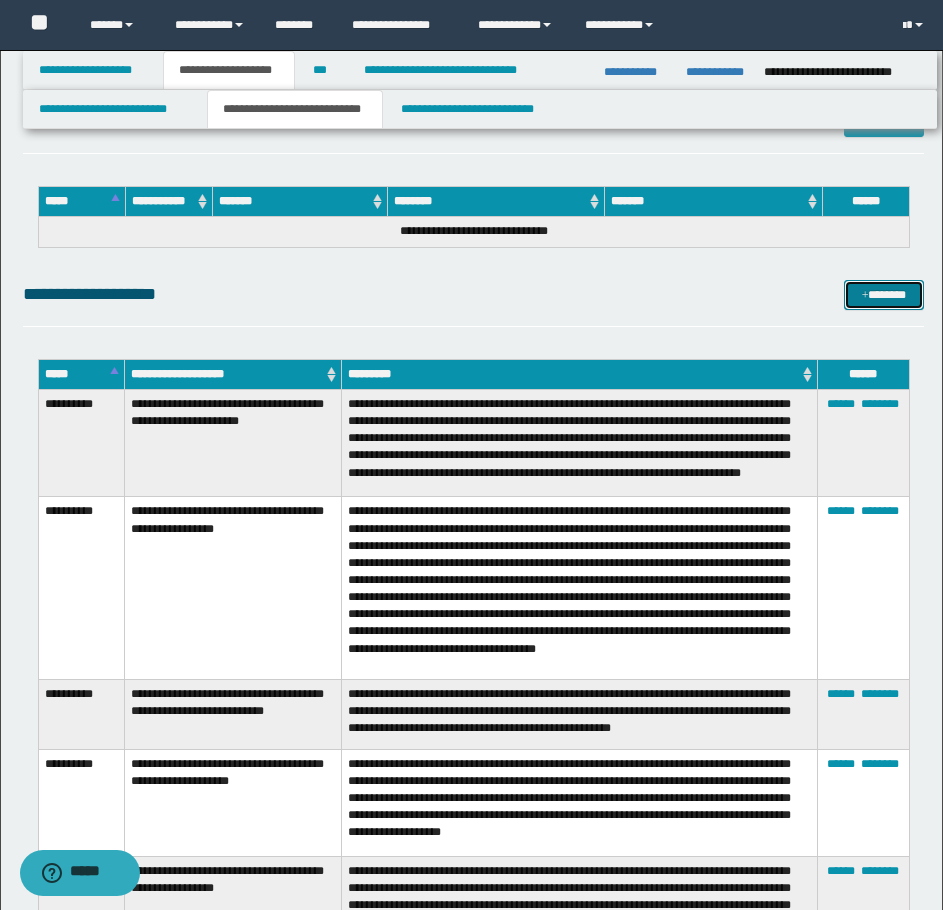 click on "*******" at bounding box center [884, 295] 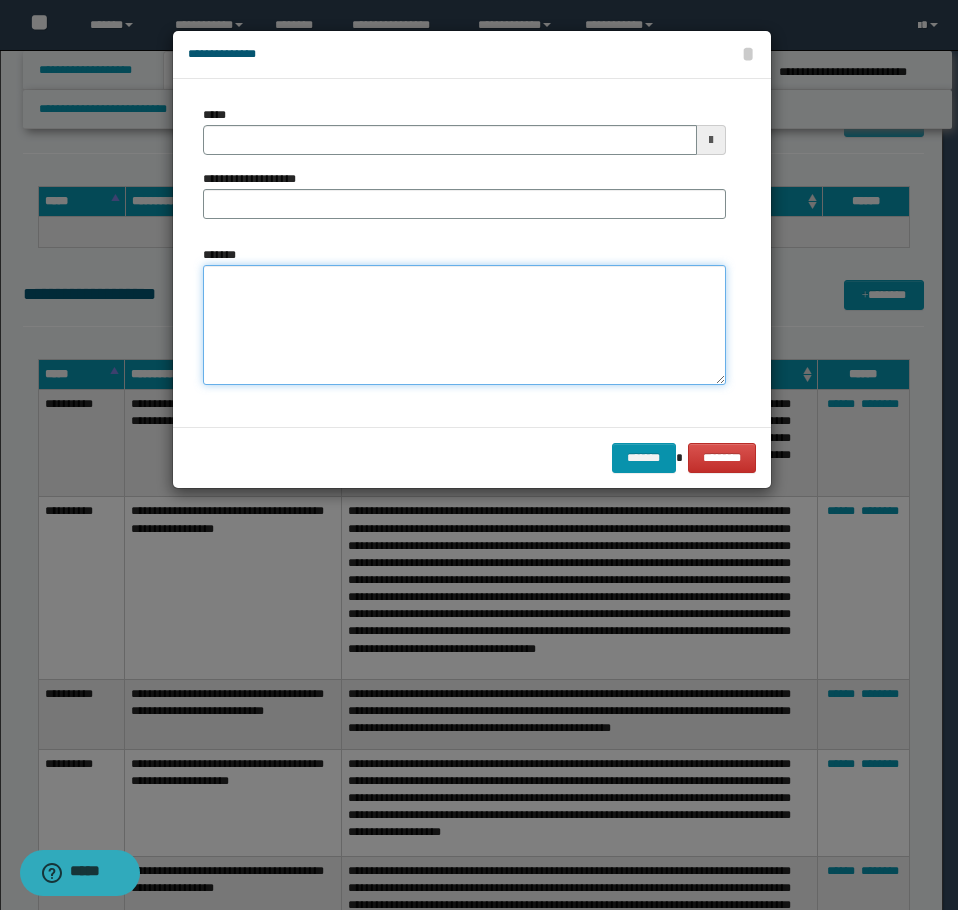 click on "*******" at bounding box center [464, 325] 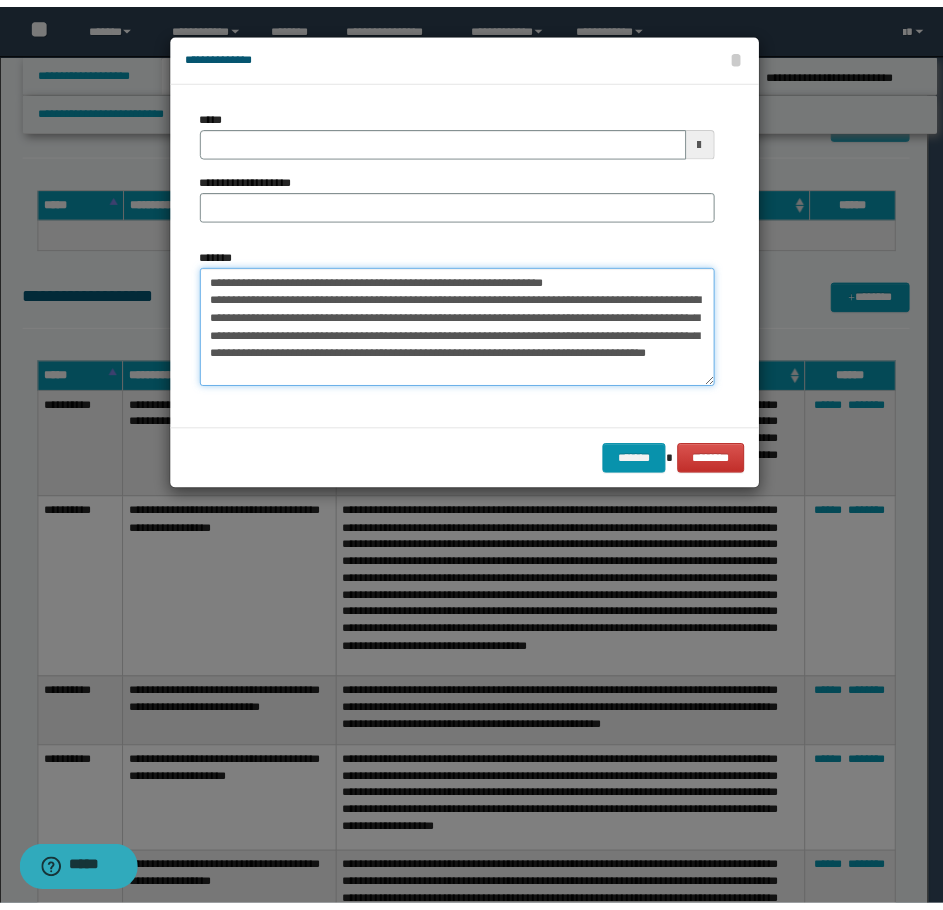 scroll, scrollTop: 0, scrollLeft: 0, axis: both 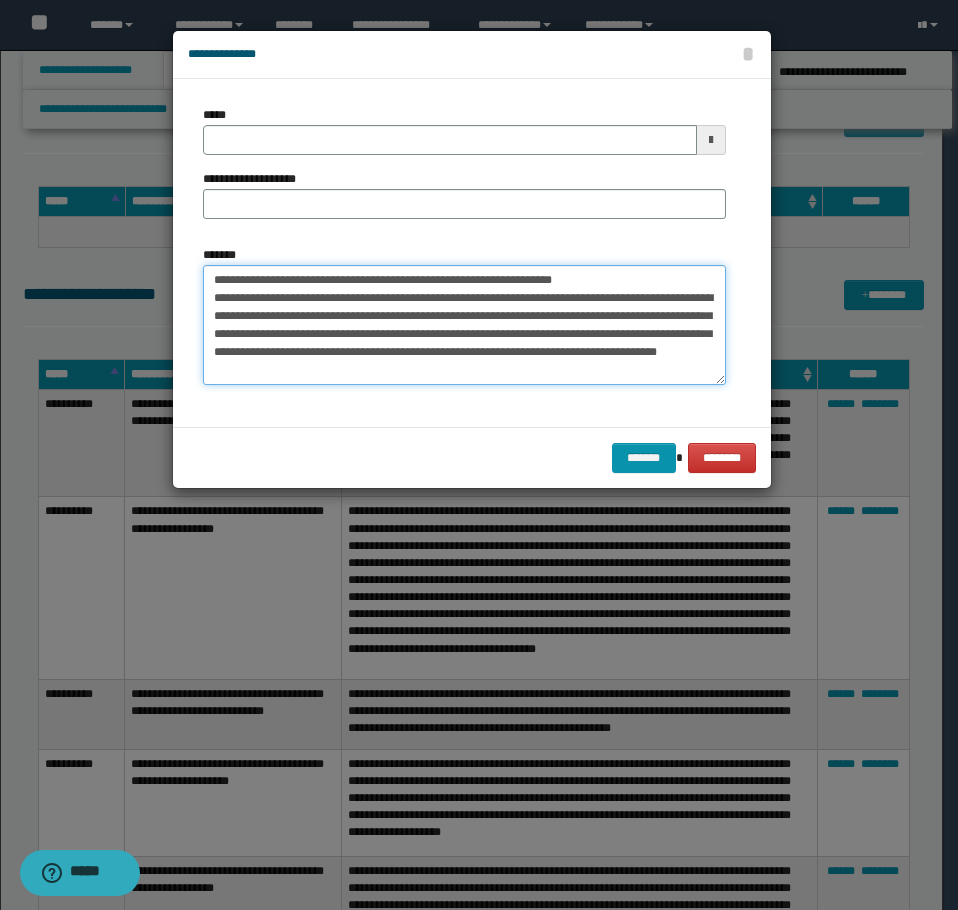 drag, startPoint x: 609, startPoint y: 277, endPoint x: 280, endPoint y: 278, distance: 329.00153 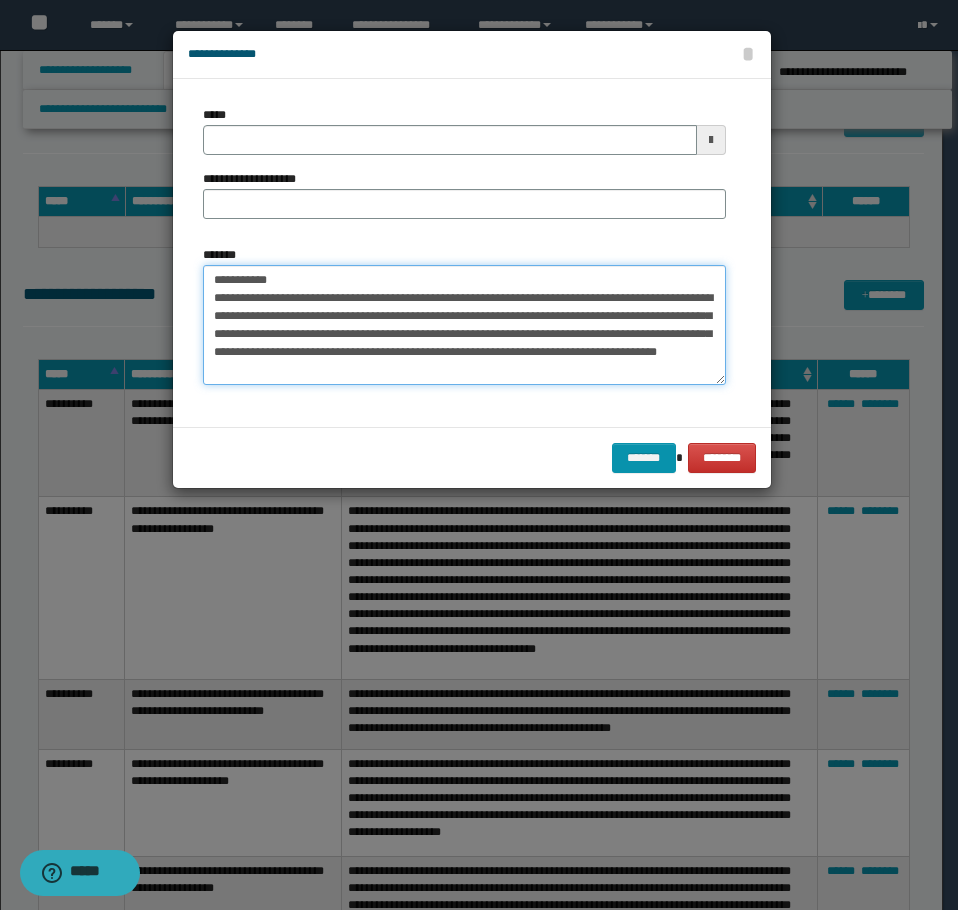 type on "**********" 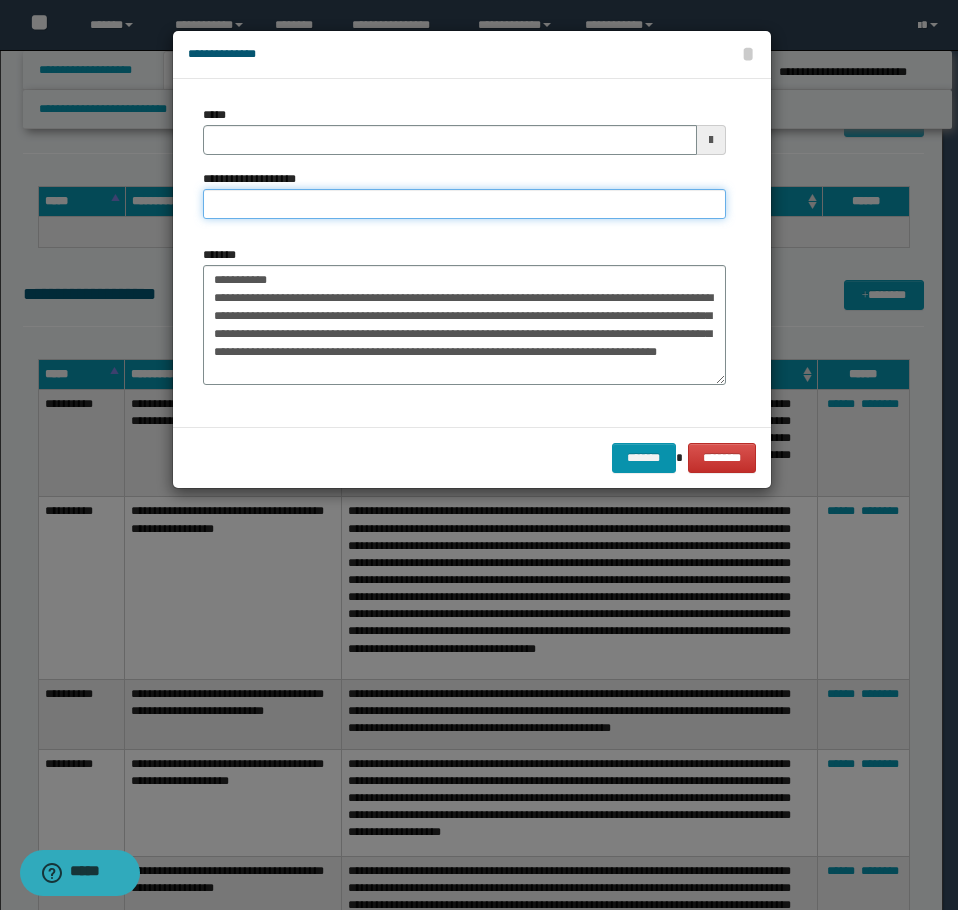 click on "**********" at bounding box center [464, 204] 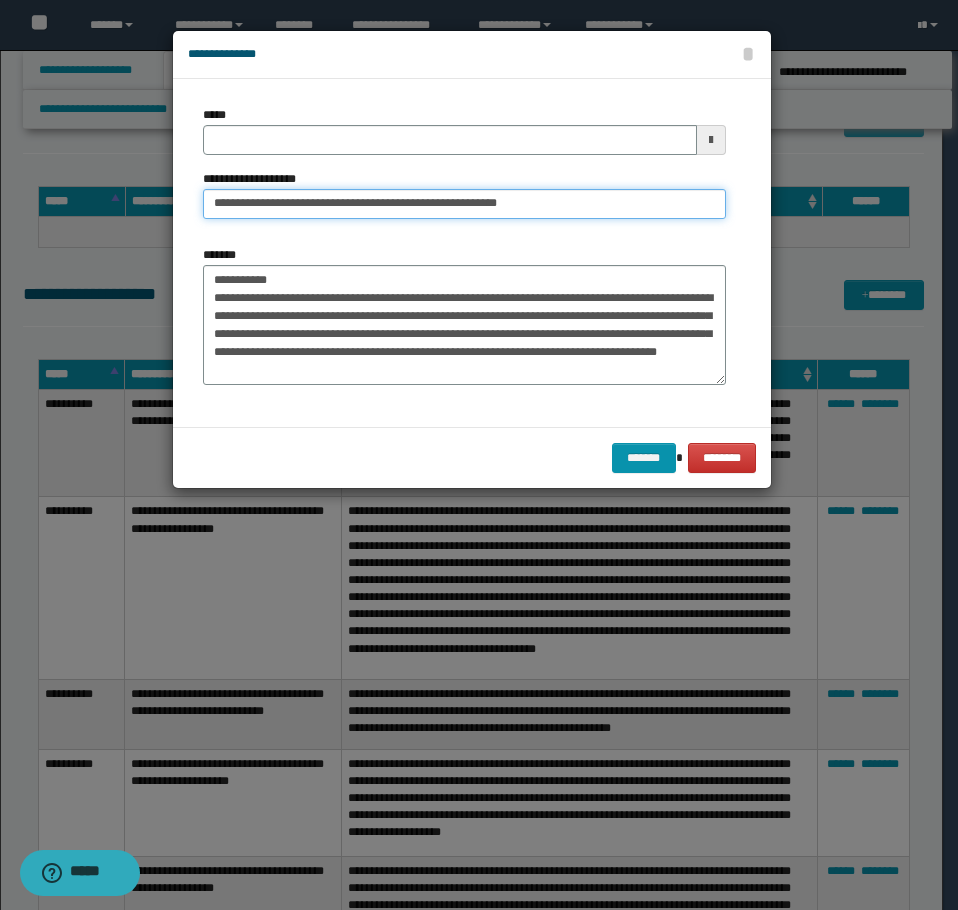 type on "**********" 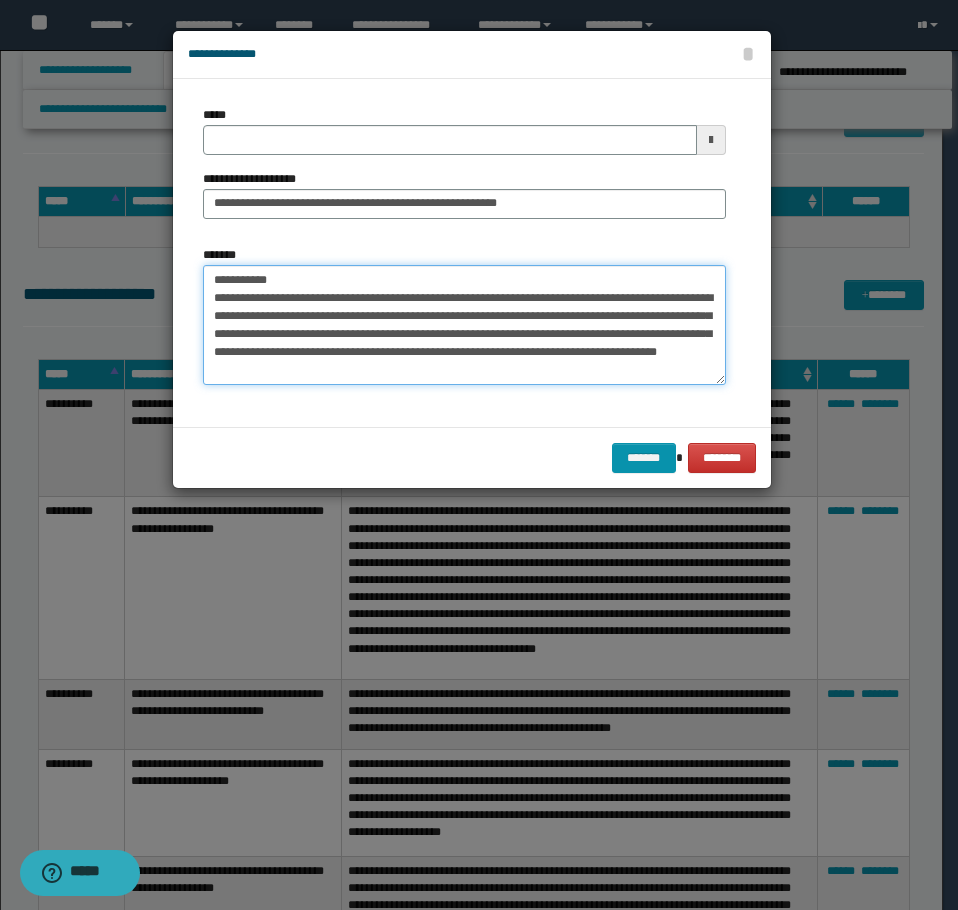 drag, startPoint x: 141, startPoint y: 258, endPoint x: 46, endPoint y: 244, distance: 96.02604 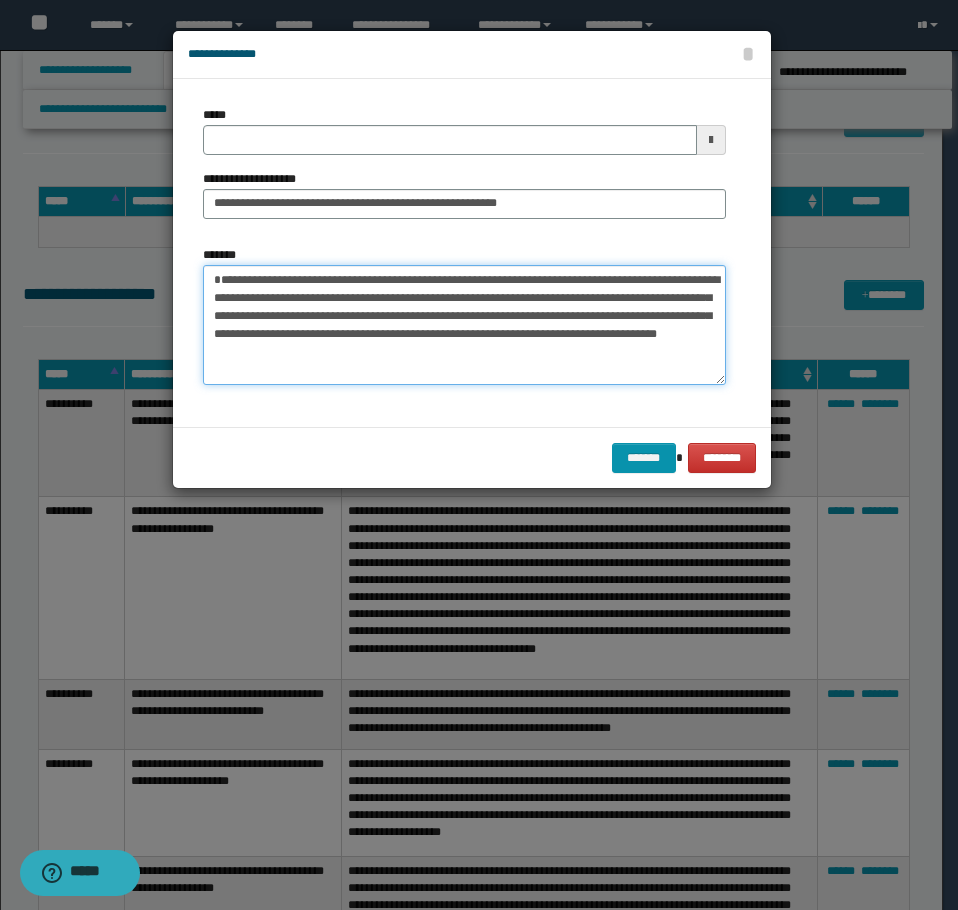 type 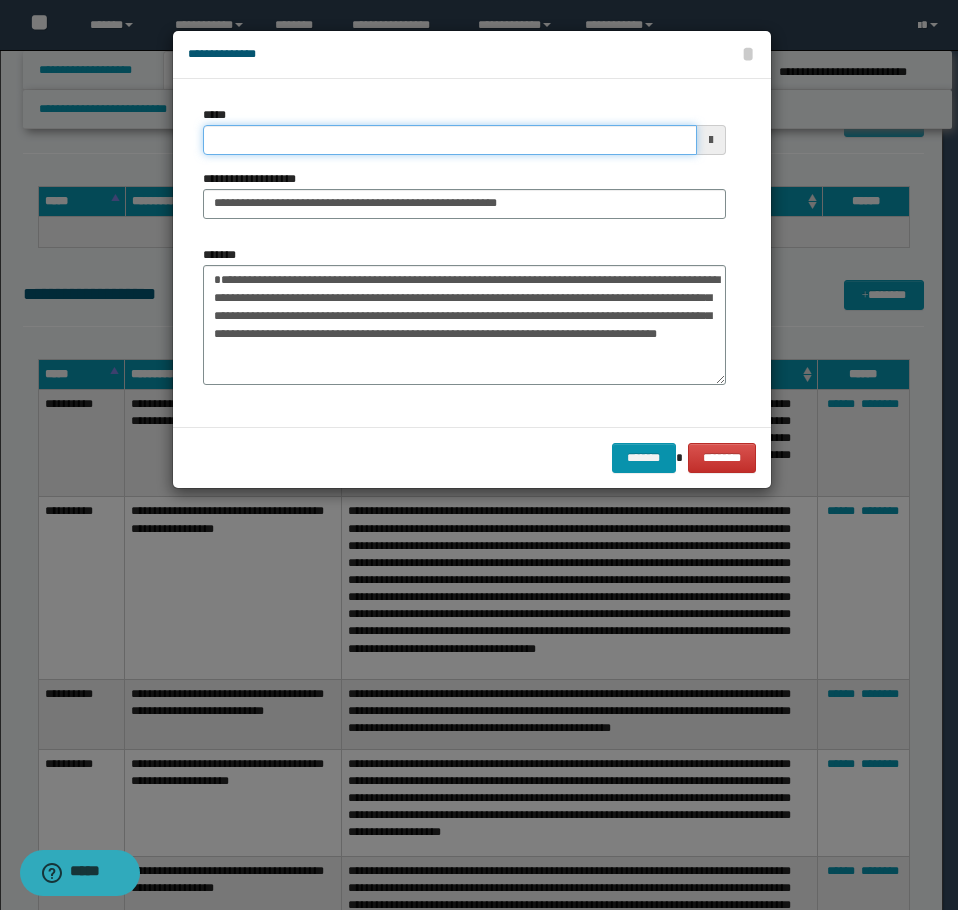 click on "*****" at bounding box center [450, 140] 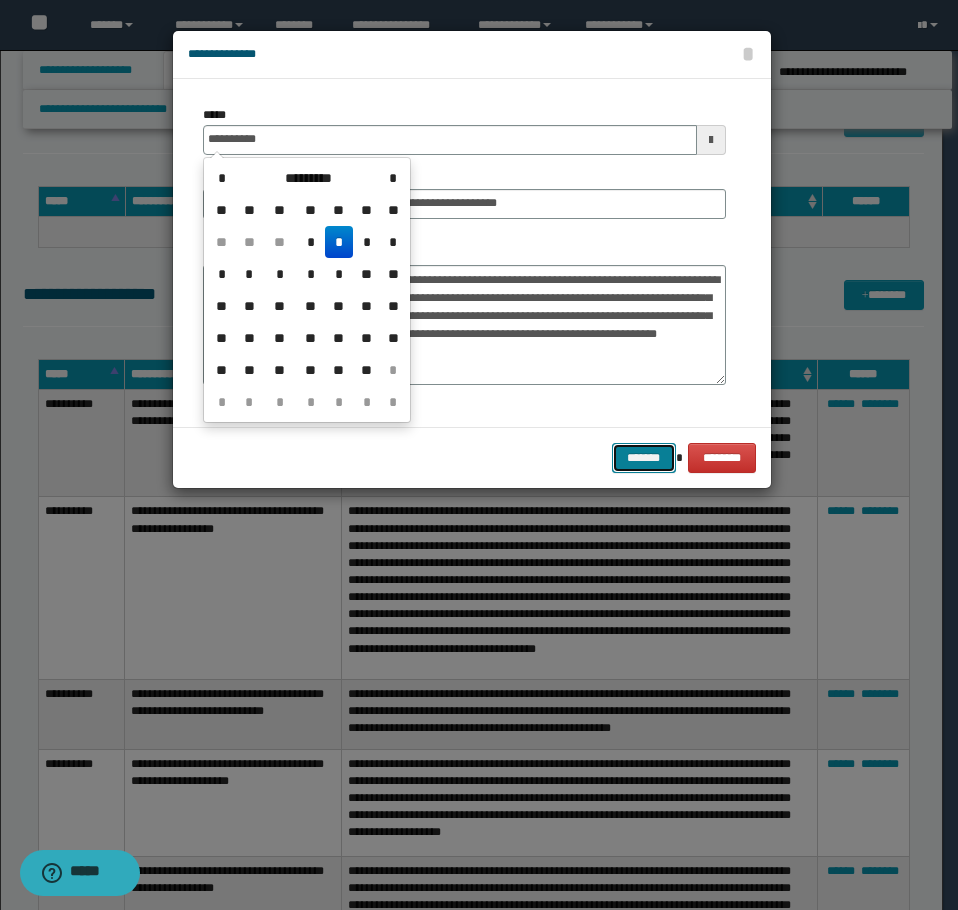 type on "**********" 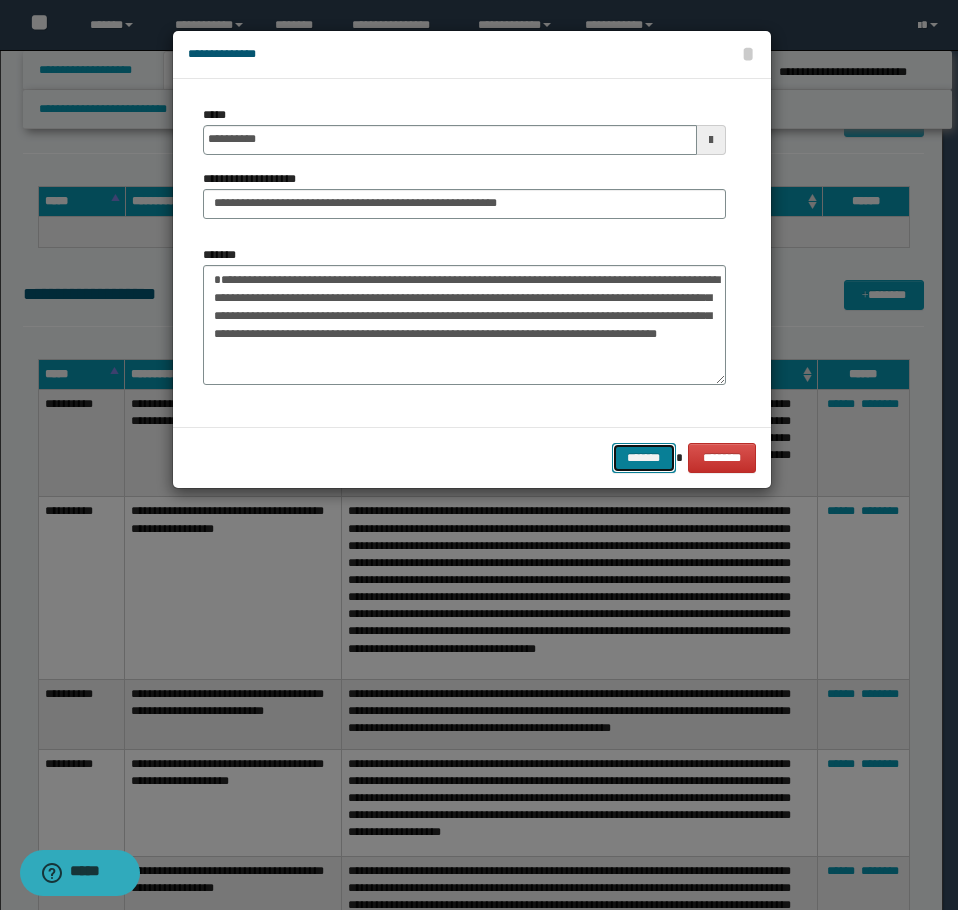 click on "*******" at bounding box center [644, 458] 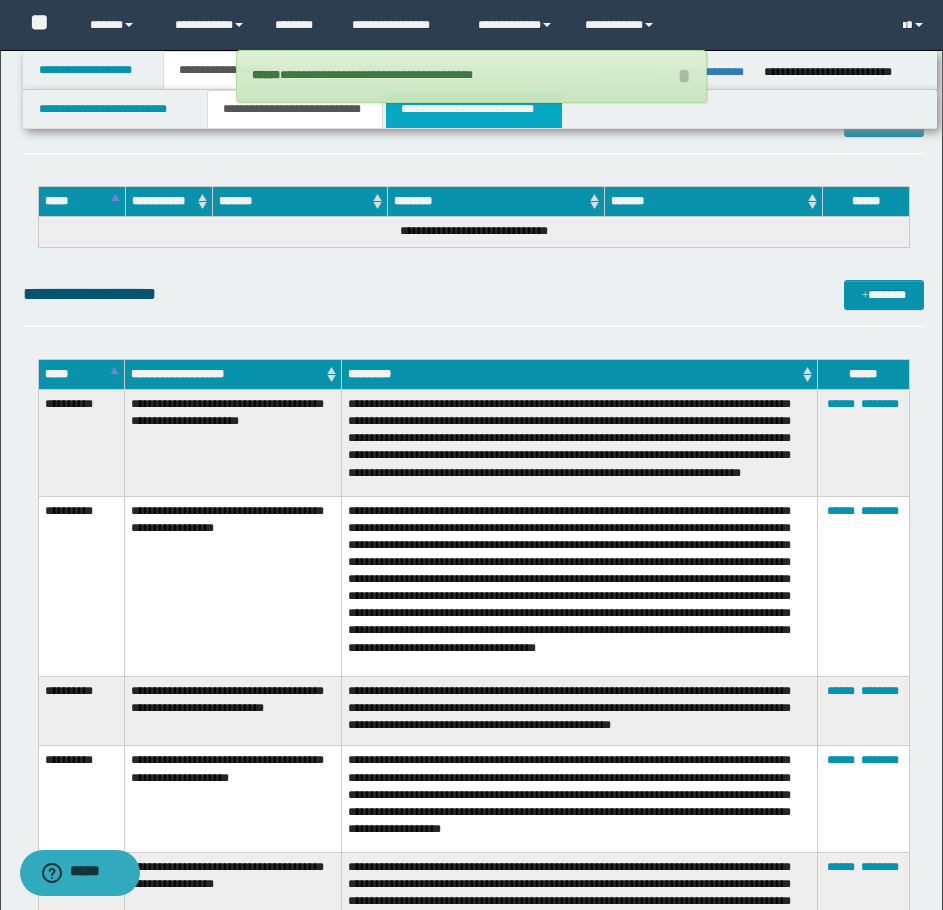 click on "**********" at bounding box center (474, 109) 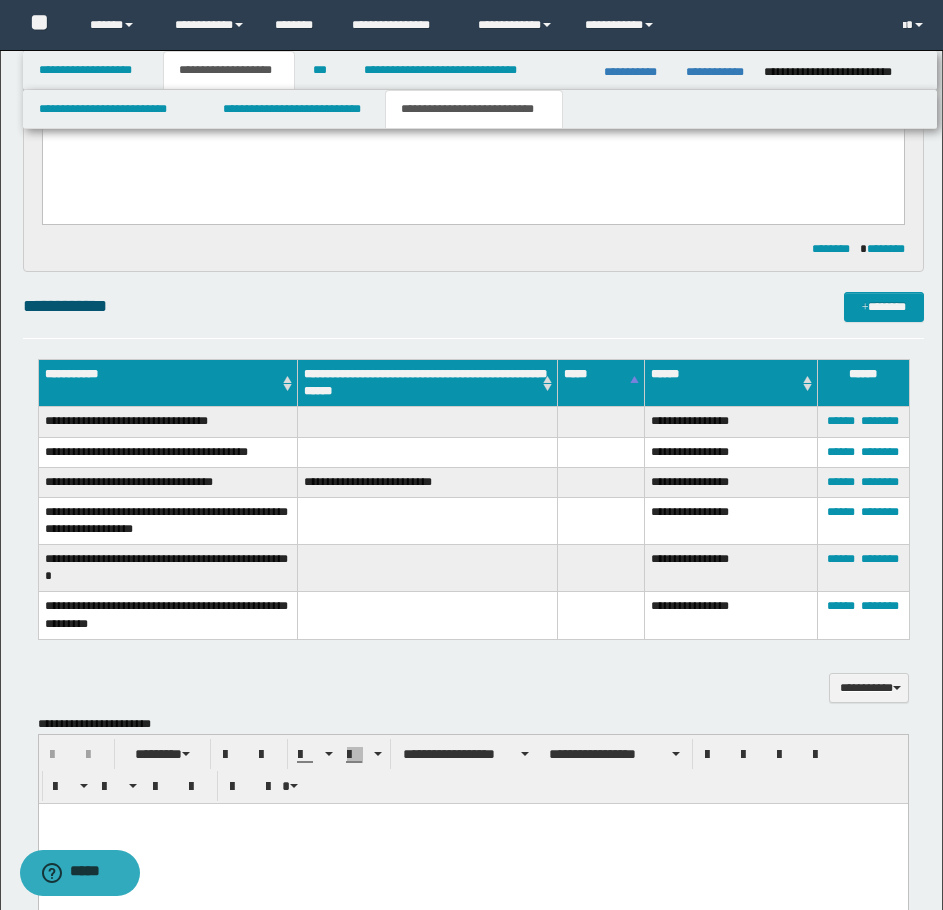 scroll, scrollTop: 0, scrollLeft: 0, axis: both 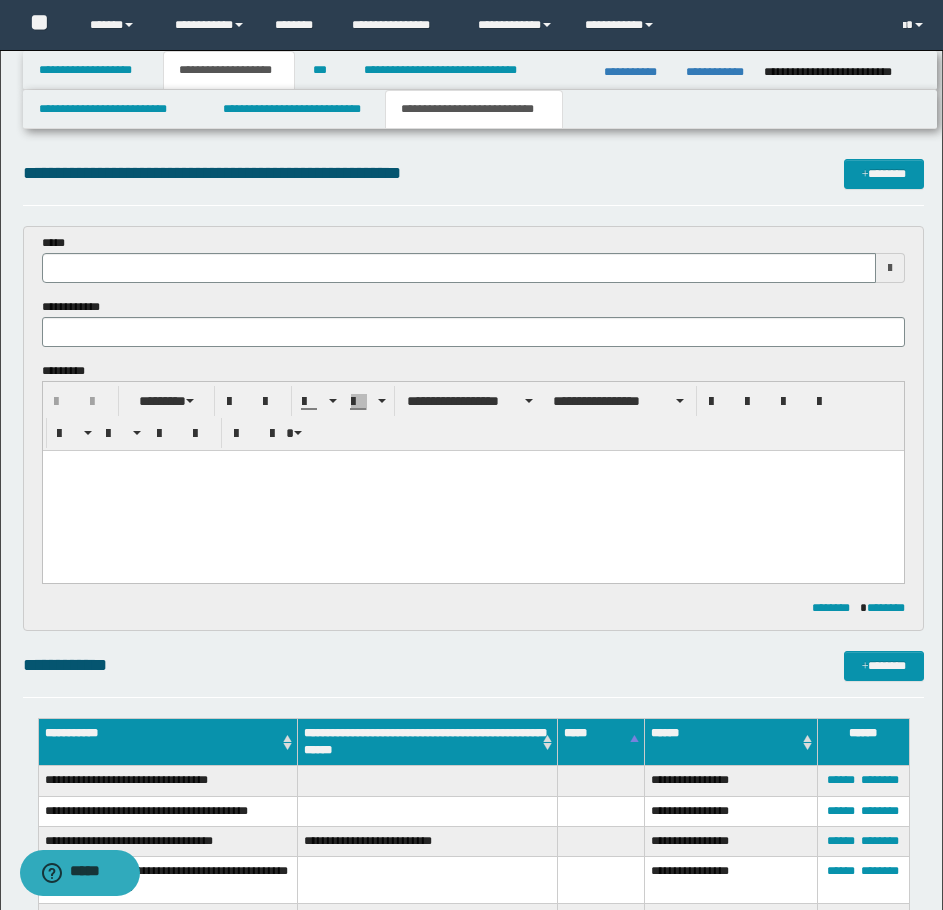 click at bounding box center [472, 491] 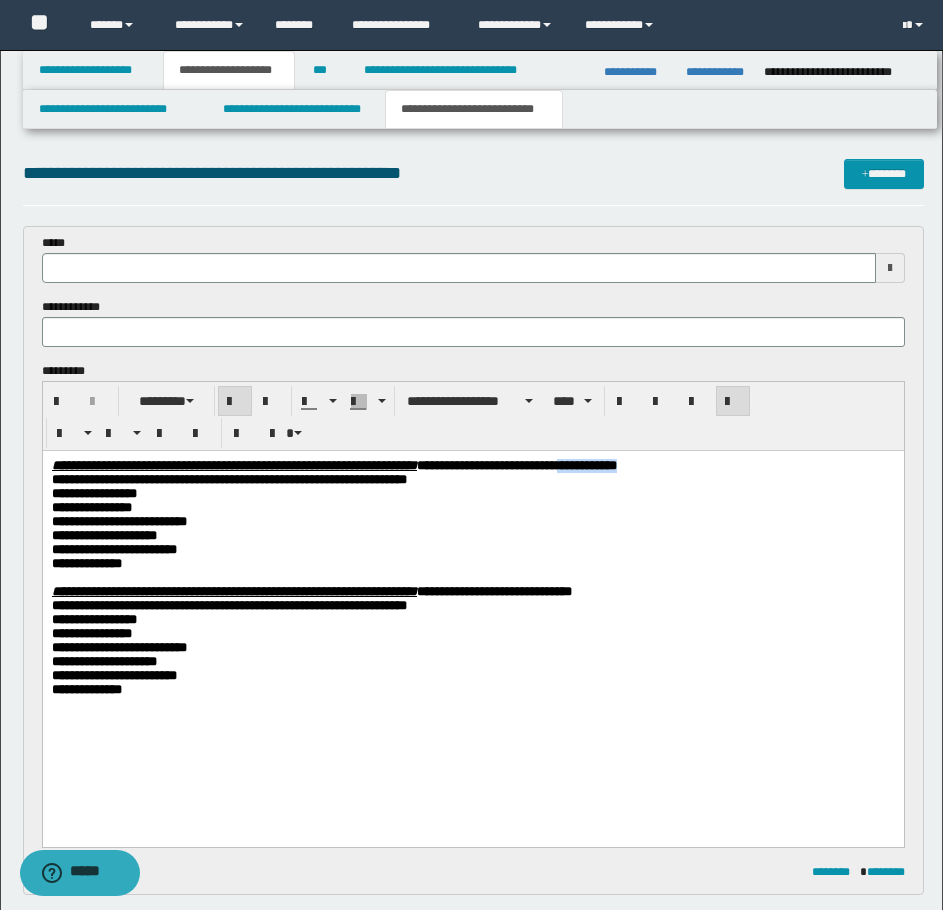 drag, startPoint x: 783, startPoint y: 463, endPoint x: 769, endPoint y: 470, distance: 15.652476 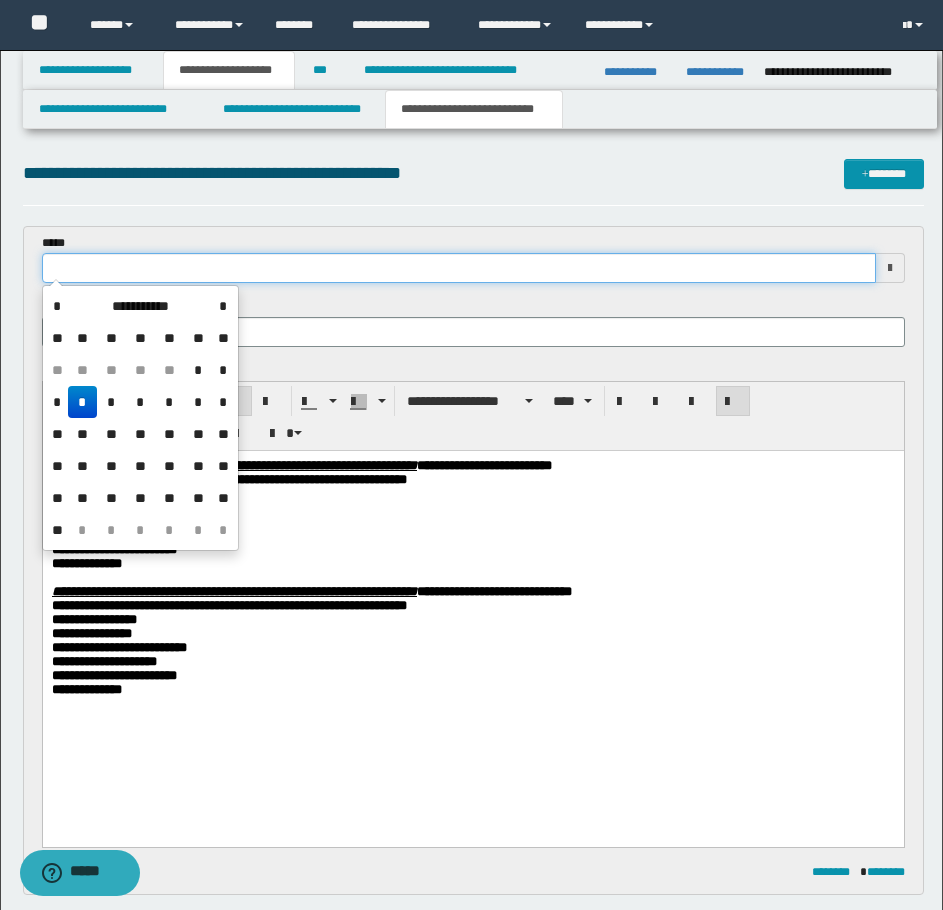 click at bounding box center [459, 268] 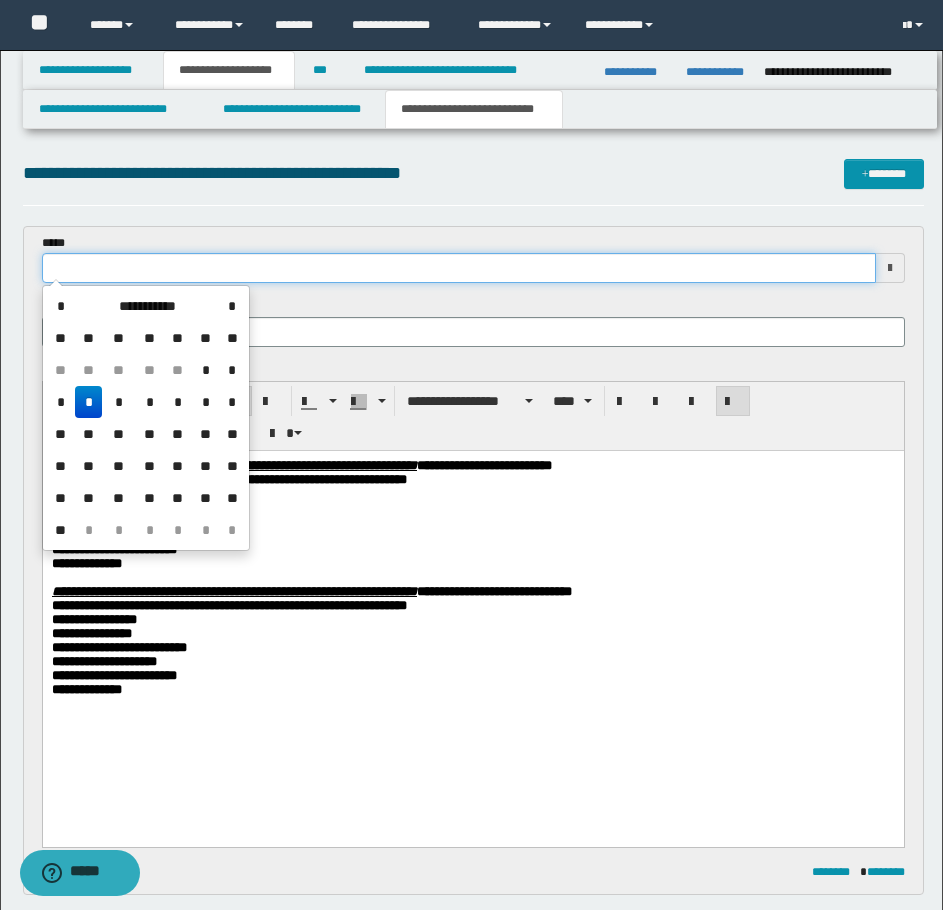 type on "**********" 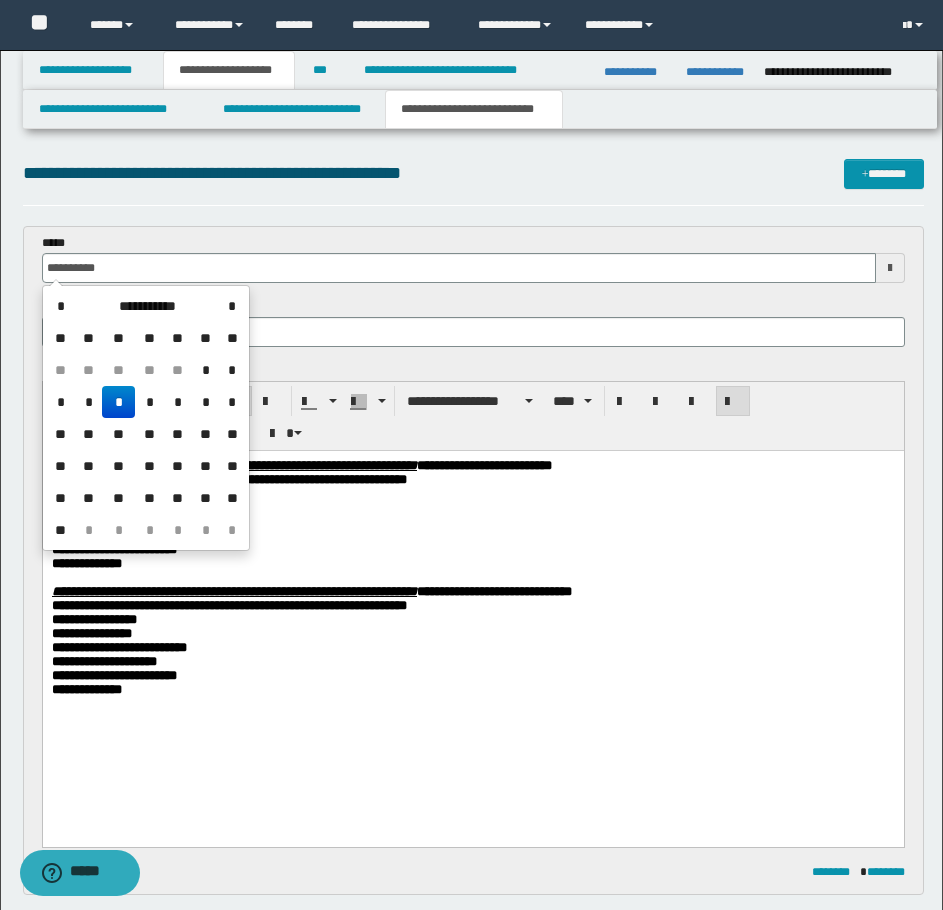 click on "*" at bounding box center (118, 402) 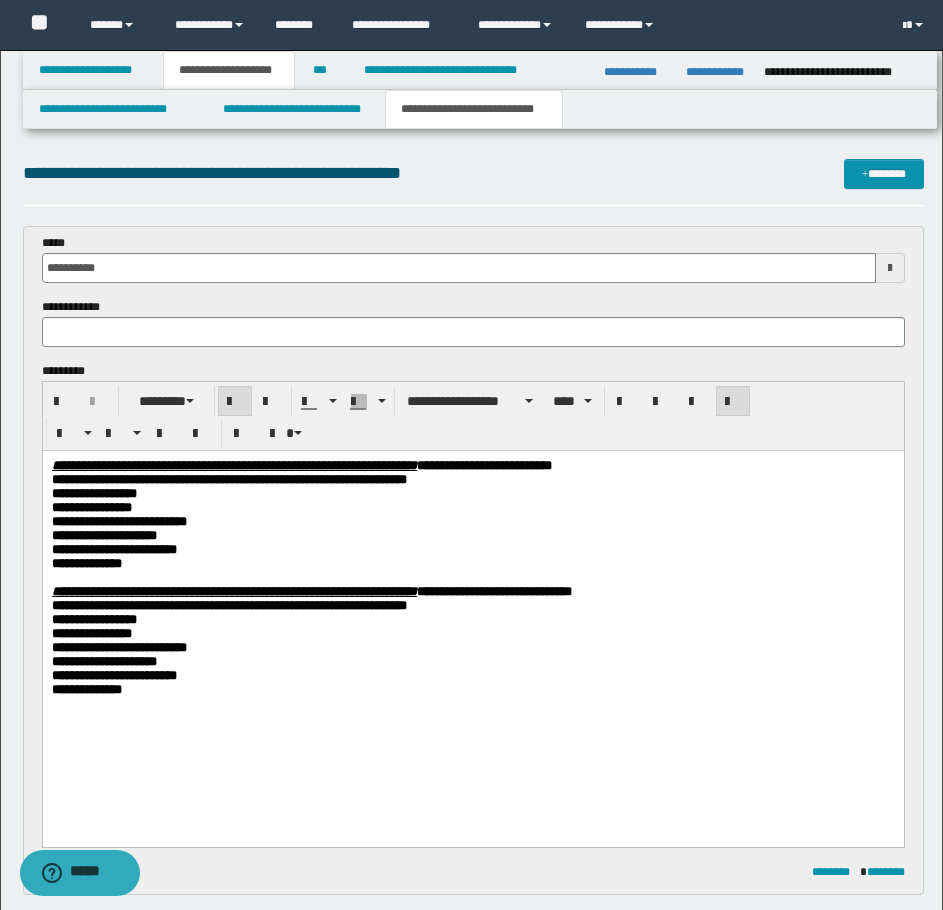click on "**********" at bounding box center [472, 494] 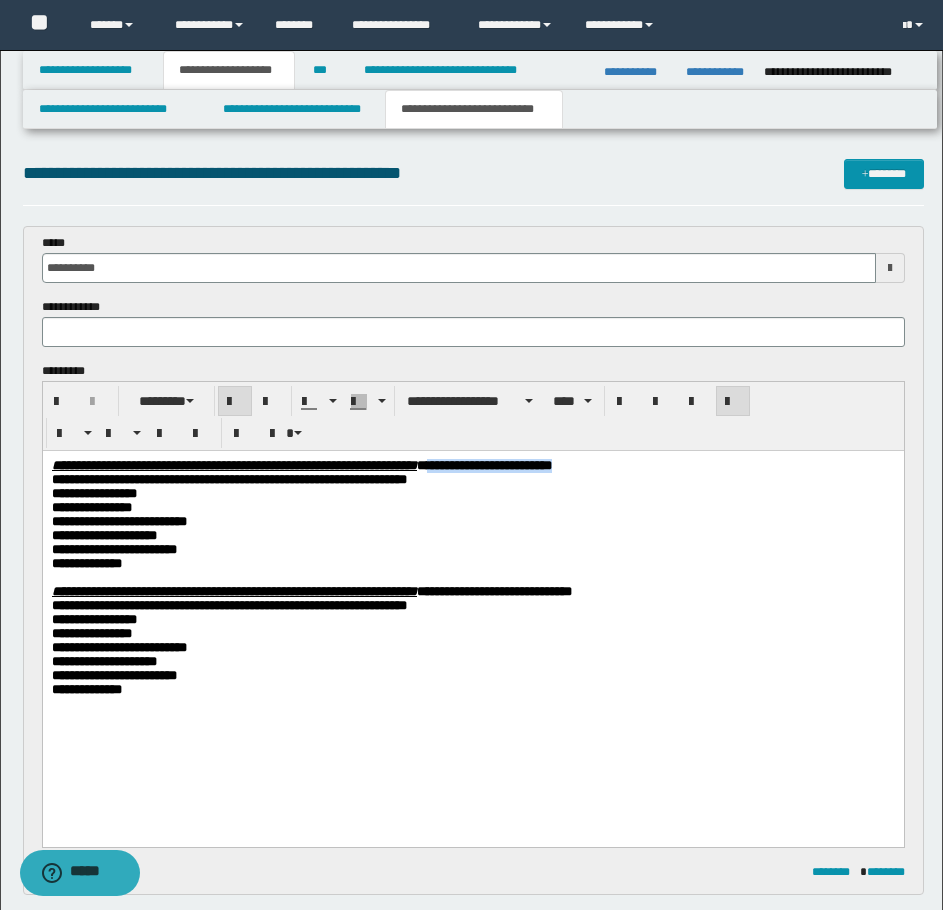 drag, startPoint x: 785, startPoint y: 471, endPoint x: 619, endPoint y: 469, distance: 166.01205 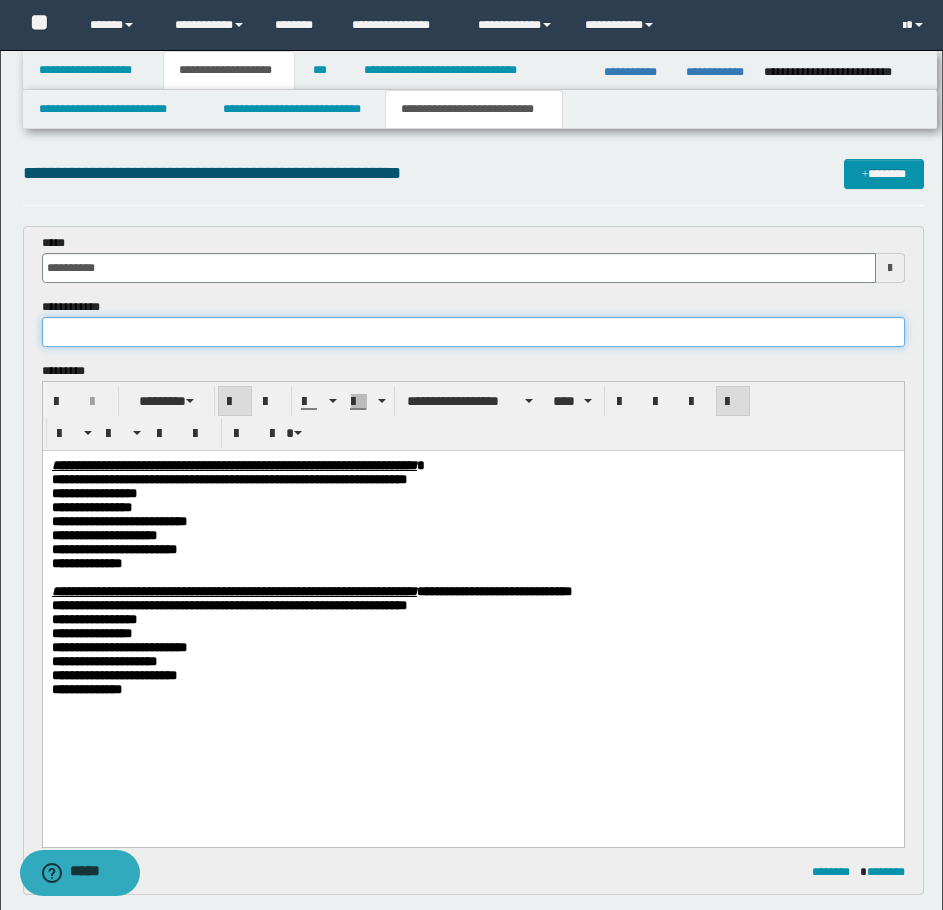 click at bounding box center (473, 332) 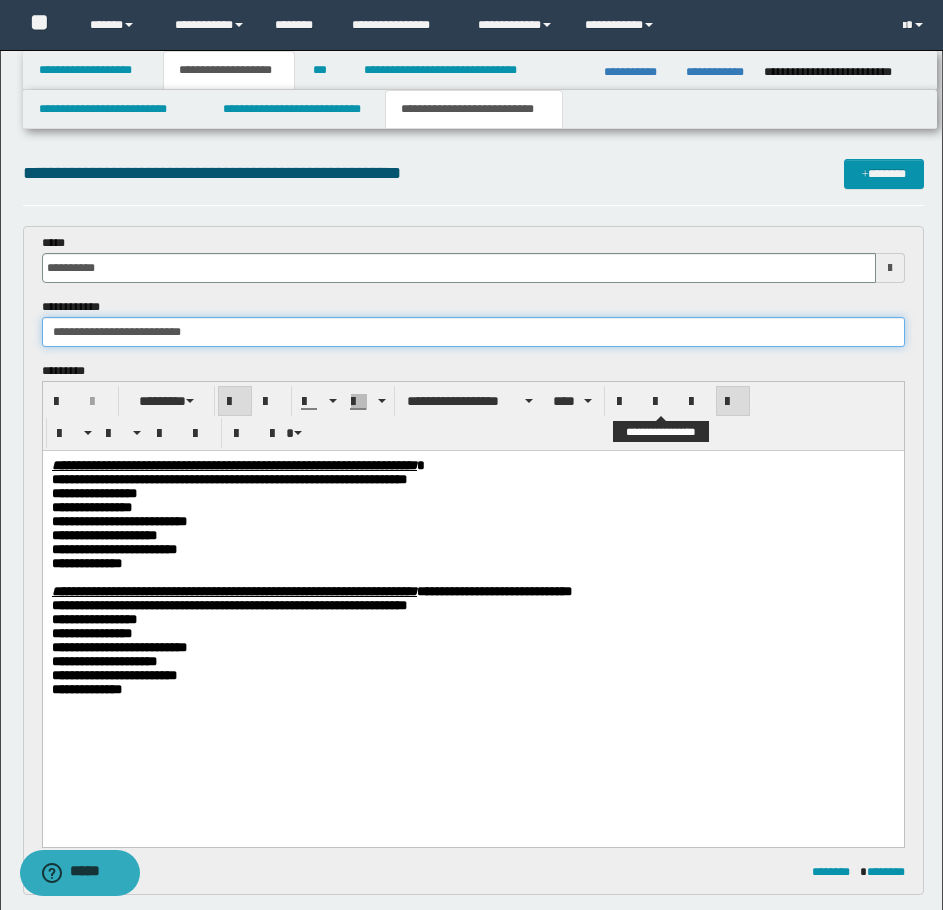 type on "**********" 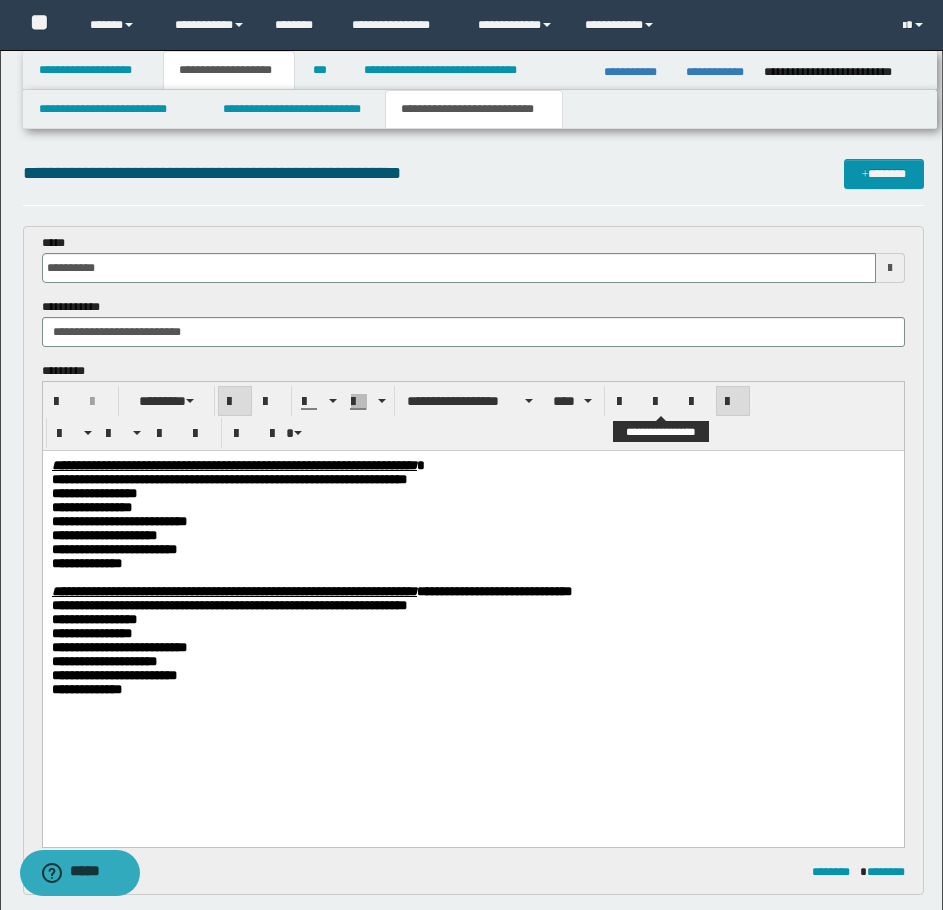 click on "**********" at bounding box center (472, 508) 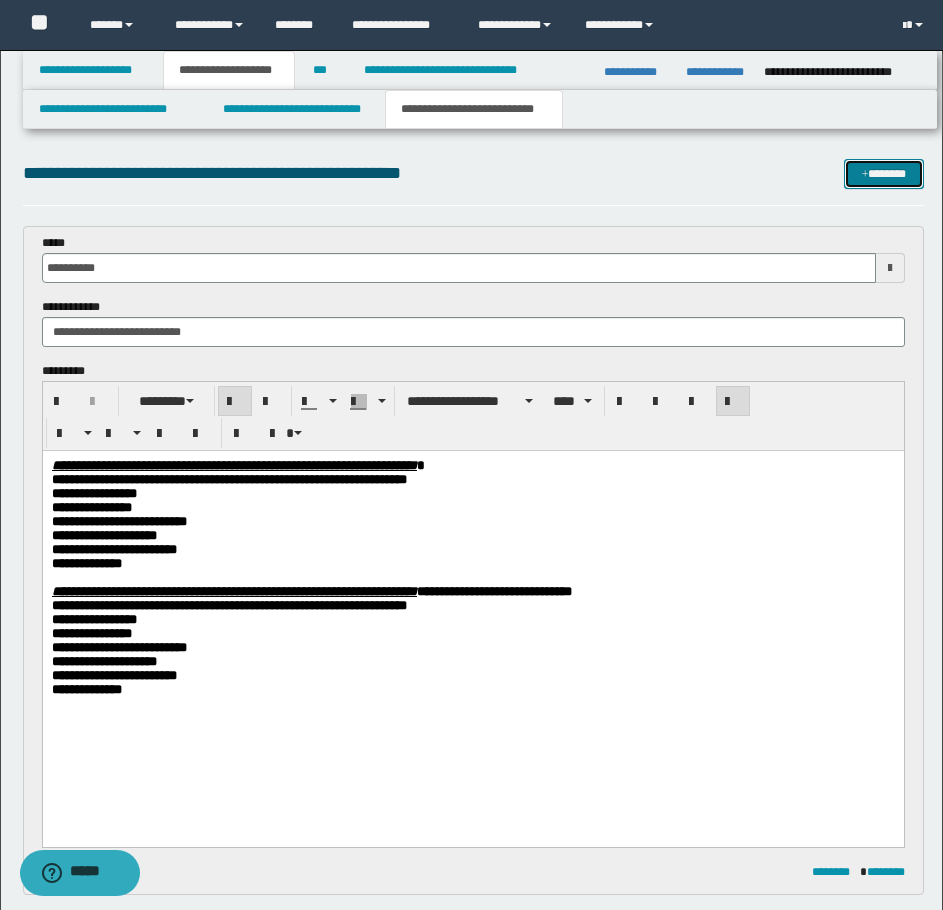 click on "*******" at bounding box center [884, 174] 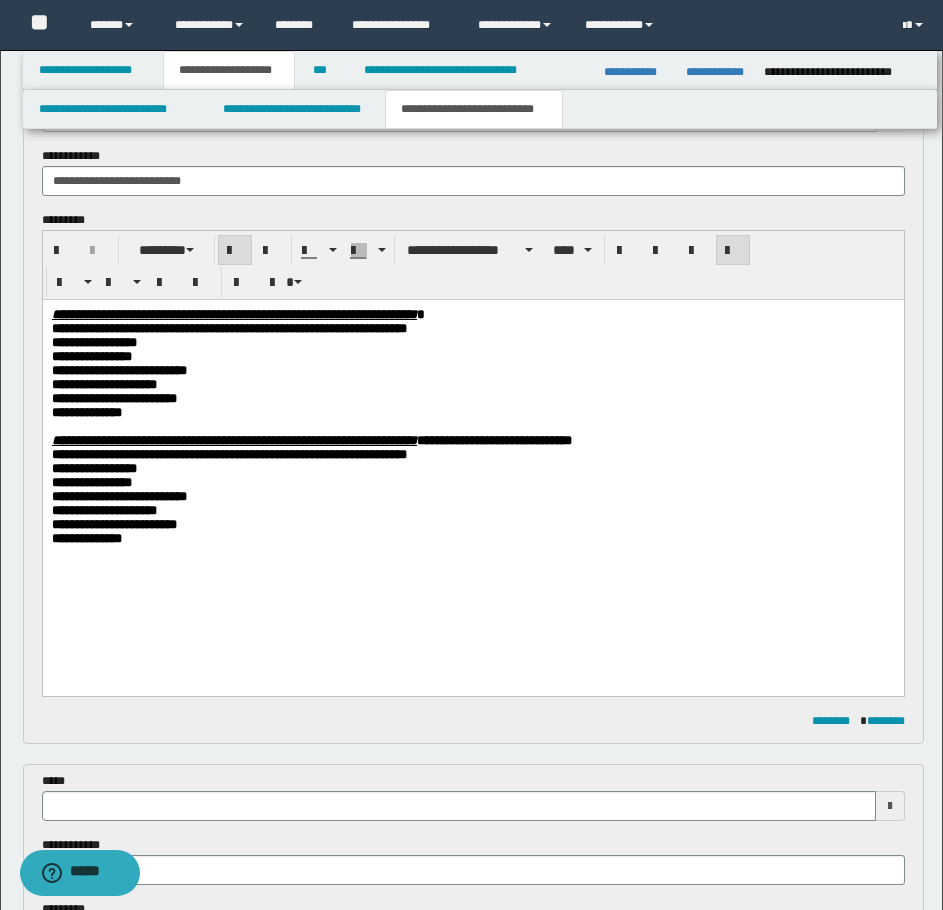 scroll, scrollTop: 142, scrollLeft: 0, axis: vertical 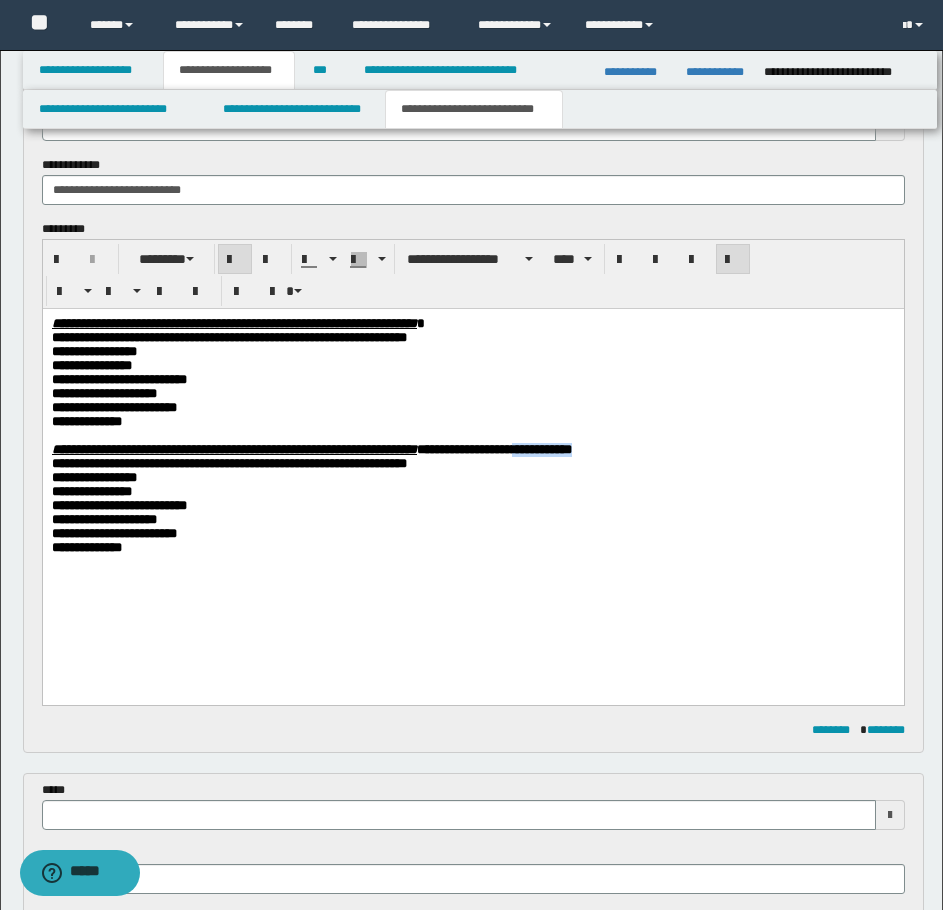drag, startPoint x: 810, startPoint y: 470, endPoint x: 727, endPoint y: 471, distance: 83.00603 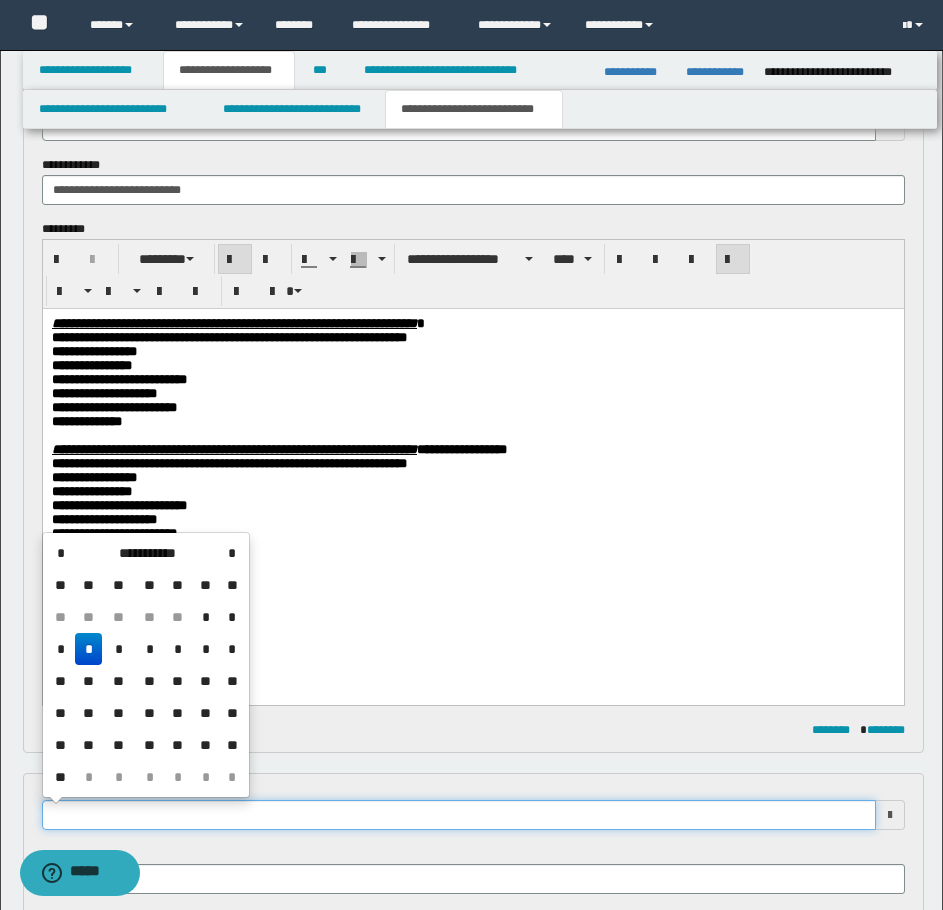 click at bounding box center [459, 815] 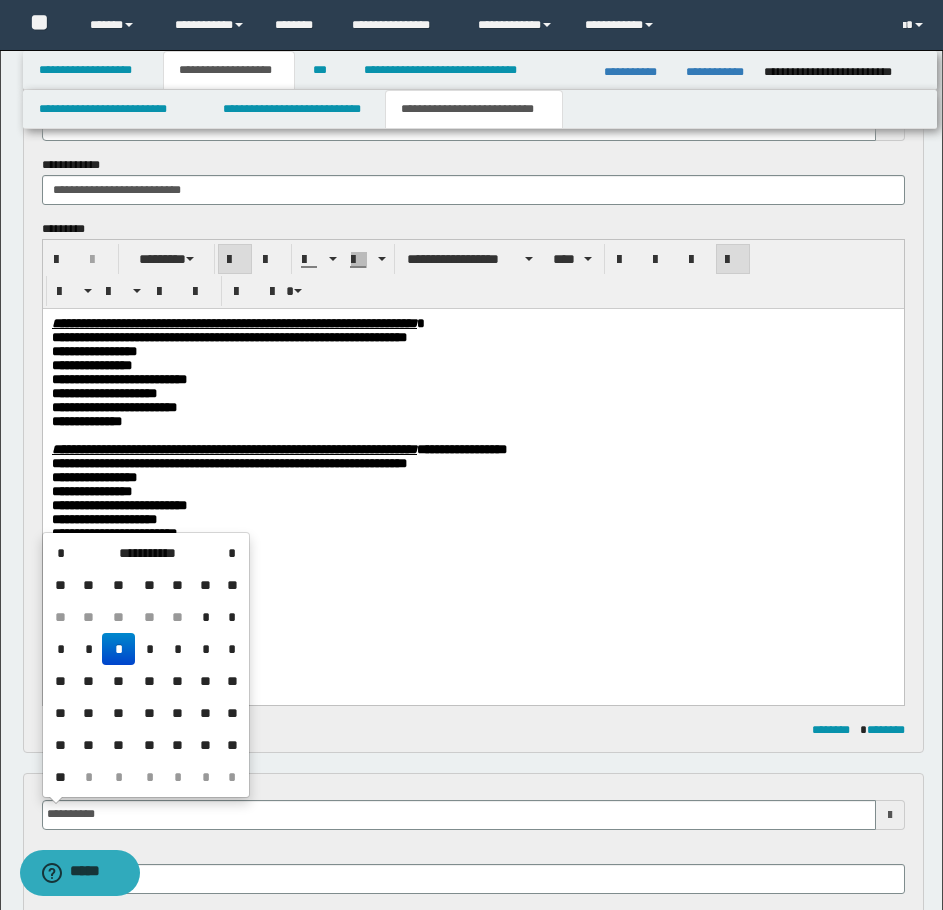 click on "*" at bounding box center (118, 649) 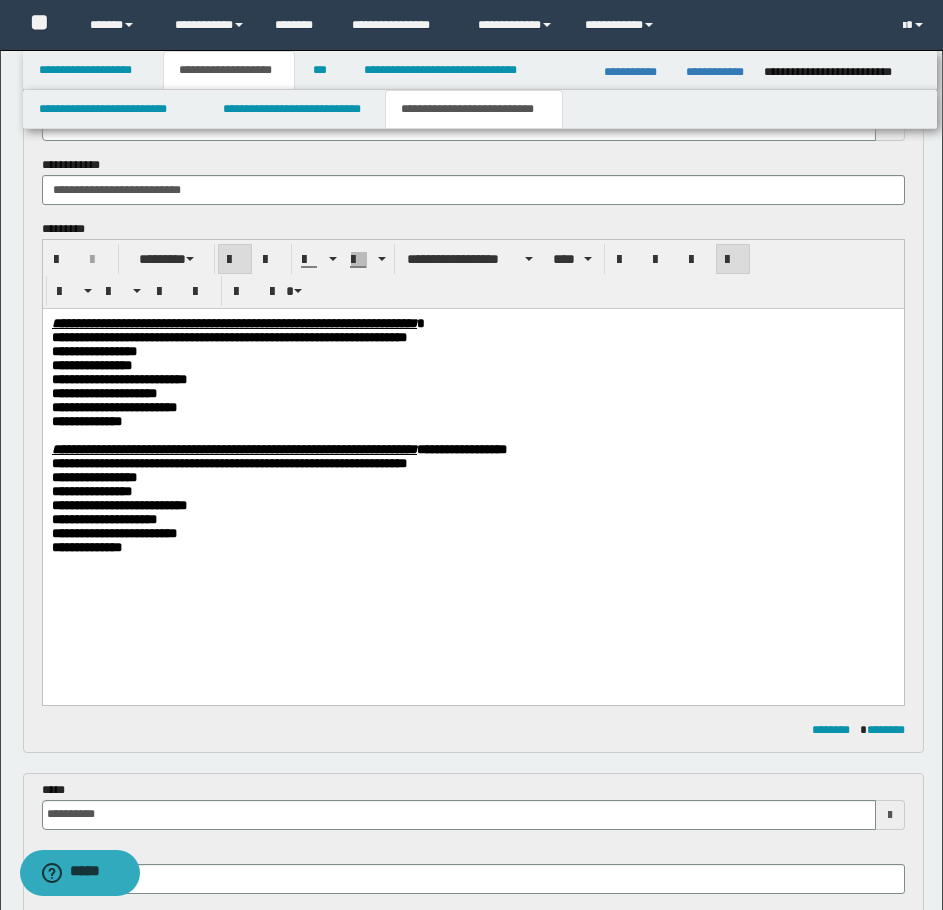 click on "**********" at bounding box center [472, 465] 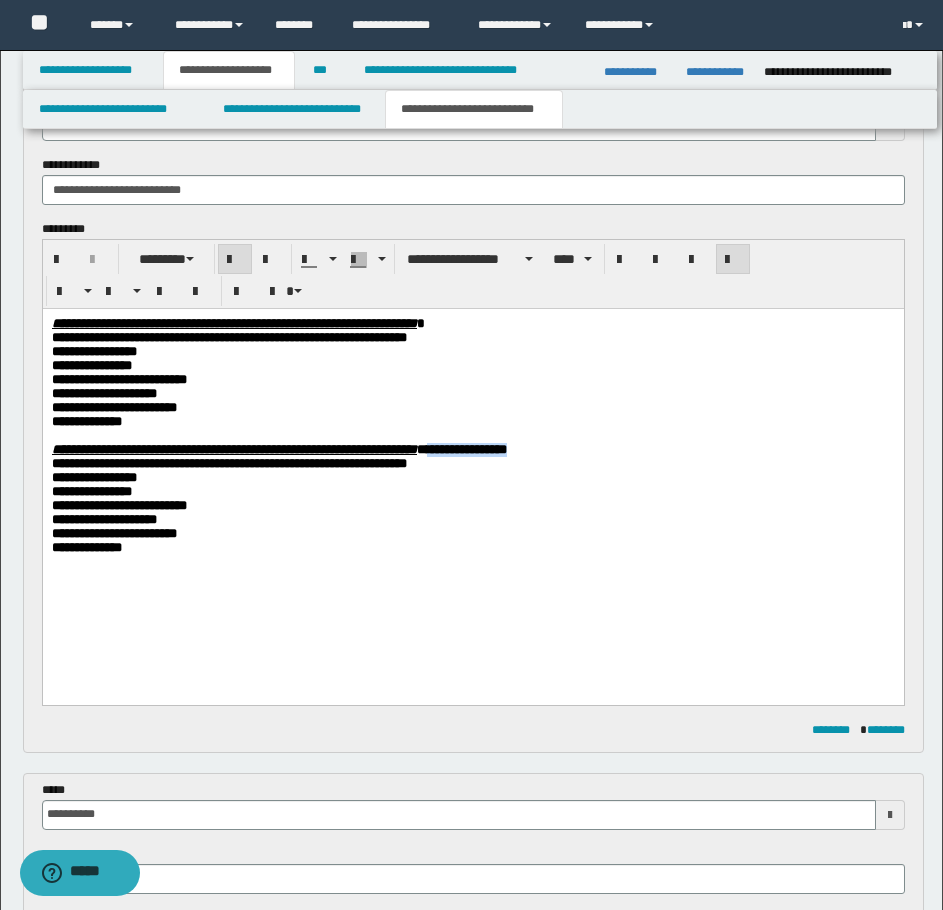 drag, startPoint x: 727, startPoint y: 468, endPoint x: 622, endPoint y: 466, distance: 105.01904 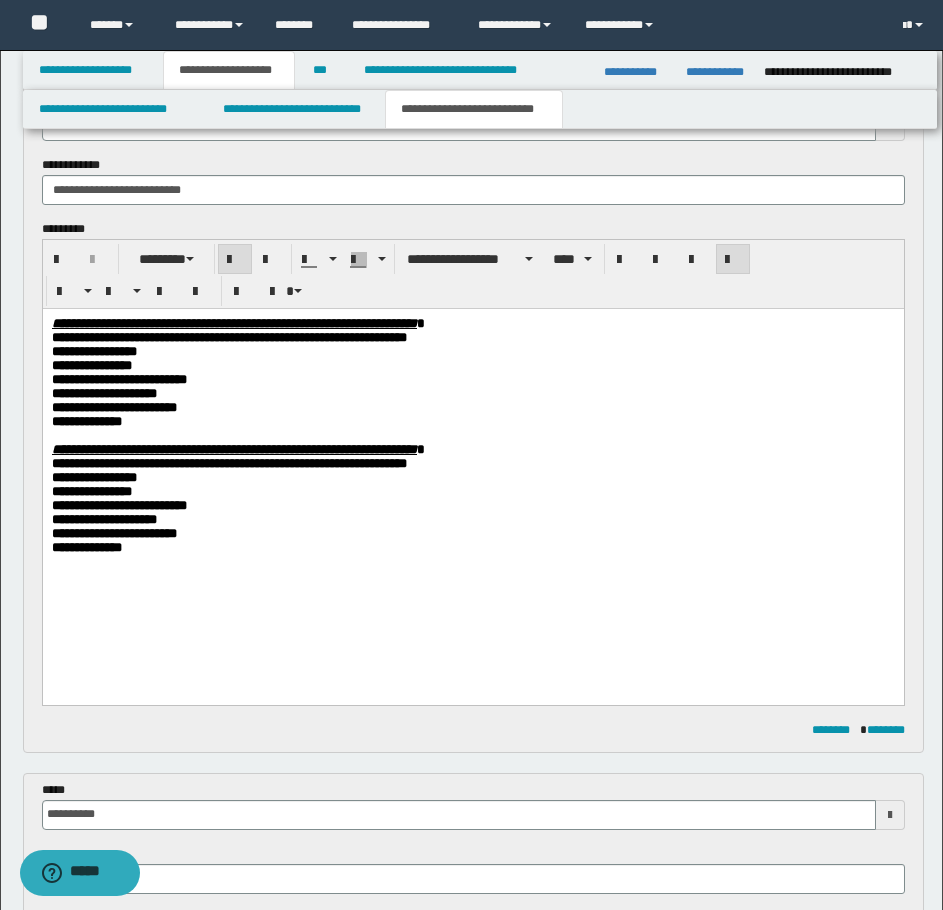 click on "**********" at bounding box center (473, 869) 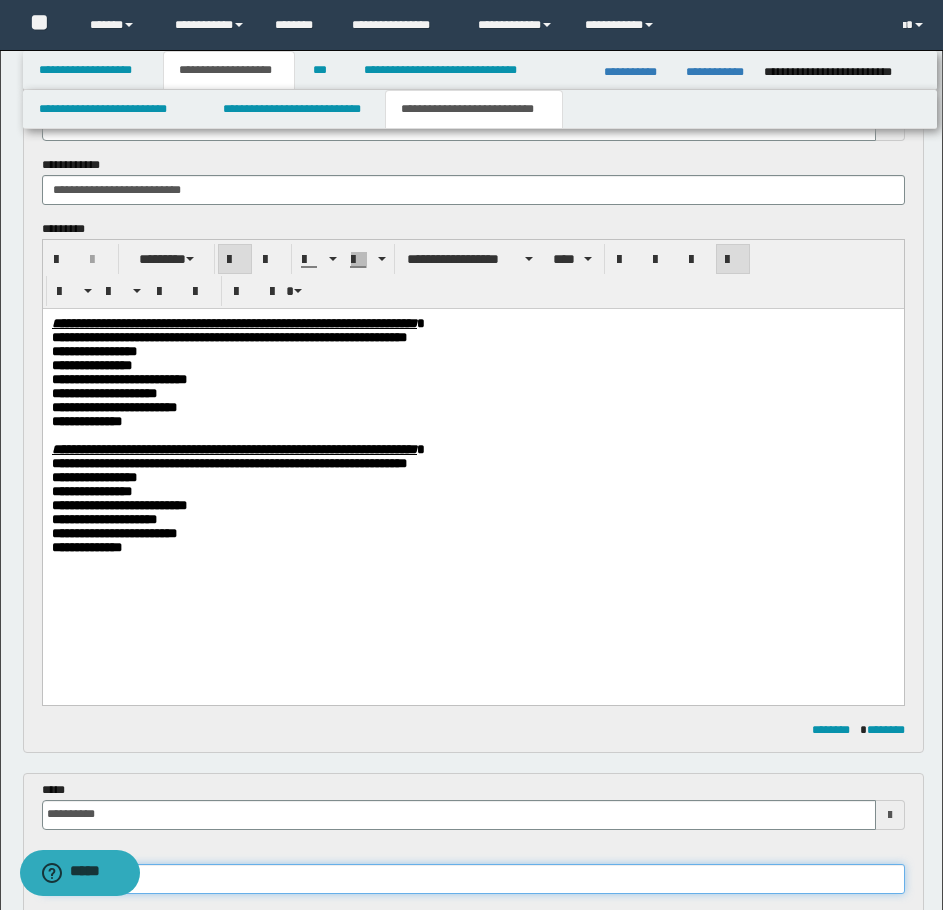 click at bounding box center (473, 879) 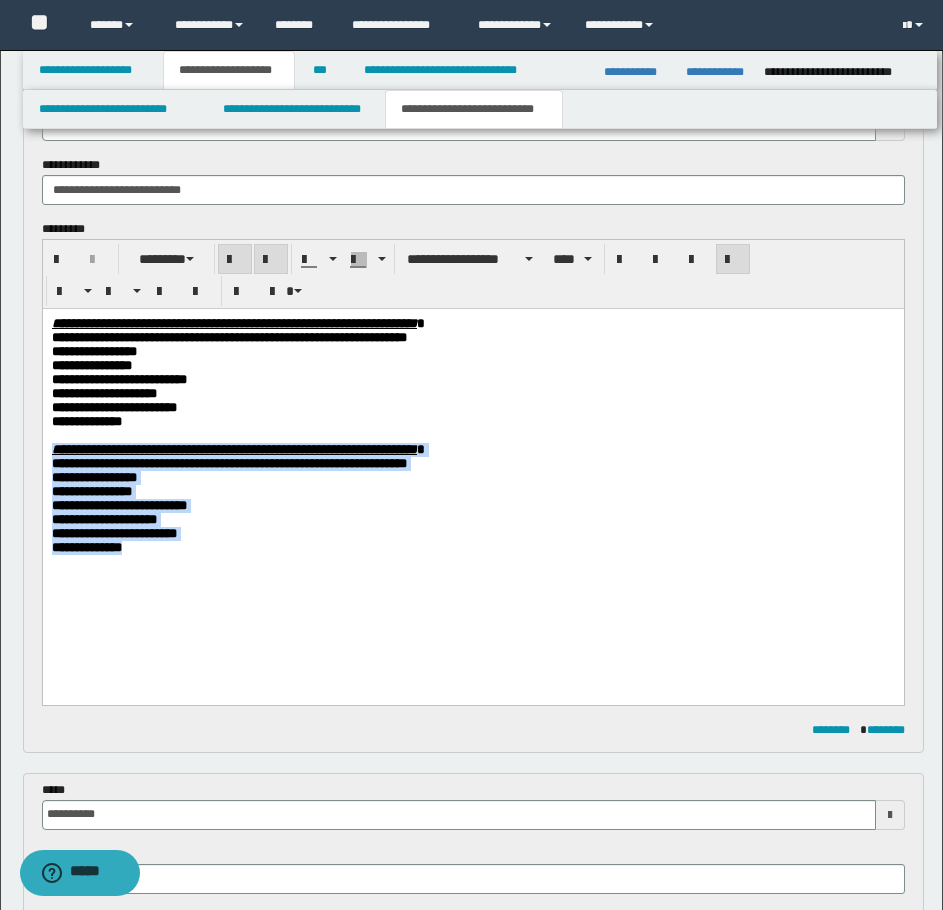 drag, startPoint x: 153, startPoint y: 583, endPoint x: 80, endPoint y: 777, distance: 207.28 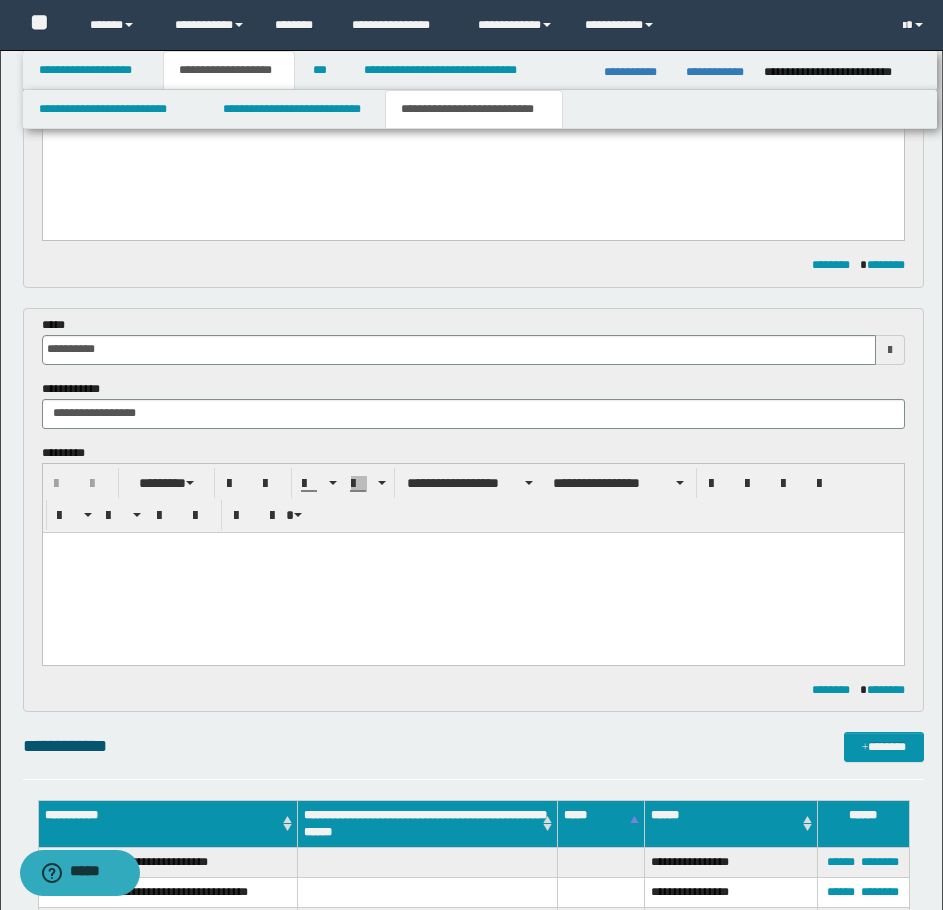 scroll, scrollTop: 542, scrollLeft: 0, axis: vertical 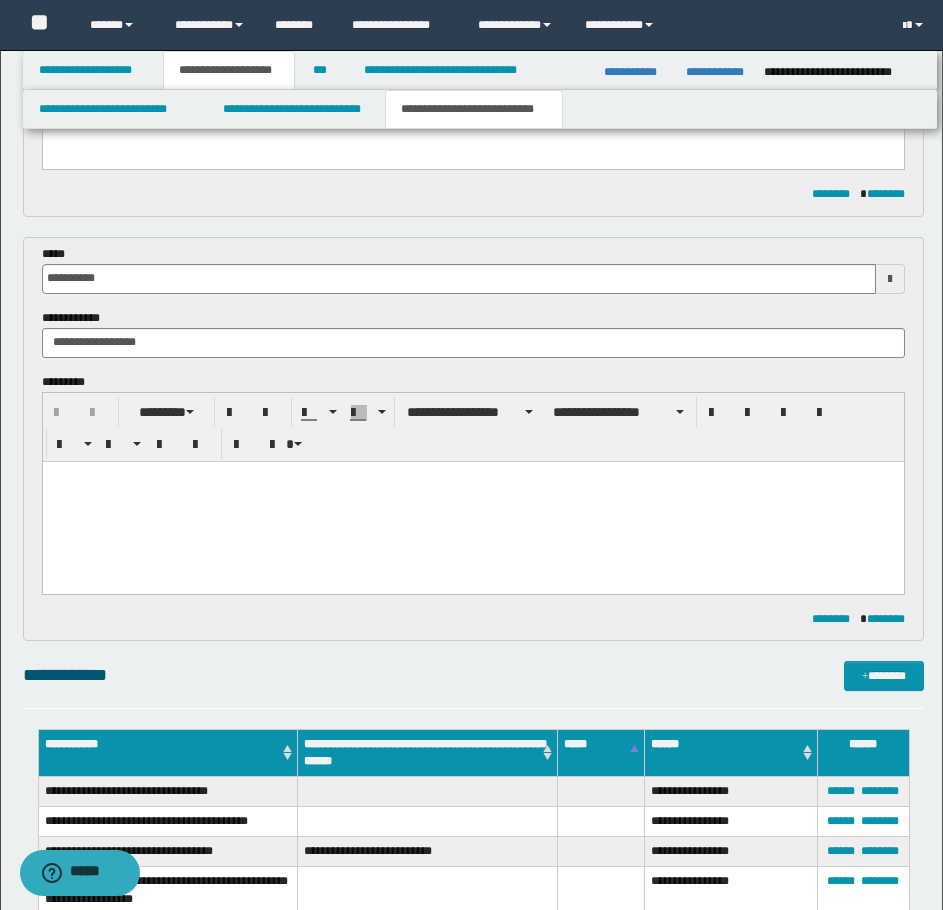 click at bounding box center (472, 501) 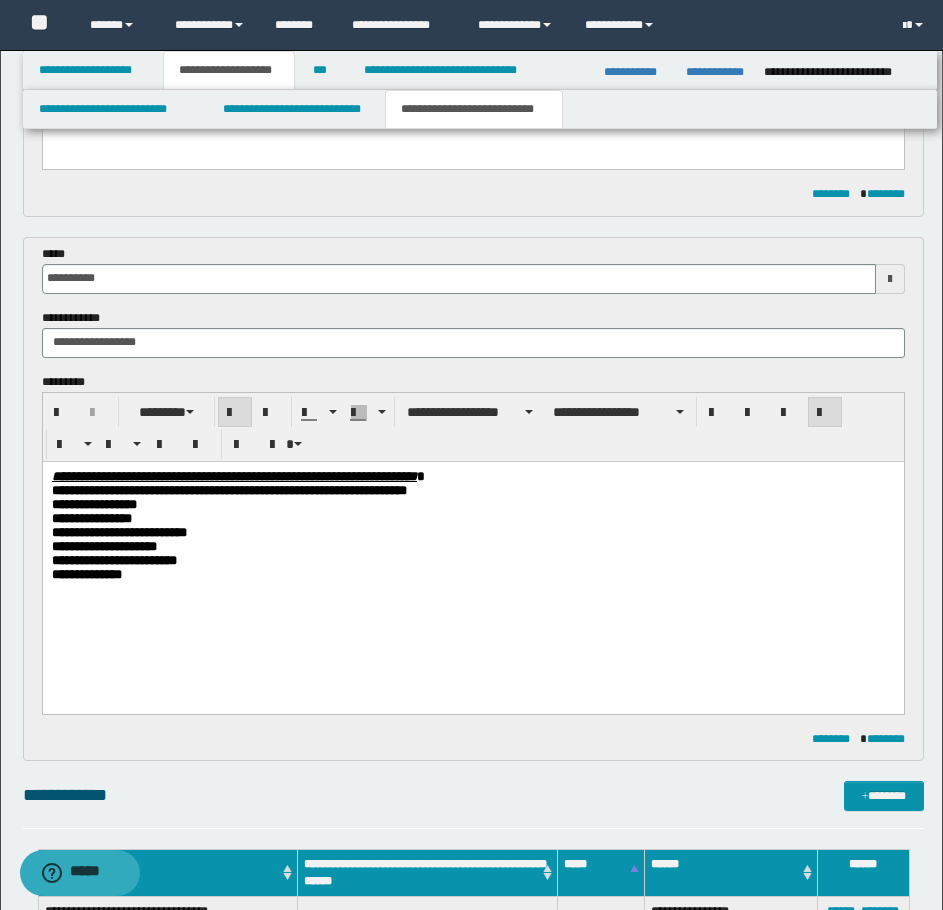 click on "**********" at bounding box center (472, 574) 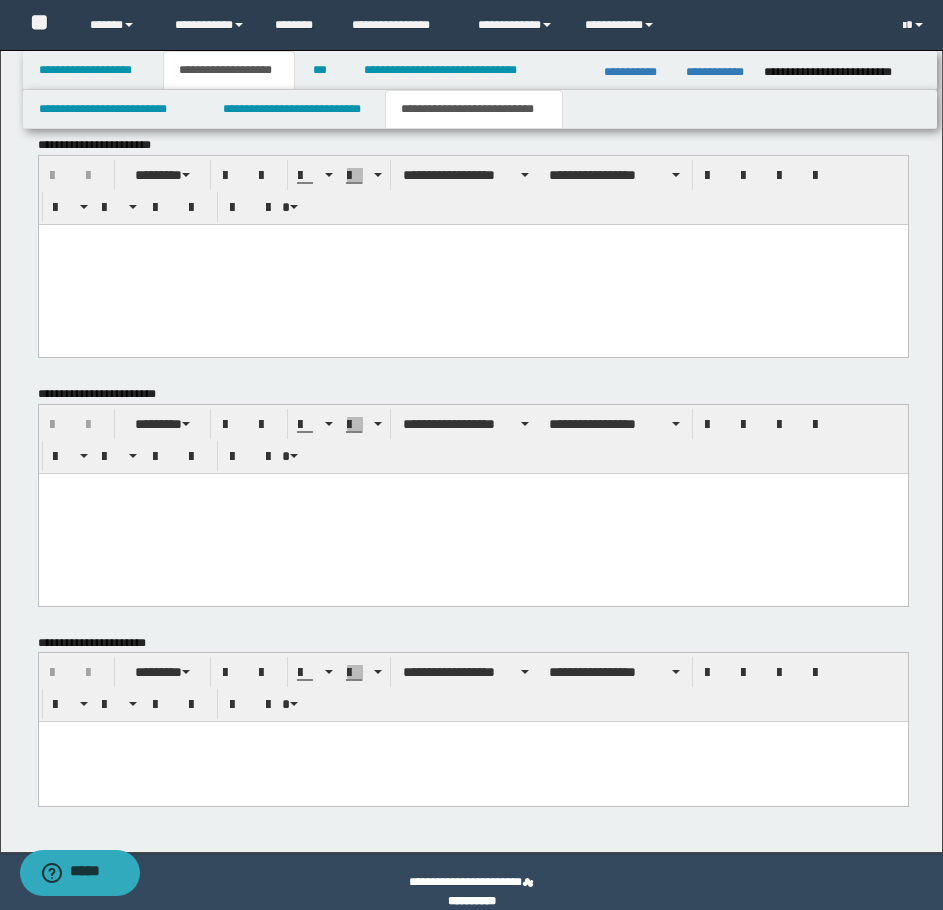 scroll, scrollTop: 1632, scrollLeft: 0, axis: vertical 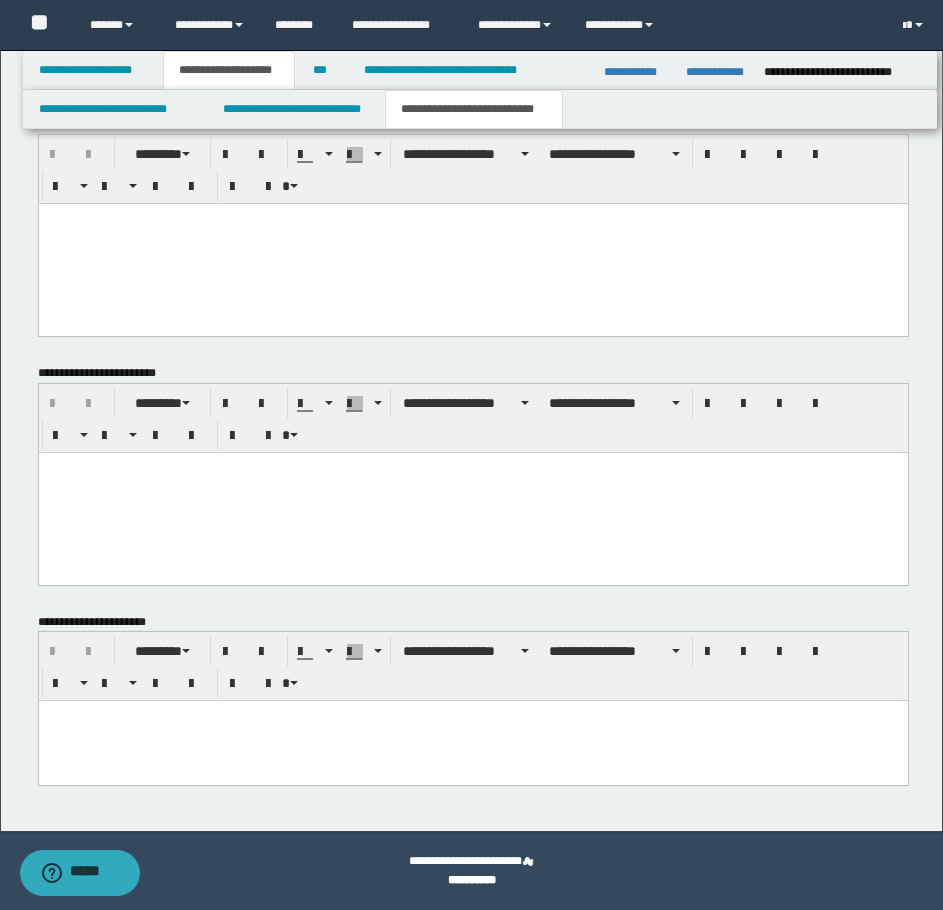 click at bounding box center (472, 741) 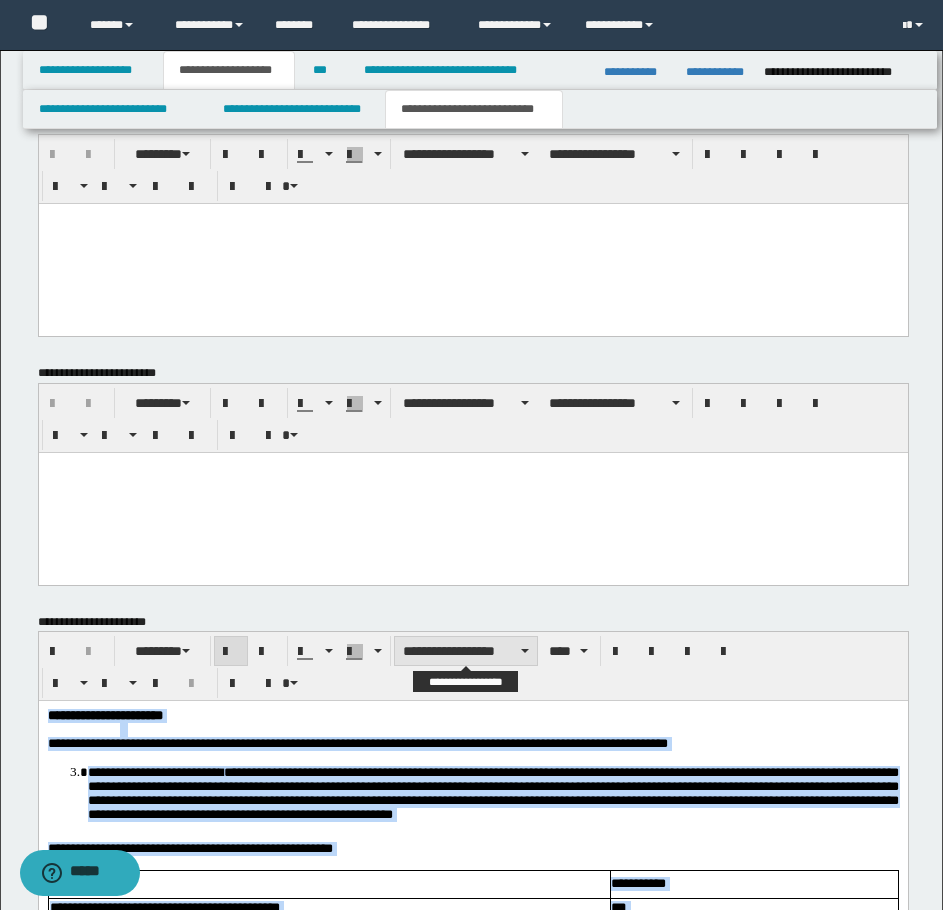 click on "**********" at bounding box center [466, 651] 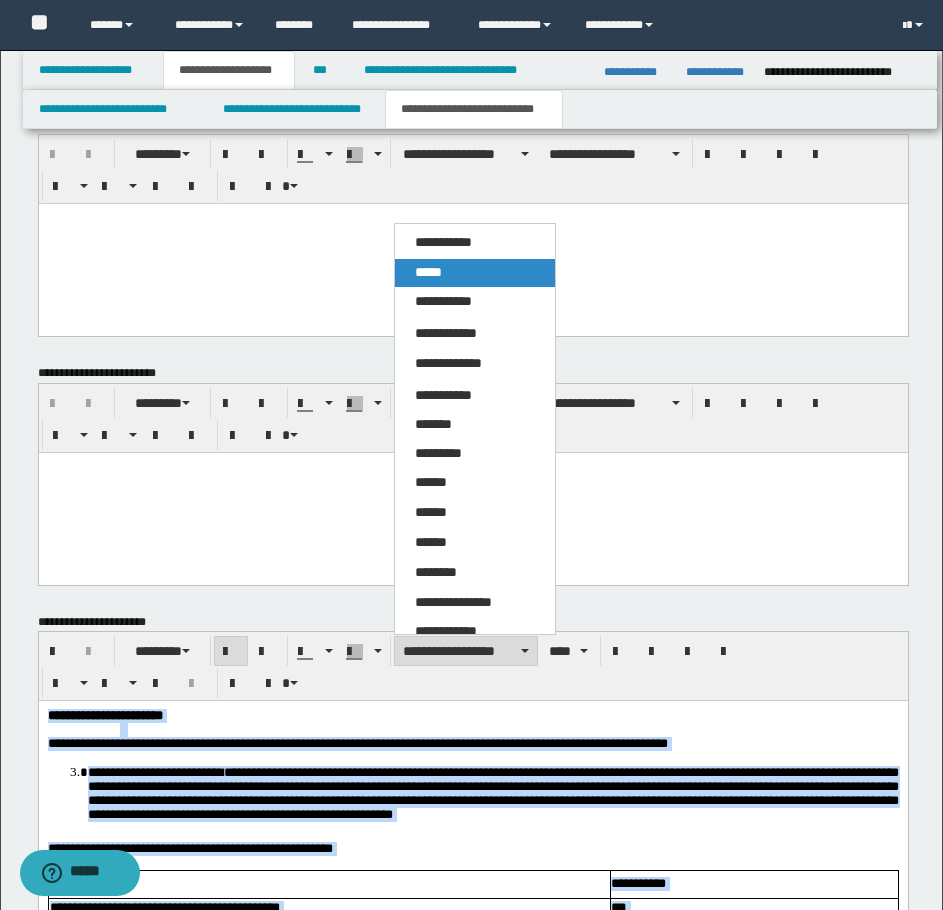 click on "*****" at bounding box center (428, 272) 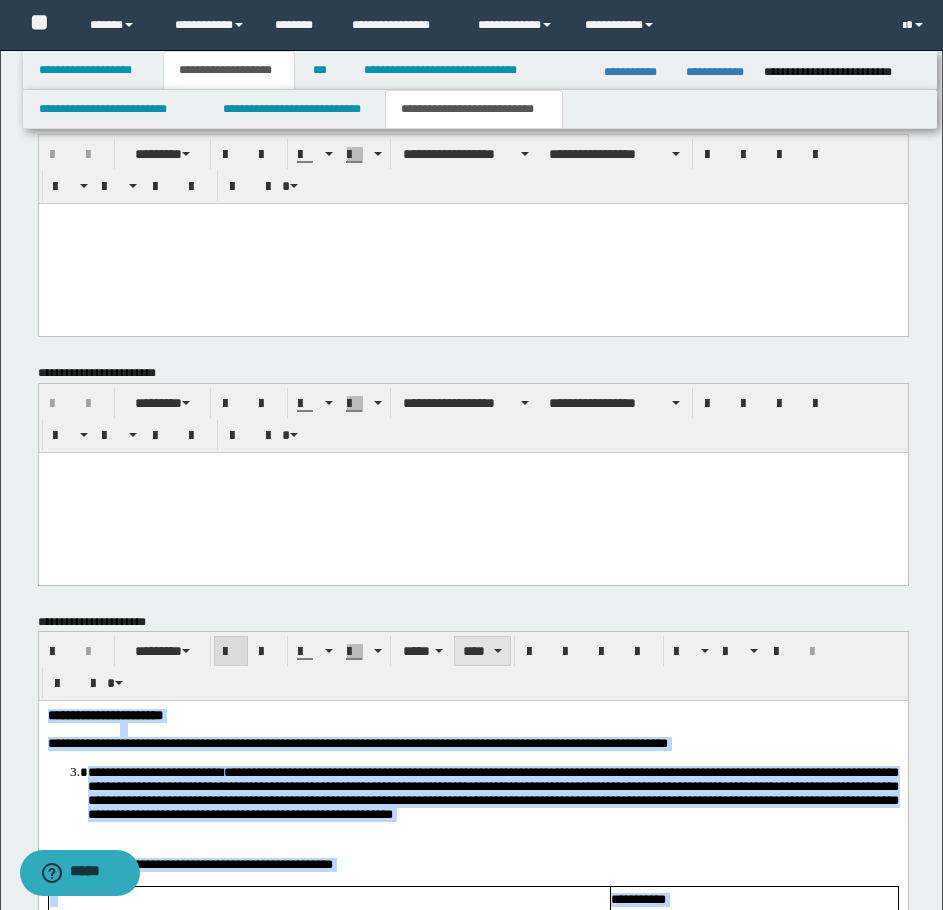 click on "****" at bounding box center [482, 651] 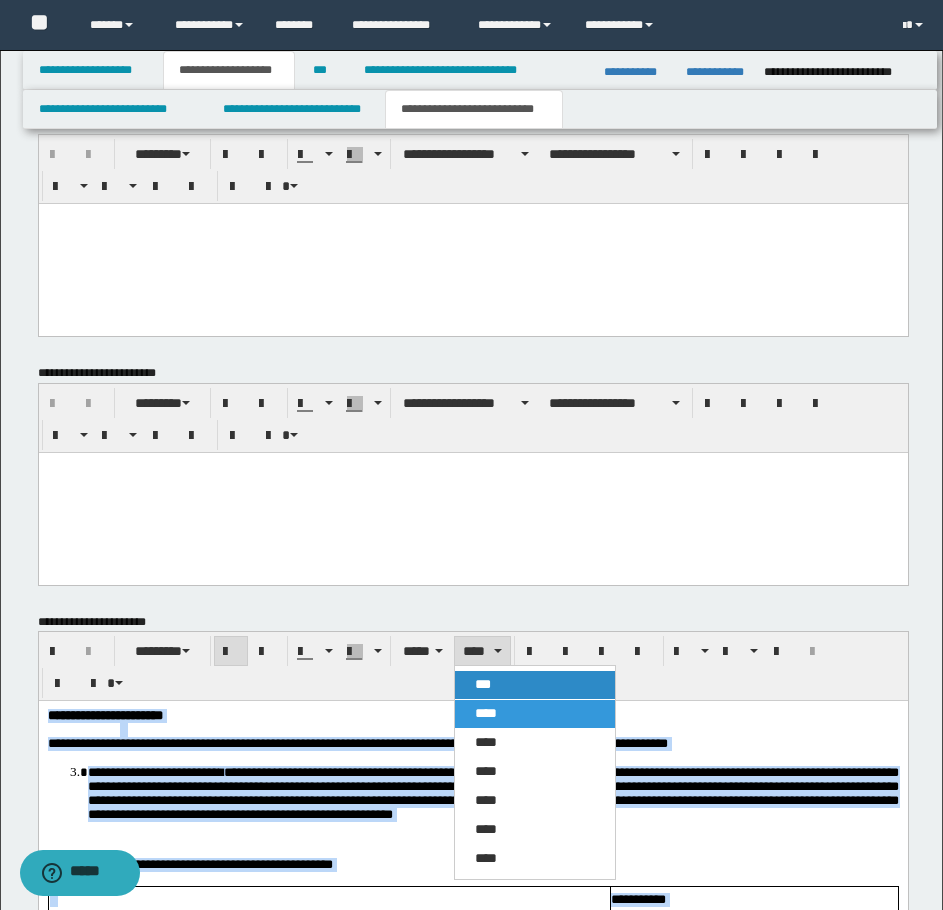 click on "***" at bounding box center (535, 685) 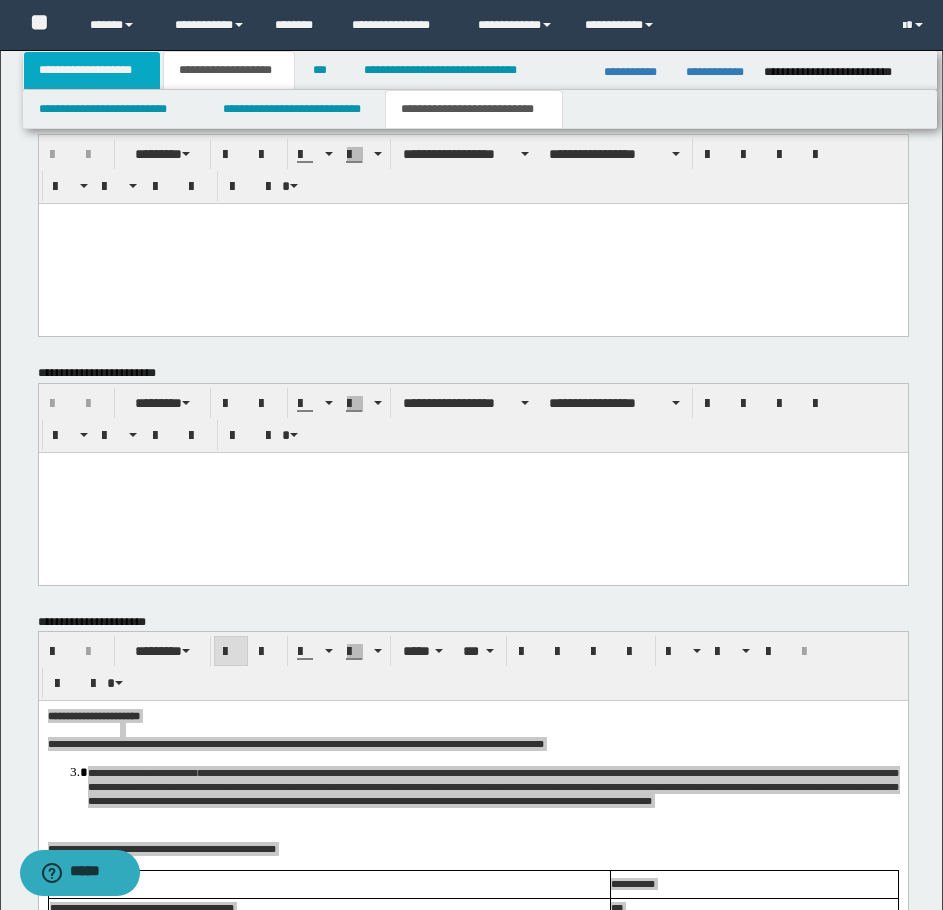 drag, startPoint x: 66, startPoint y: 71, endPoint x: 85, endPoint y: 77, distance: 19.924858 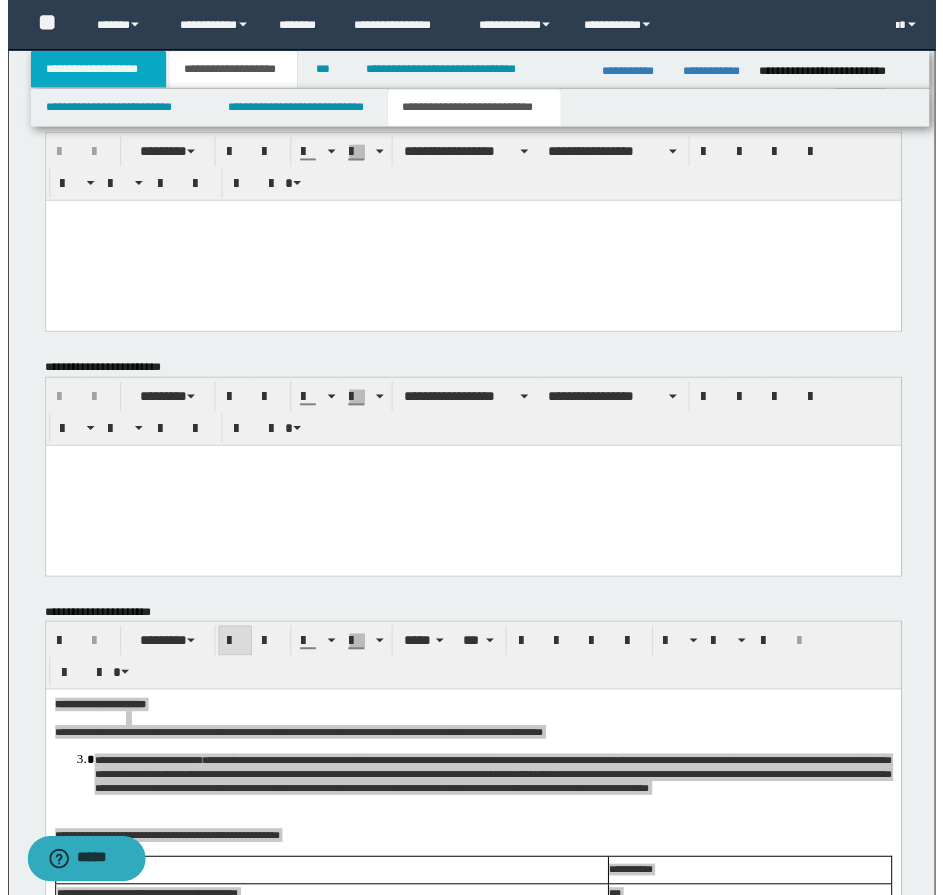scroll, scrollTop: 769, scrollLeft: 0, axis: vertical 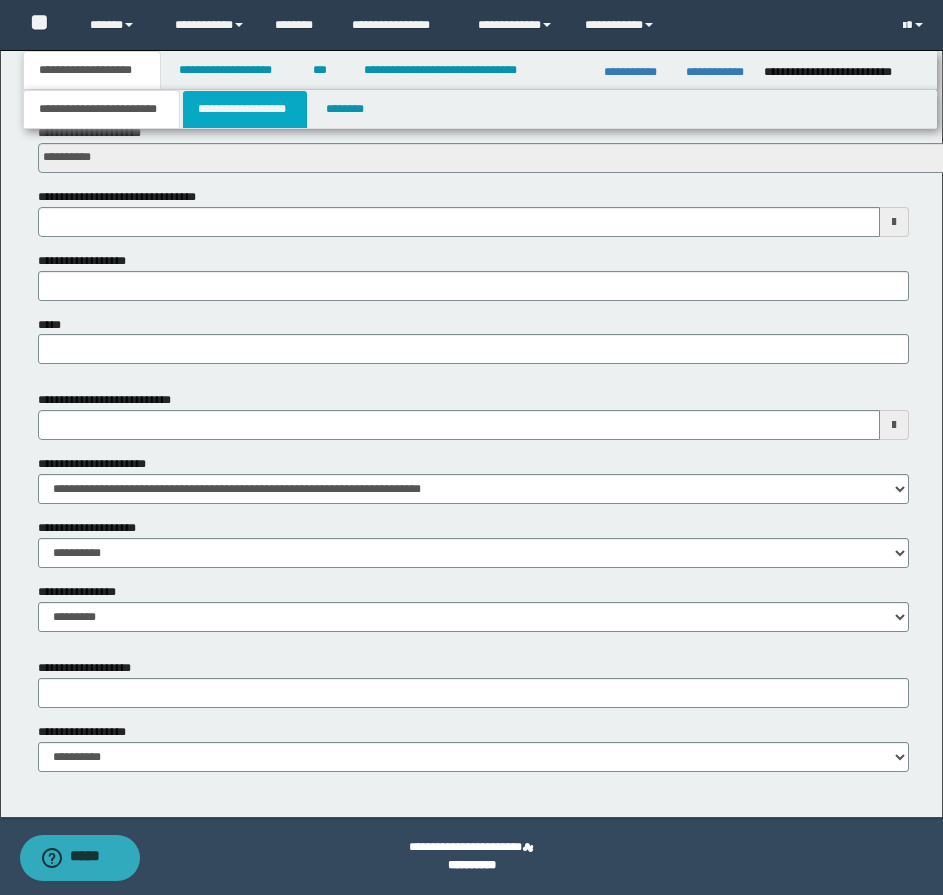 click on "**********" at bounding box center (245, 109) 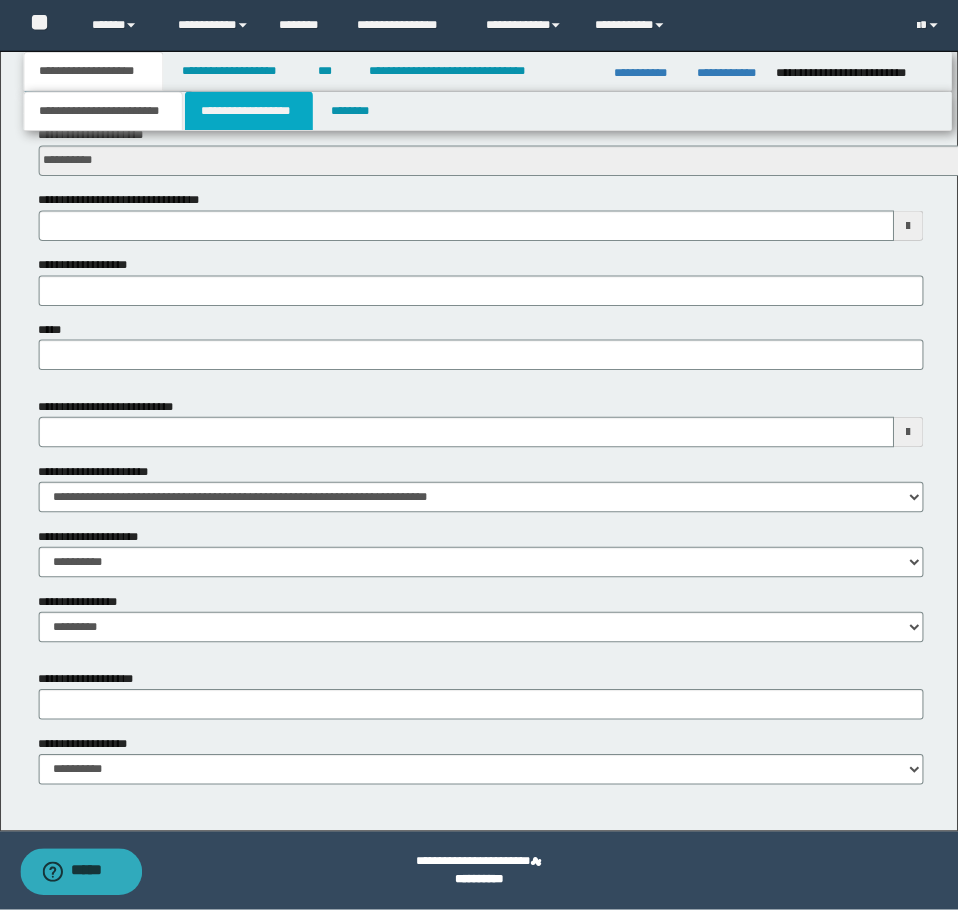 scroll, scrollTop: 0, scrollLeft: 0, axis: both 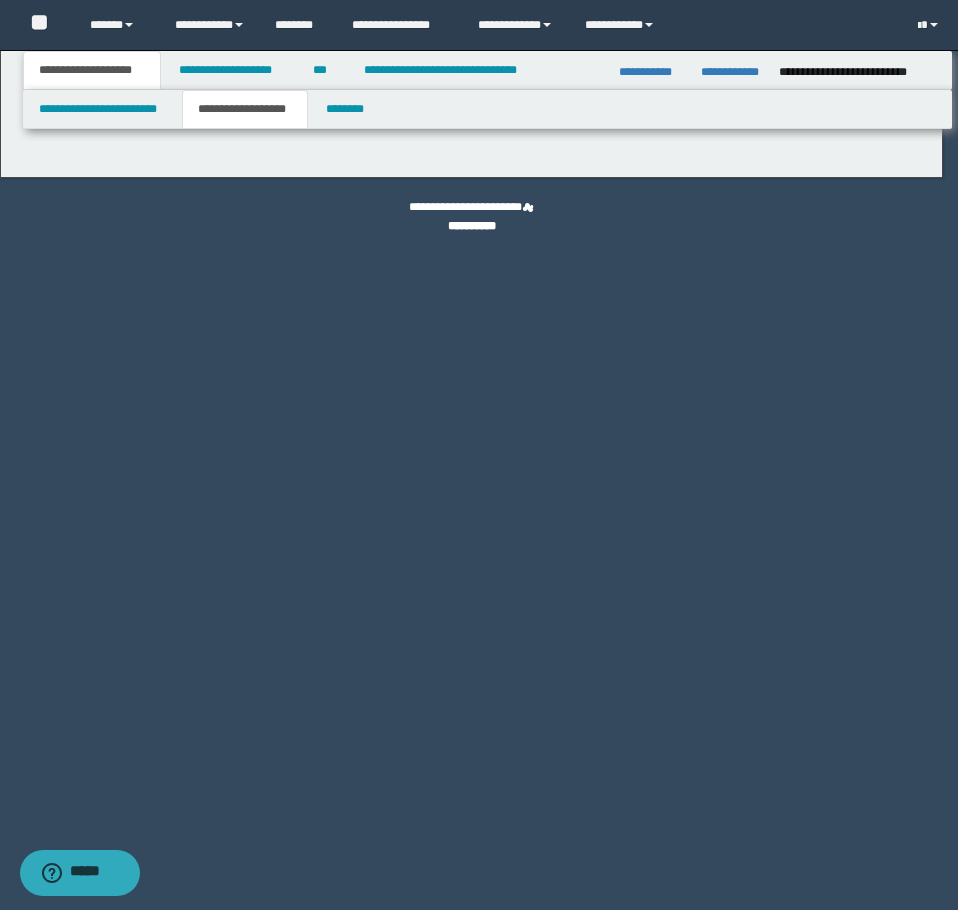 type on "********" 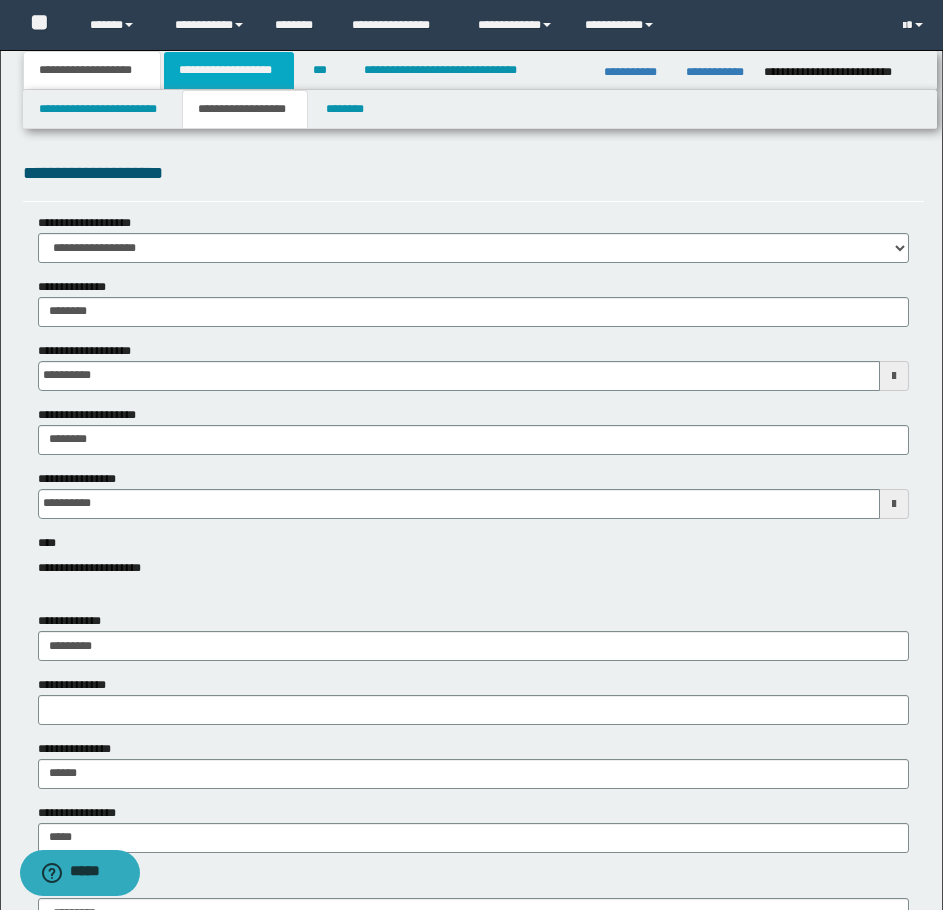 click on "**********" at bounding box center (229, 70) 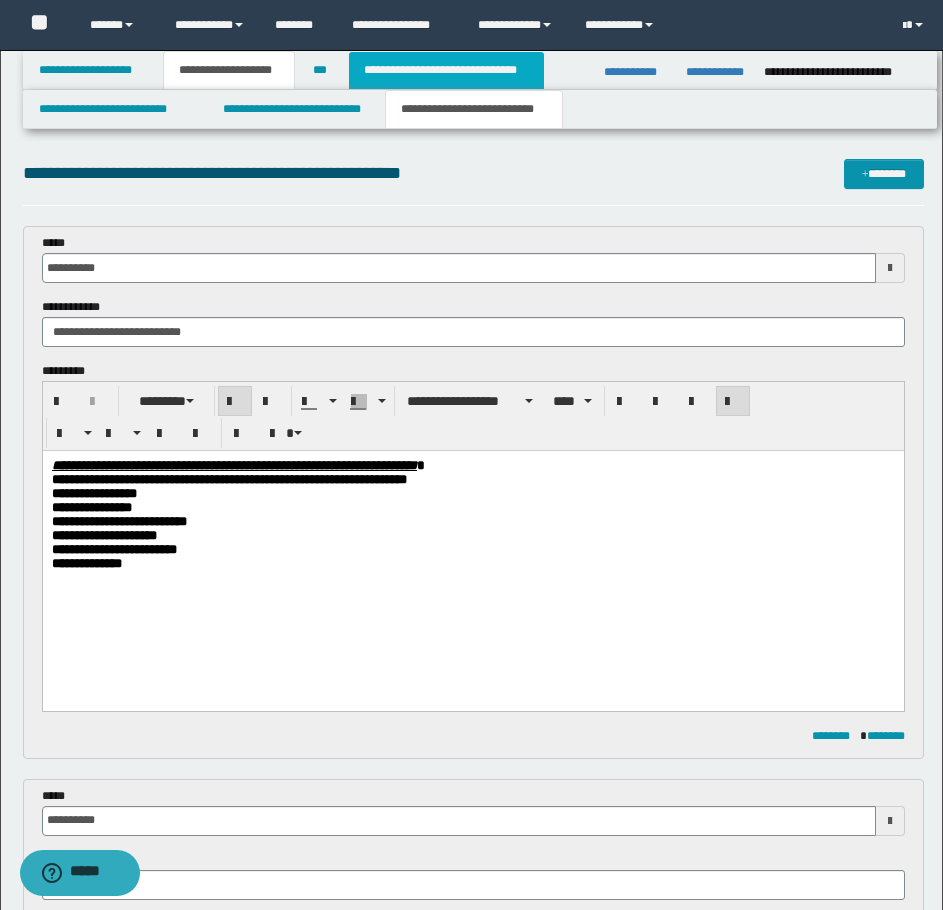 click on "**********" at bounding box center (446, 70) 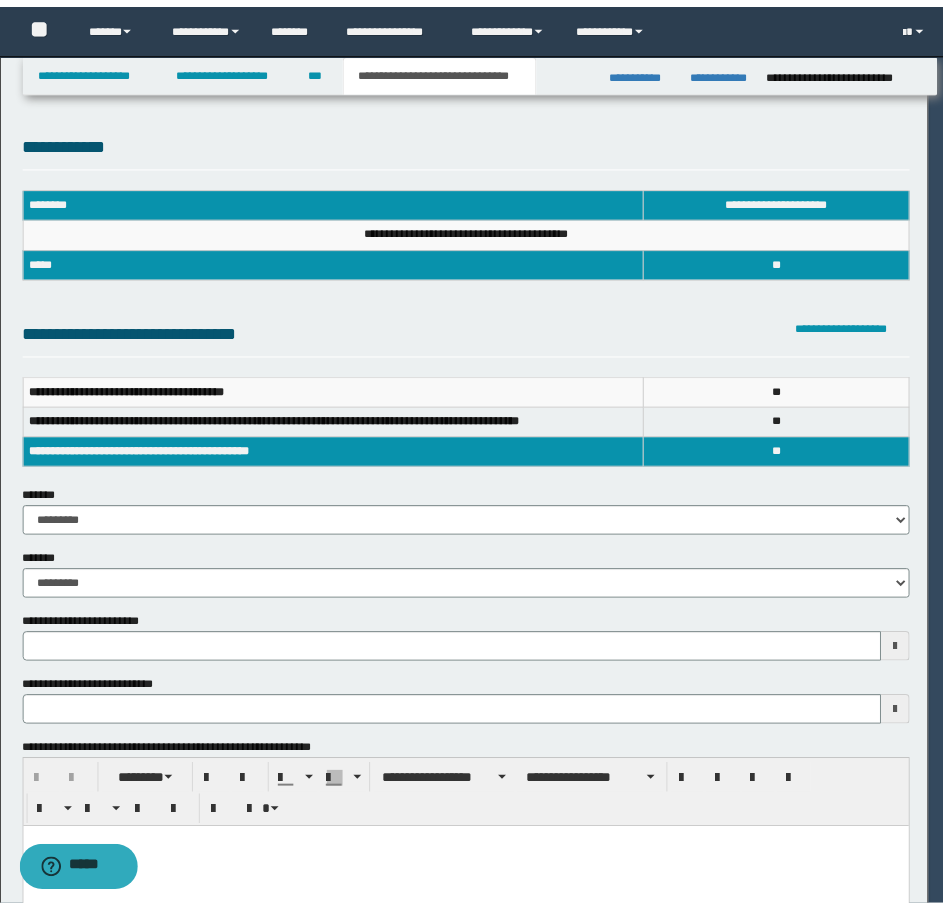 scroll, scrollTop: 0, scrollLeft: 0, axis: both 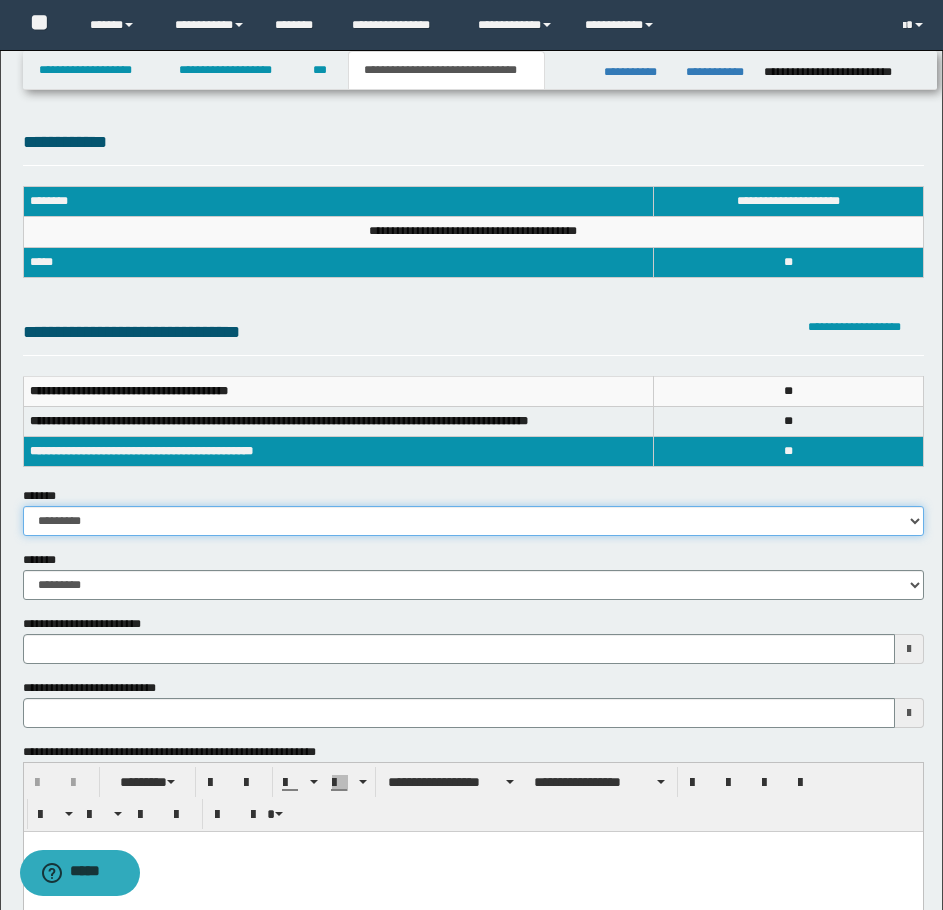 click on "**********" at bounding box center [473, 521] 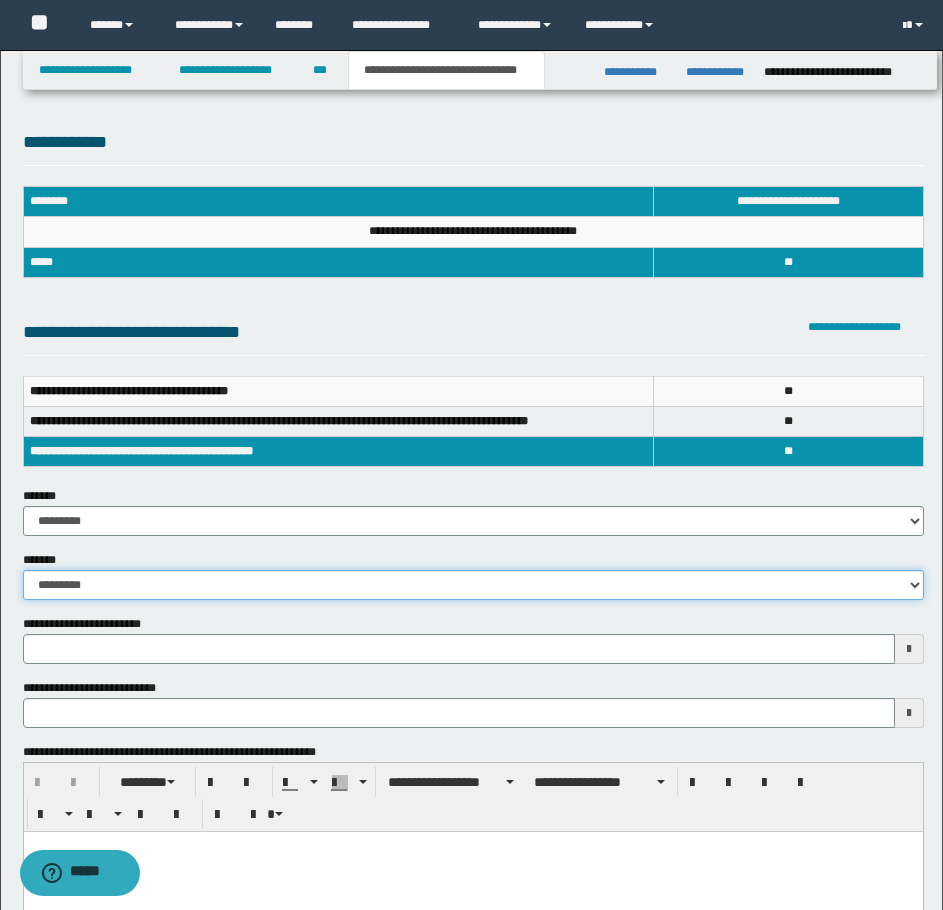 click on "**********" at bounding box center [473, 585] 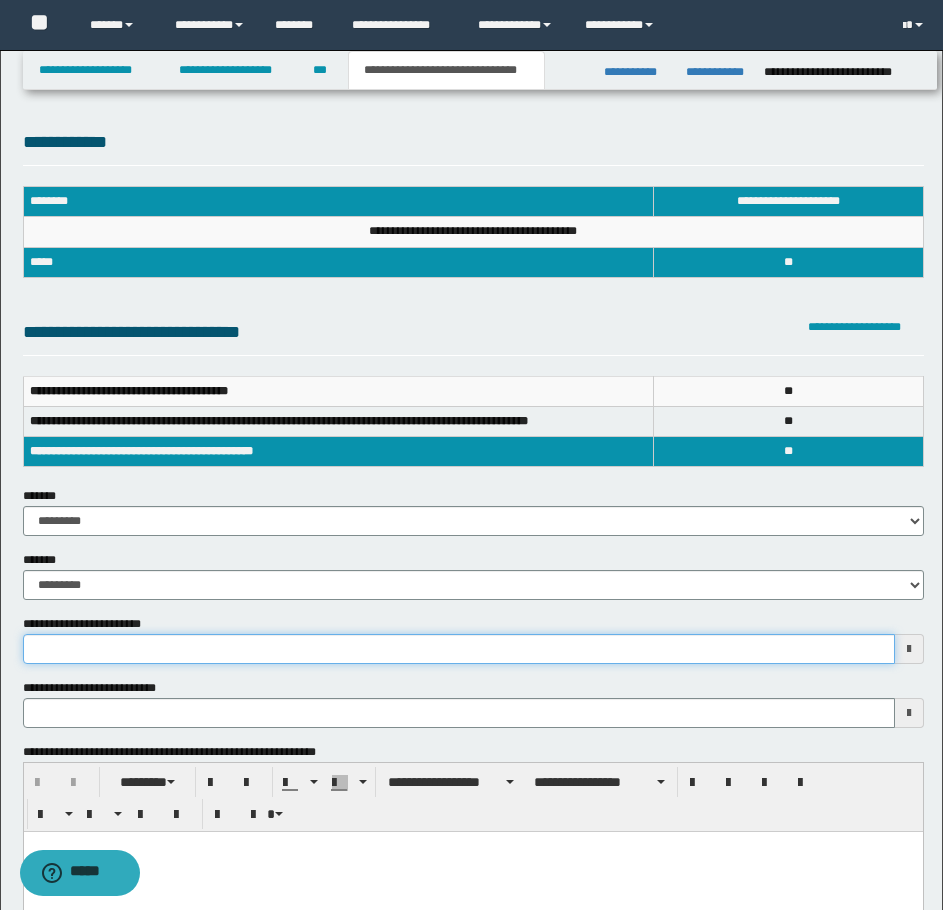click on "**********" at bounding box center [459, 649] 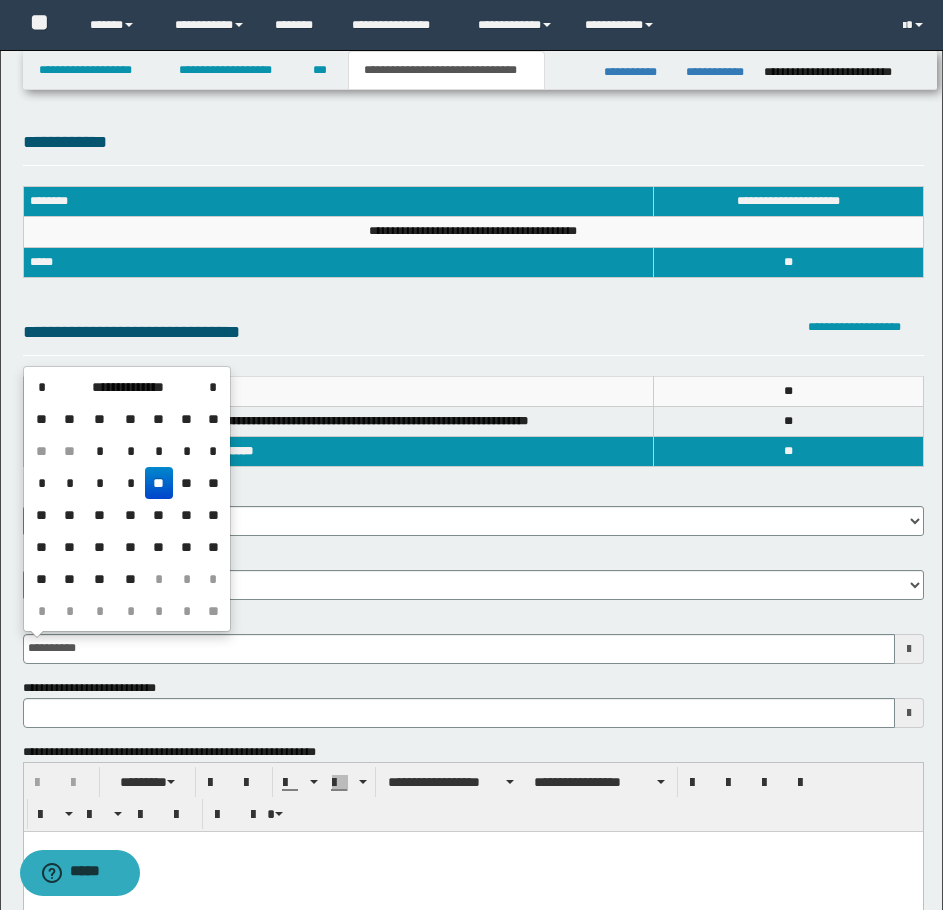 click on "**" at bounding box center (159, 483) 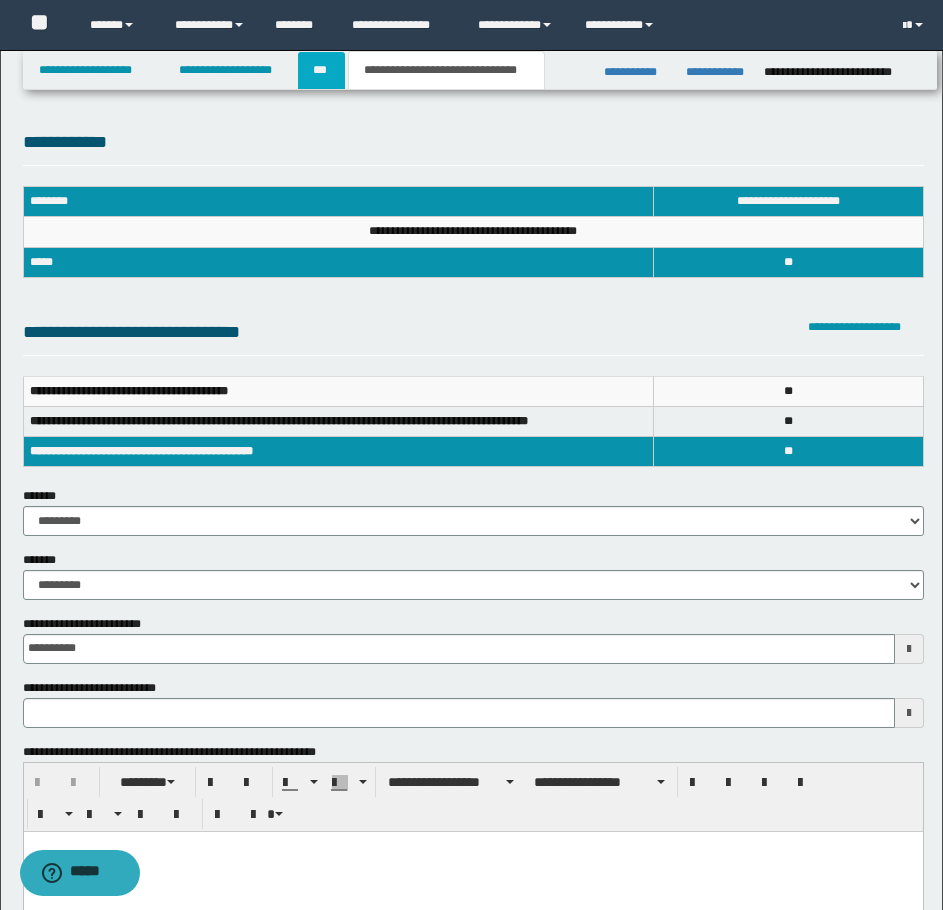 click on "***" at bounding box center [321, 70] 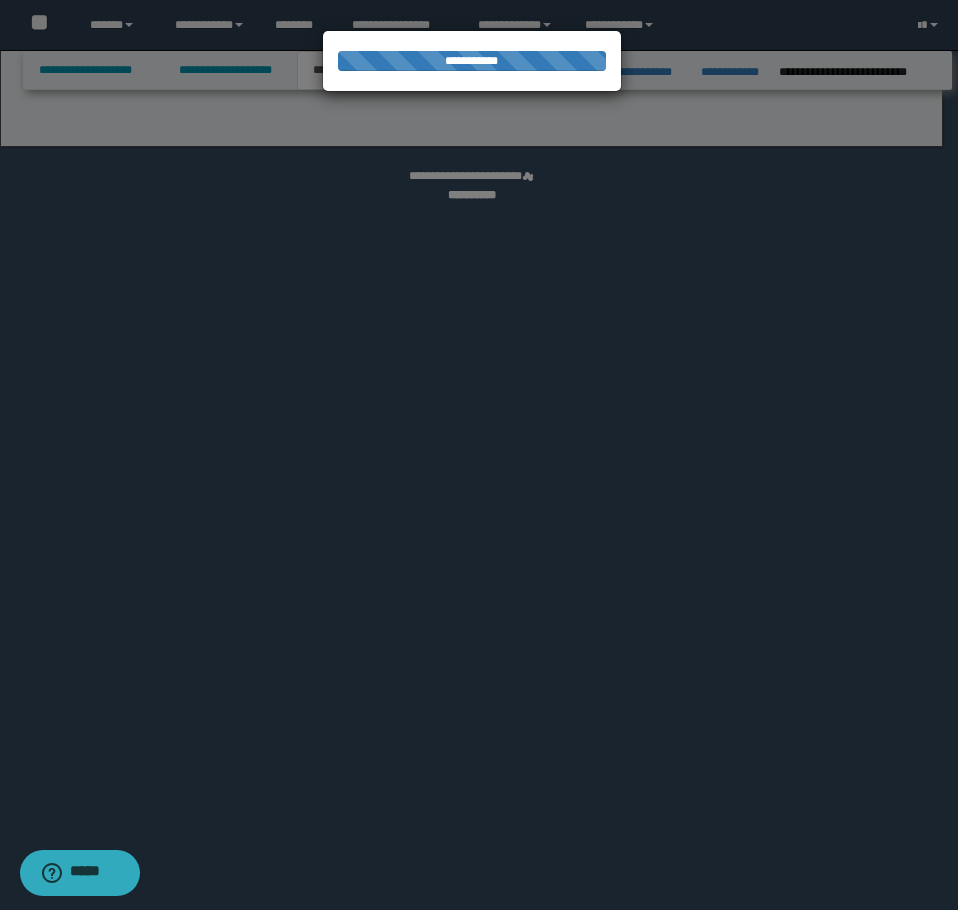 select on "***" 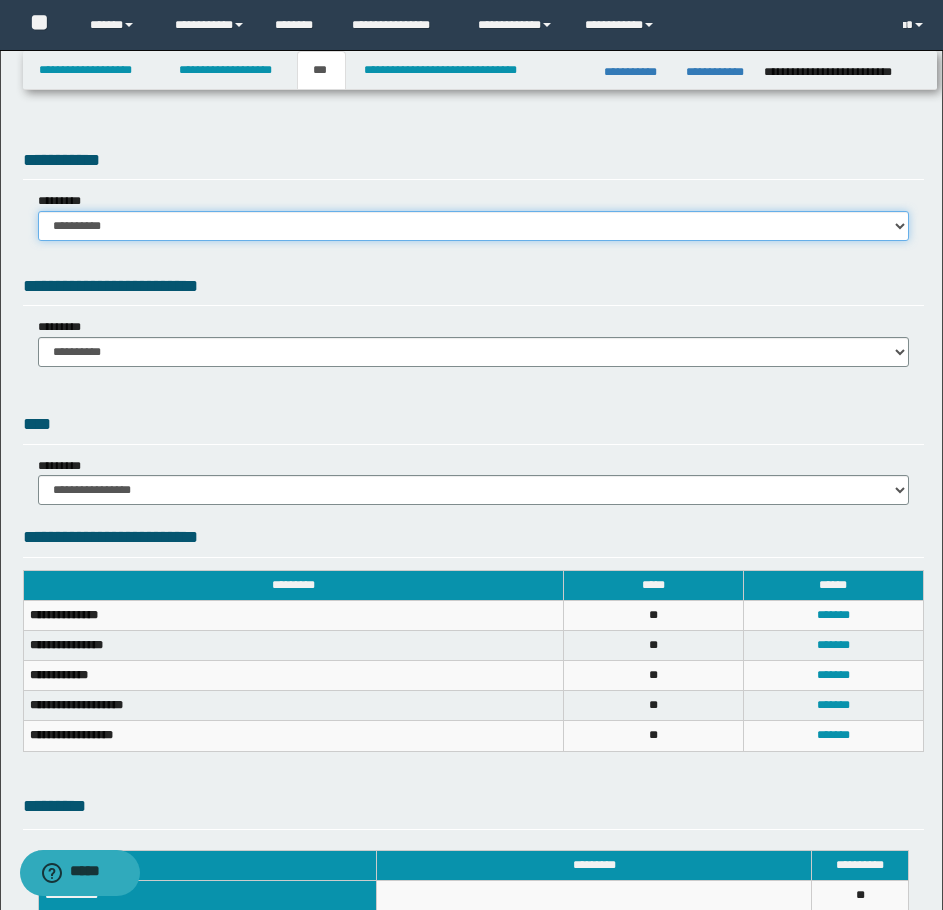 click on "**********" at bounding box center (473, 226) 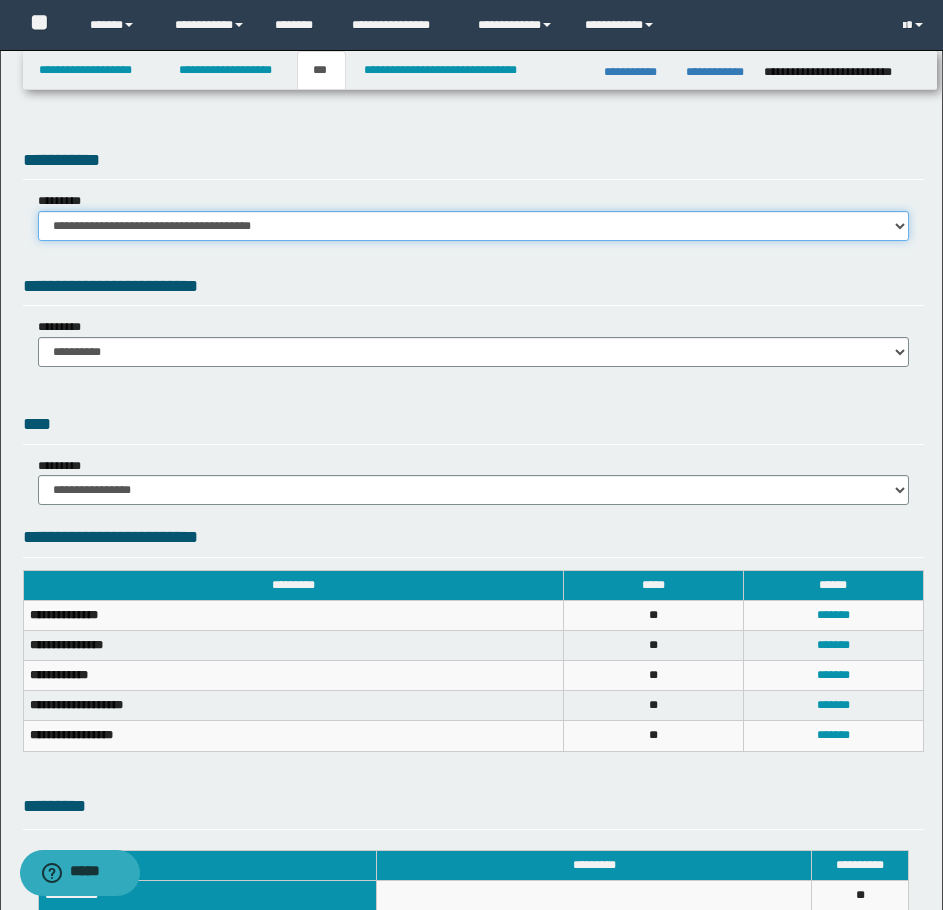 click on "**********" at bounding box center [473, 226] 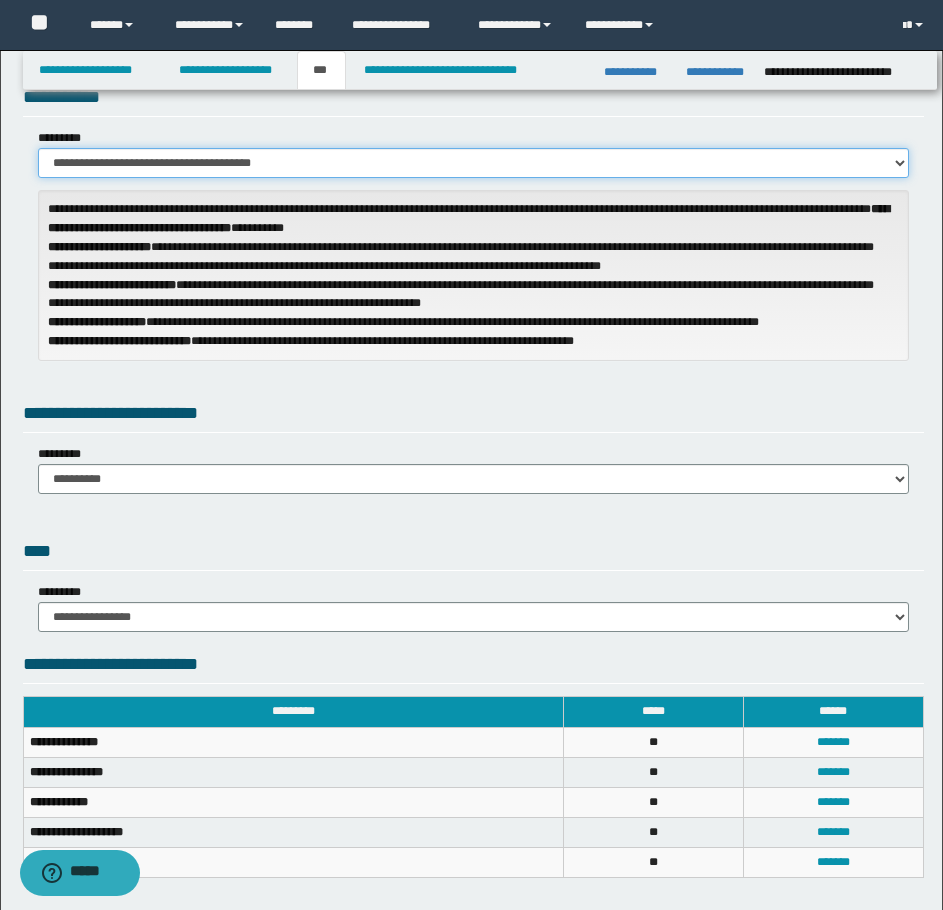 scroll, scrollTop: 0, scrollLeft: 0, axis: both 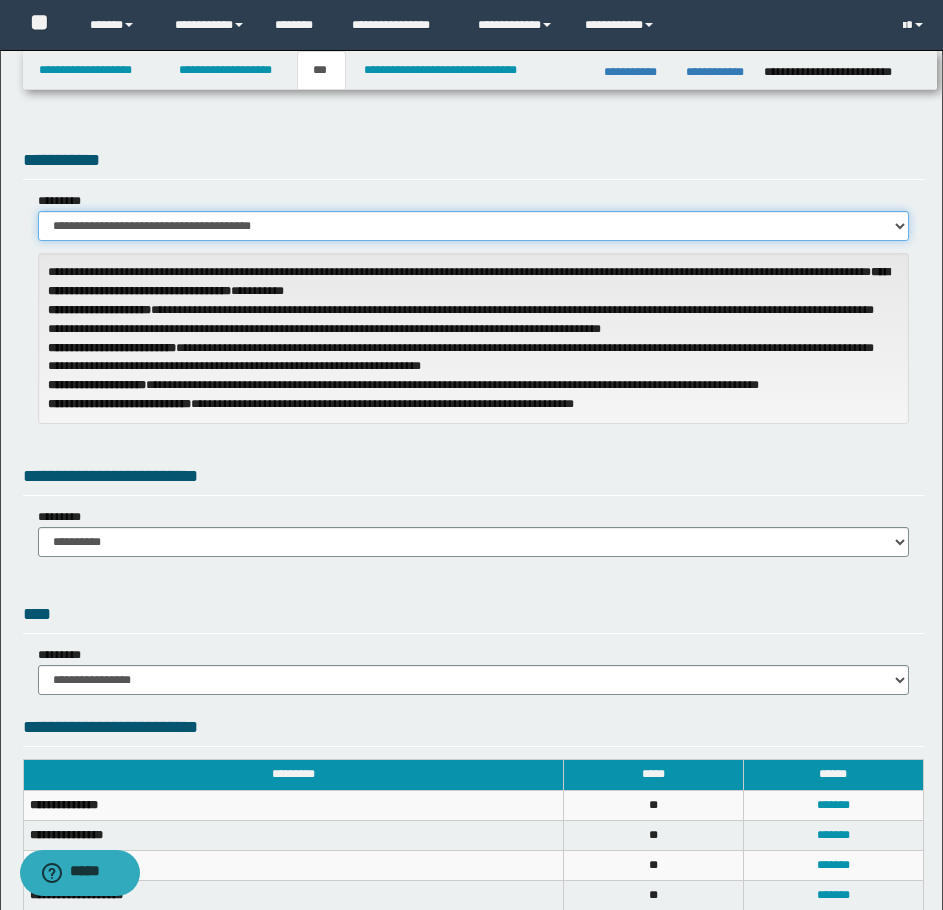 click on "**********" at bounding box center (473, 226) 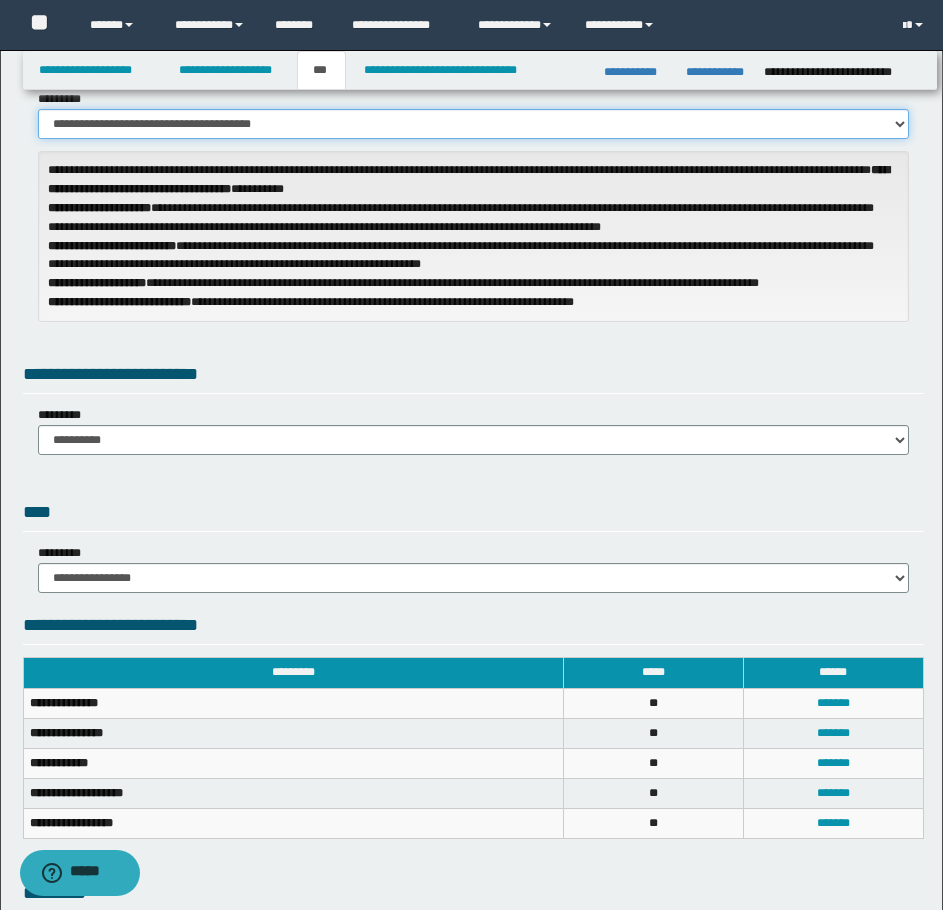 scroll, scrollTop: 100, scrollLeft: 0, axis: vertical 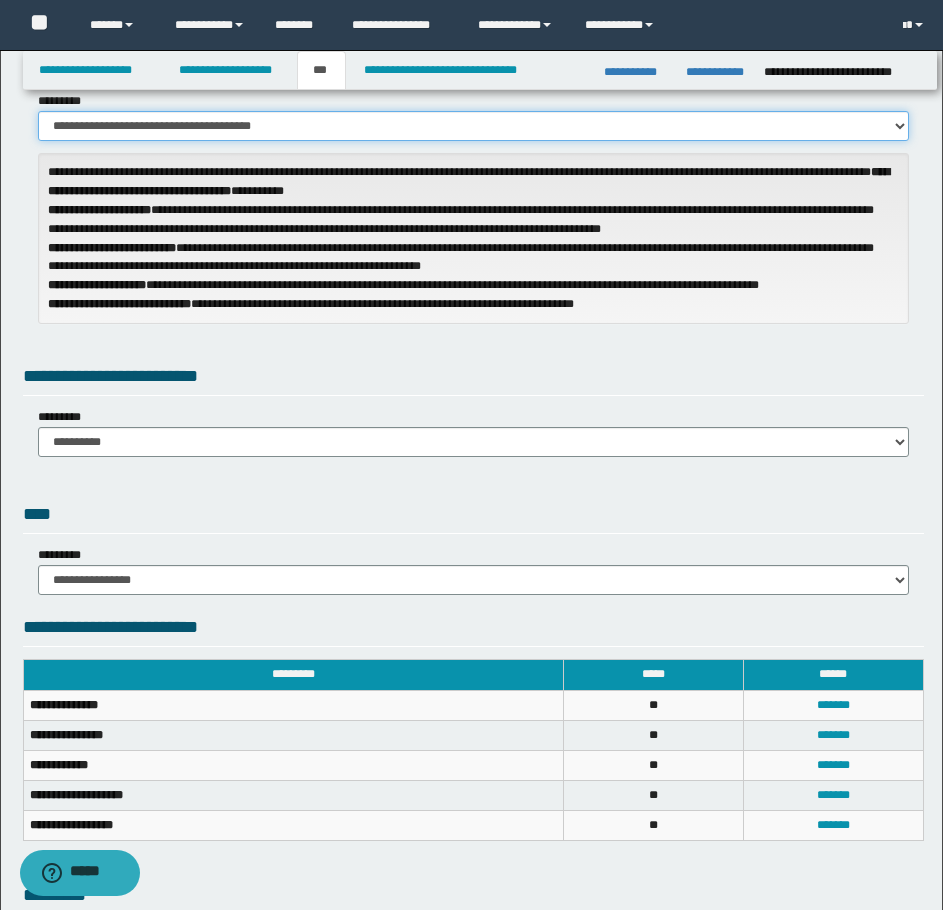 click on "**********" at bounding box center [473, 126] 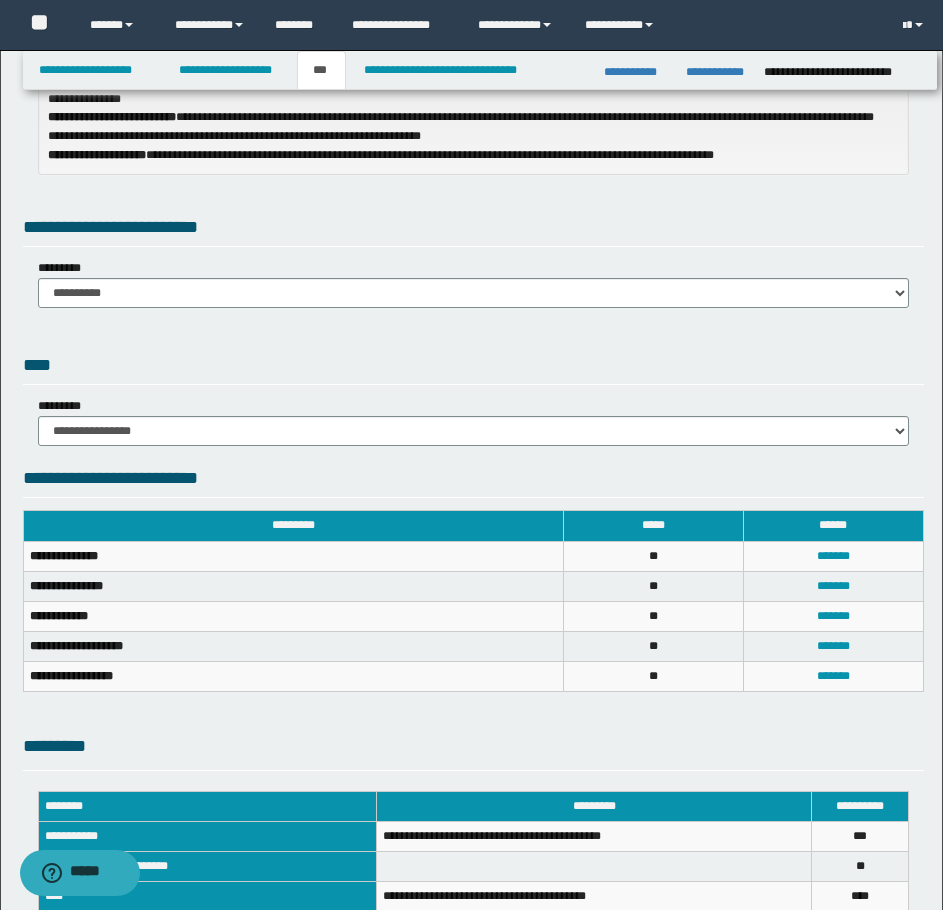 scroll, scrollTop: 300, scrollLeft: 0, axis: vertical 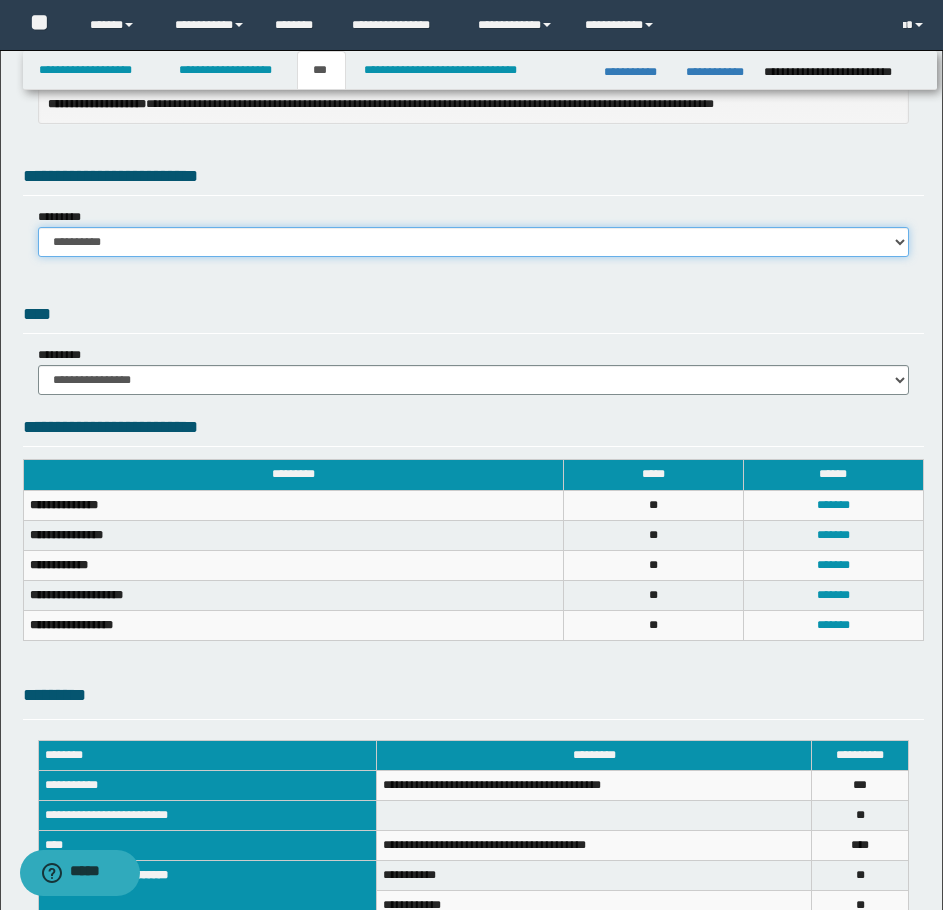 click on "**********" at bounding box center (473, 242) 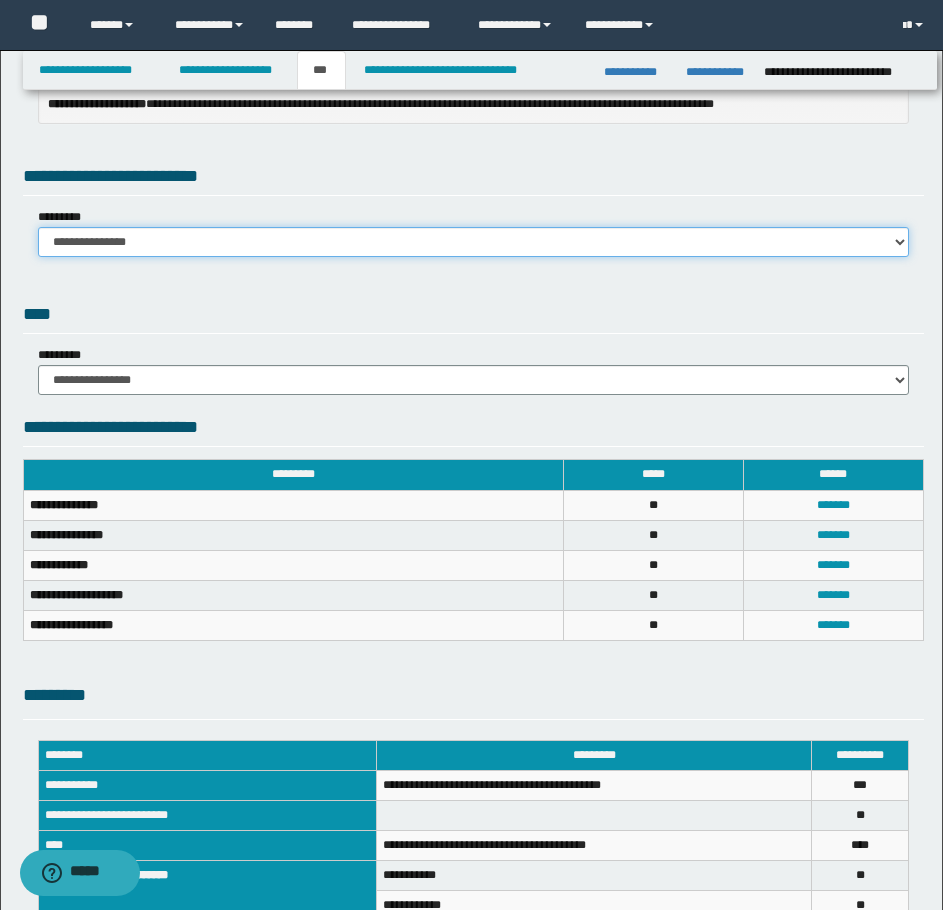 click on "**********" at bounding box center (473, 242) 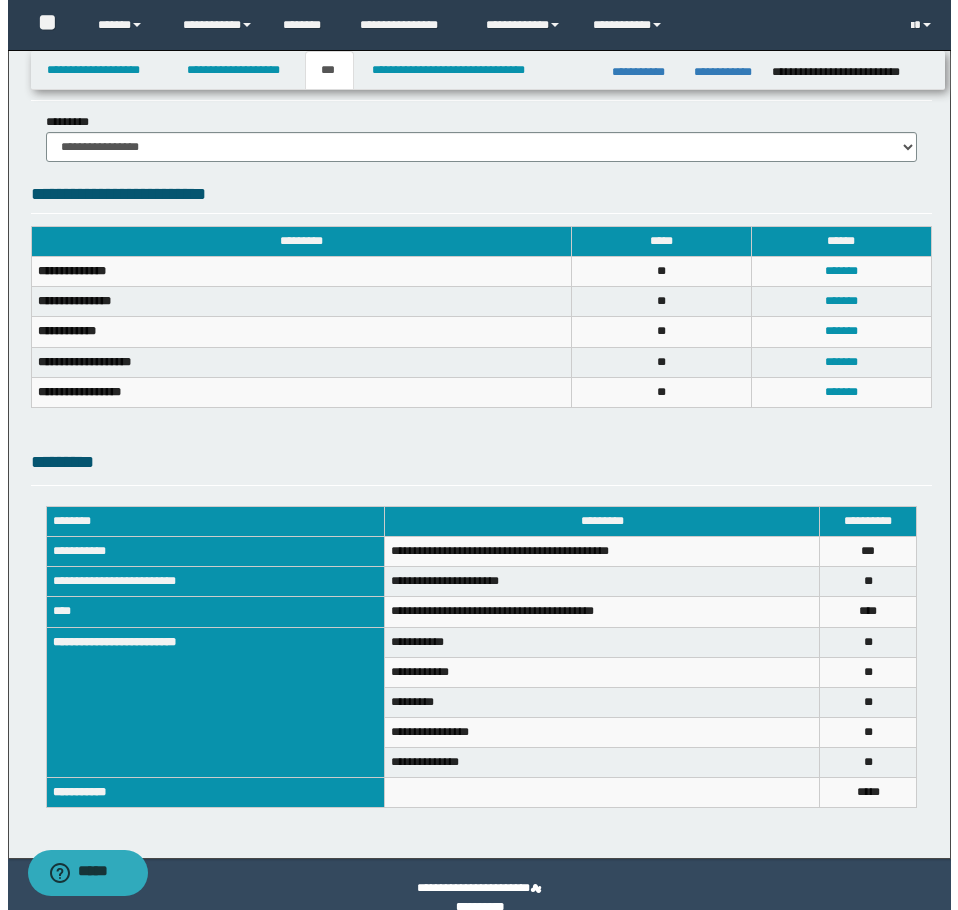 scroll, scrollTop: 656, scrollLeft: 0, axis: vertical 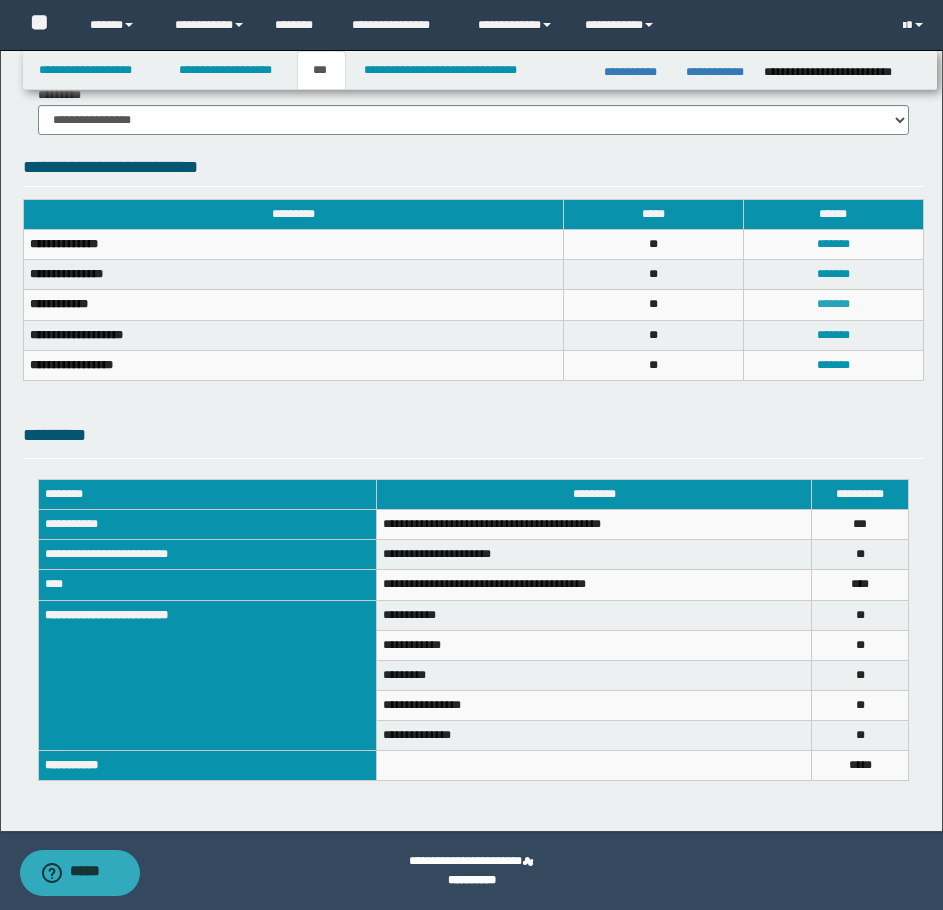 click on "*******" at bounding box center (833, 304) 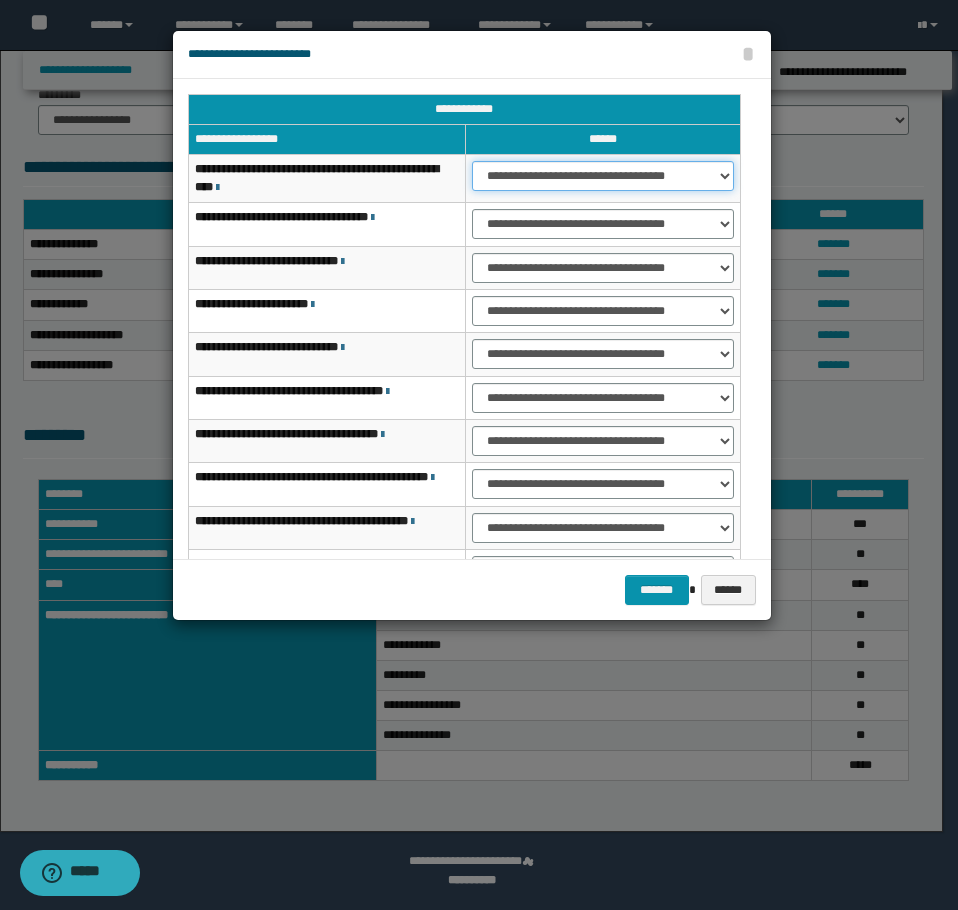 click on "**********" at bounding box center (603, 176) 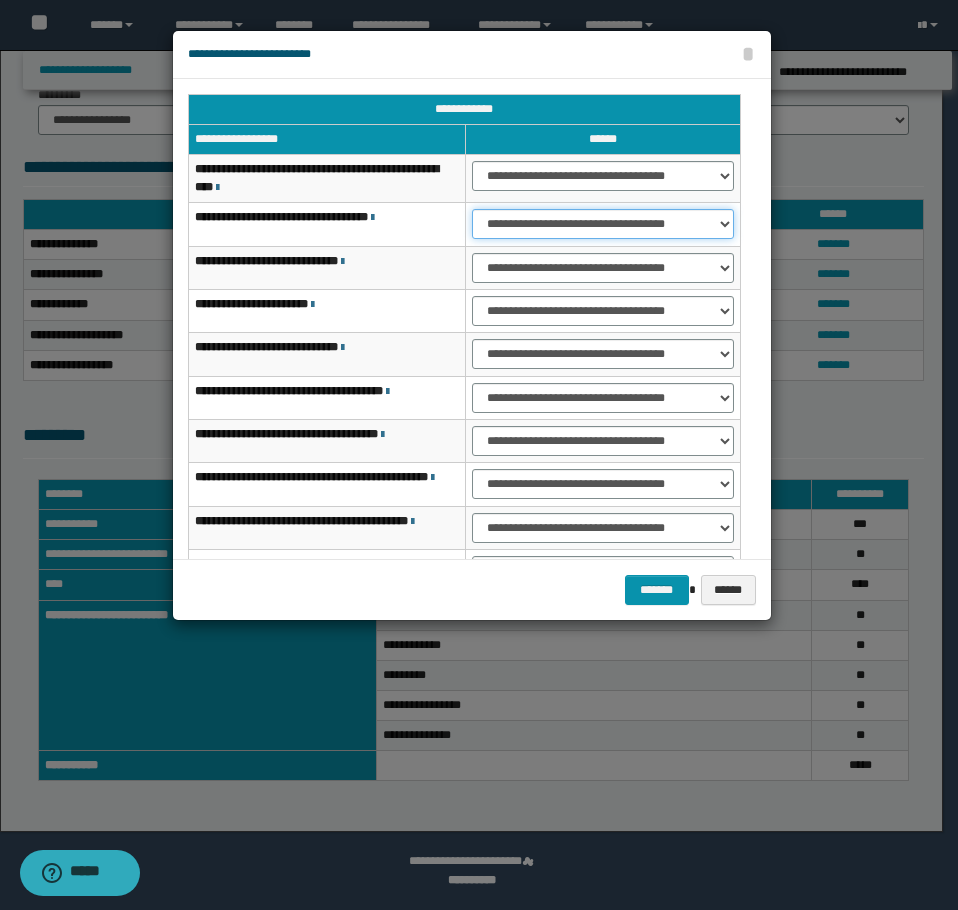 click on "**********" at bounding box center [603, 224] 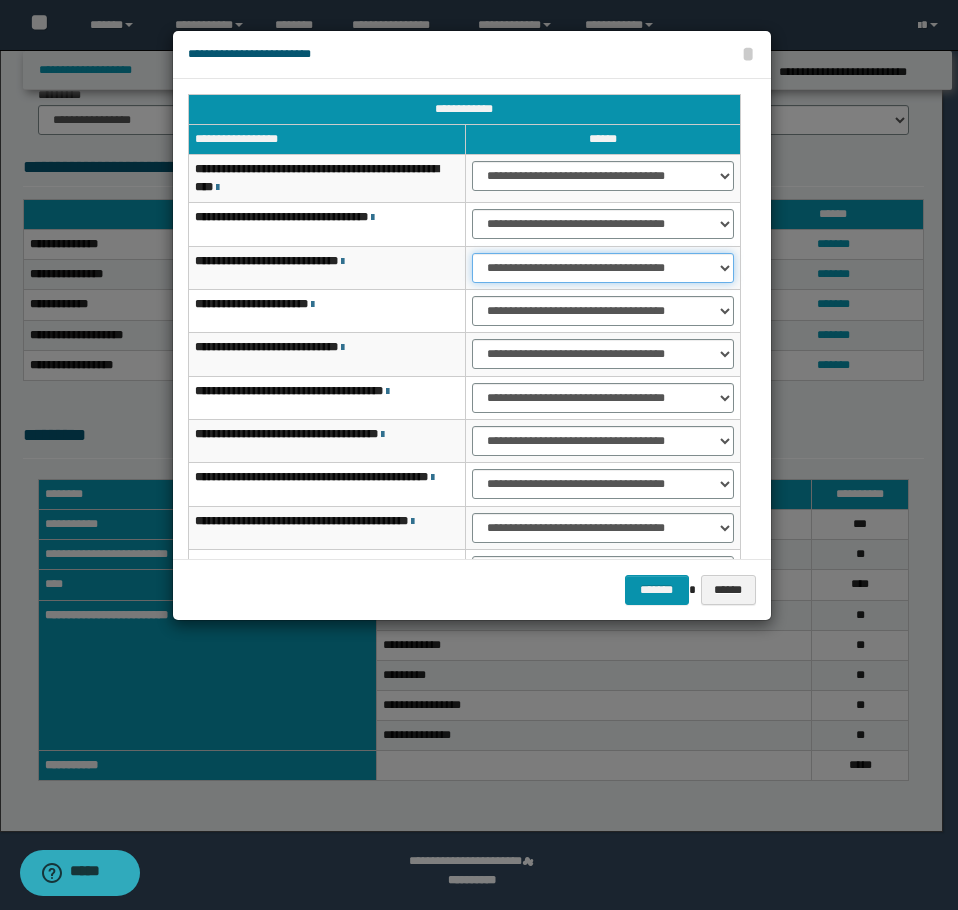 click on "**********" at bounding box center (603, 268) 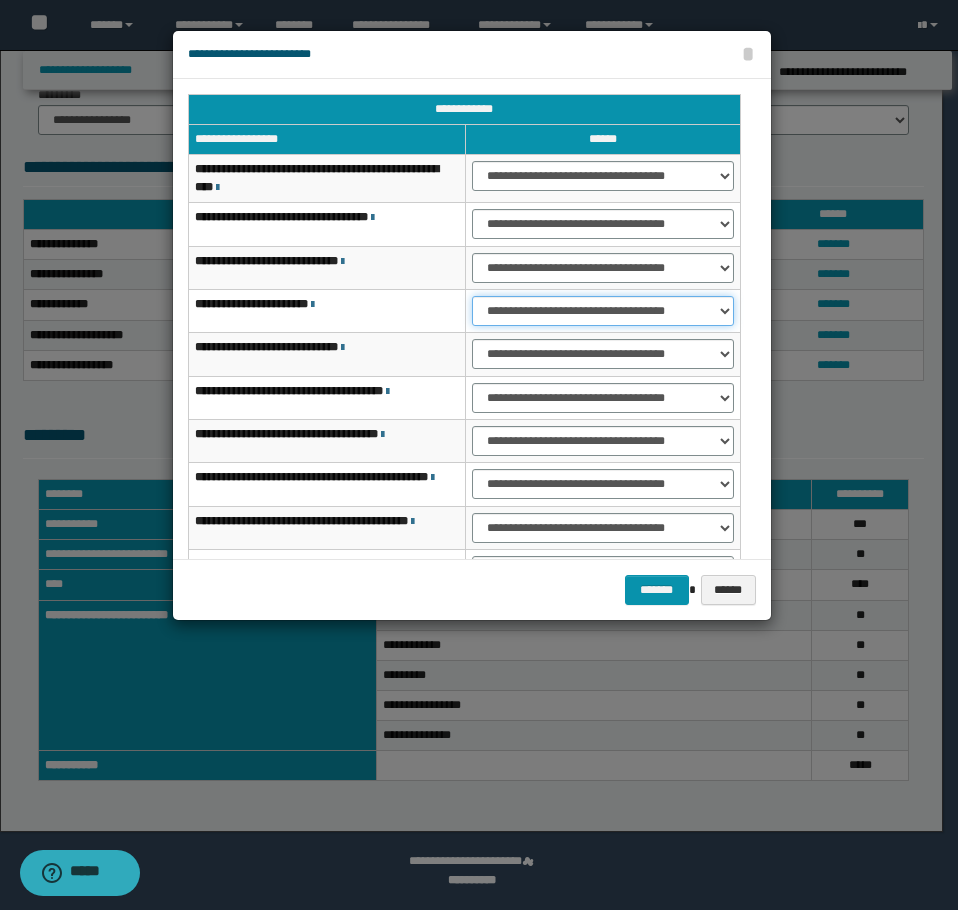 click on "**********" at bounding box center (603, 311) 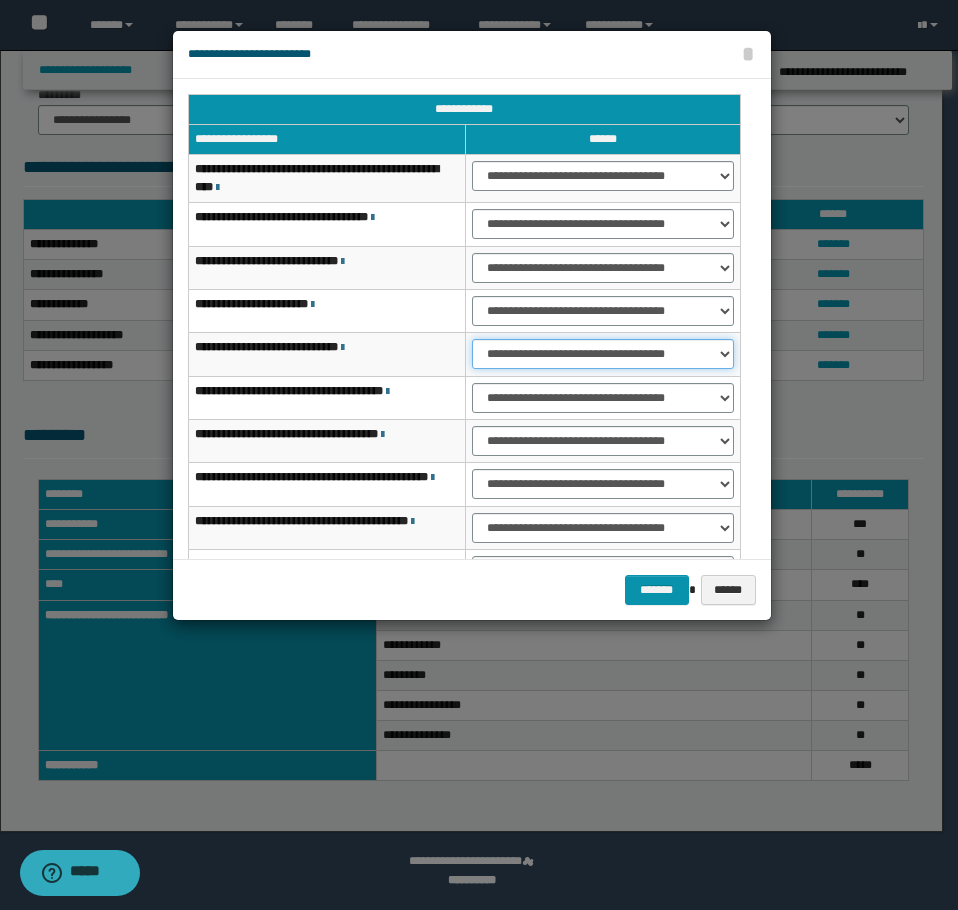 click on "**********" at bounding box center (603, 354) 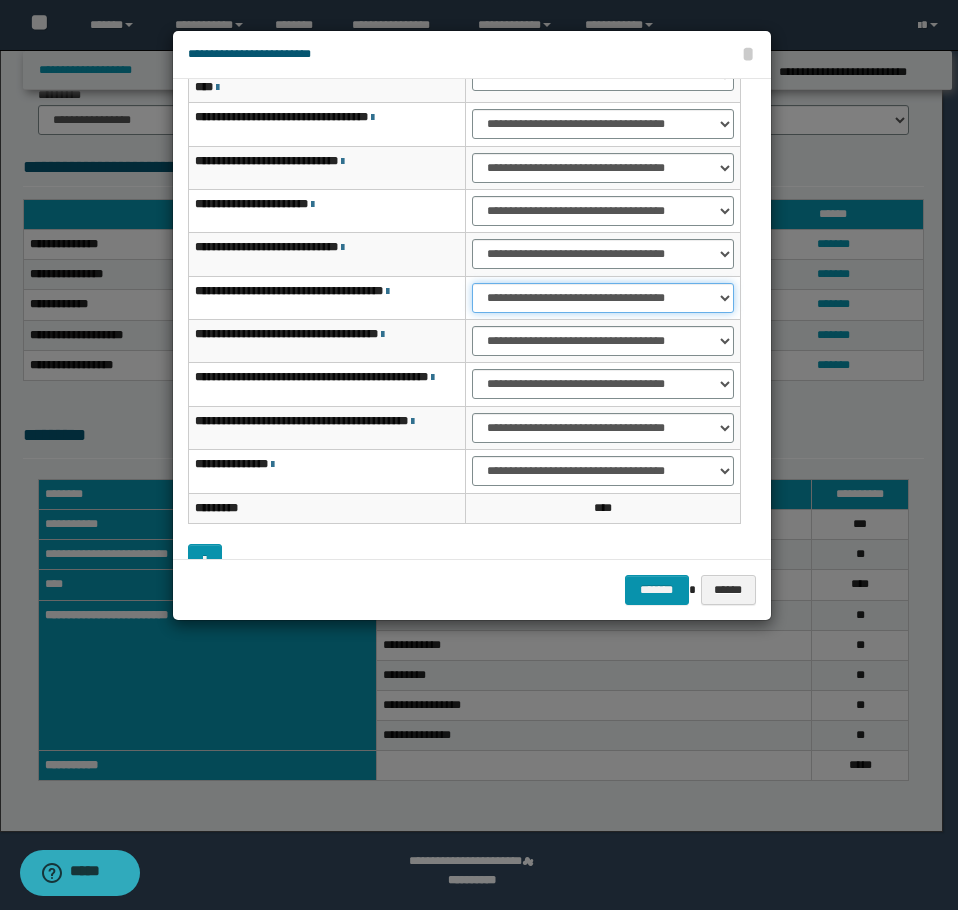 click on "**********" at bounding box center [603, 298] 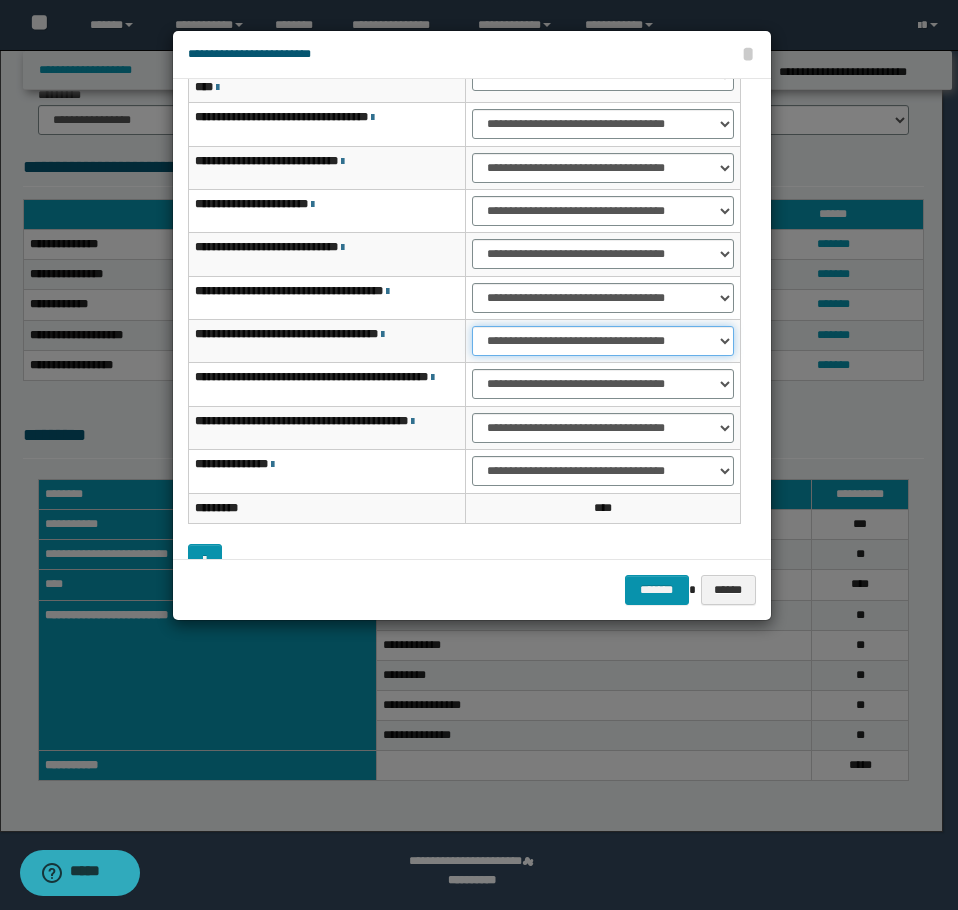click on "**********" at bounding box center [603, 341] 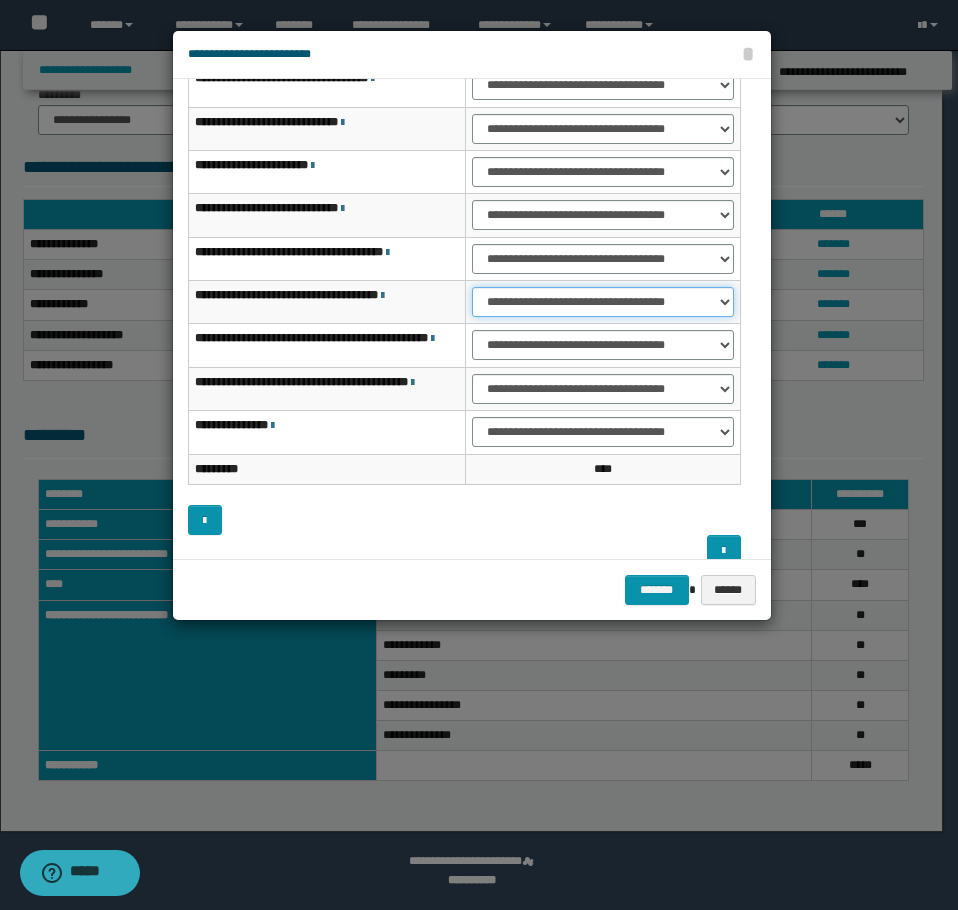 scroll, scrollTop: 160, scrollLeft: 0, axis: vertical 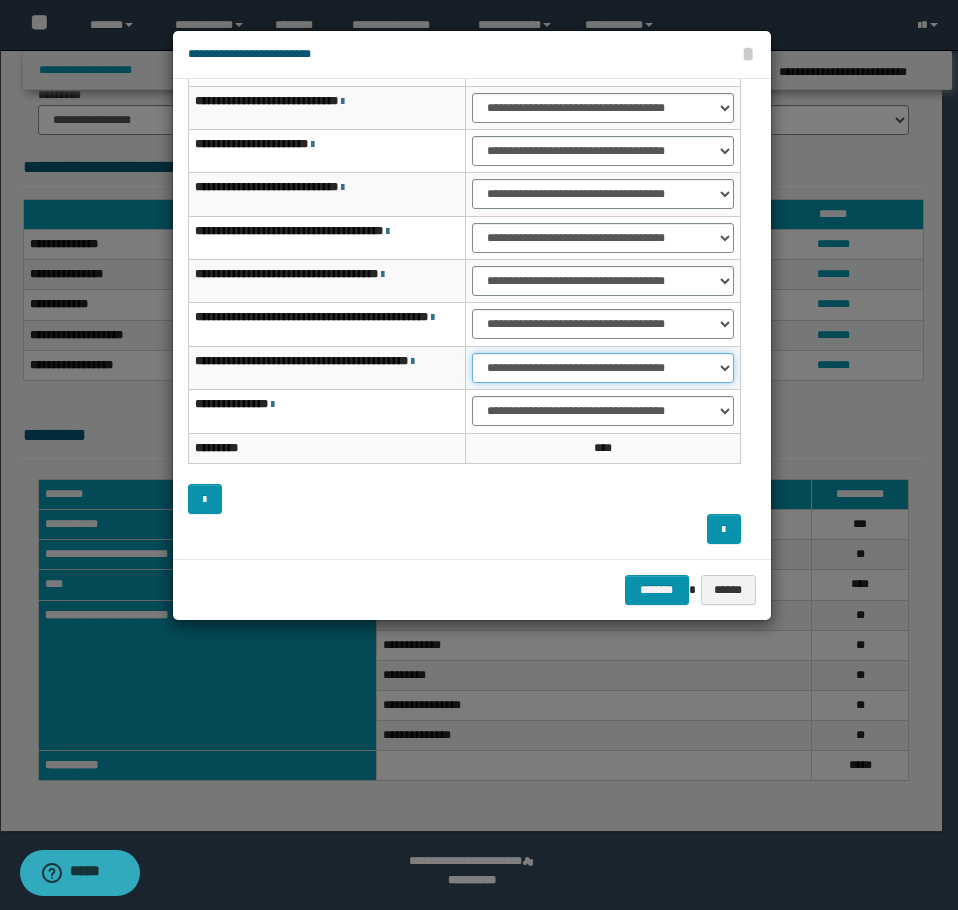 drag, startPoint x: 561, startPoint y: 371, endPoint x: 552, endPoint y: 379, distance: 12.0415945 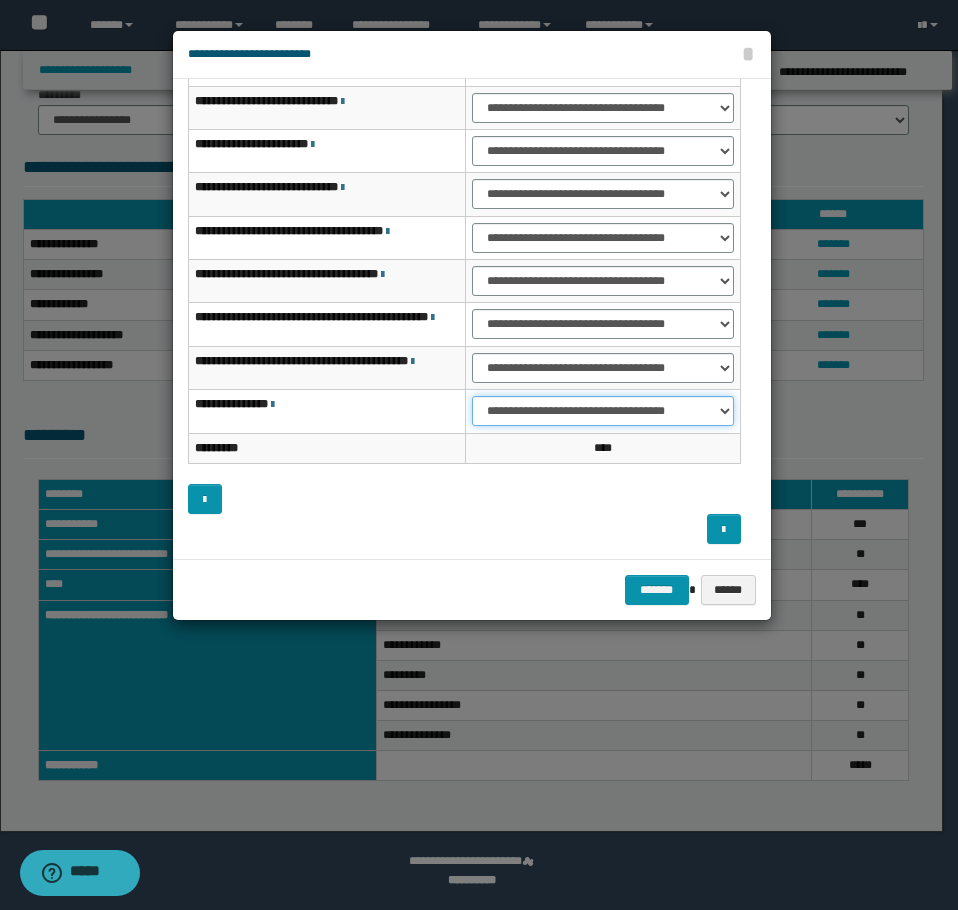 click on "**********" at bounding box center (603, 411) 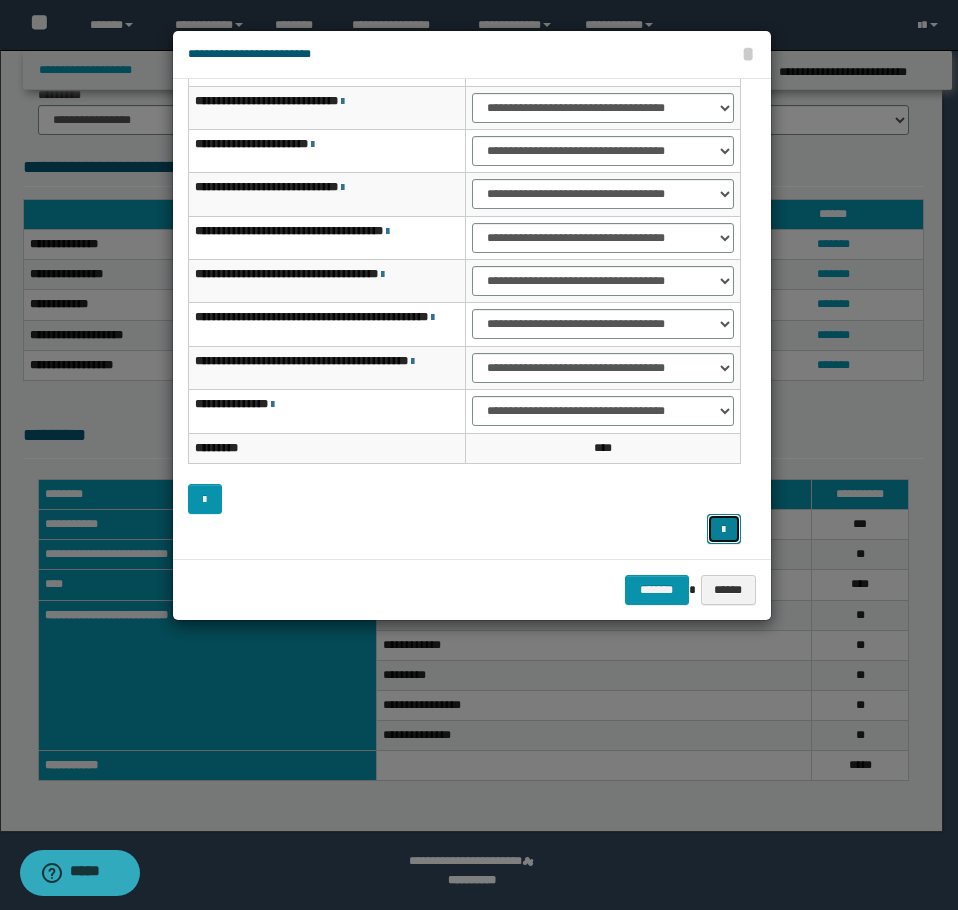 click at bounding box center (724, 529) 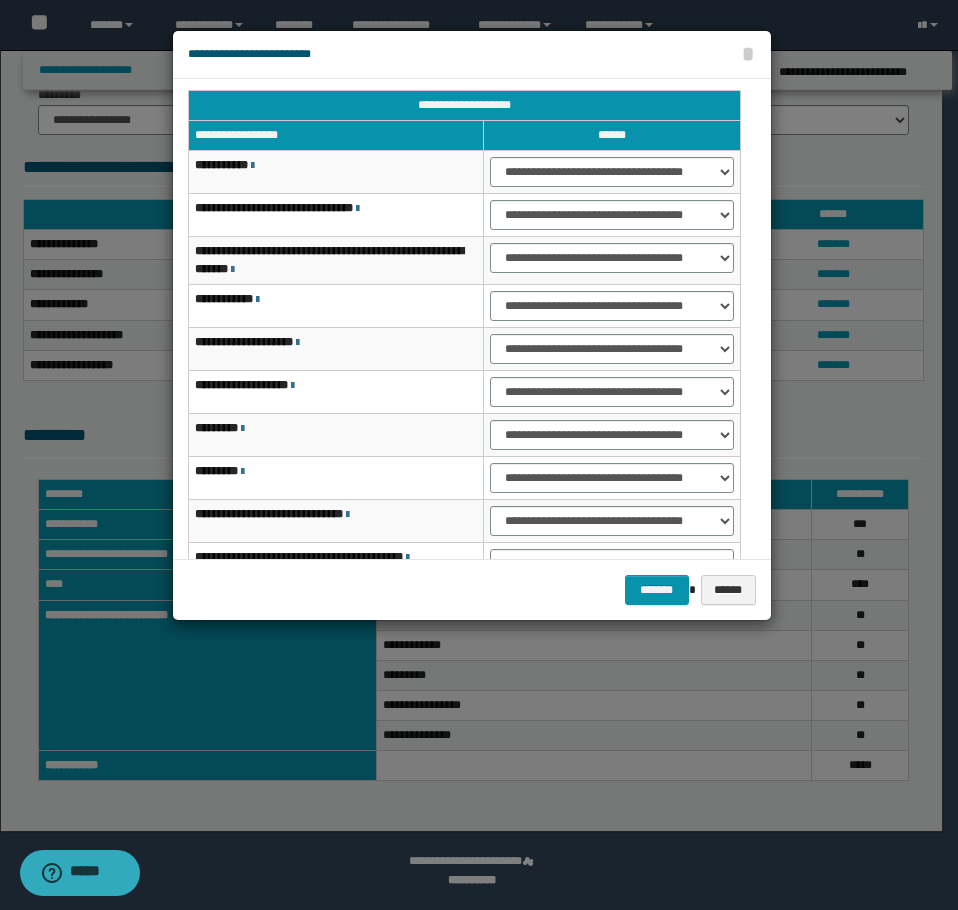 scroll, scrollTop: 0, scrollLeft: 0, axis: both 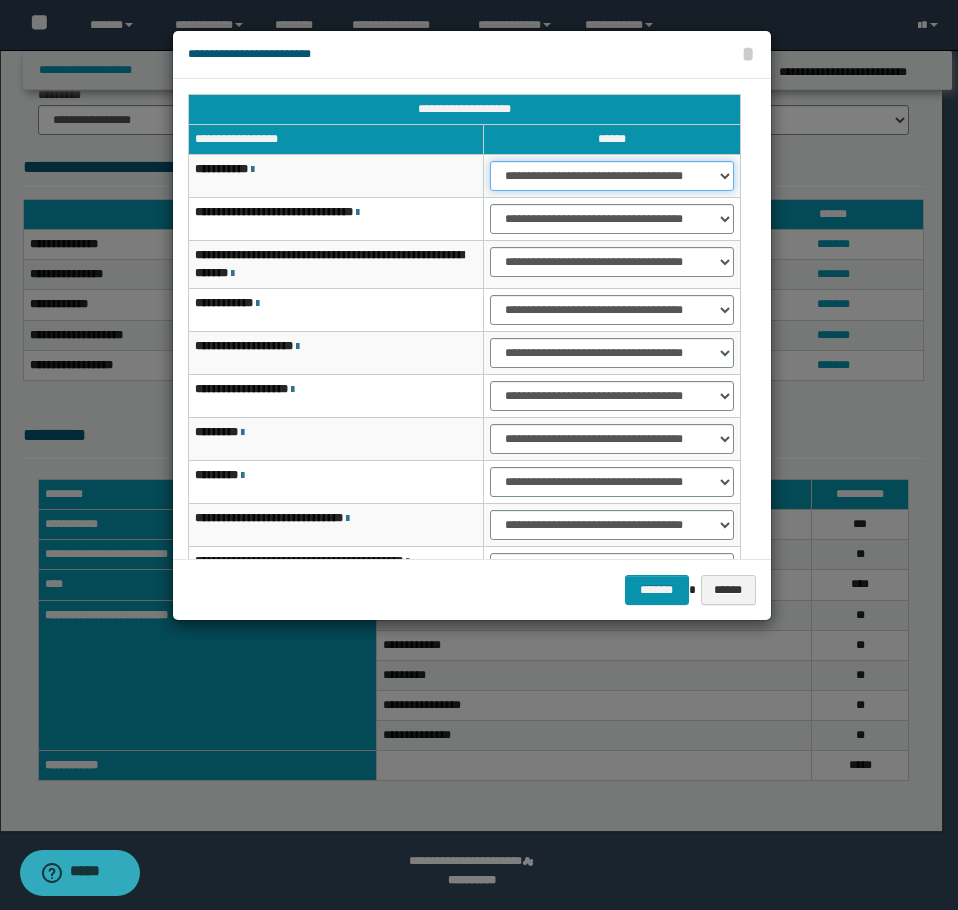 drag, startPoint x: 607, startPoint y: 169, endPoint x: 602, endPoint y: 178, distance: 10.29563 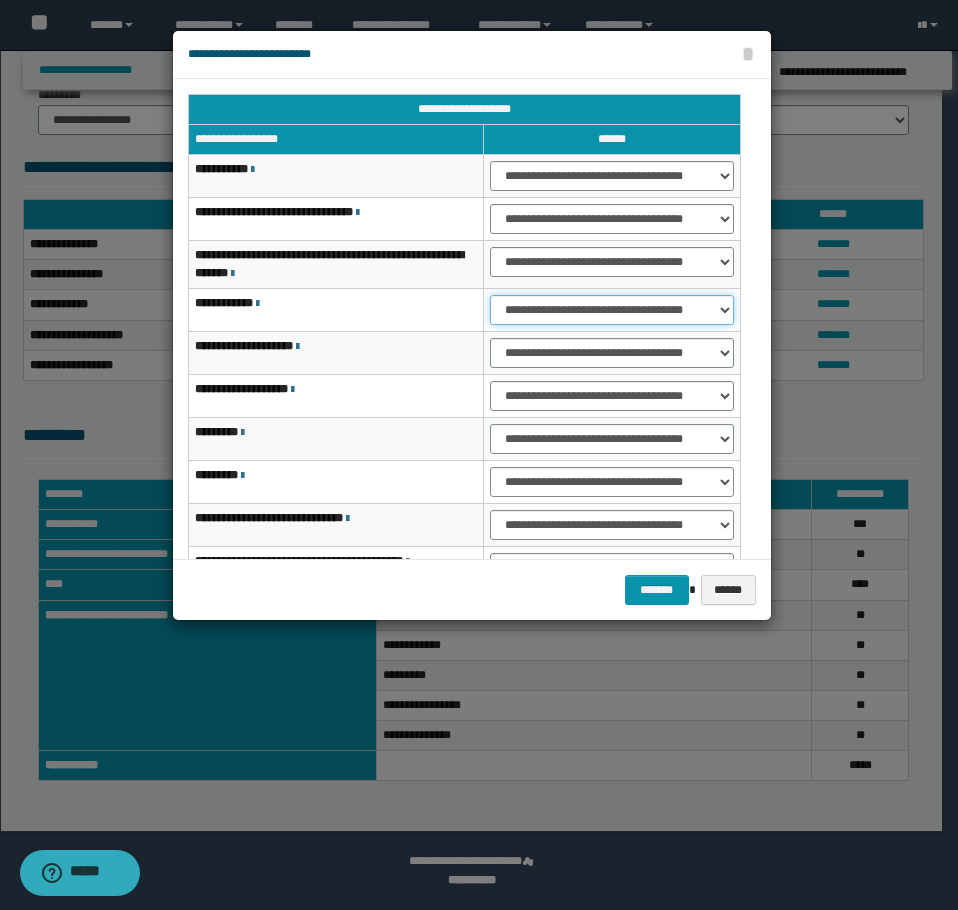 click on "**********" at bounding box center [611, 310] 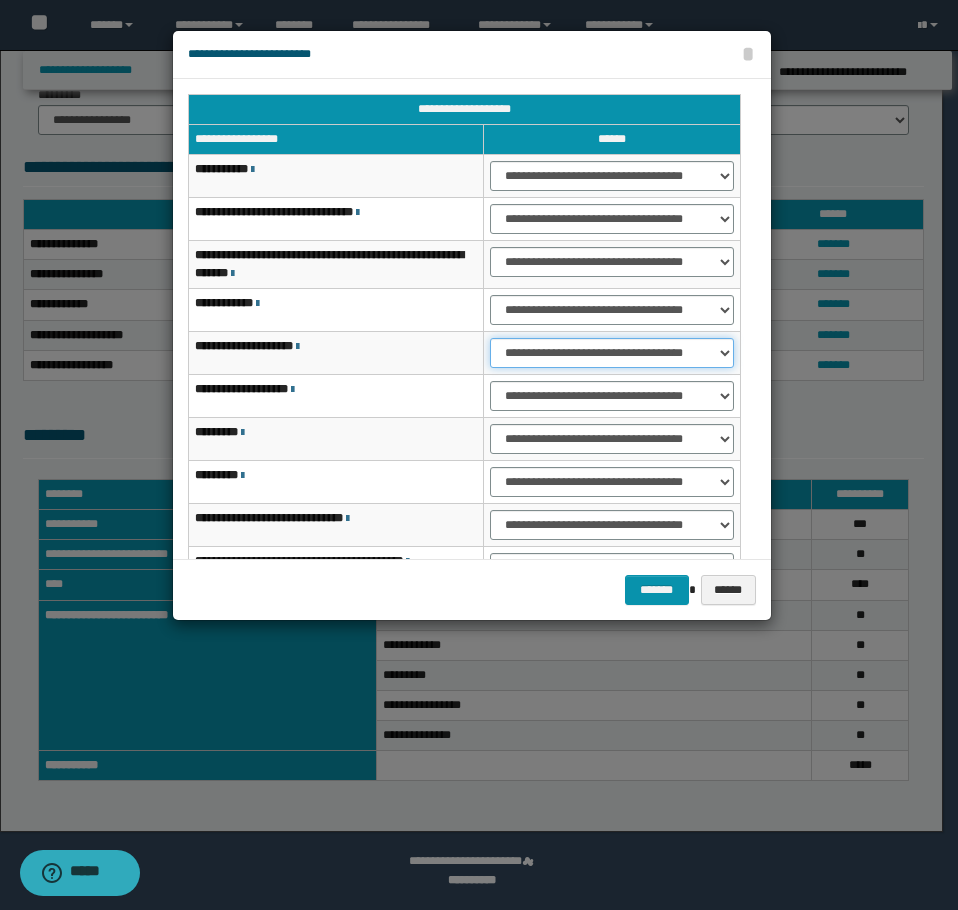 click on "**********" at bounding box center (611, 353) 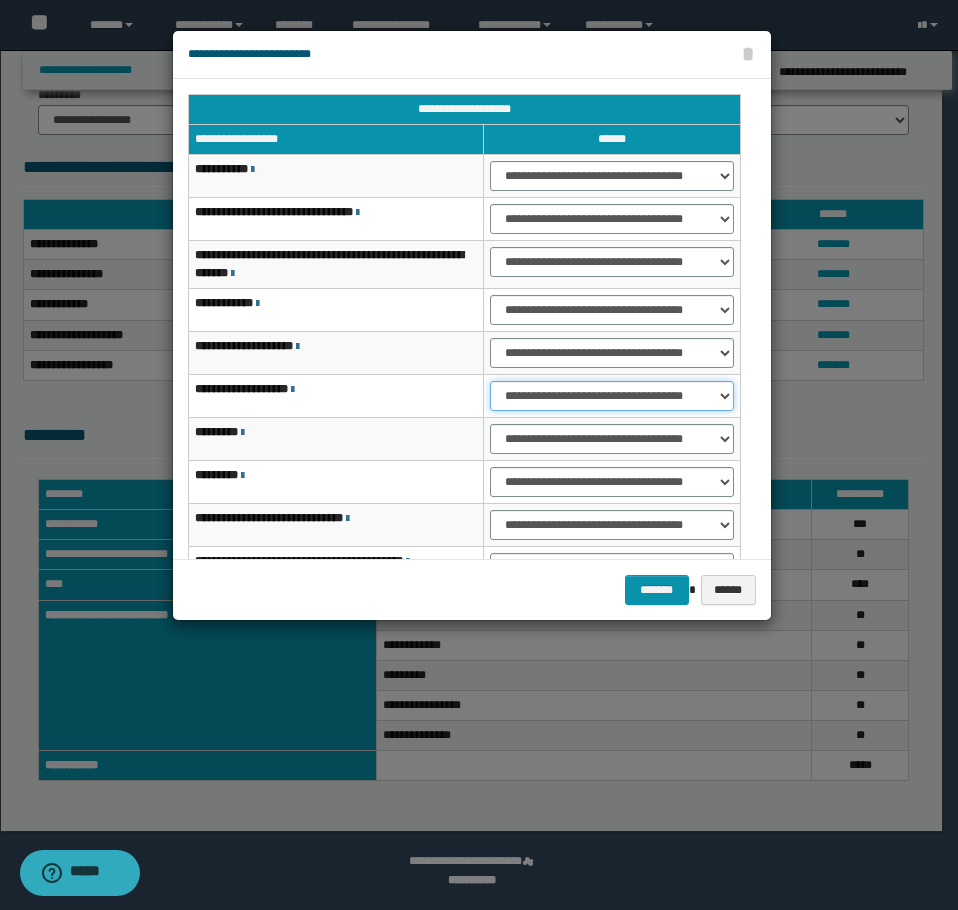click on "**********" at bounding box center (611, 396) 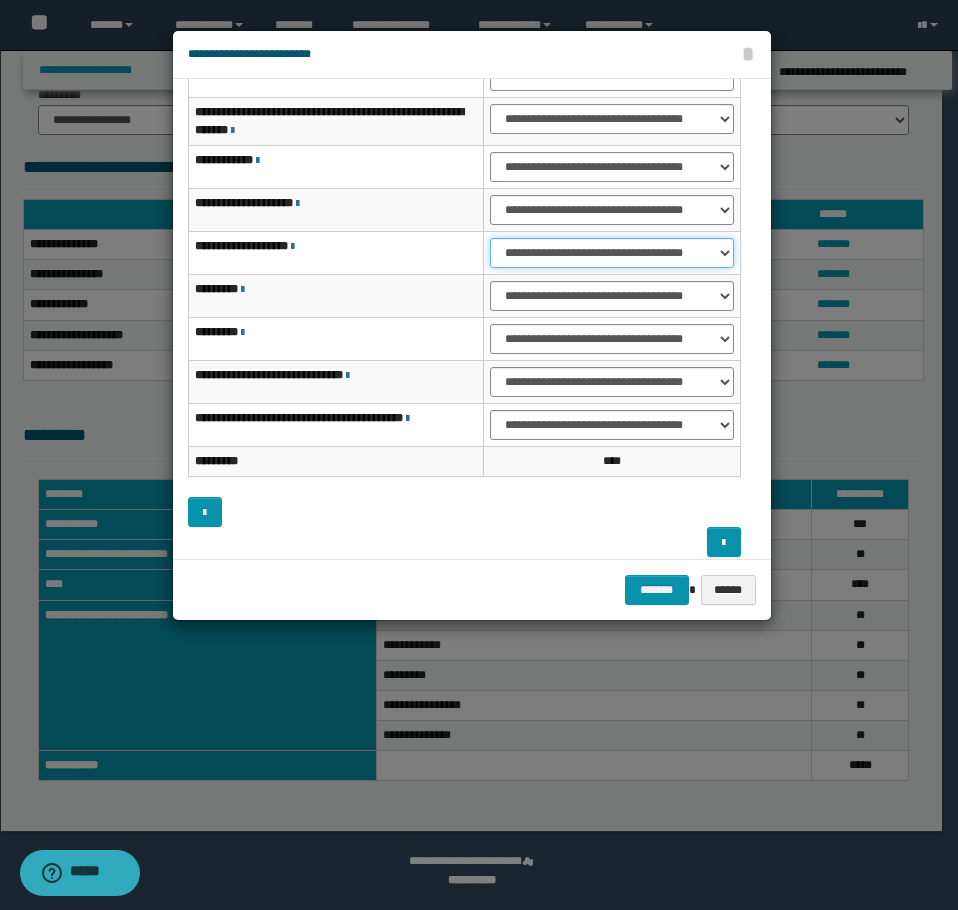 scroll, scrollTop: 156, scrollLeft: 0, axis: vertical 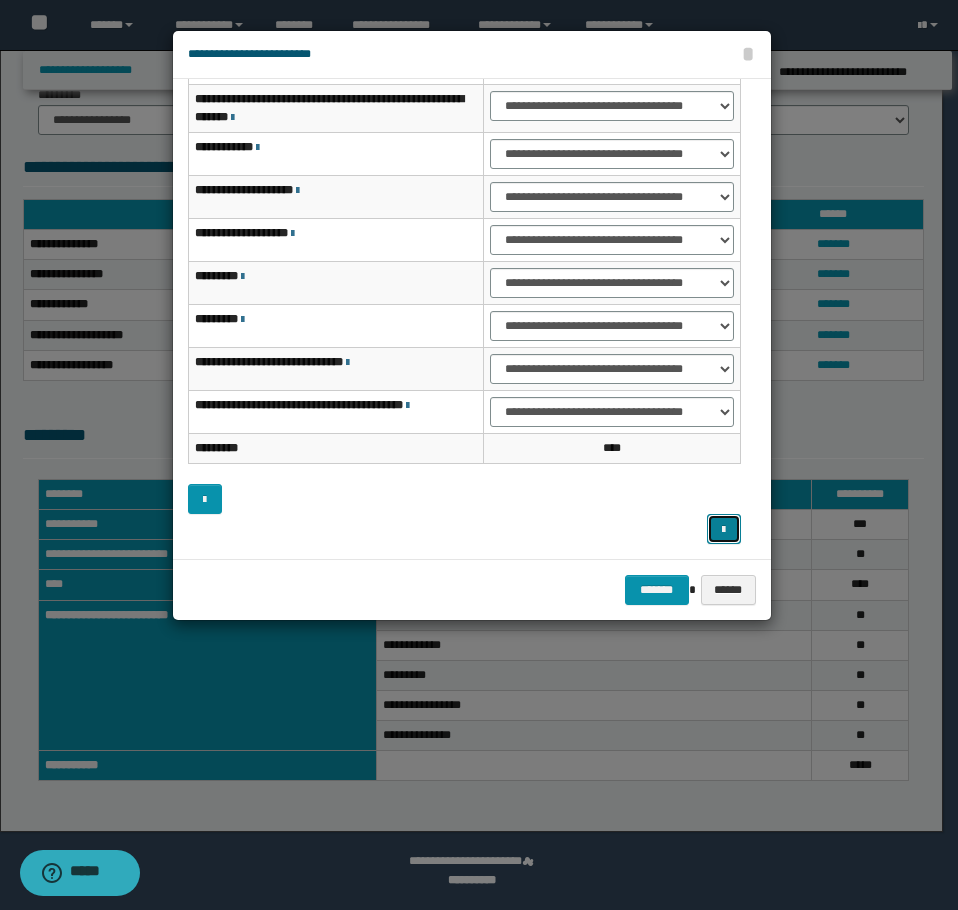 click at bounding box center [724, 529] 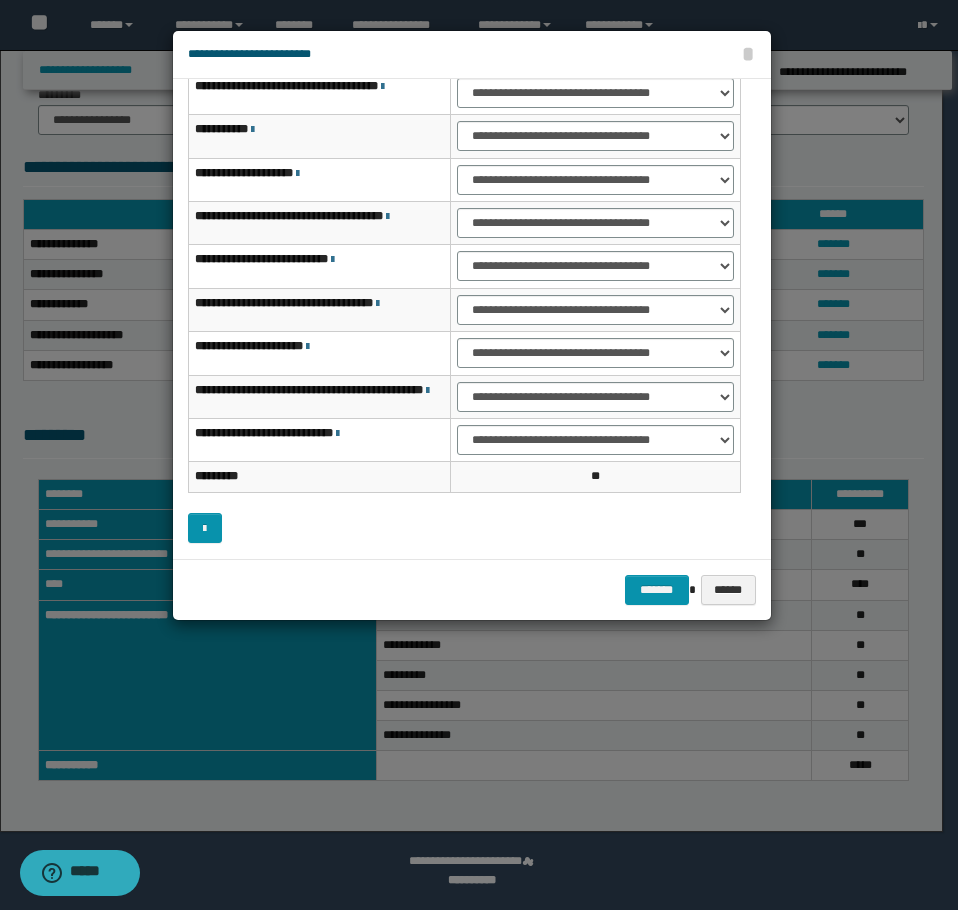 scroll, scrollTop: 0, scrollLeft: 0, axis: both 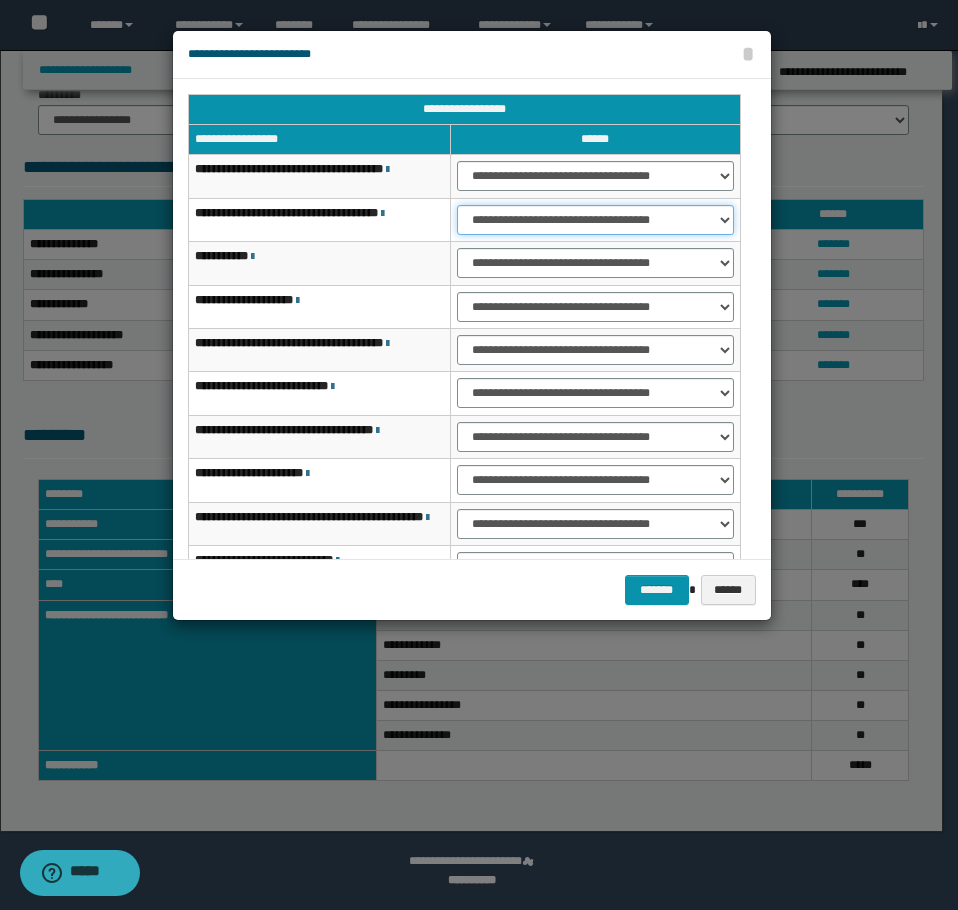 drag, startPoint x: 502, startPoint y: 216, endPoint x: 511, endPoint y: 226, distance: 13.453624 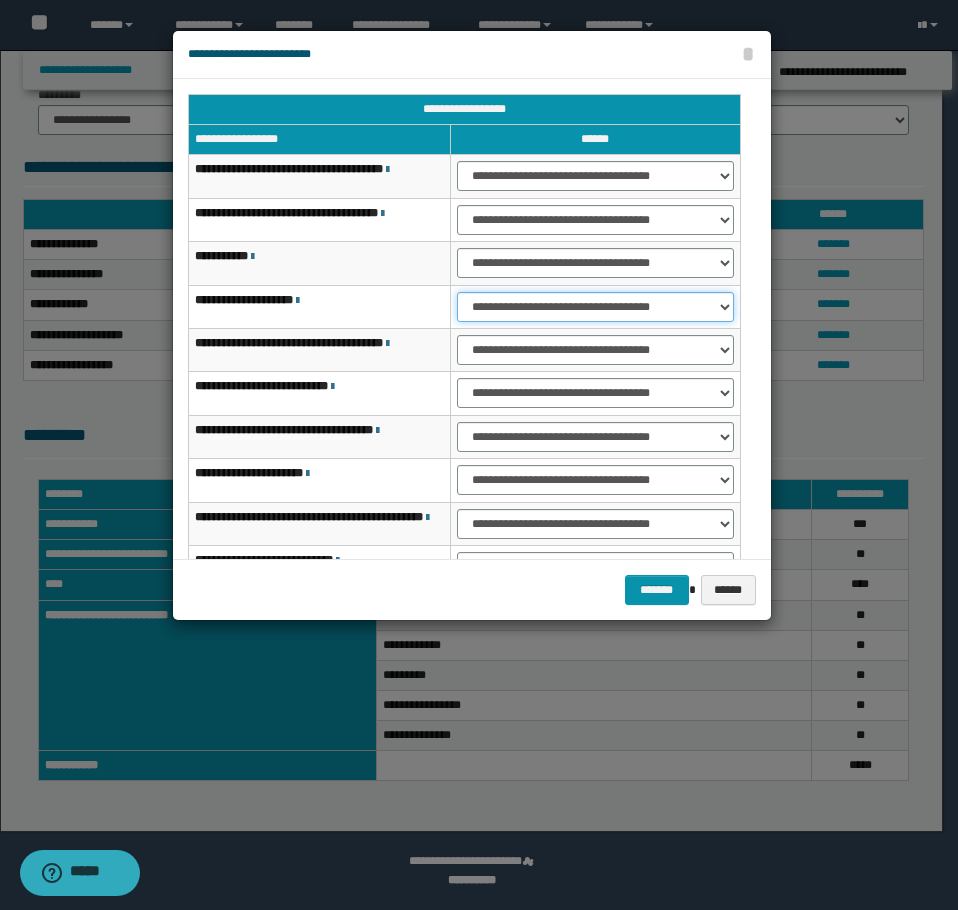 click on "**********" at bounding box center [595, 307] 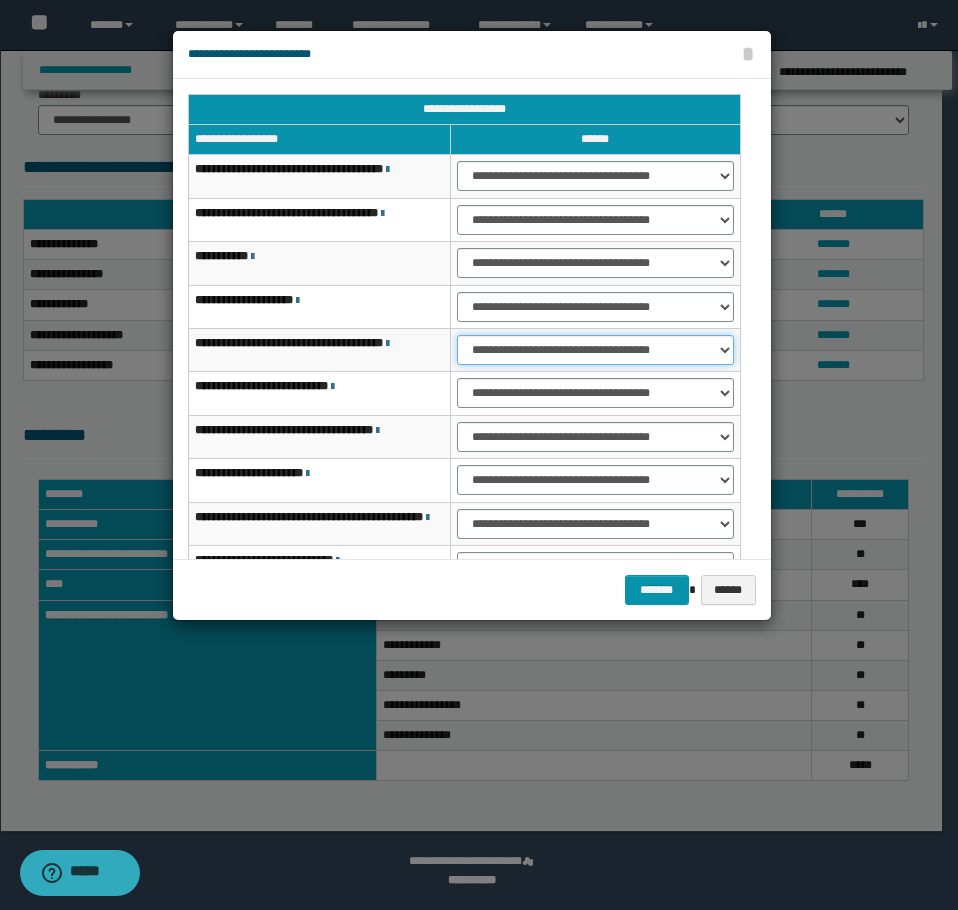 click on "**********" at bounding box center (595, 350) 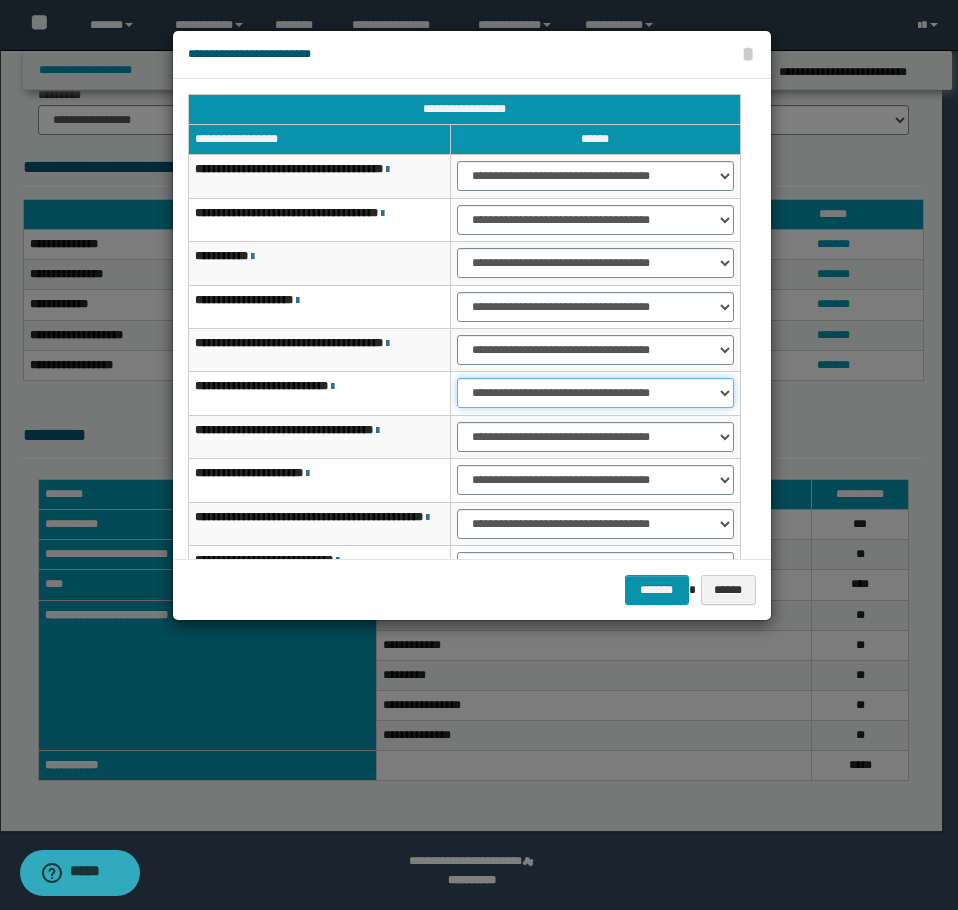 drag, startPoint x: 534, startPoint y: 392, endPoint x: 536, endPoint y: 402, distance: 10.198039 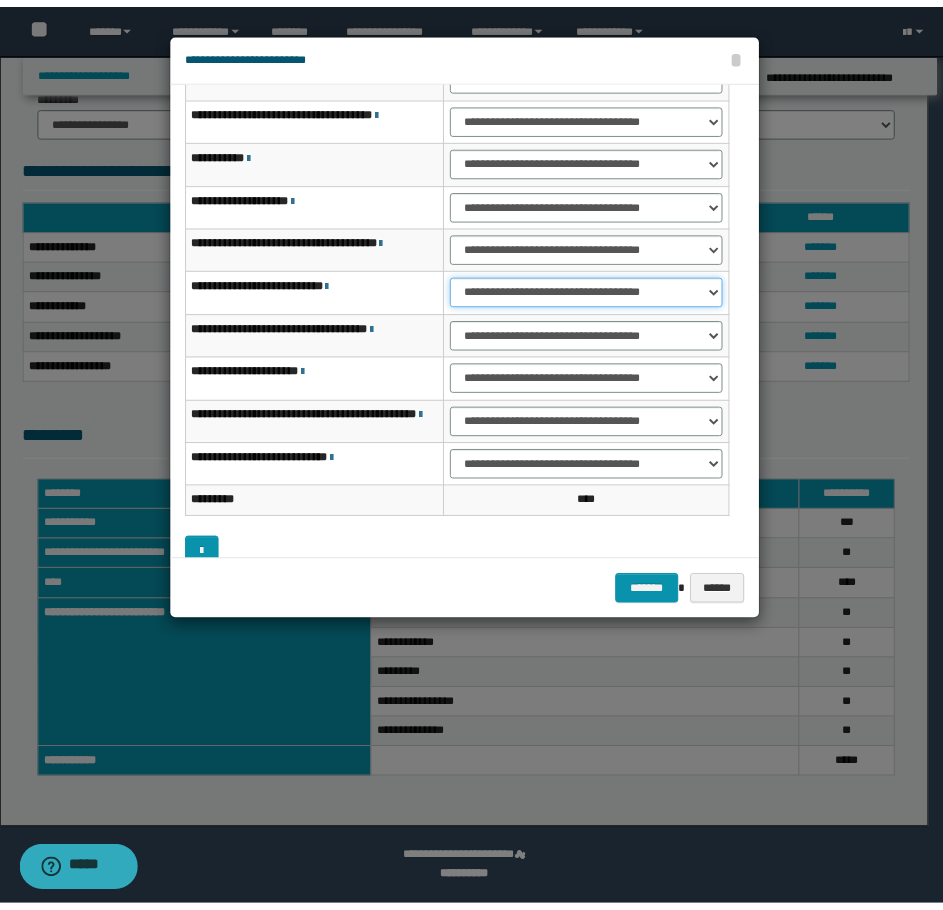 scroll, scrollTop: 127, scrollLeft: 0, axis: vertical 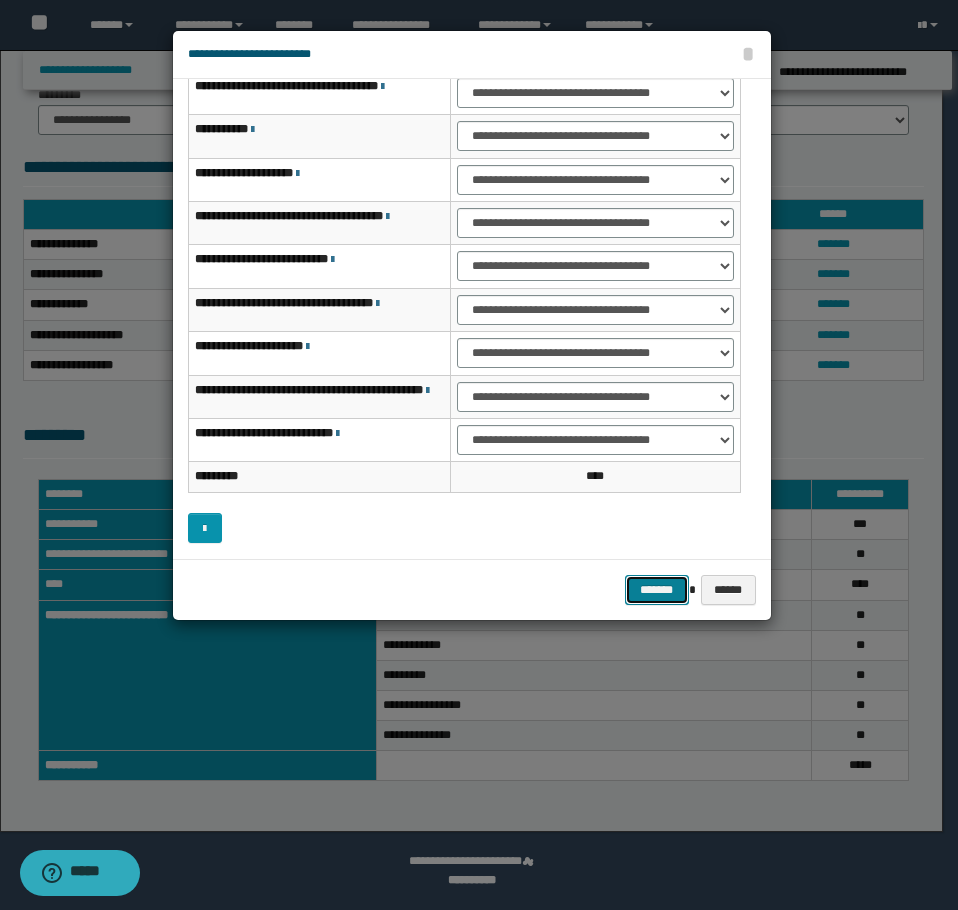 click on "*******" at bounding box center [657, 590] 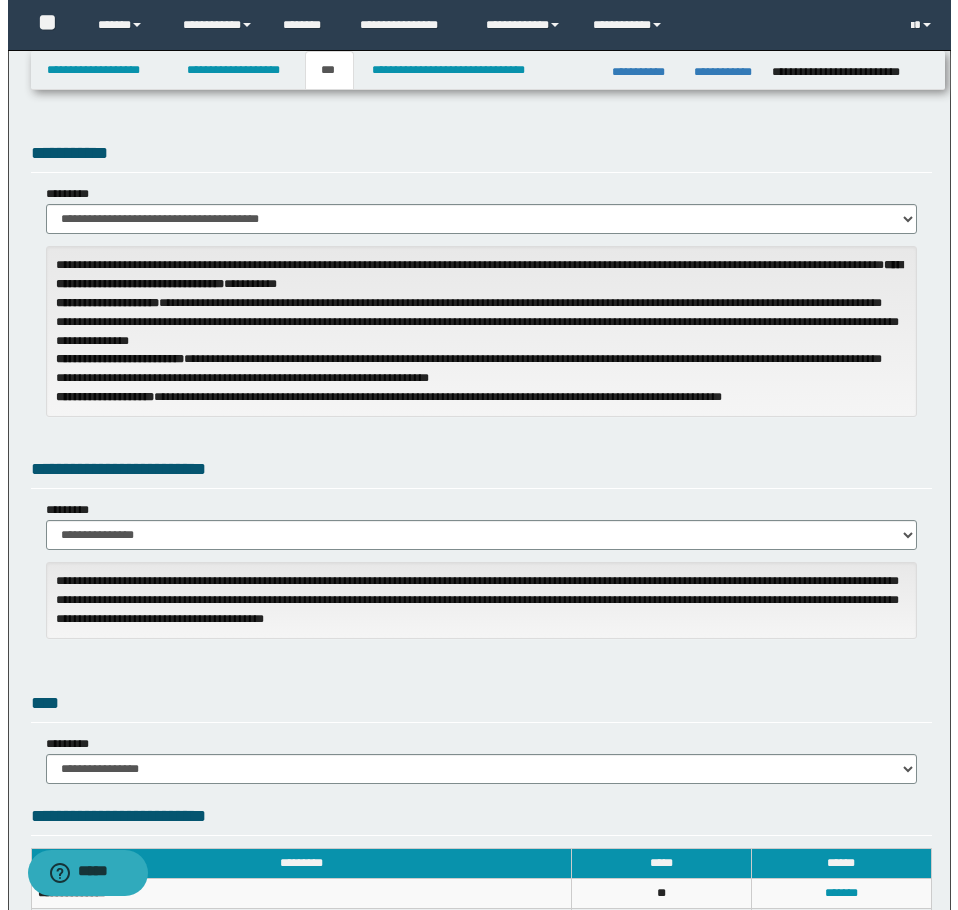 scroll, scrollTop: 0, scrollLeft: 0, axis: both 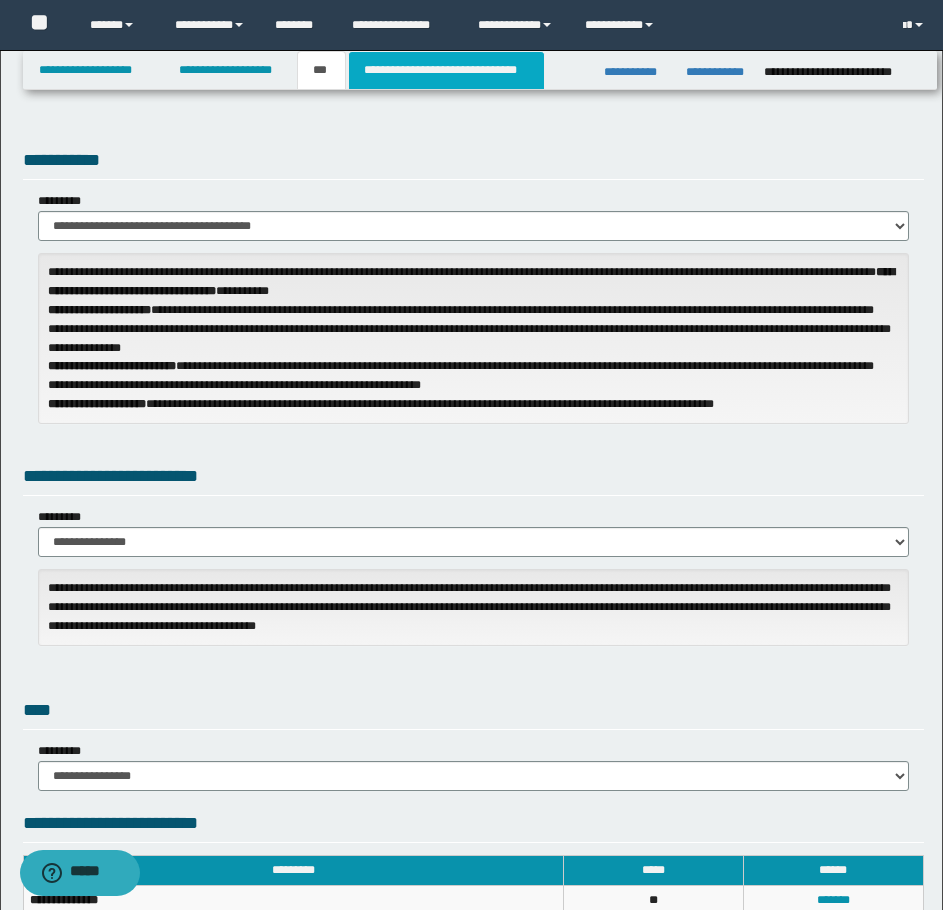click on "**********" at bounding box center [446, 70] 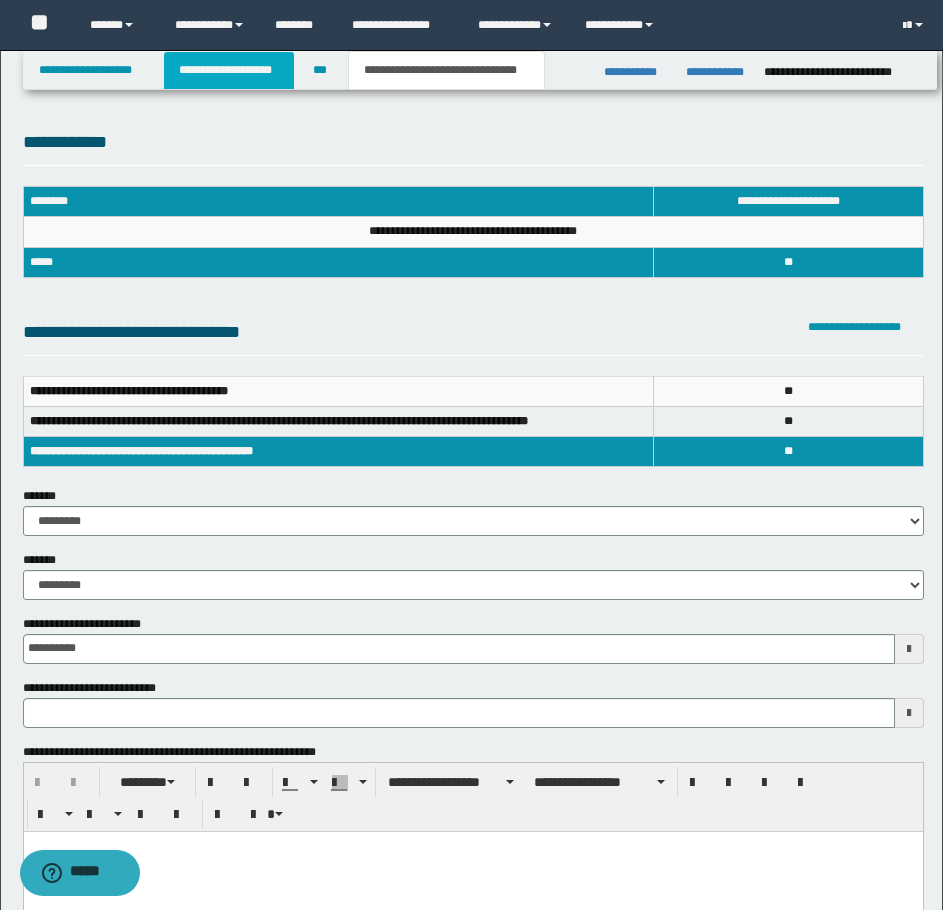 click on "**********" at bounding box center (229, 70) 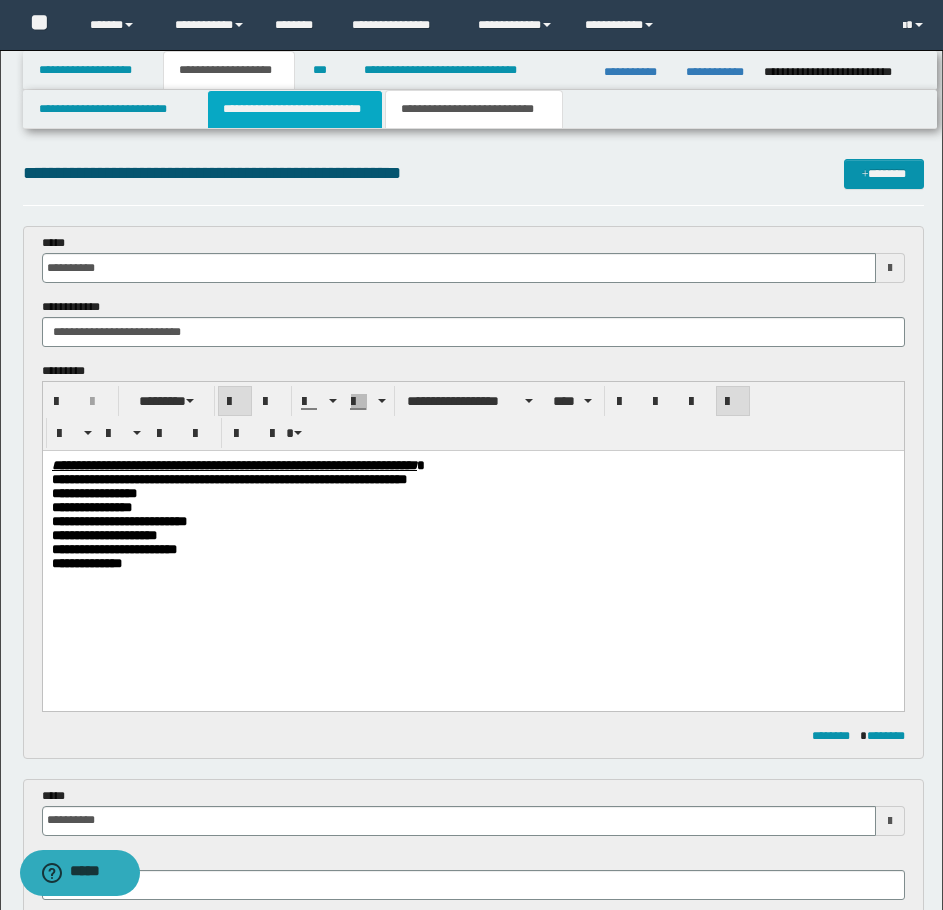 click on "**********" at bounding box center (295, 109) 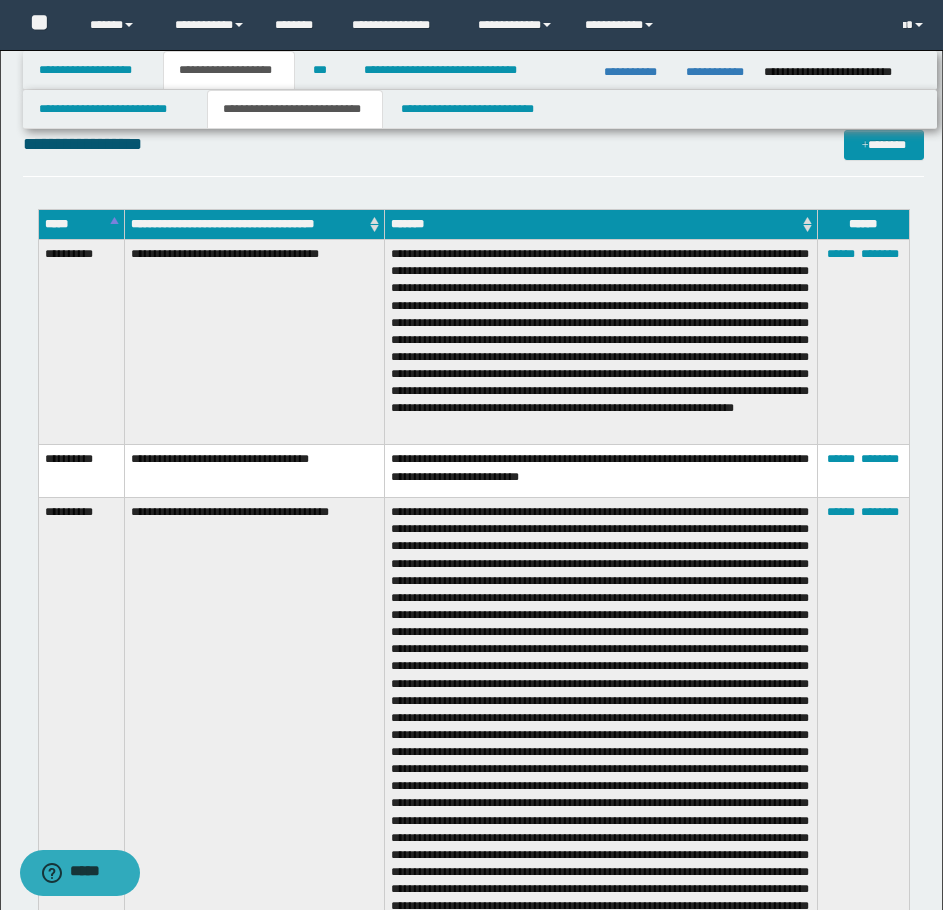 scroll, scrollTop: 2700, scrollLeft: 0, axis: vertical 